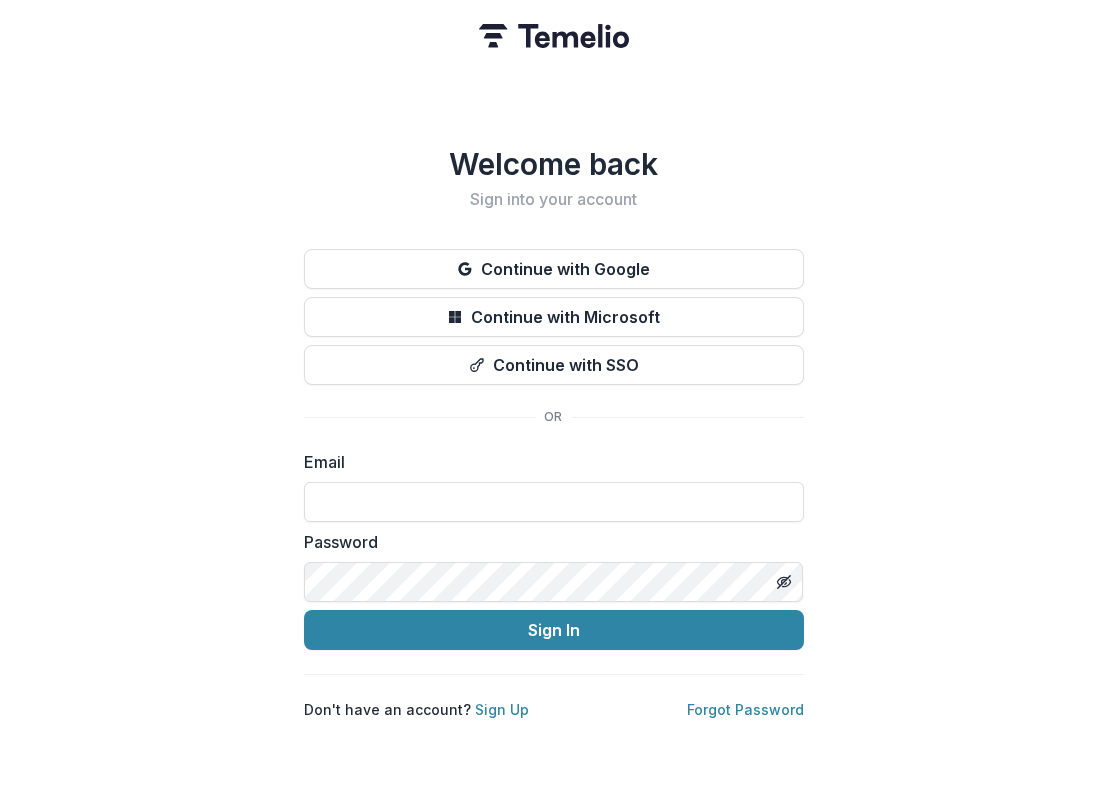 scroll, scrollTop: 0, scrollLeft: 0, axis: both 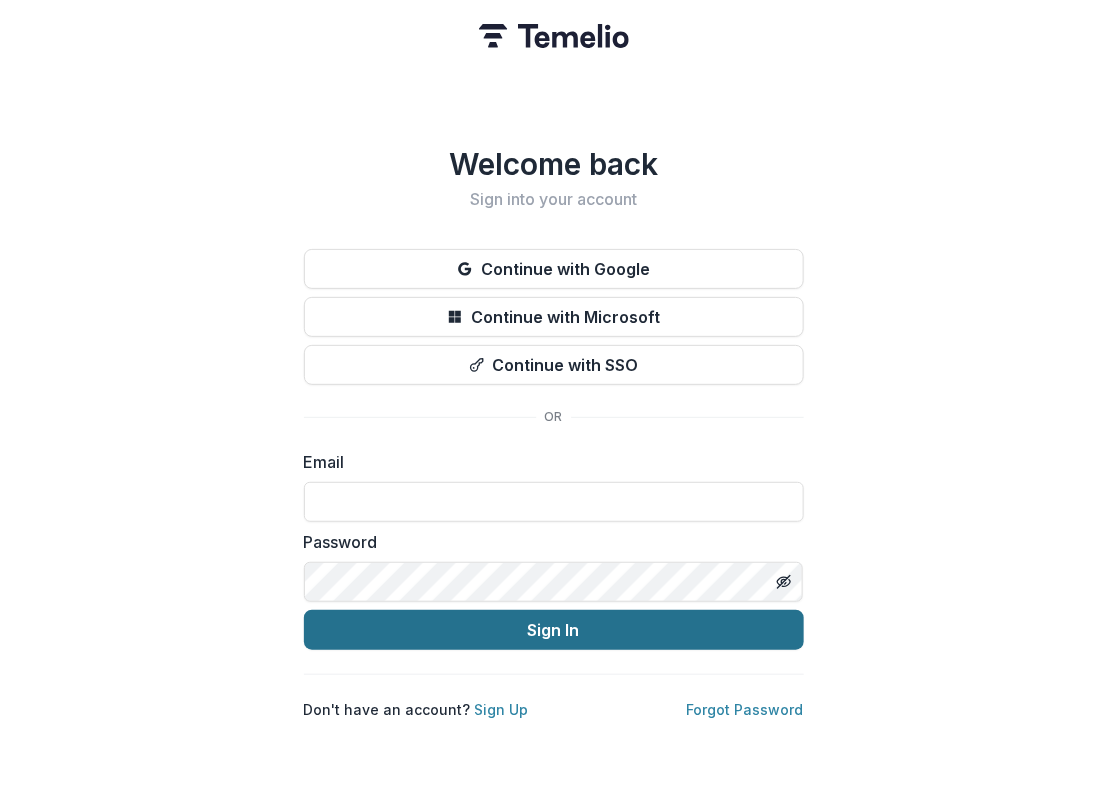 type on "**********" 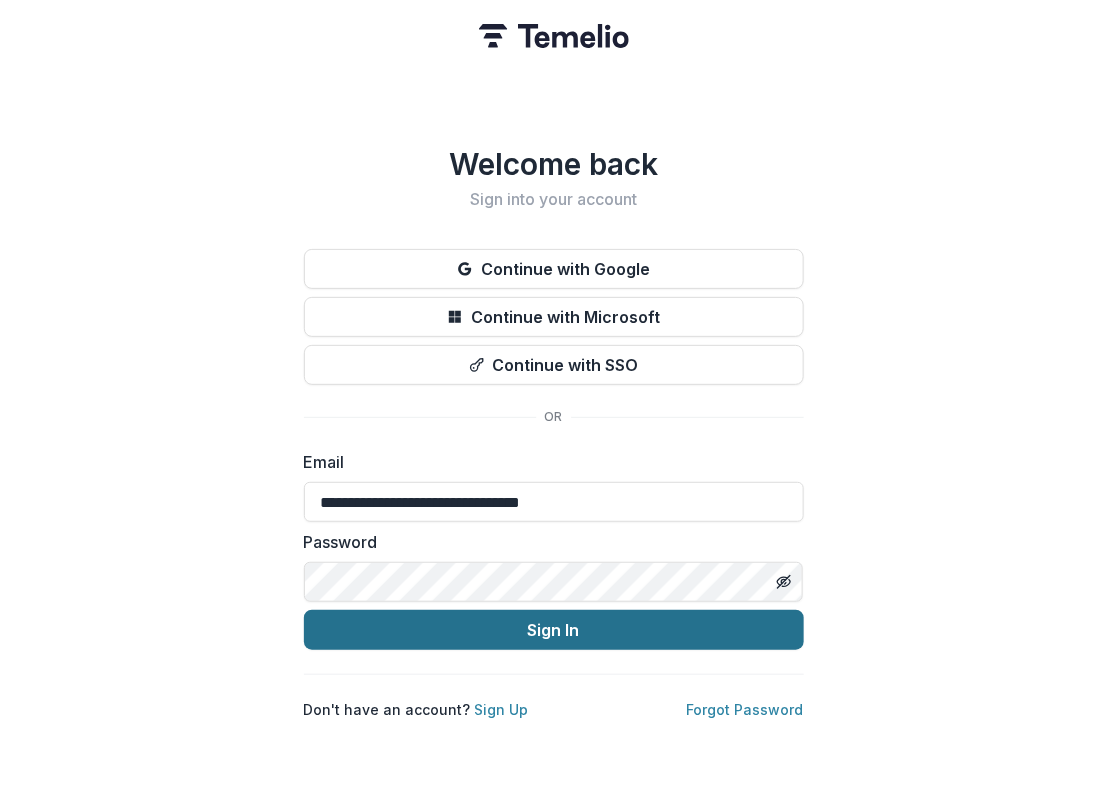 click on "Sign In" at bounding box center [554, 630] 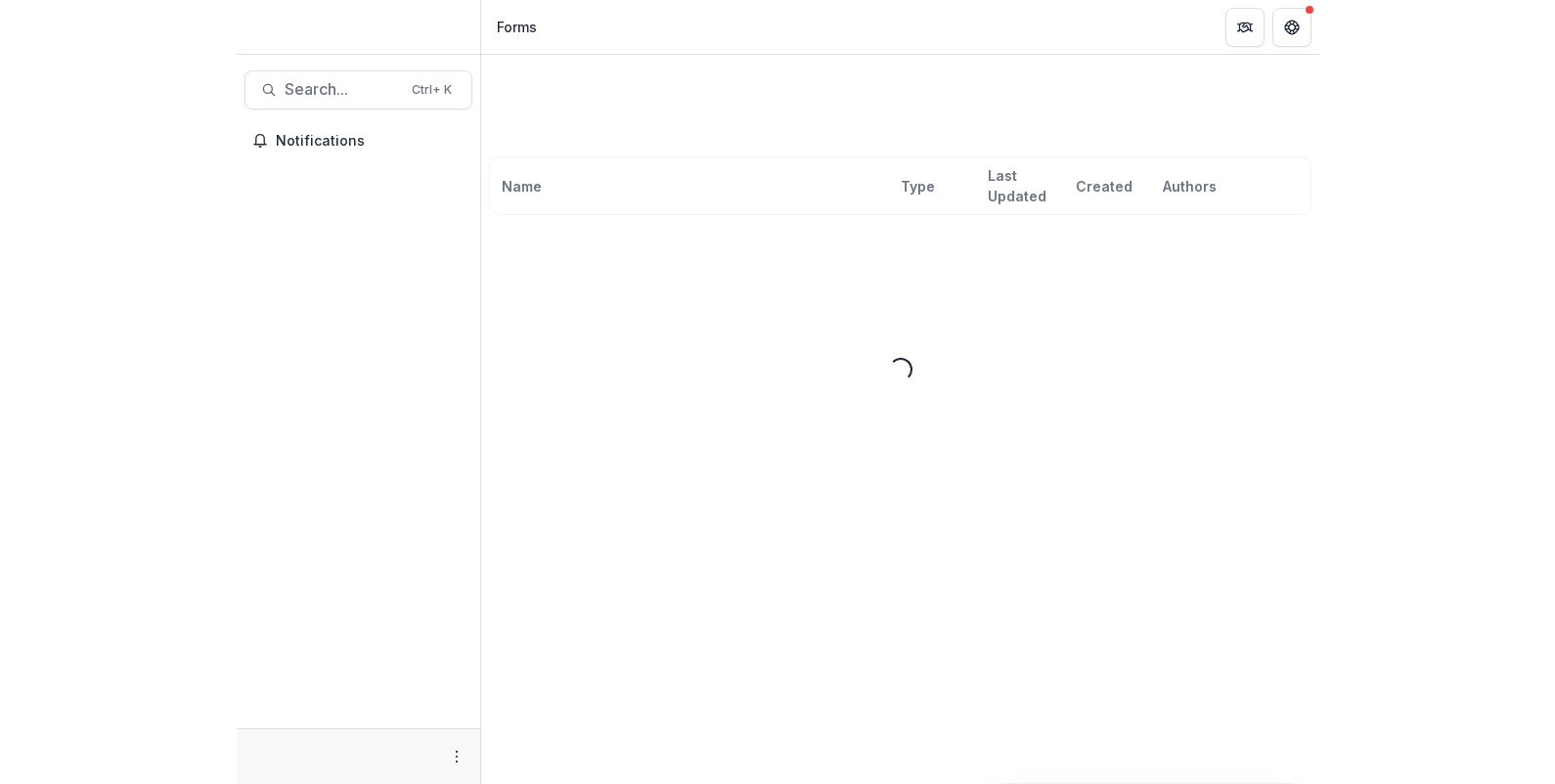 scroll, scrollTop: 0, scrollLeft: 0, axis: both 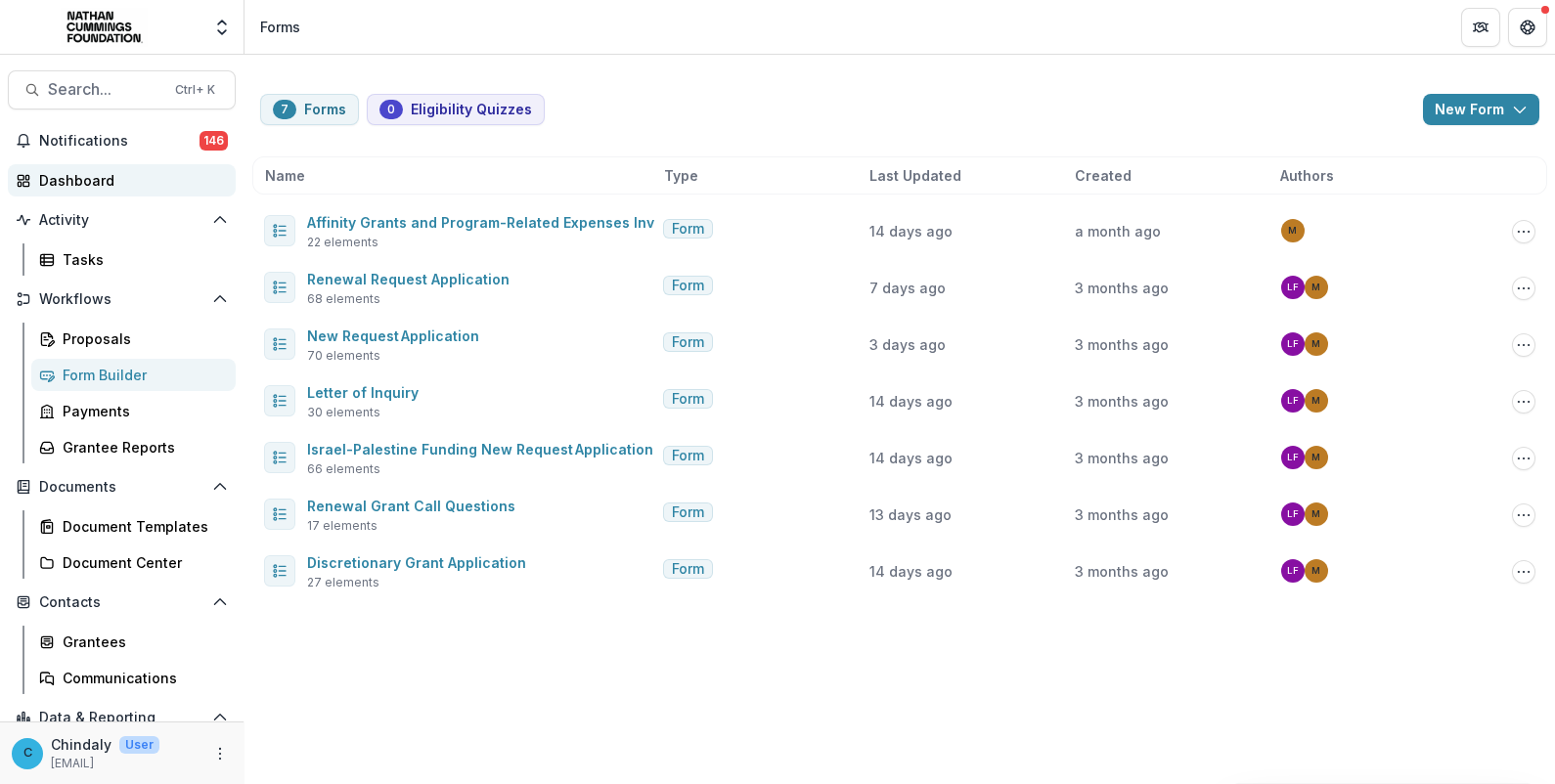 click on "Dashboard" at bounding box center [129, 180] 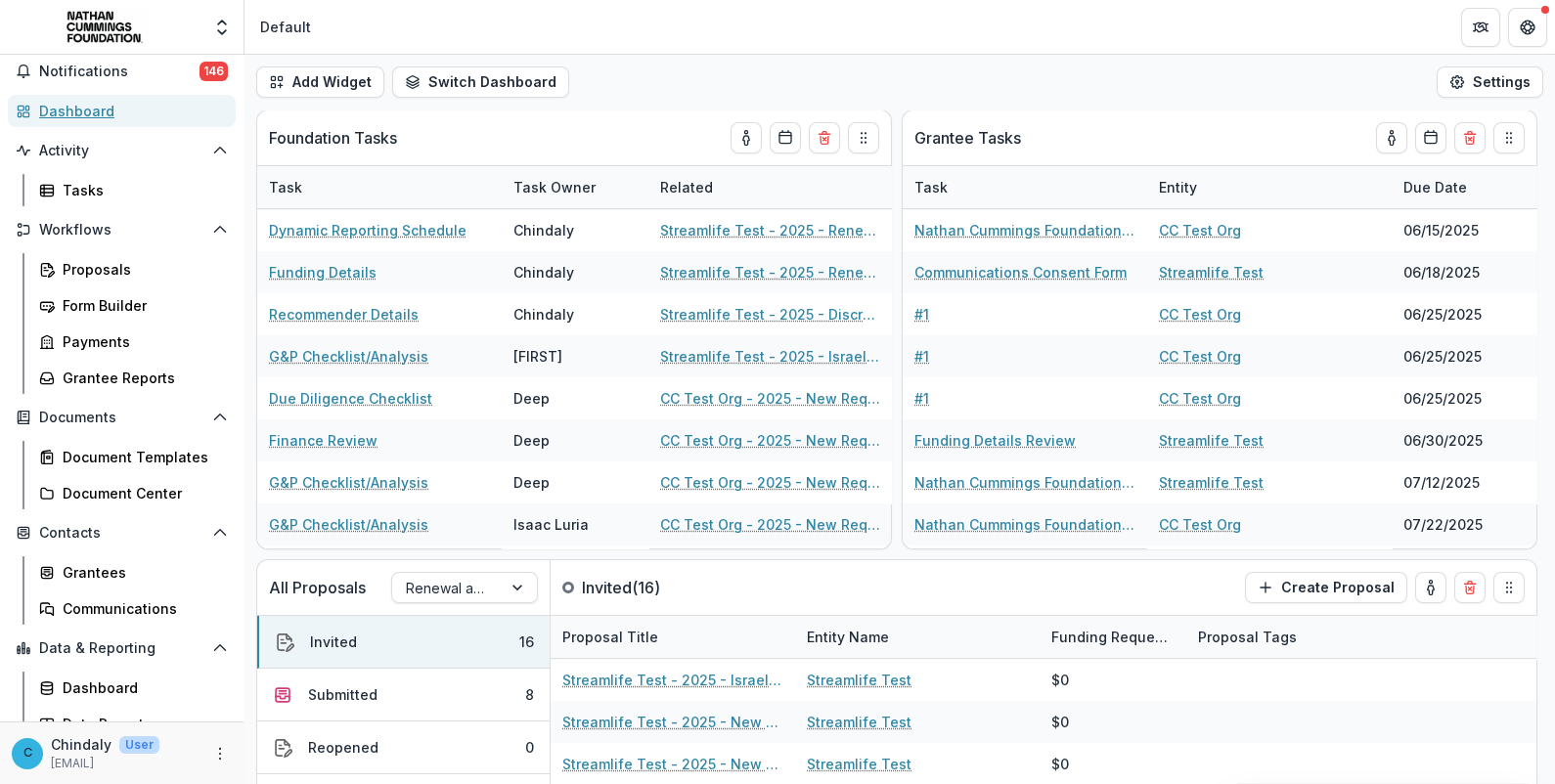 scroll, scrollTop: 87, scrollLeft: 0, axis: vertical 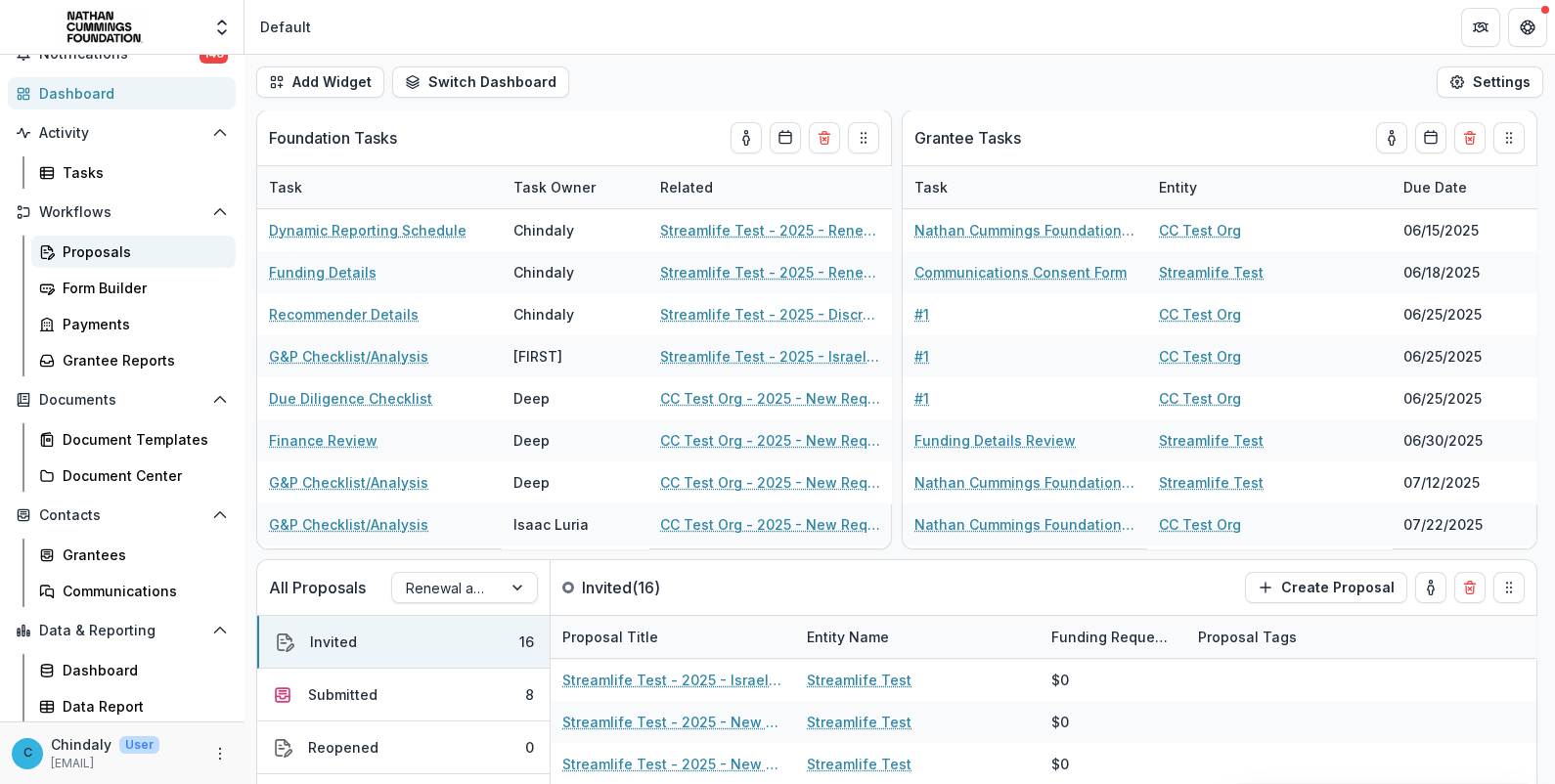 click on "Proposals" at bounding box center [141, 251] 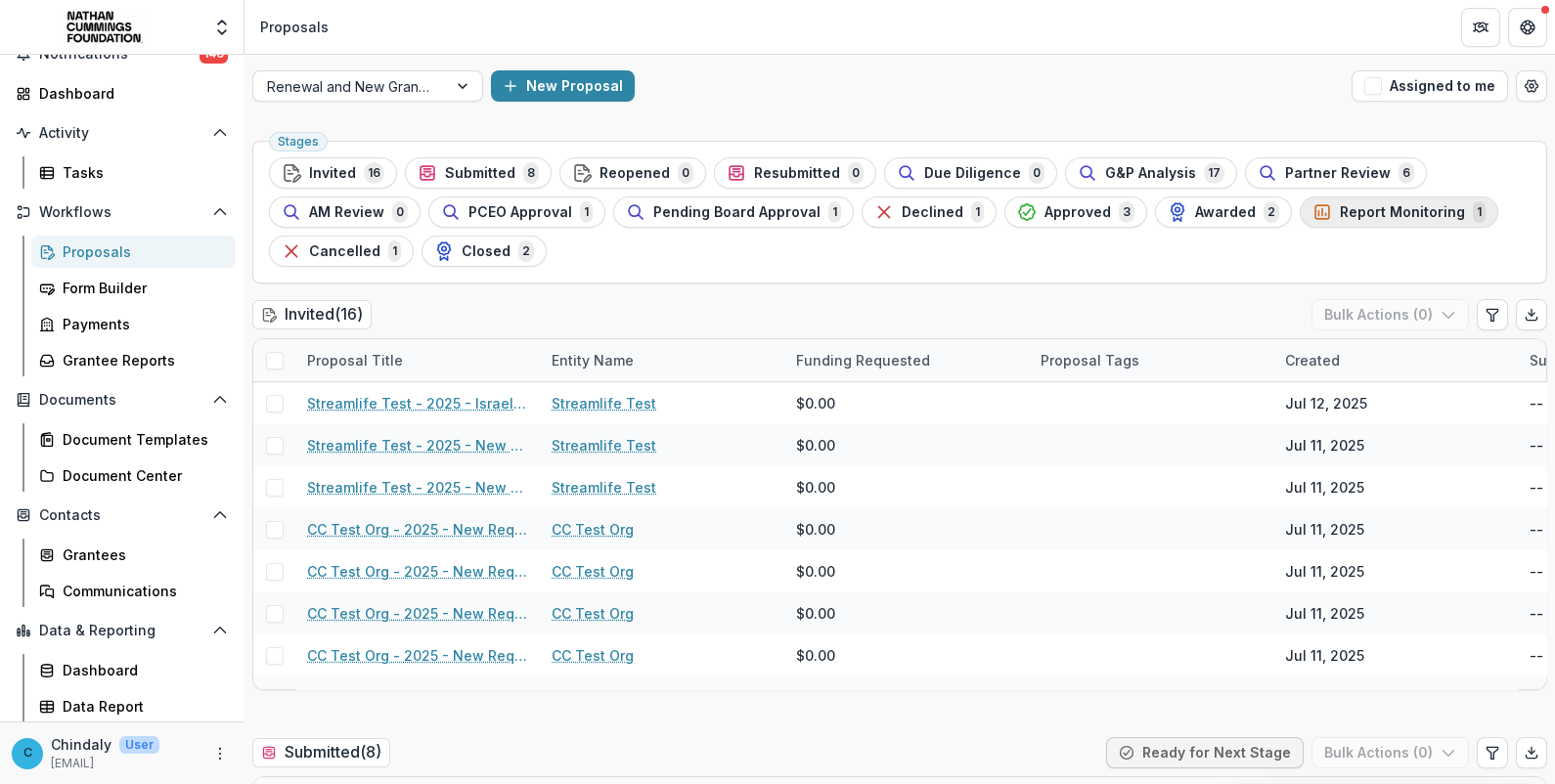 click on "Report Monitoring" at bounding box center (1402, 212) 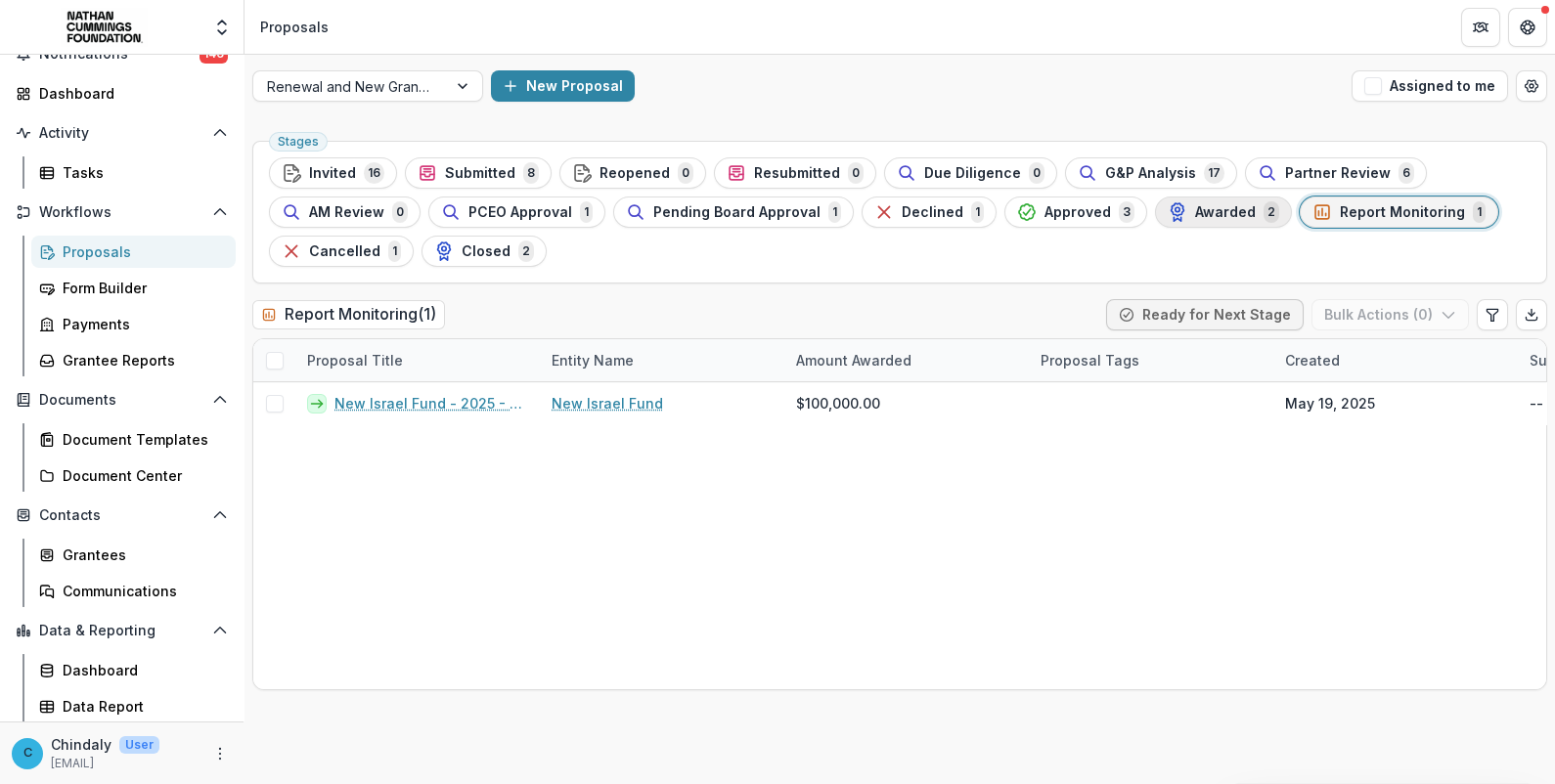 click on "Awarded 2" at bounding box center (1223, 212) 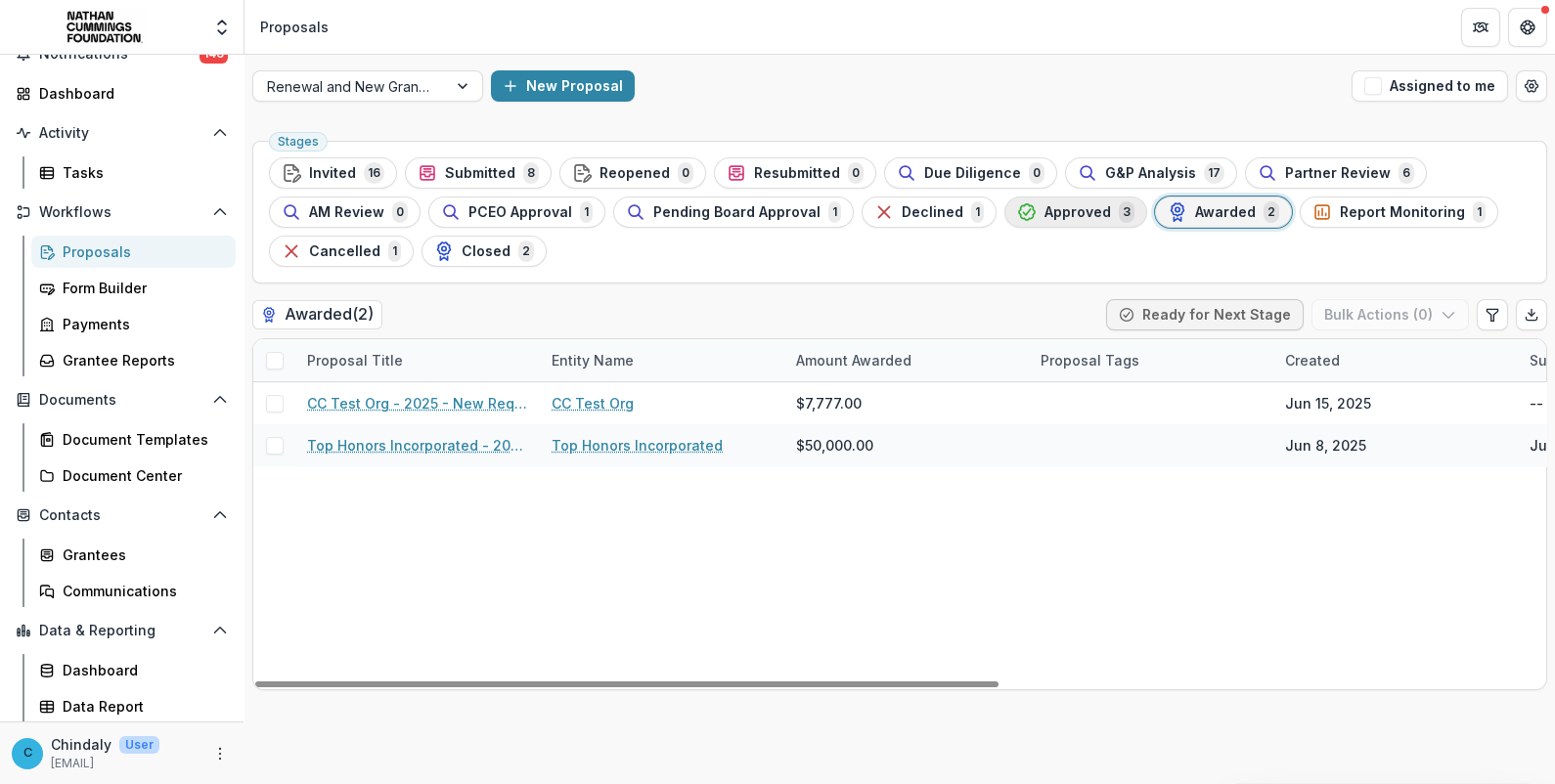 click on "Approved" at bounding box center (1078, 212) 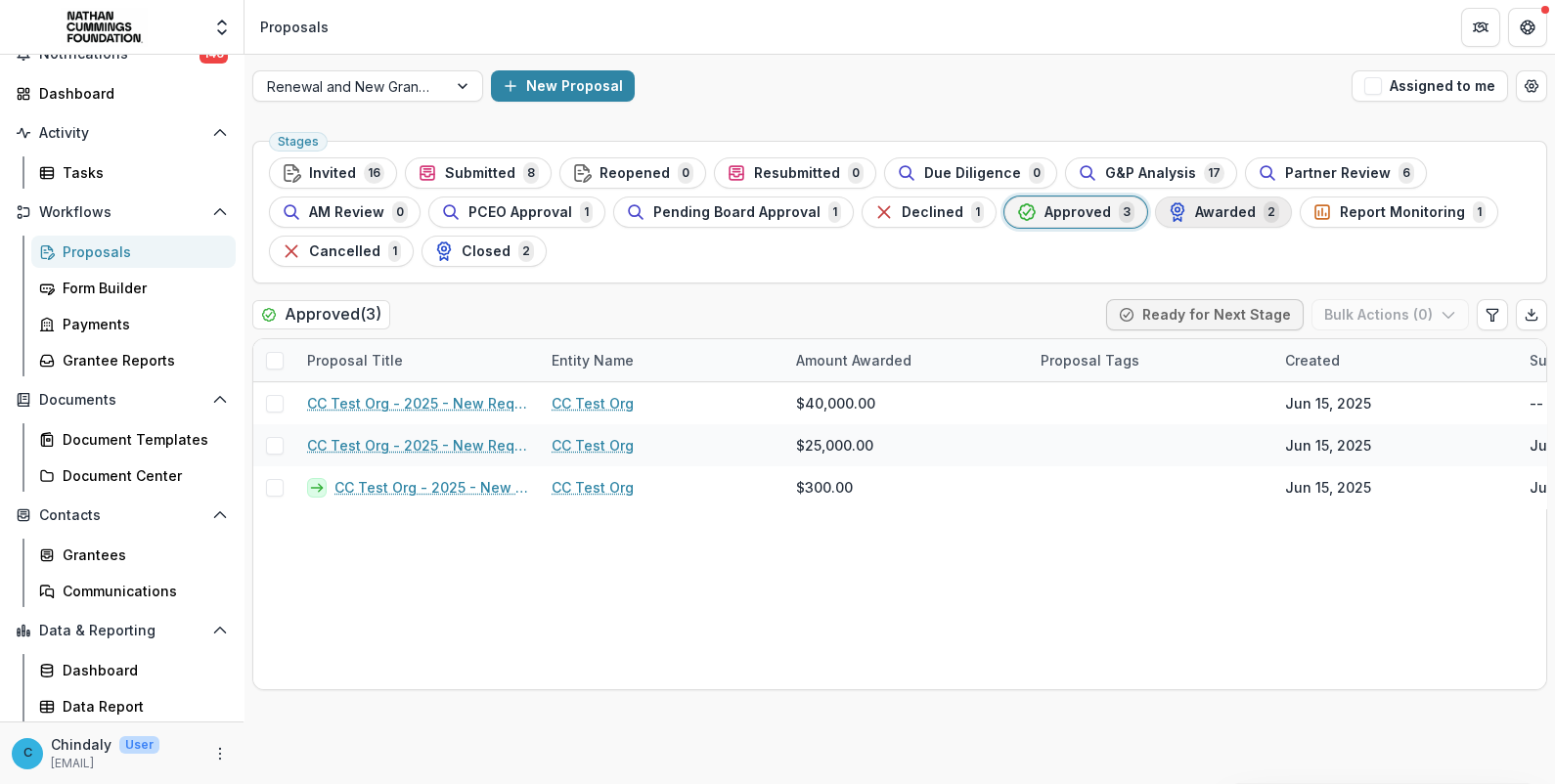 click on "Awarded" at bounding box center (1225, 212) 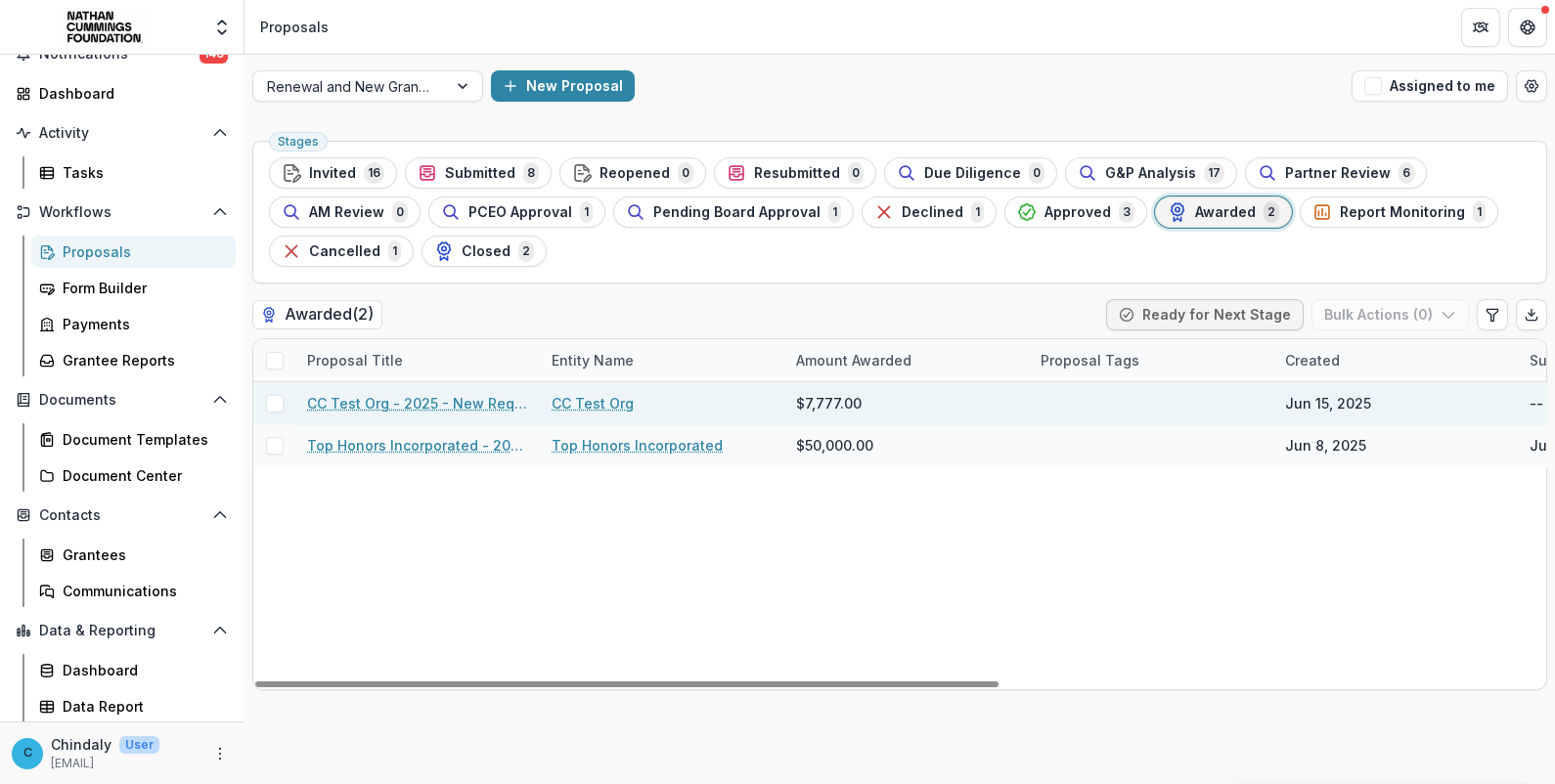 click on "CC Test Org - 2025 - New Request Application" at bounding box center (418, 403) 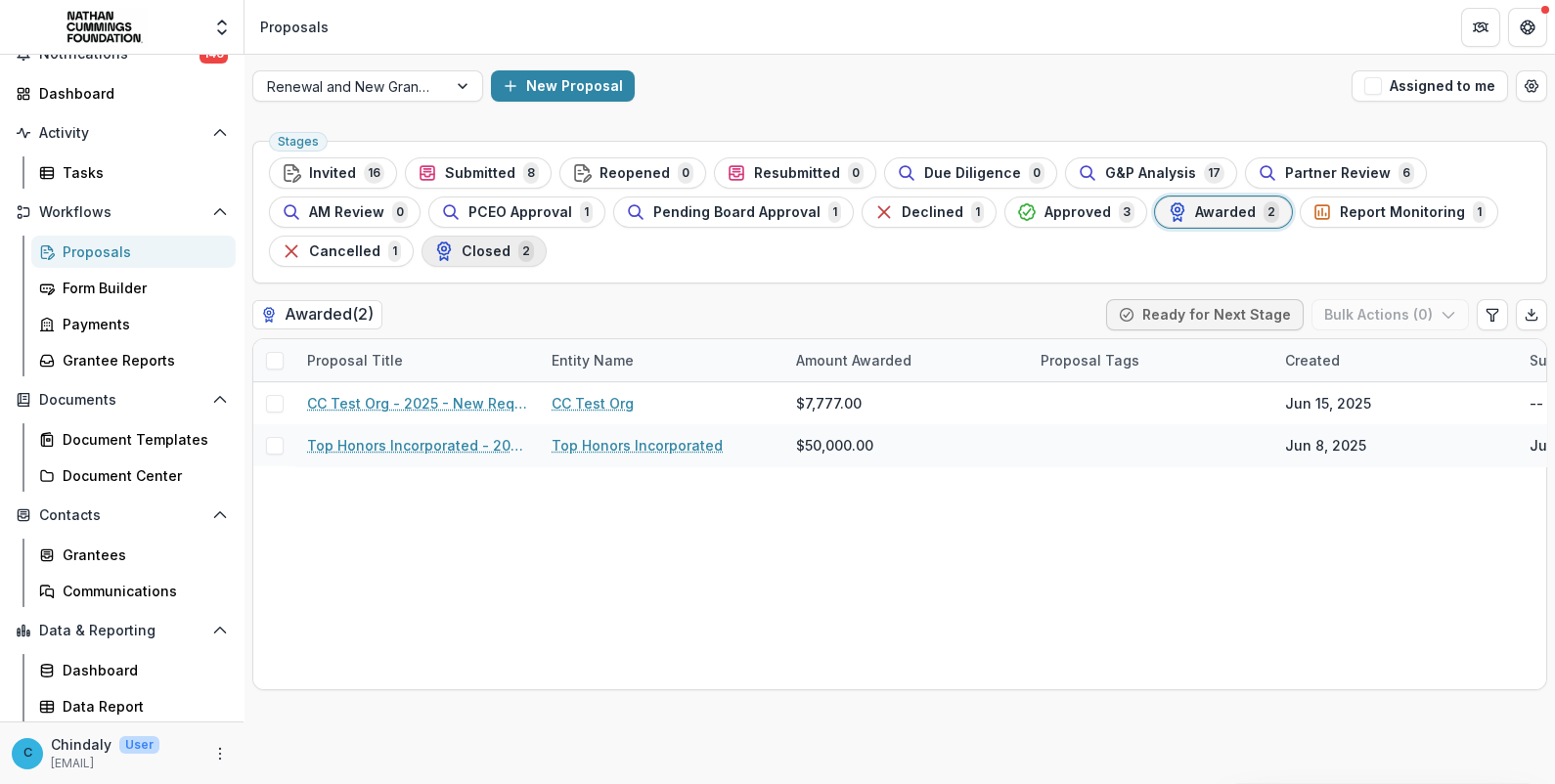click on "Closed" at bounding box center [486, 251] 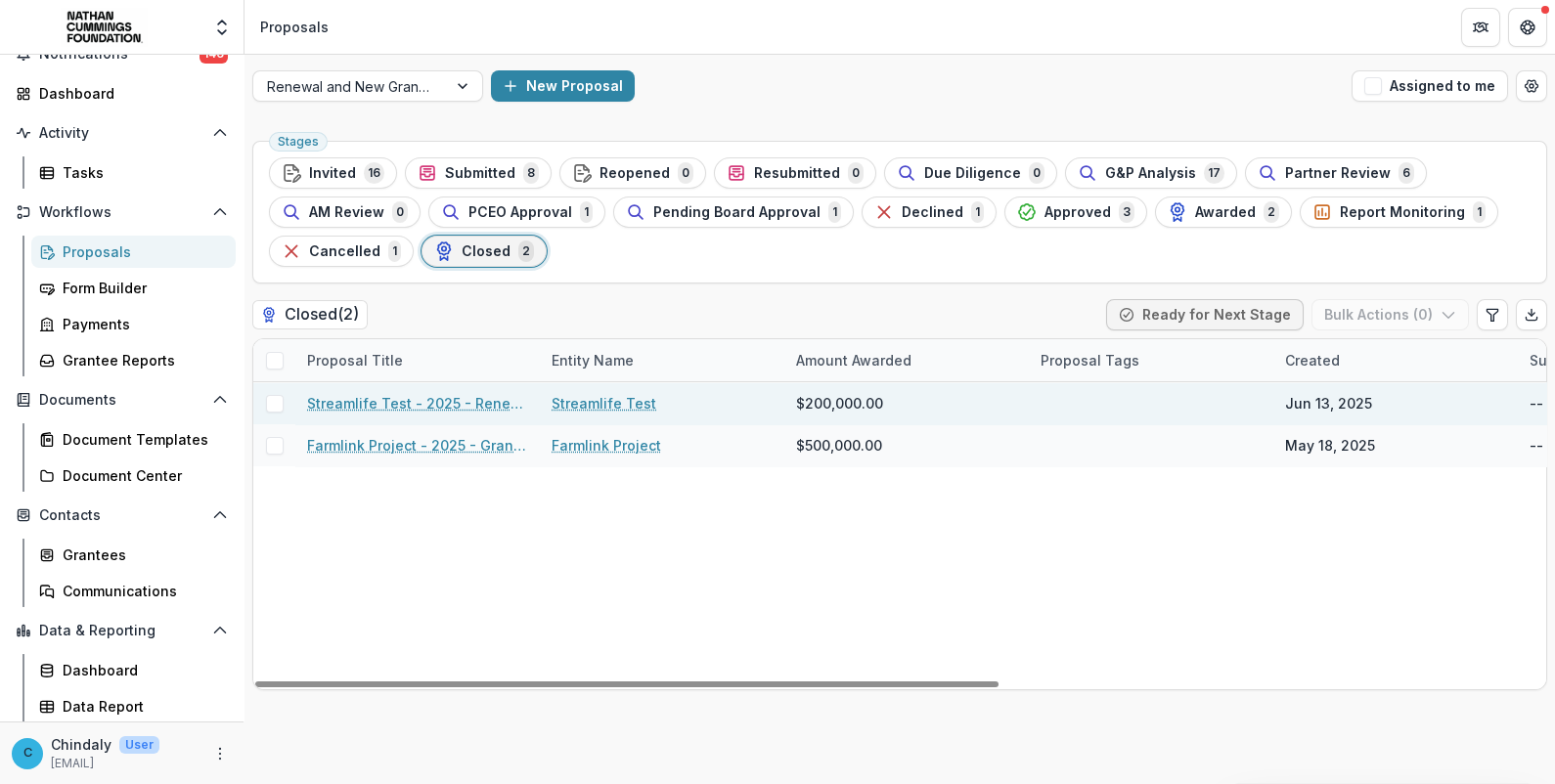 click on "Streamlife Test - 2025 - Renewal Request Application" at bounding box center (418, 403) 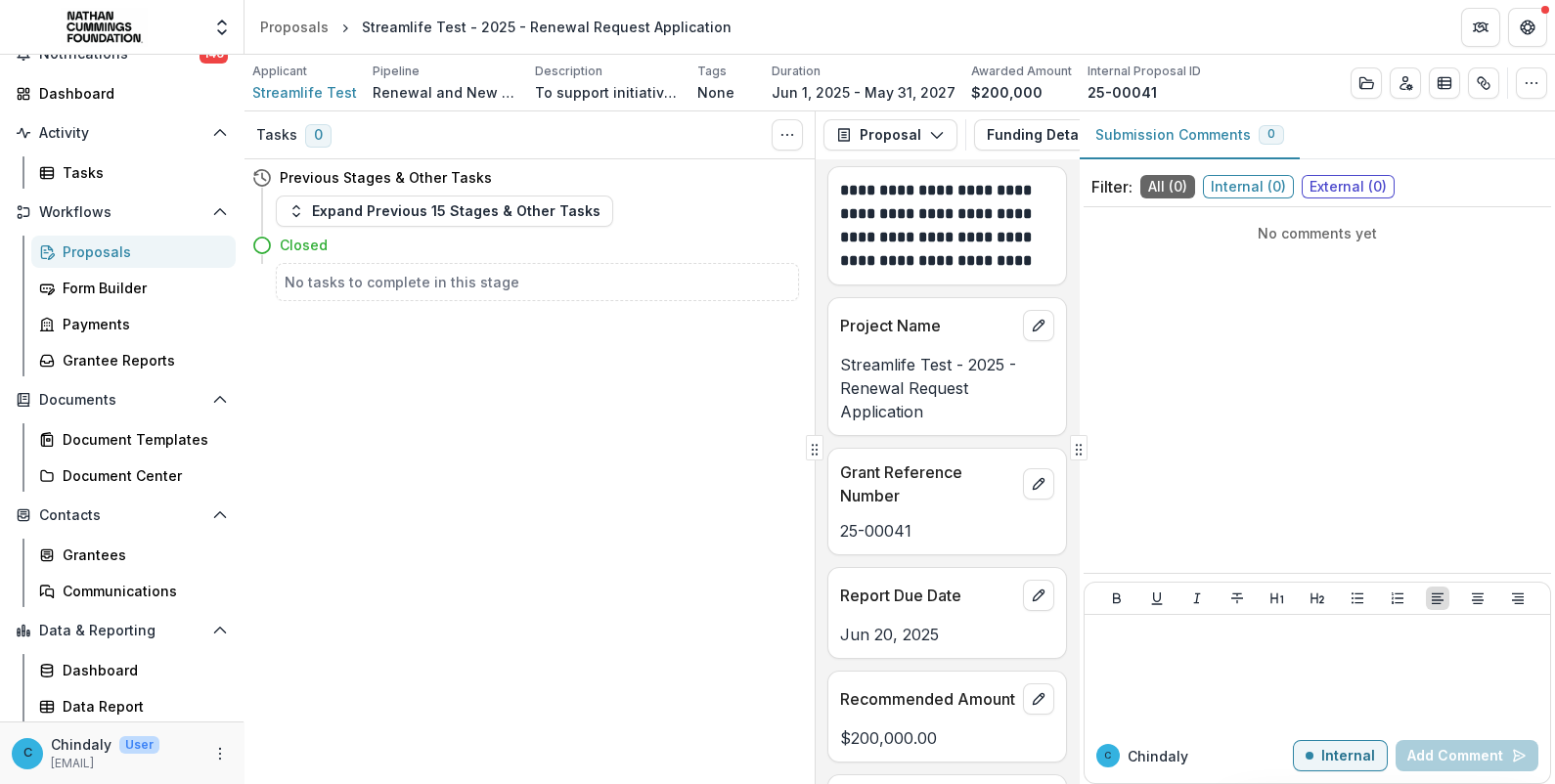 scroll, scrollTop: 0, scrollLeft: 0, axis: both 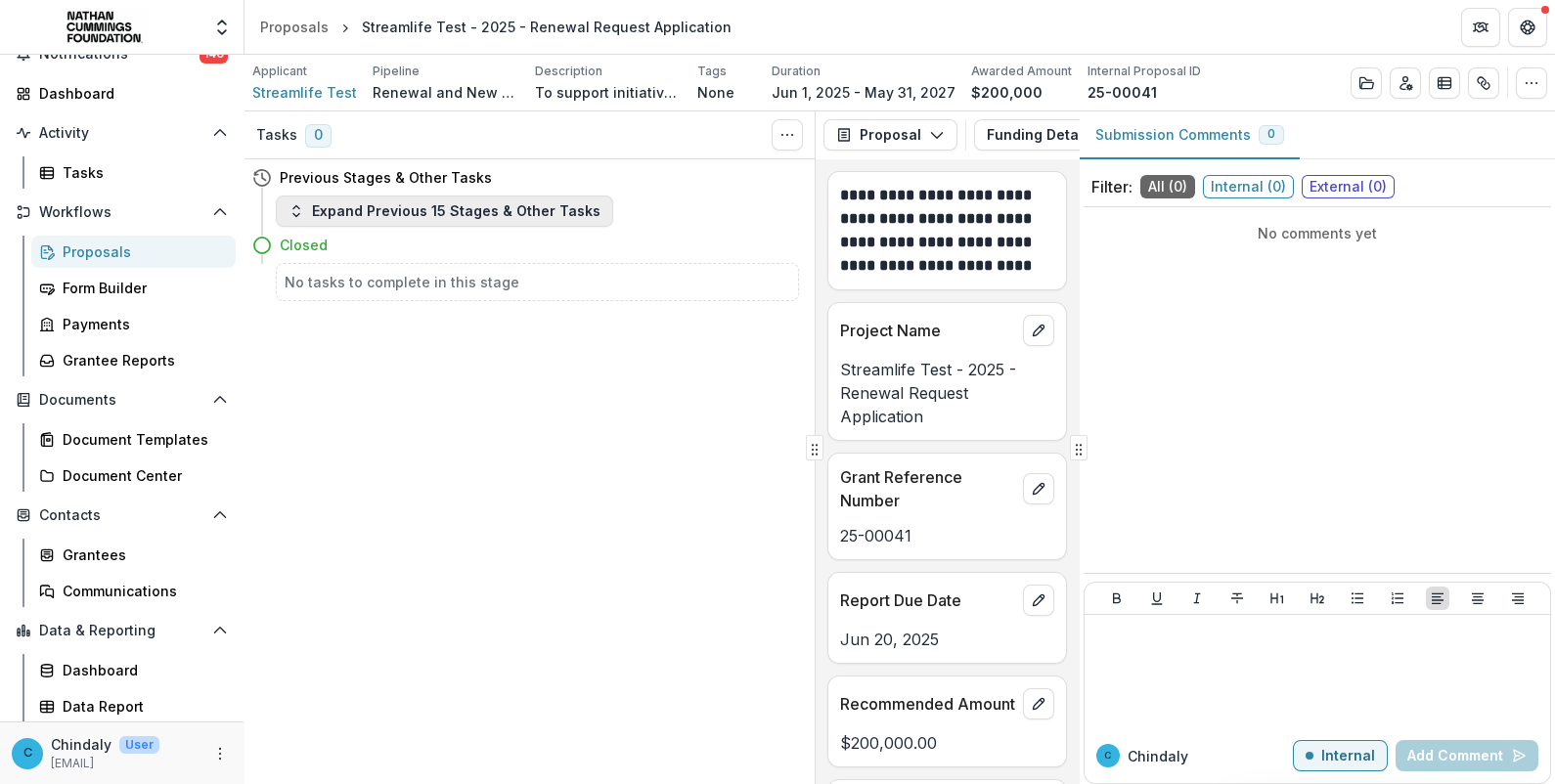 click on "Expand Previous 15 Stages & Other Tasks" at bounding box center (444, 211) 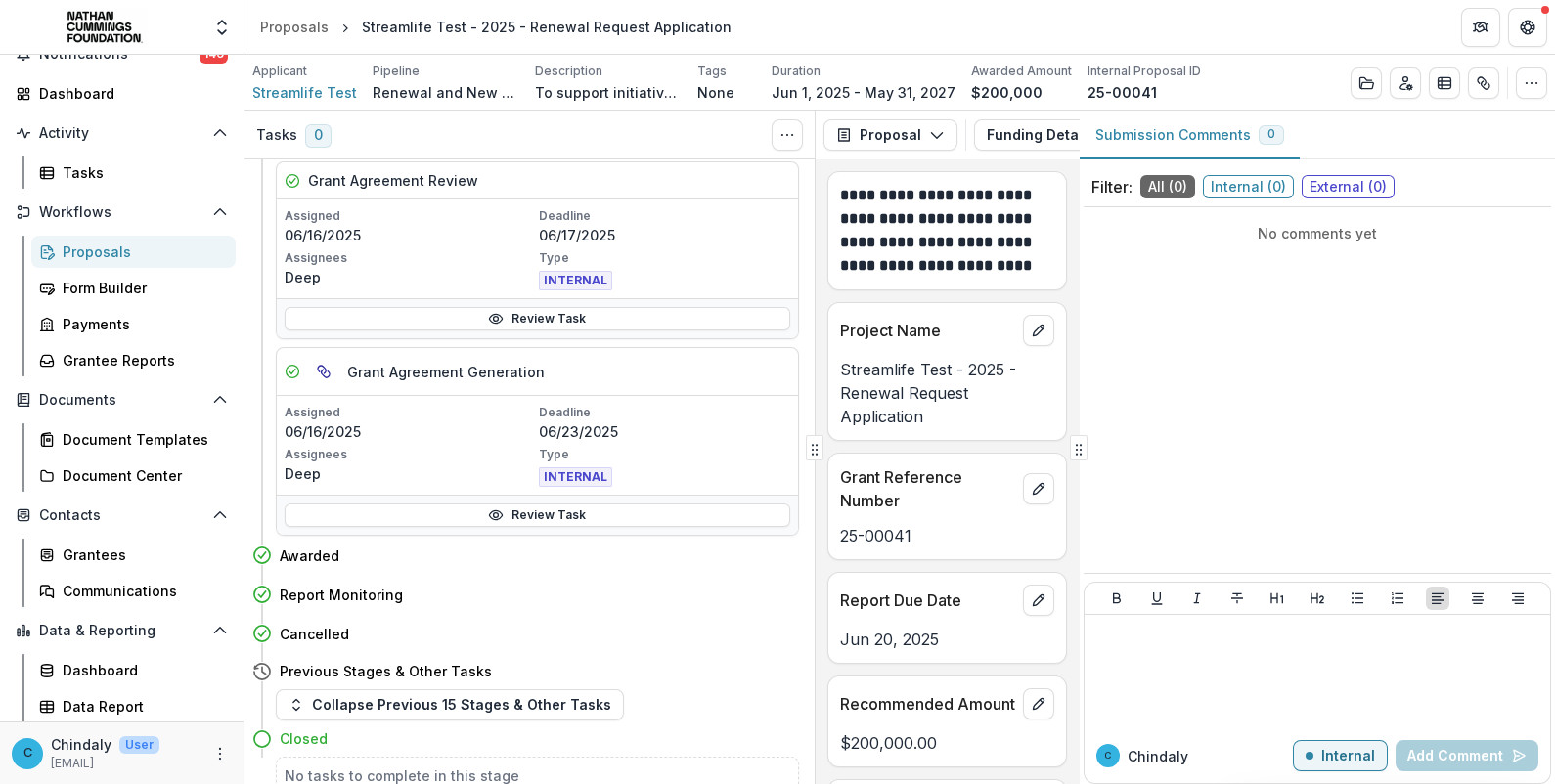 scroll, scrollTop: 2564, scrollLeft: 0, axis: vertical 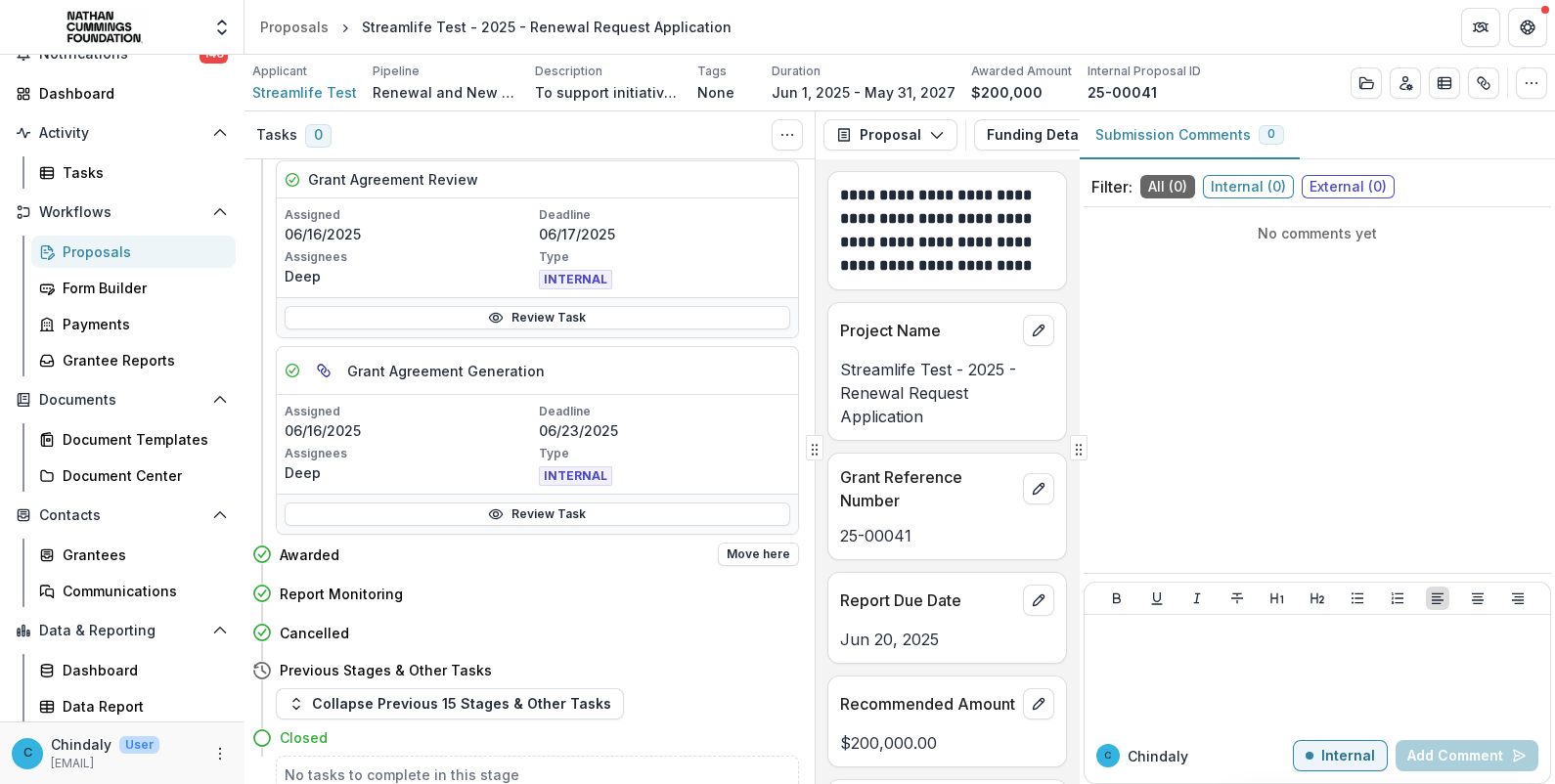 click on "Awarded Move here" at bounding box center (539, 554) 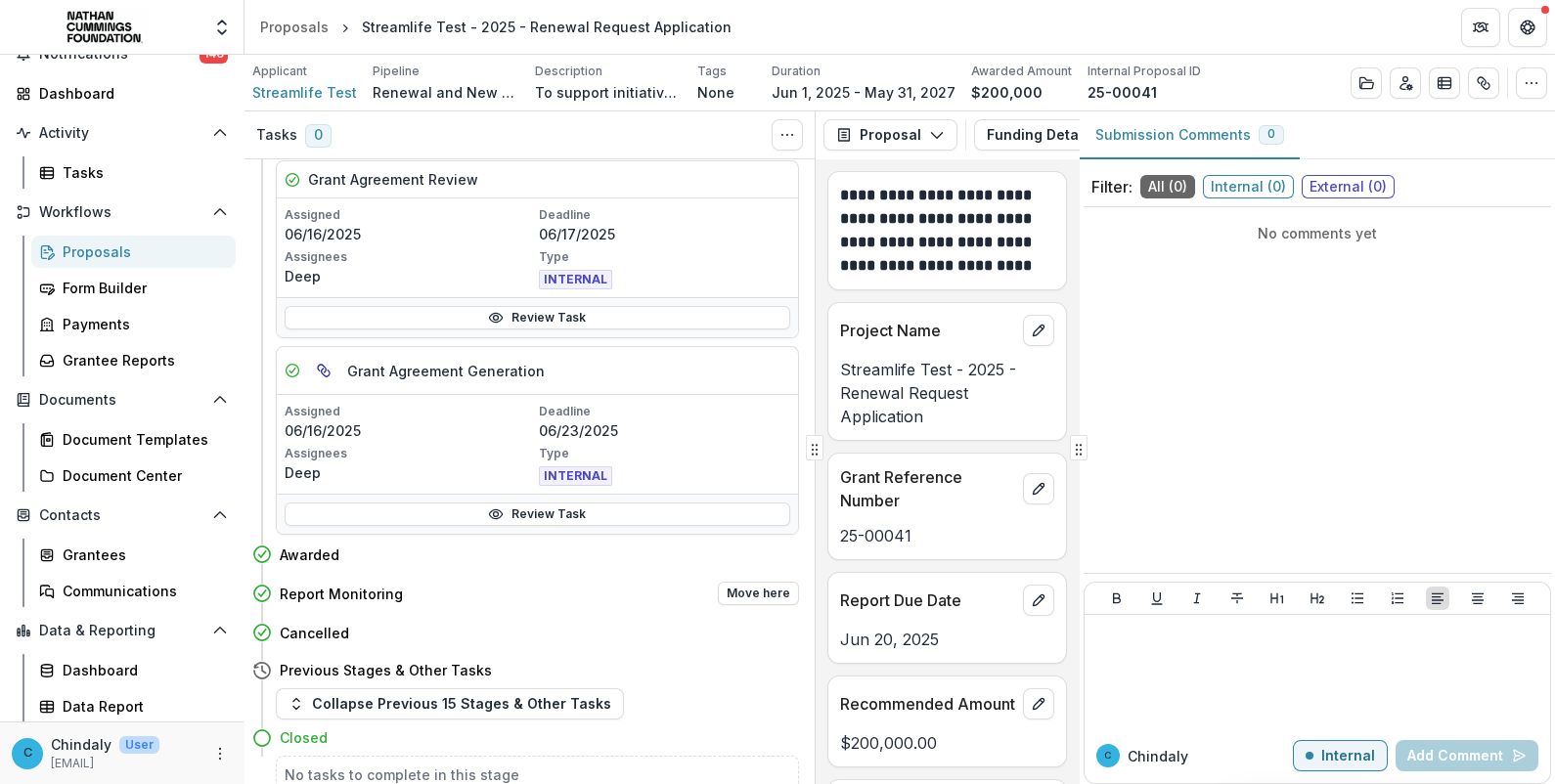 click on "Report Monitoring" at bounding box center [341, 593] 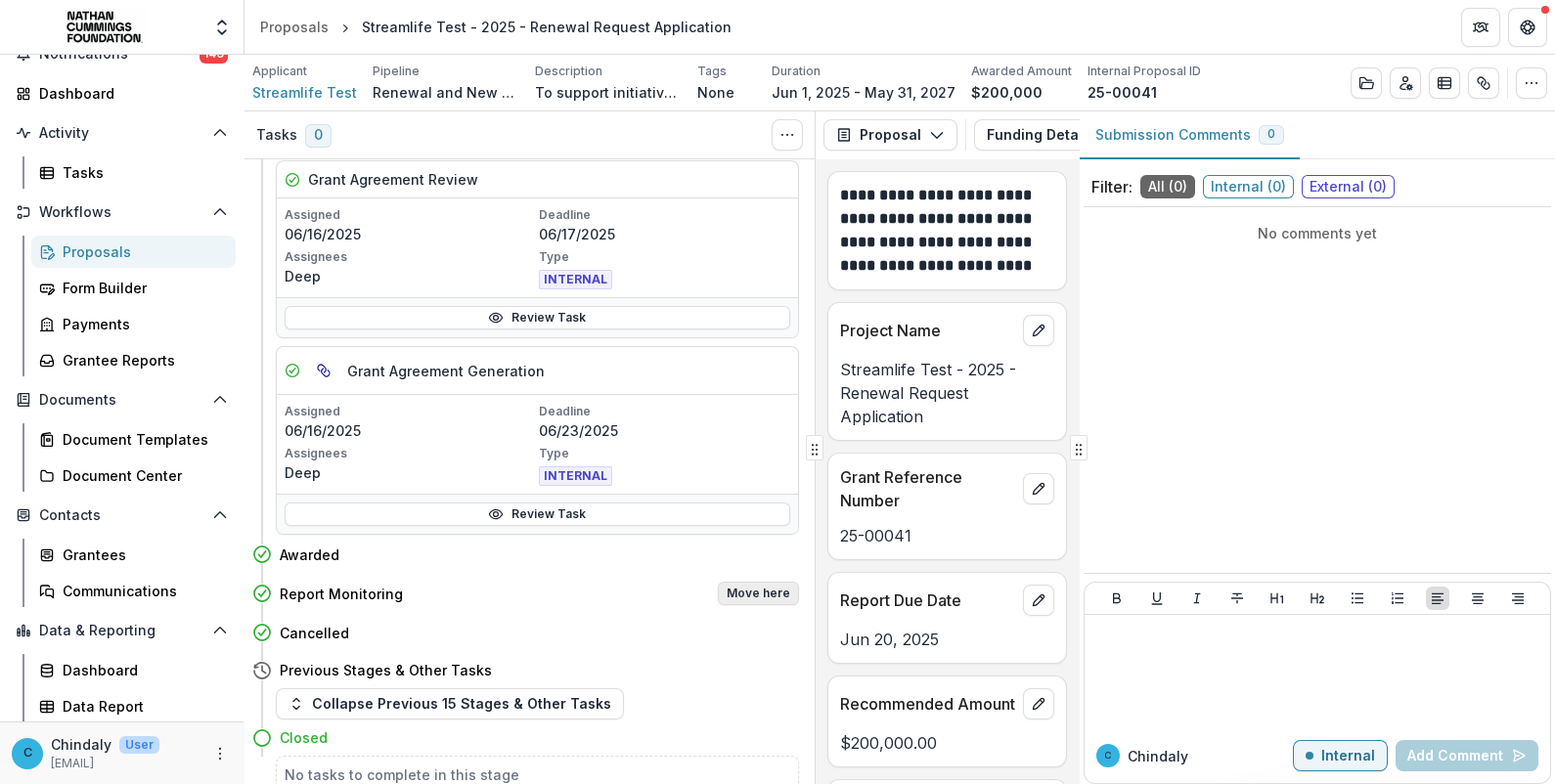 click on "Move here" at bounding box center (758, 593) 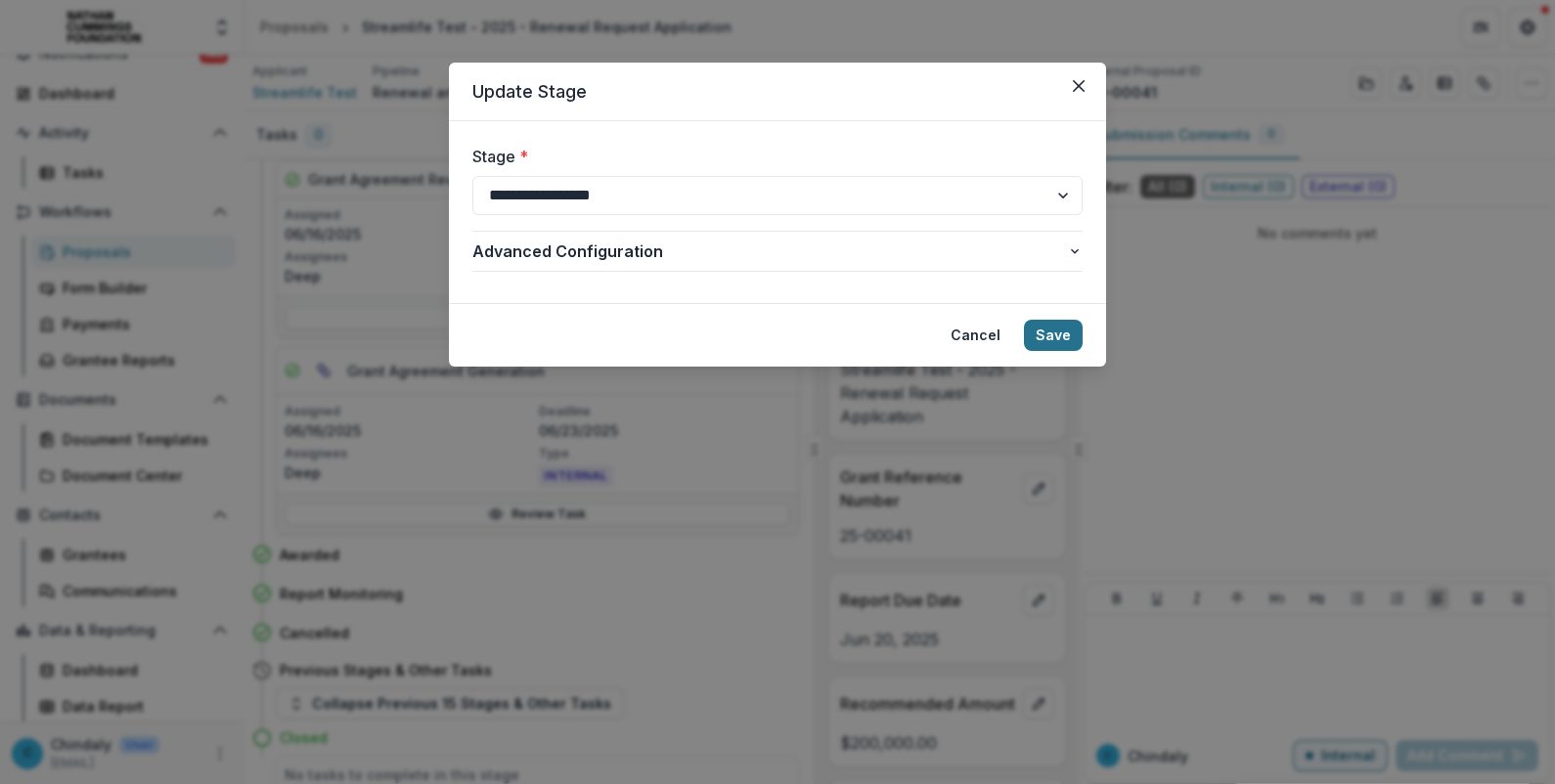 click on "Save" at bounding box center (1053, 335) 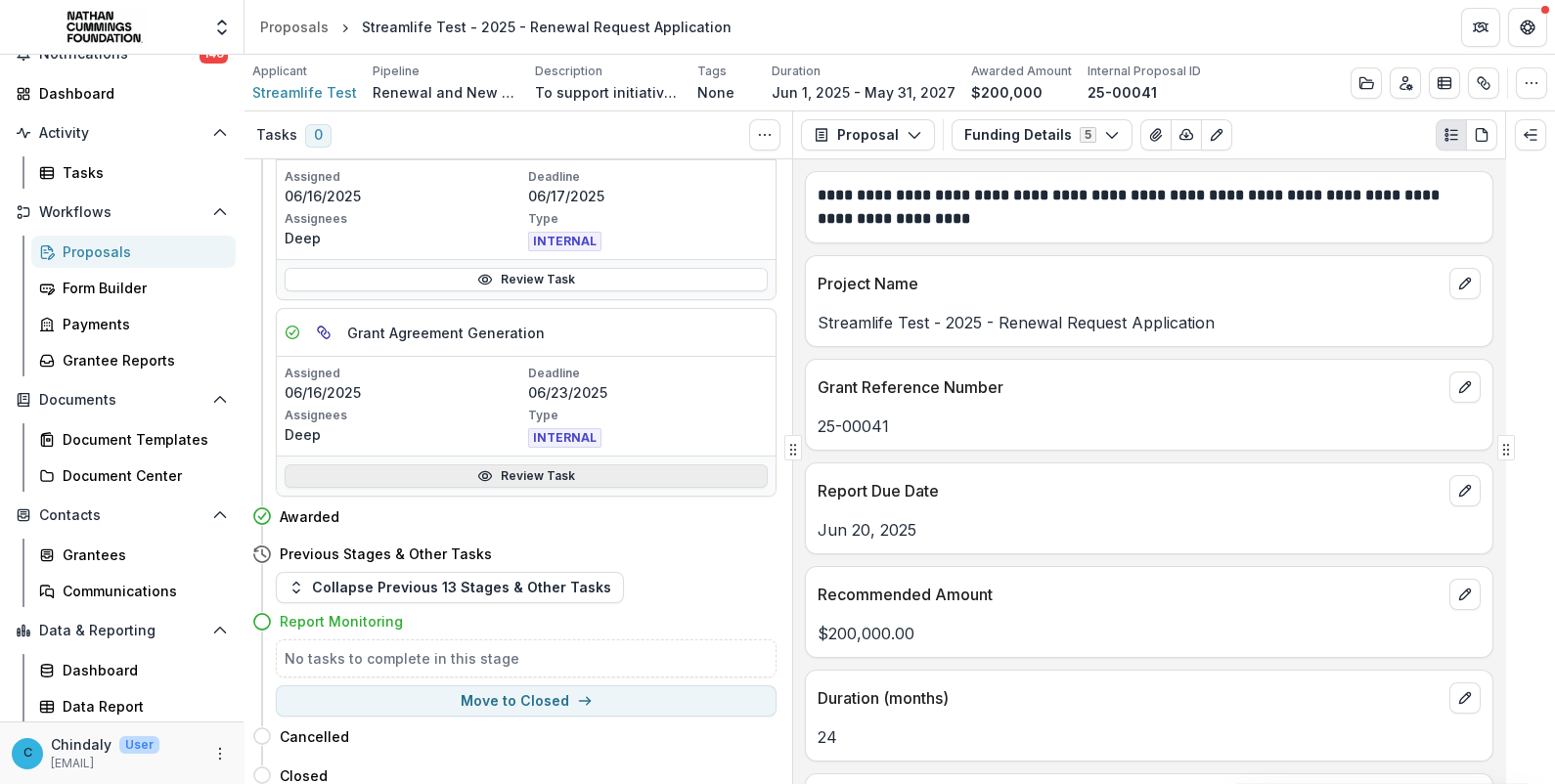 scroll, scrollTop: 2603, scrollLeft: 0, axis: vertical 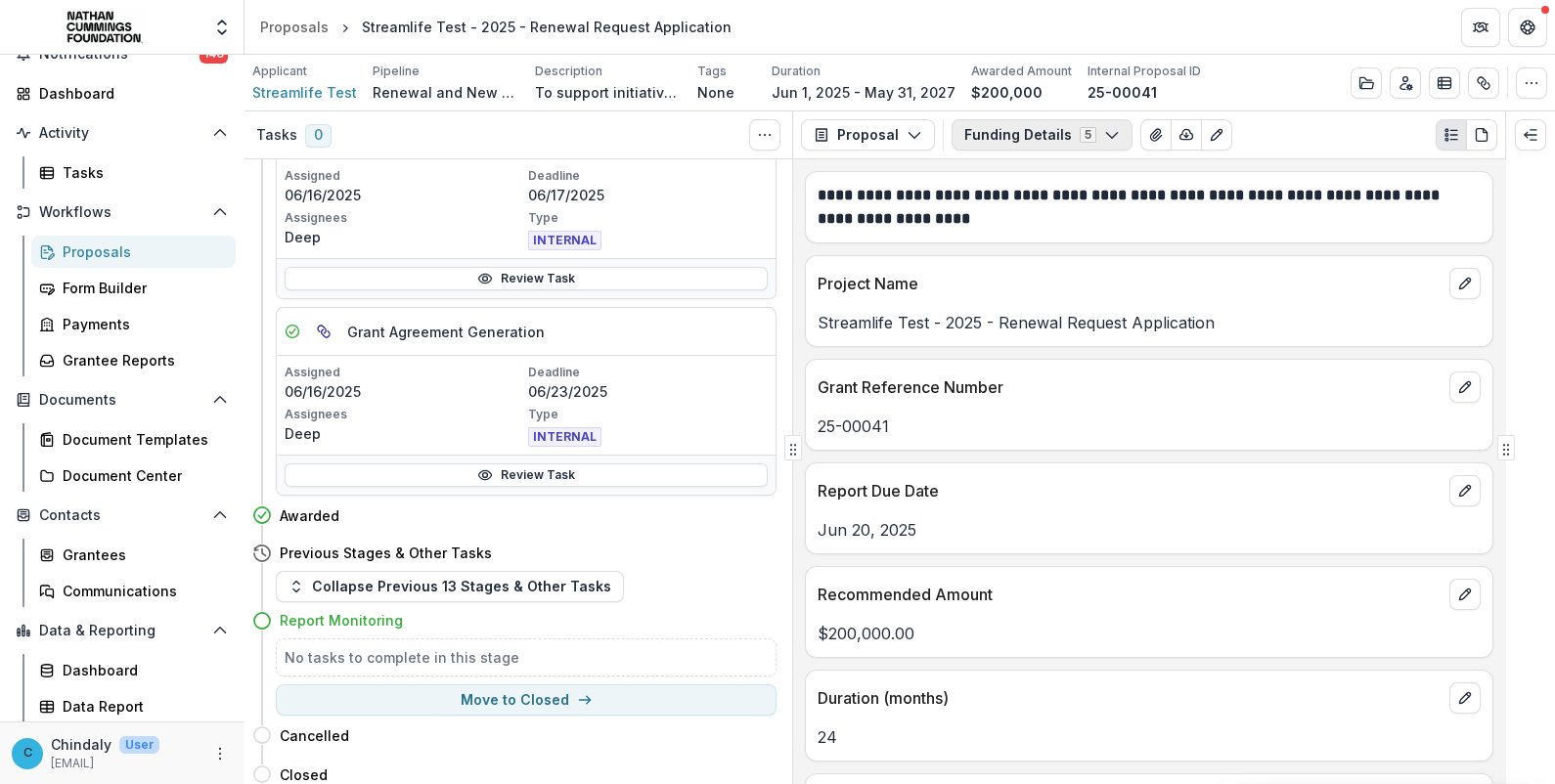 click on "Funding Details 5" at bounding box center (1042, 135) 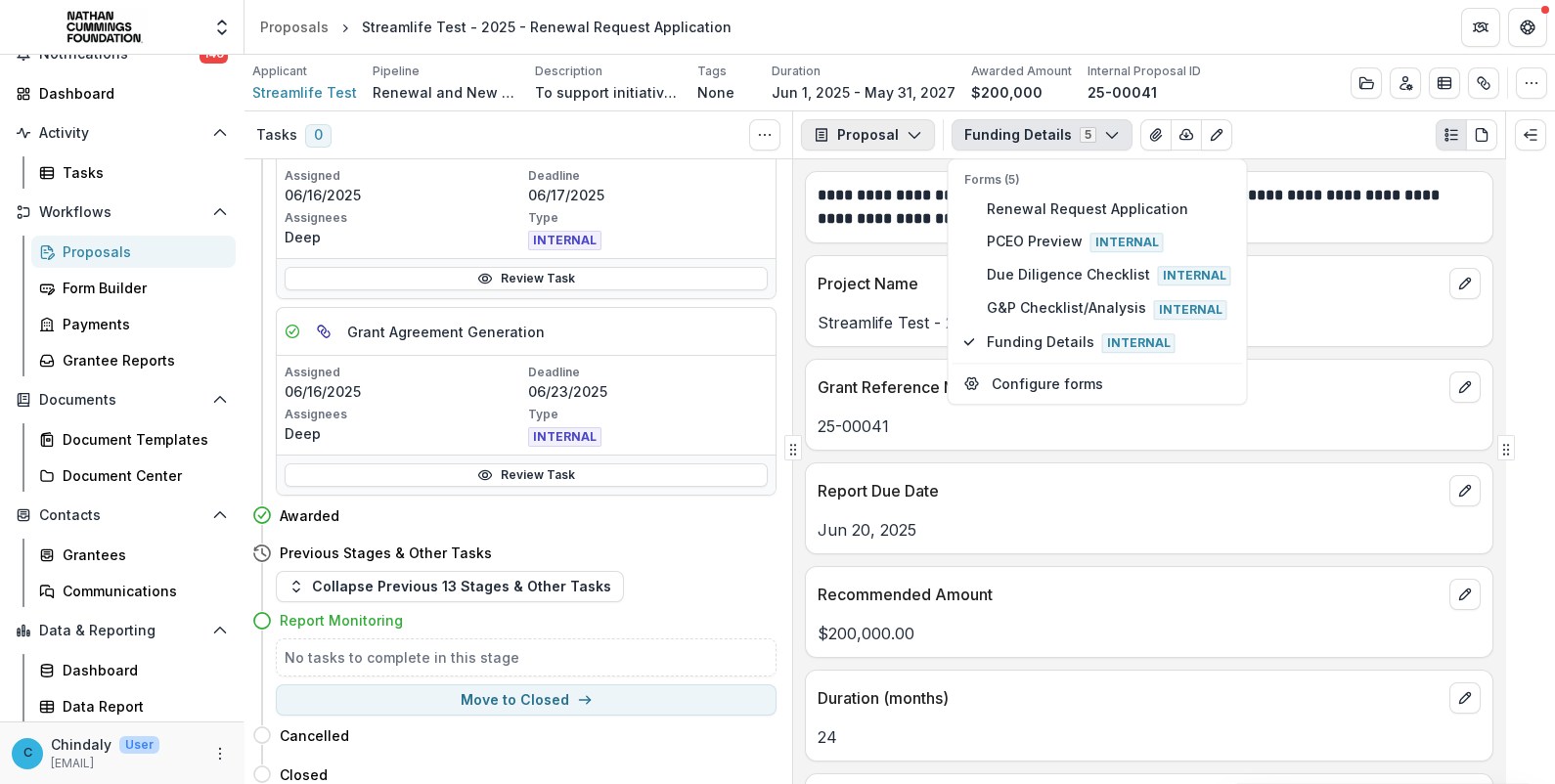 click on "Proposal" at bounding box center [867, 135] 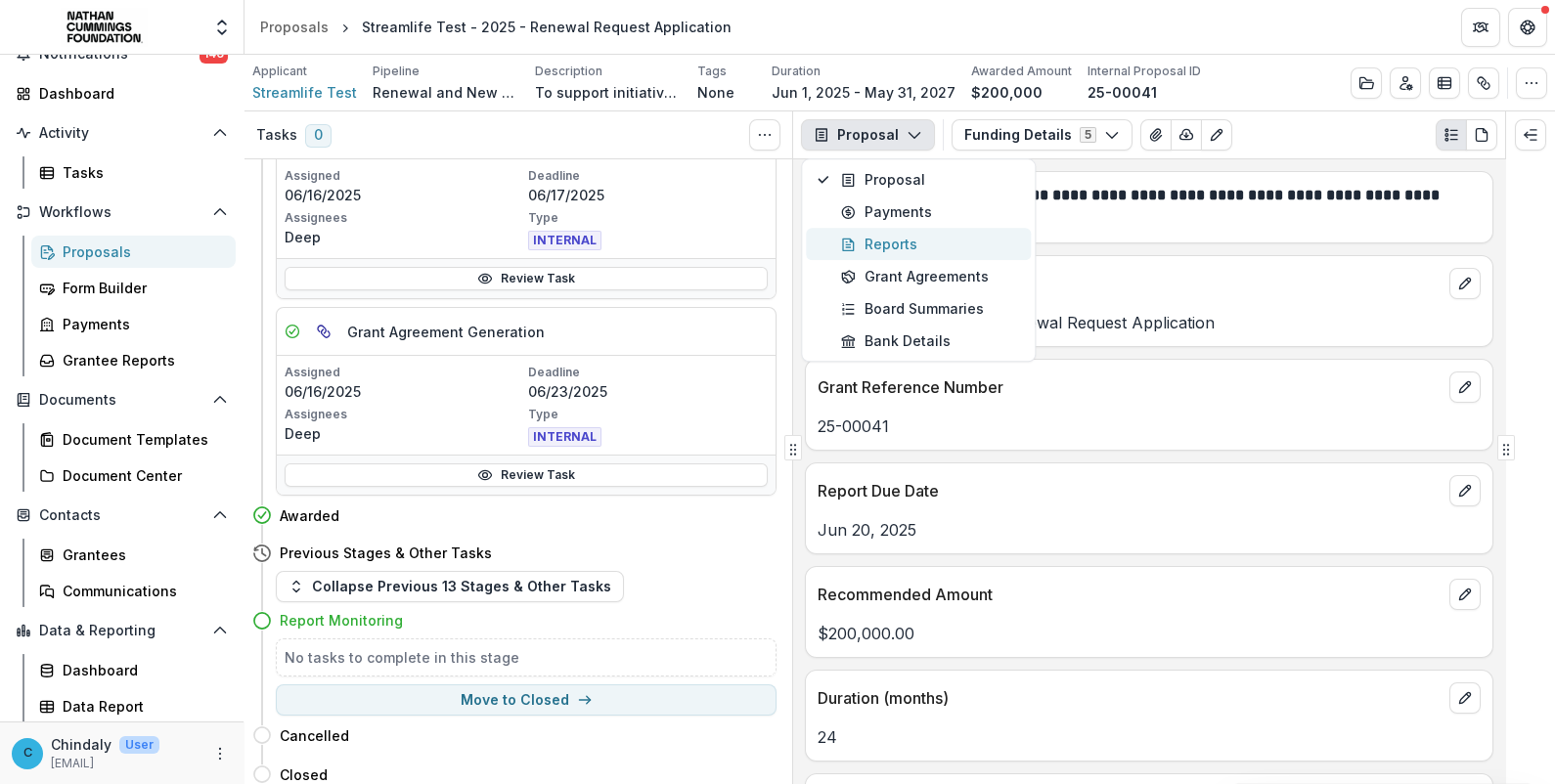 click on "Reports" at bounding box center (930, 243) 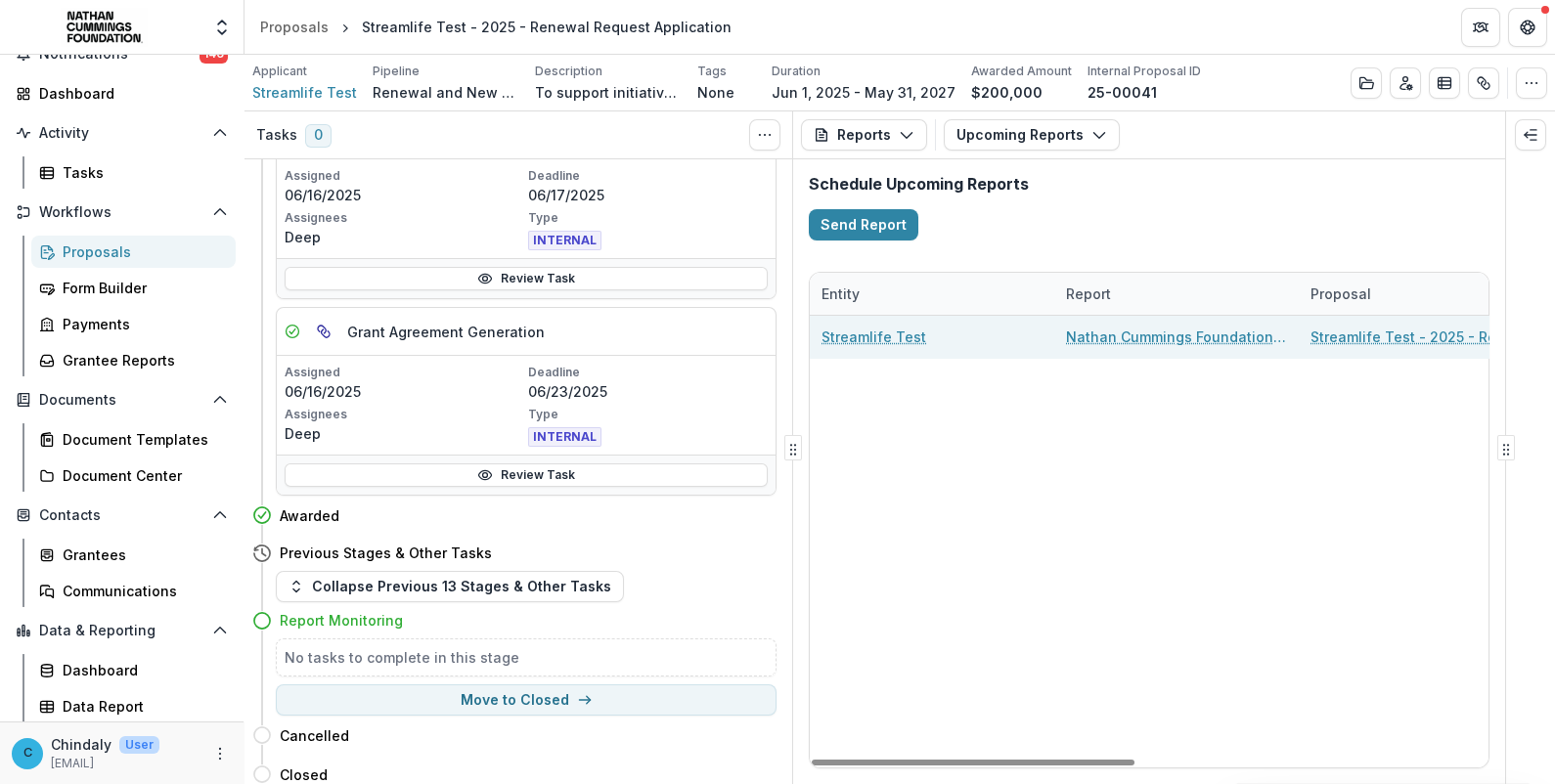 click on "Nathan Cummings Foundation Interim Report" at bounding box center (1177, 336) 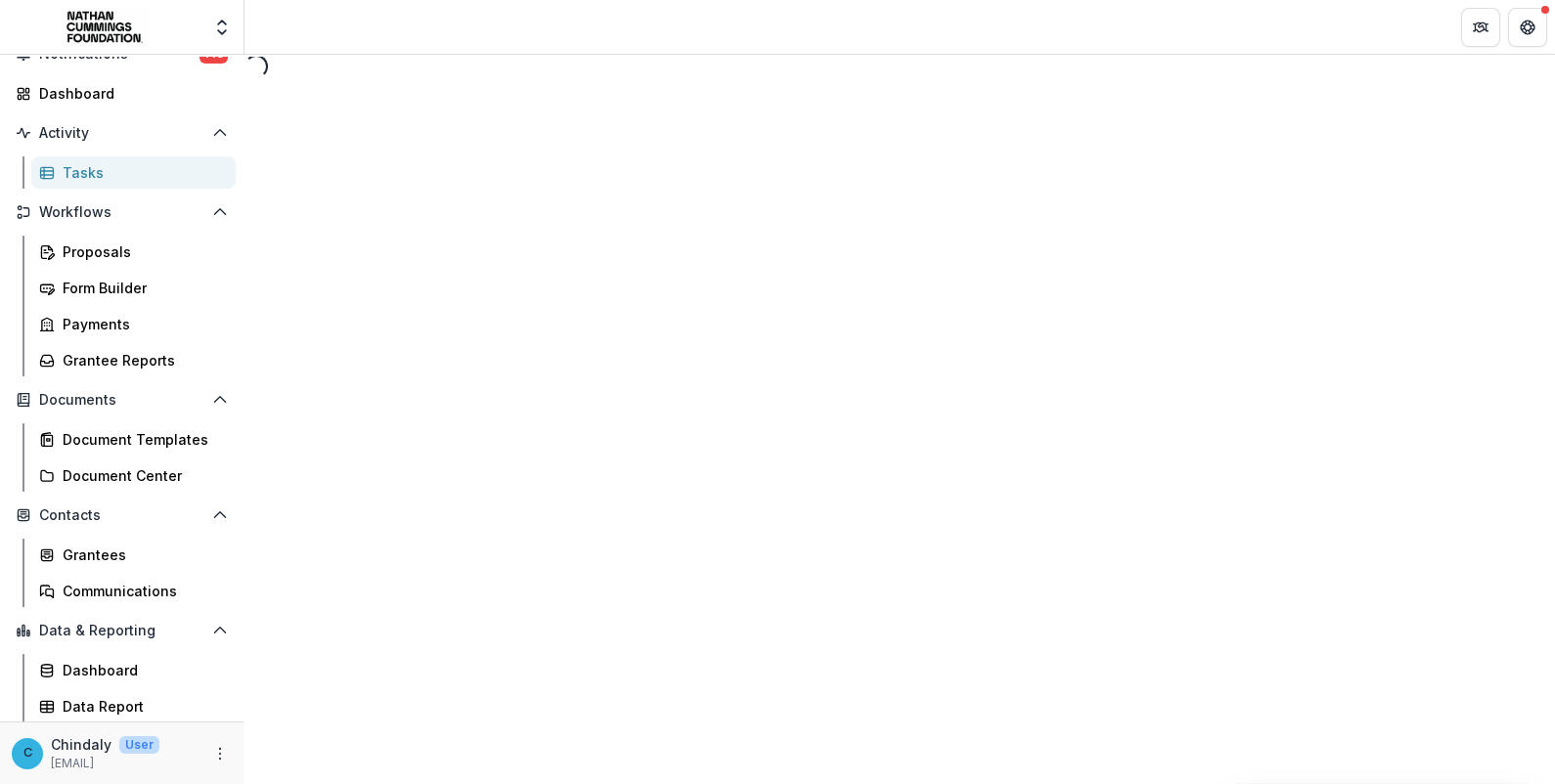 select on "********" 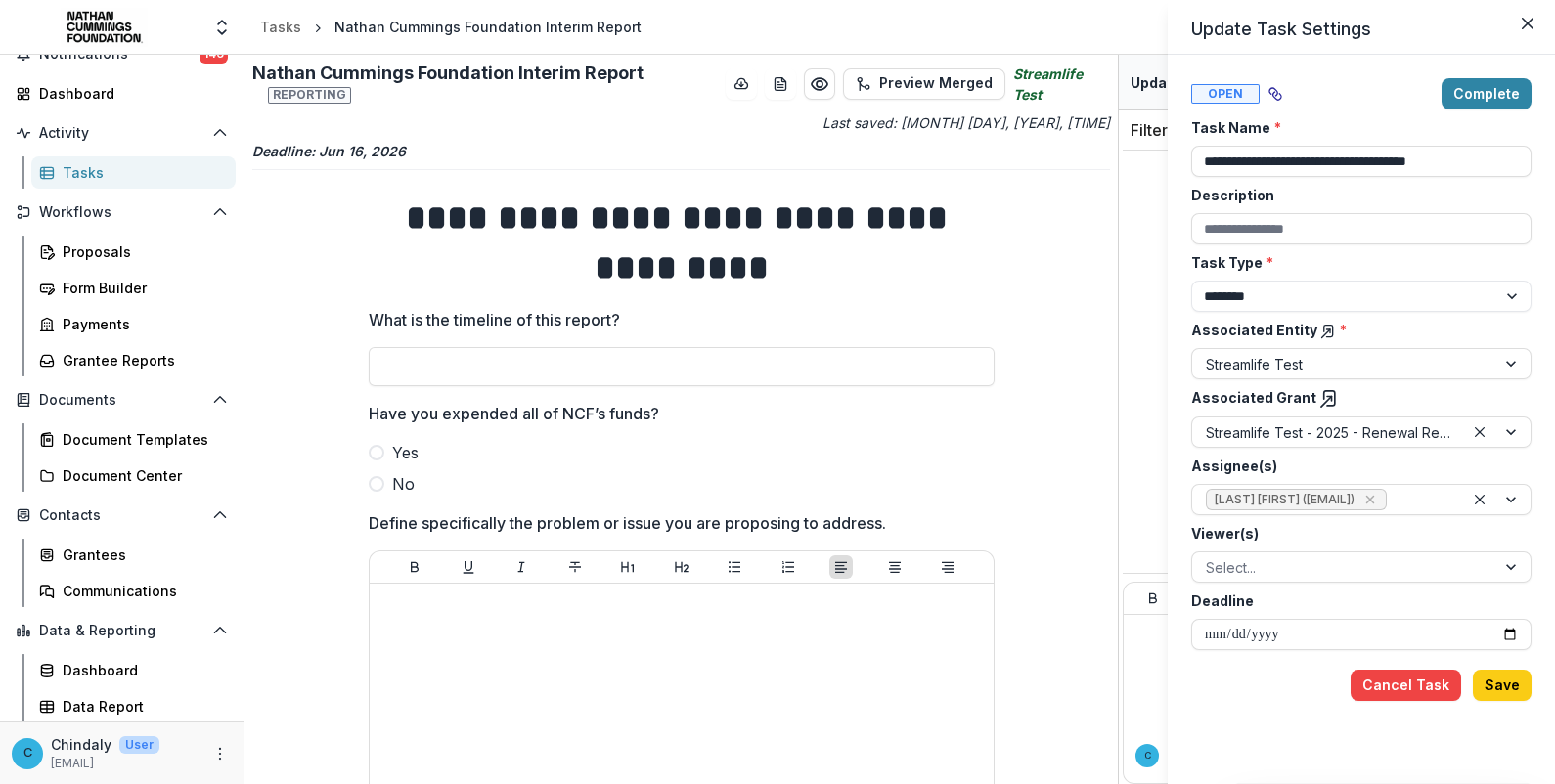 click on "**********" at bounding box center (778, 392) 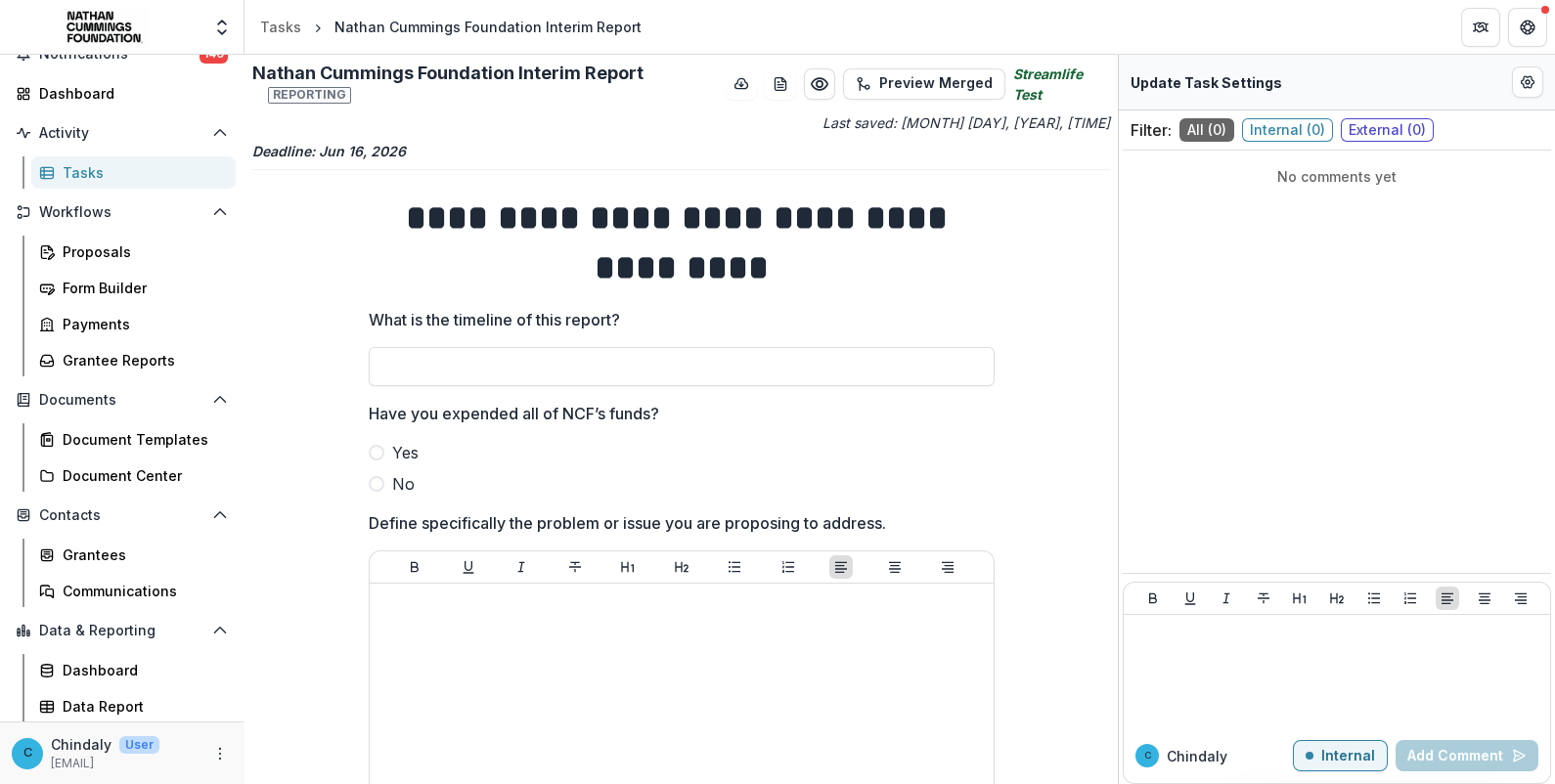 scroll, scrollTop: 86, scrollLeft: 0, axis: vertical 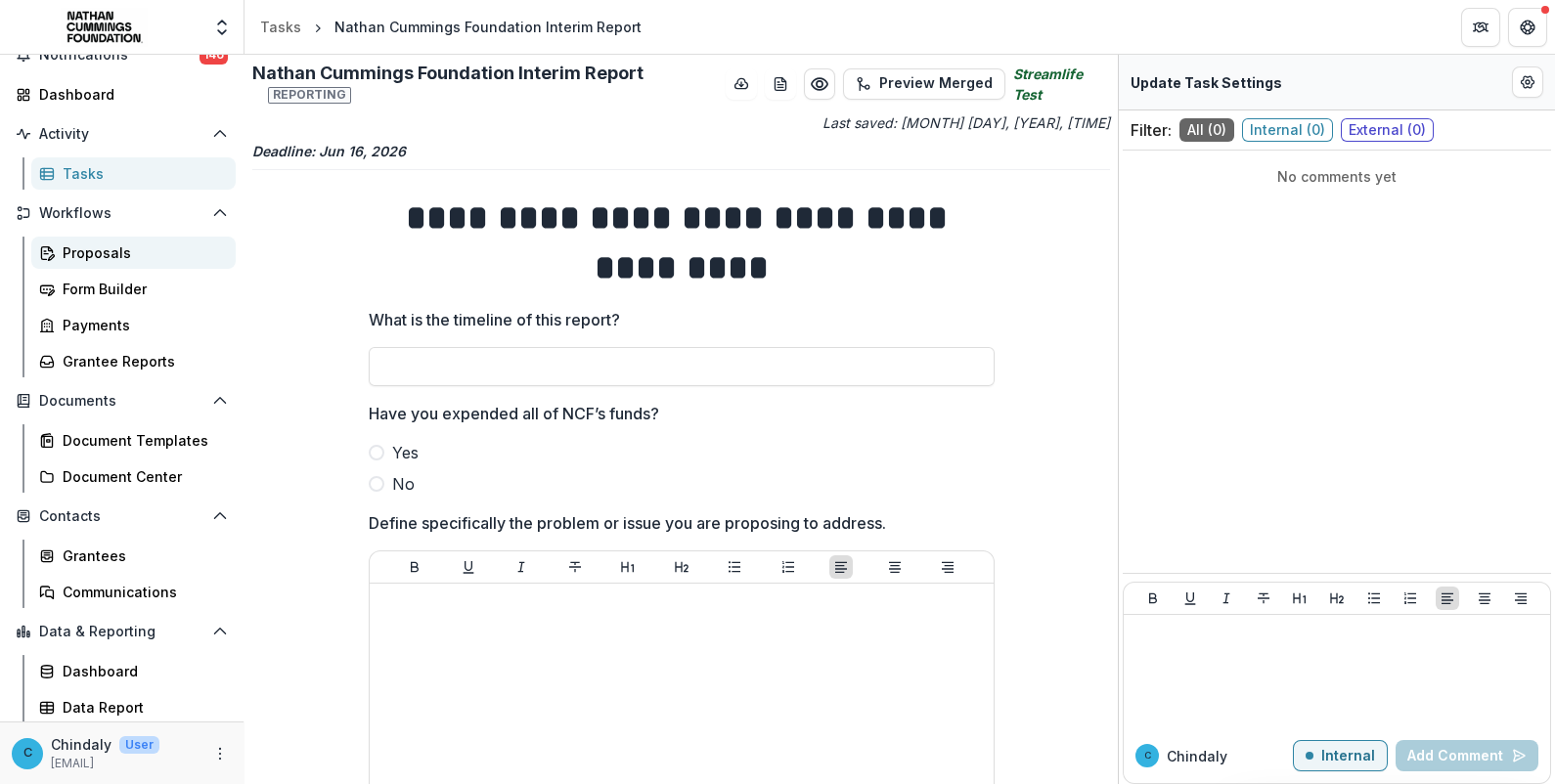 click on "Proposals" at bounding box center (141, 252) 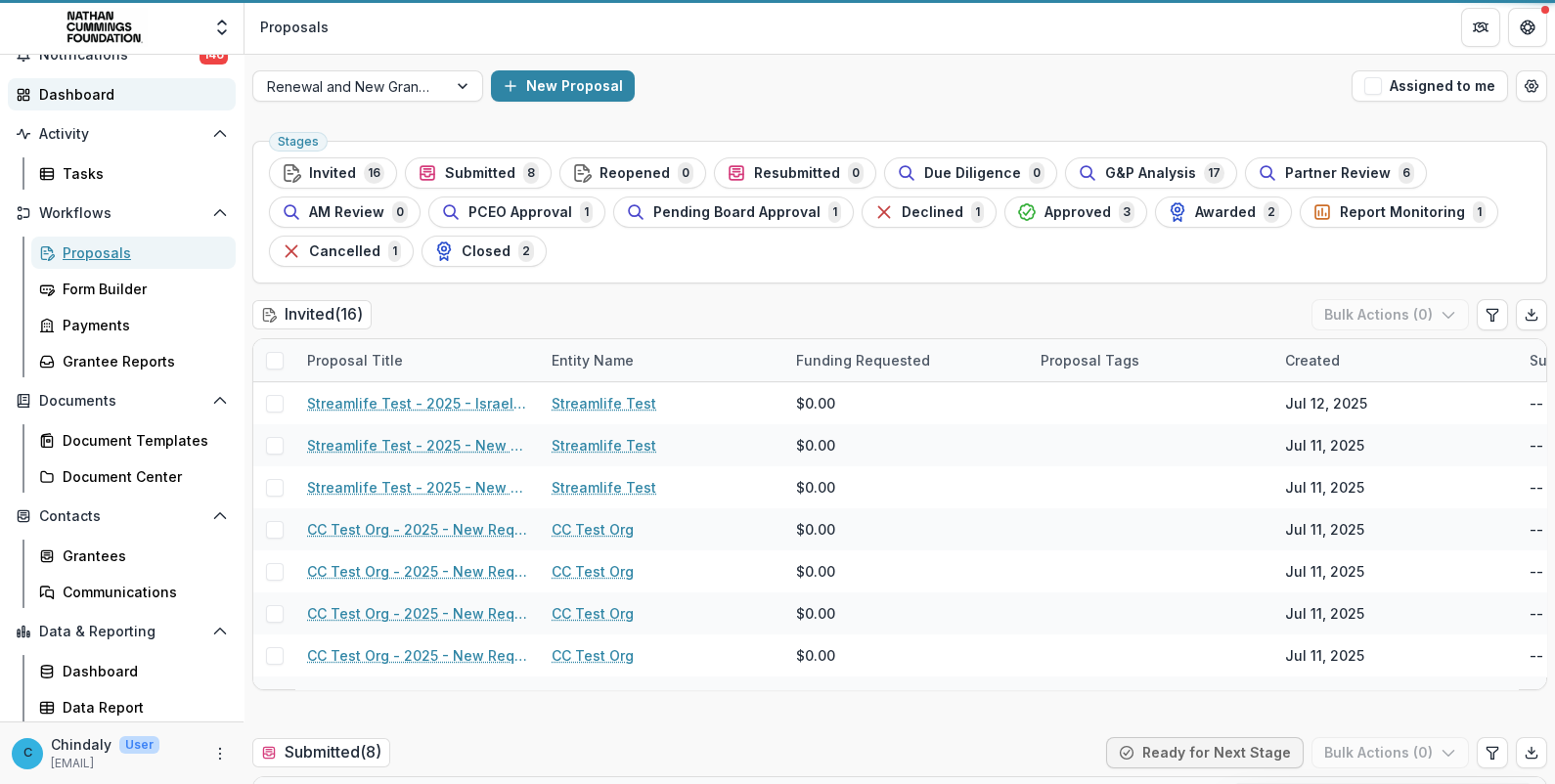 scroll, scrollTop: 0, scrollLeft: 0, axis: both 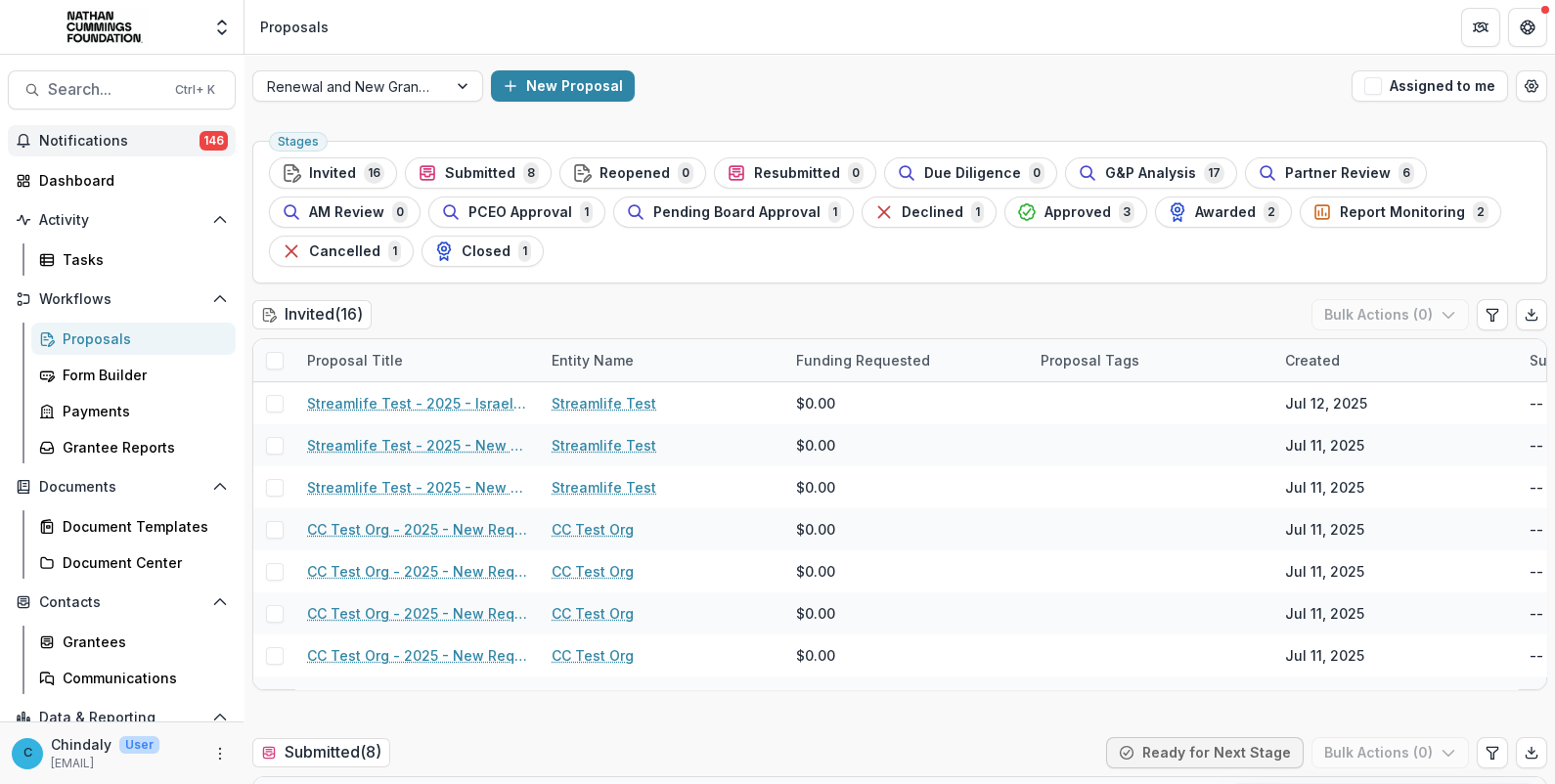click on "Notifications" at bounding box center (119, 141) 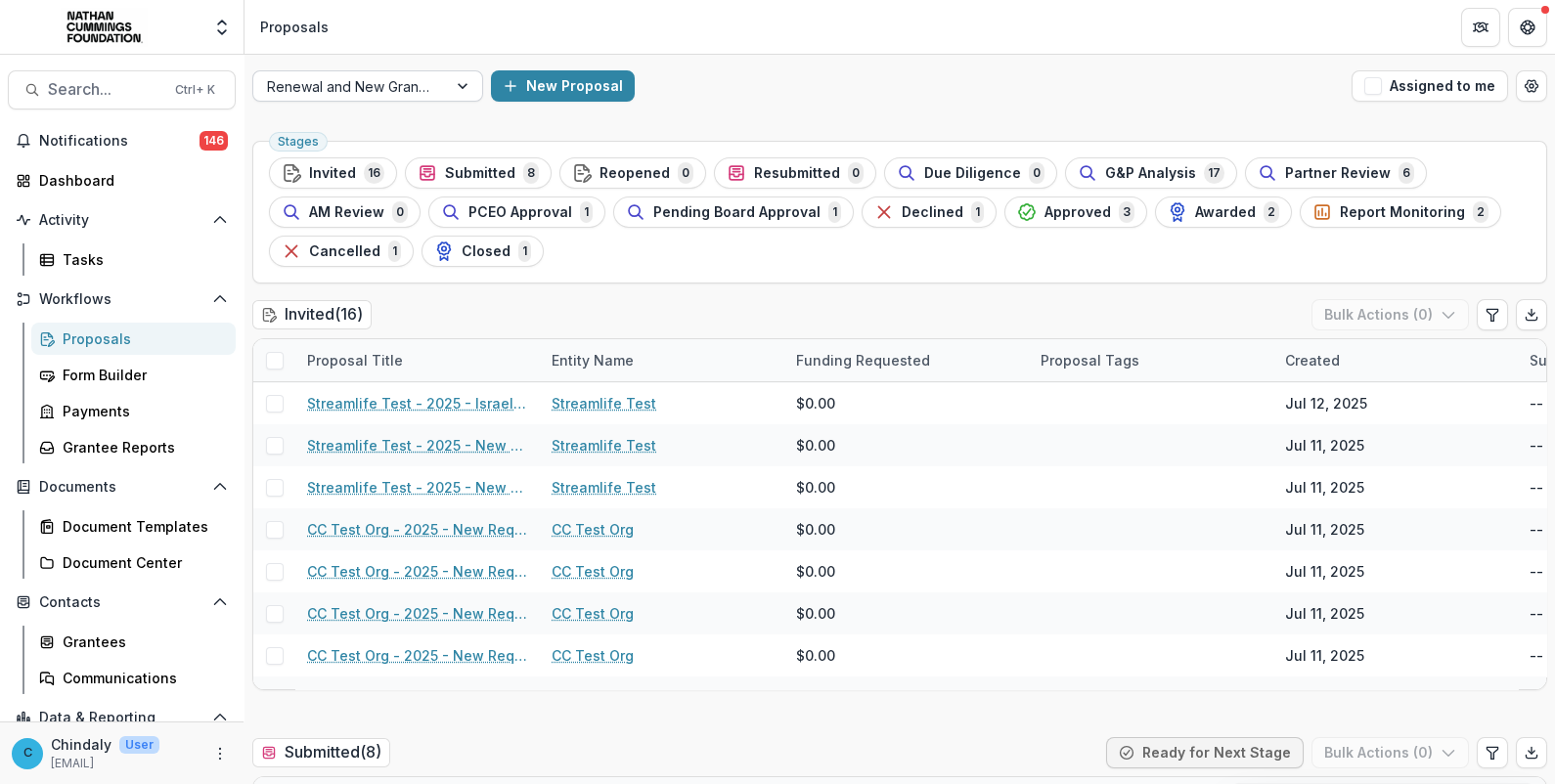 click at bounding box center [350, 86] 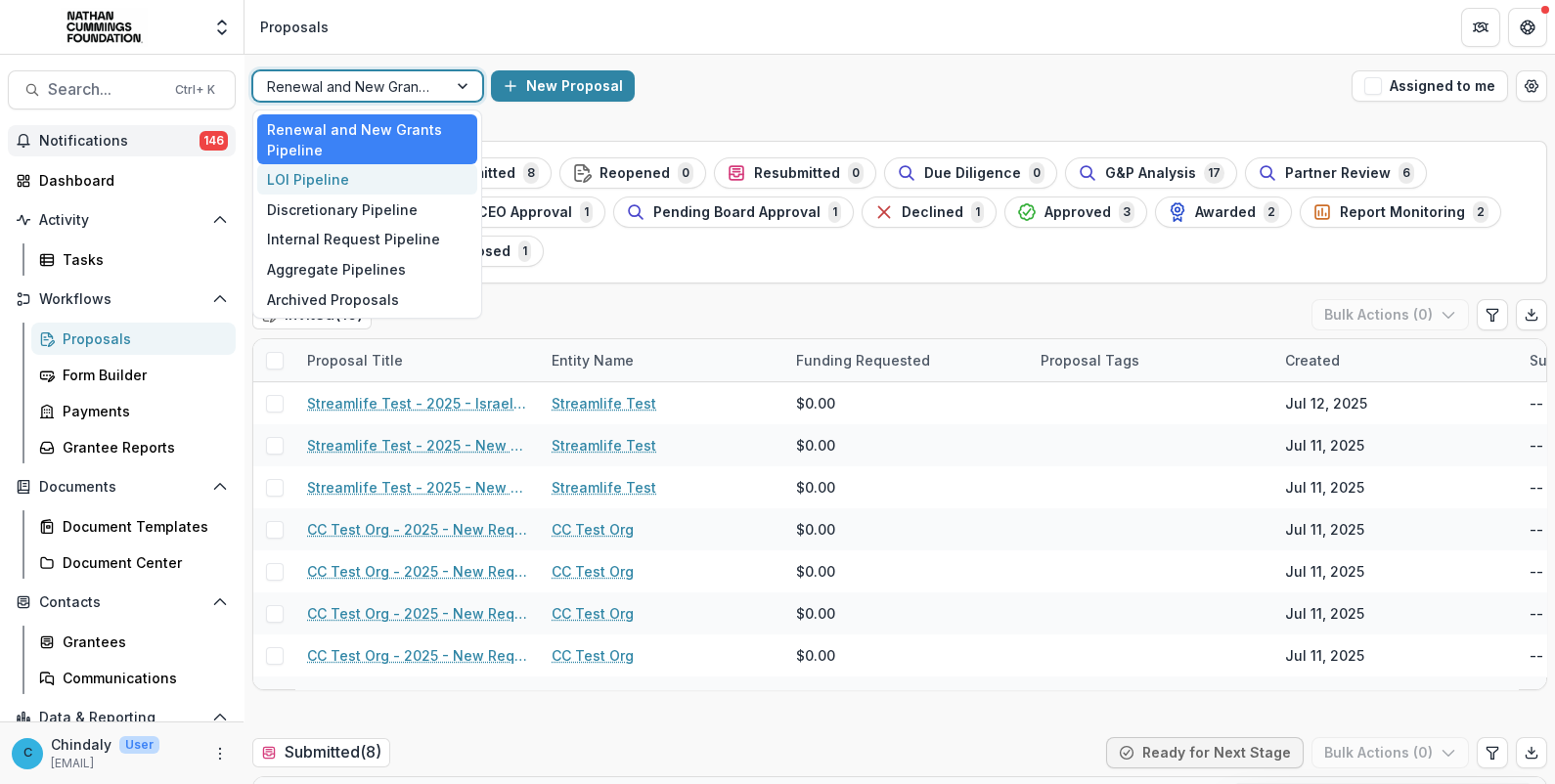 click on "Notifications 146" at bounding box center [121, 141] 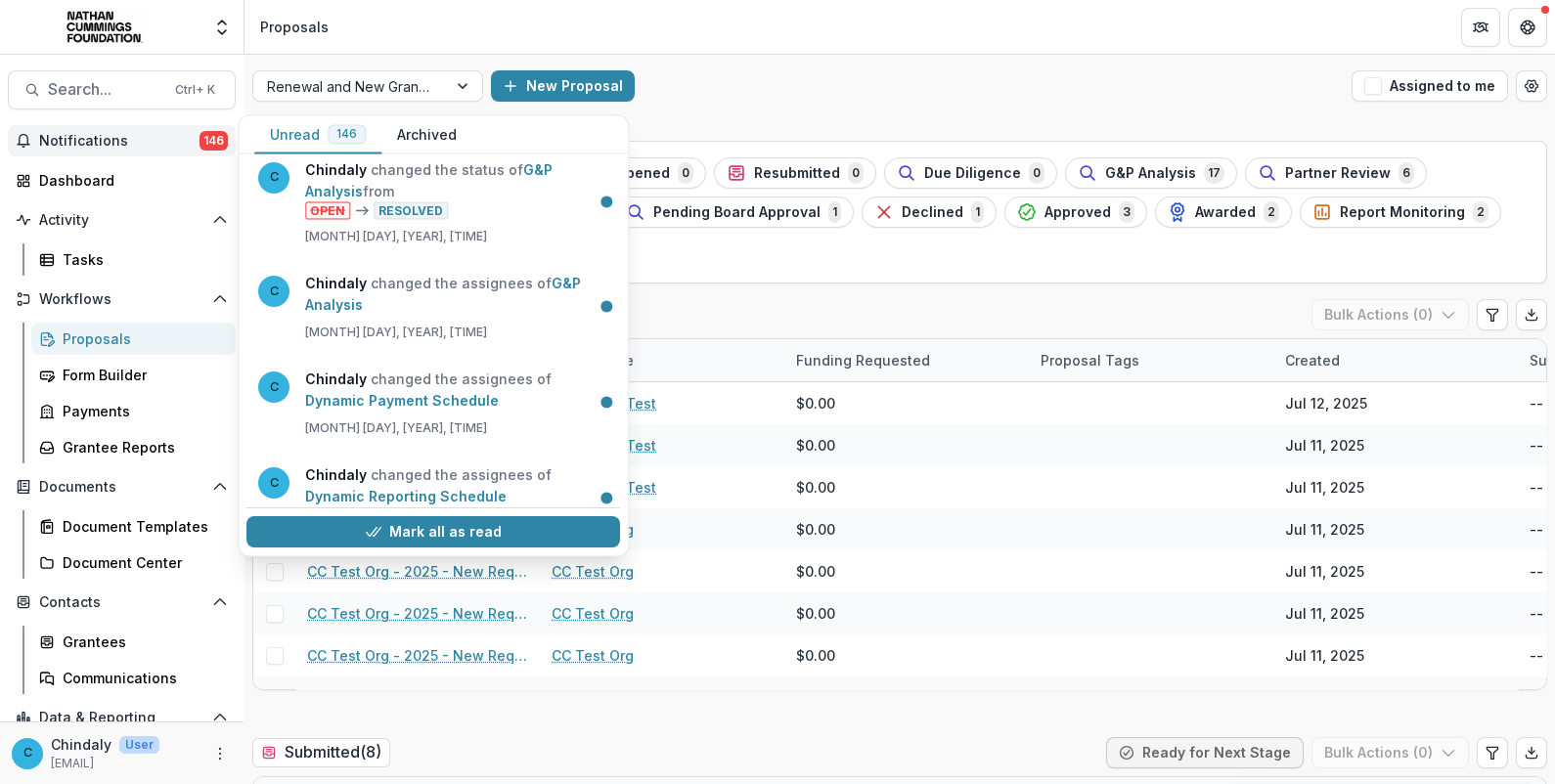 scroll, scrollTop: 0, scrollLeft: 0, axis: both 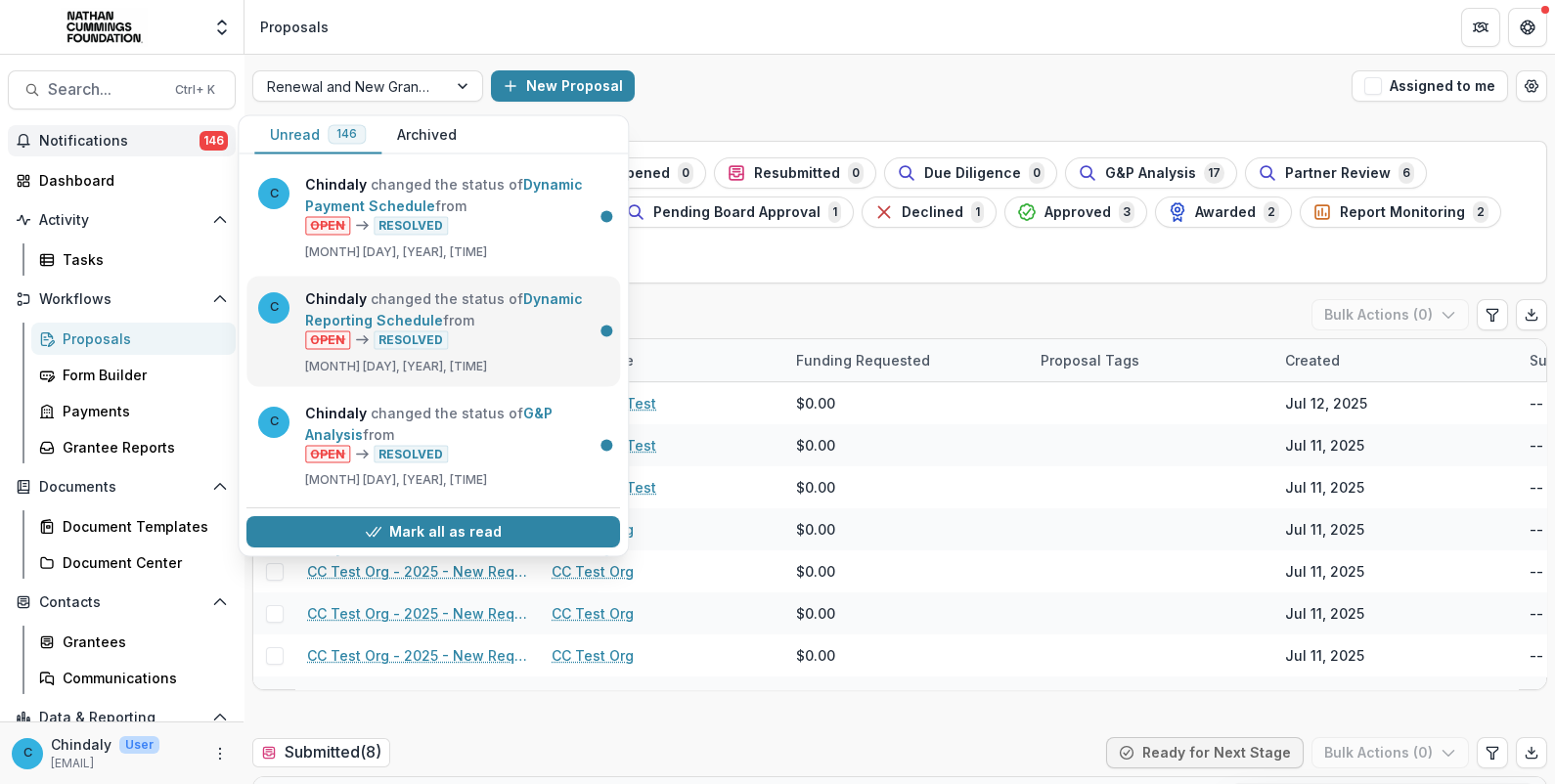 click on "Dynamic Reporting Schedule" at bounding box center [444, 308] 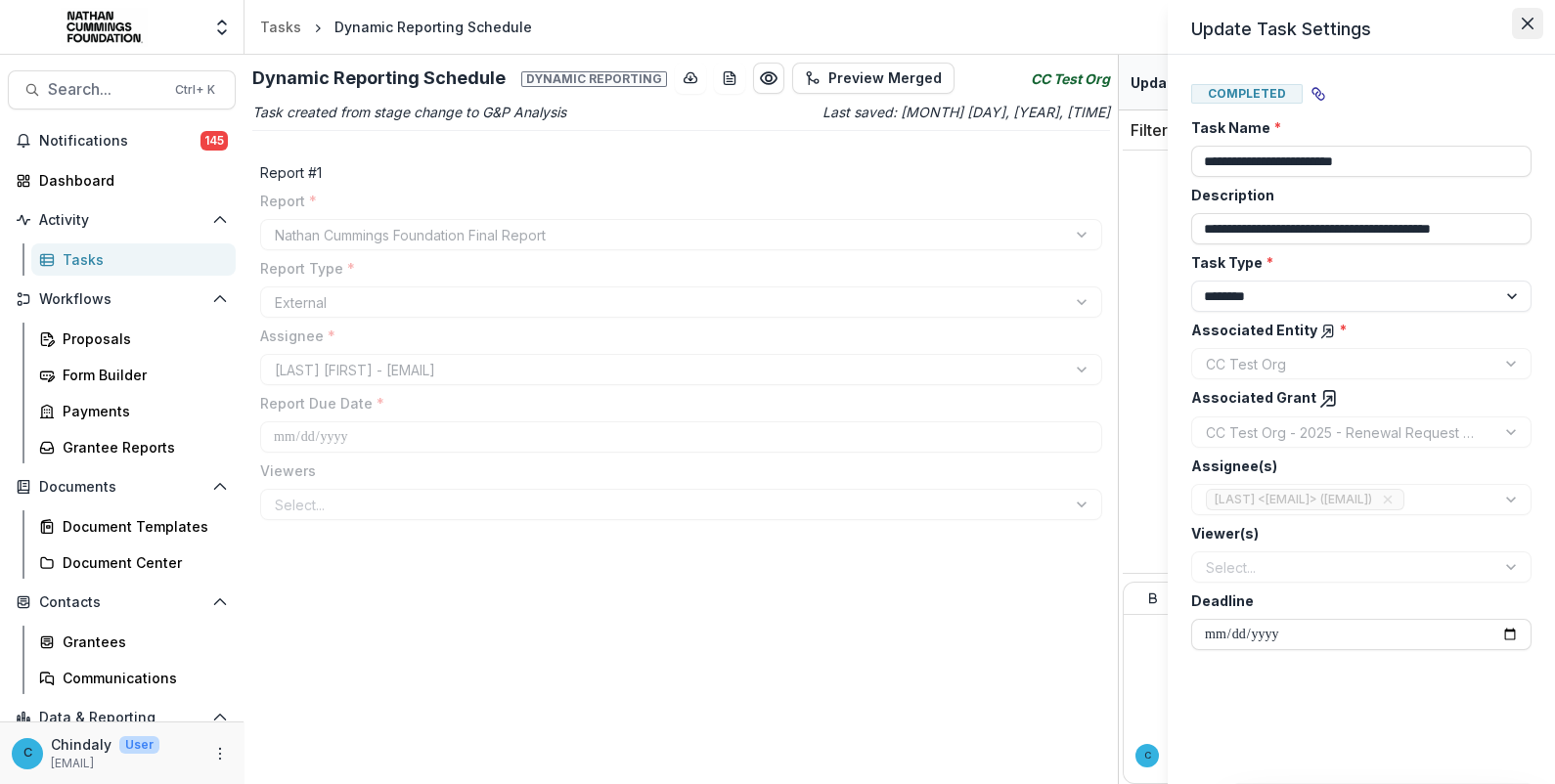 click 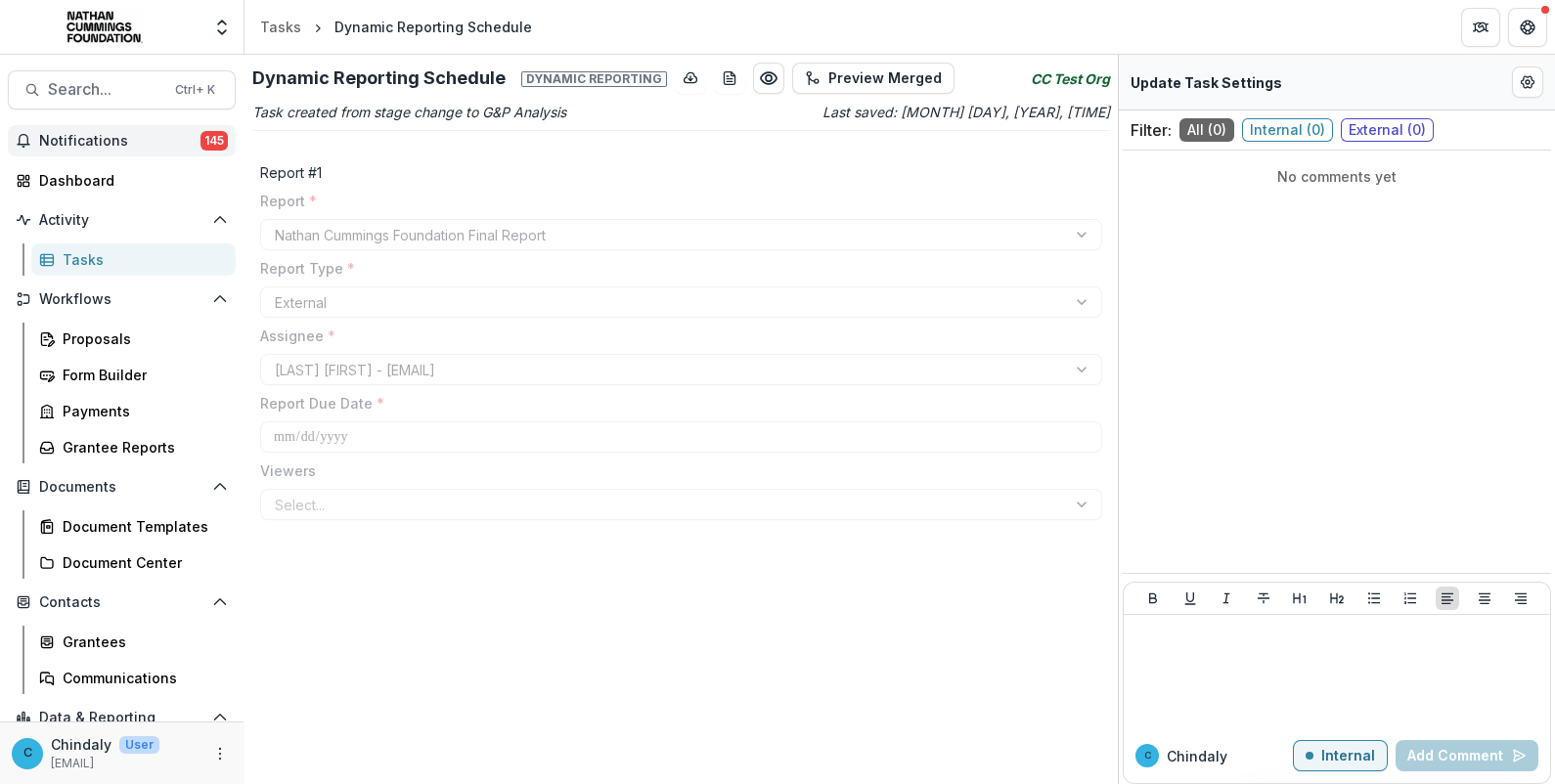 click on "Notifications" at bounding box center [119, 141] 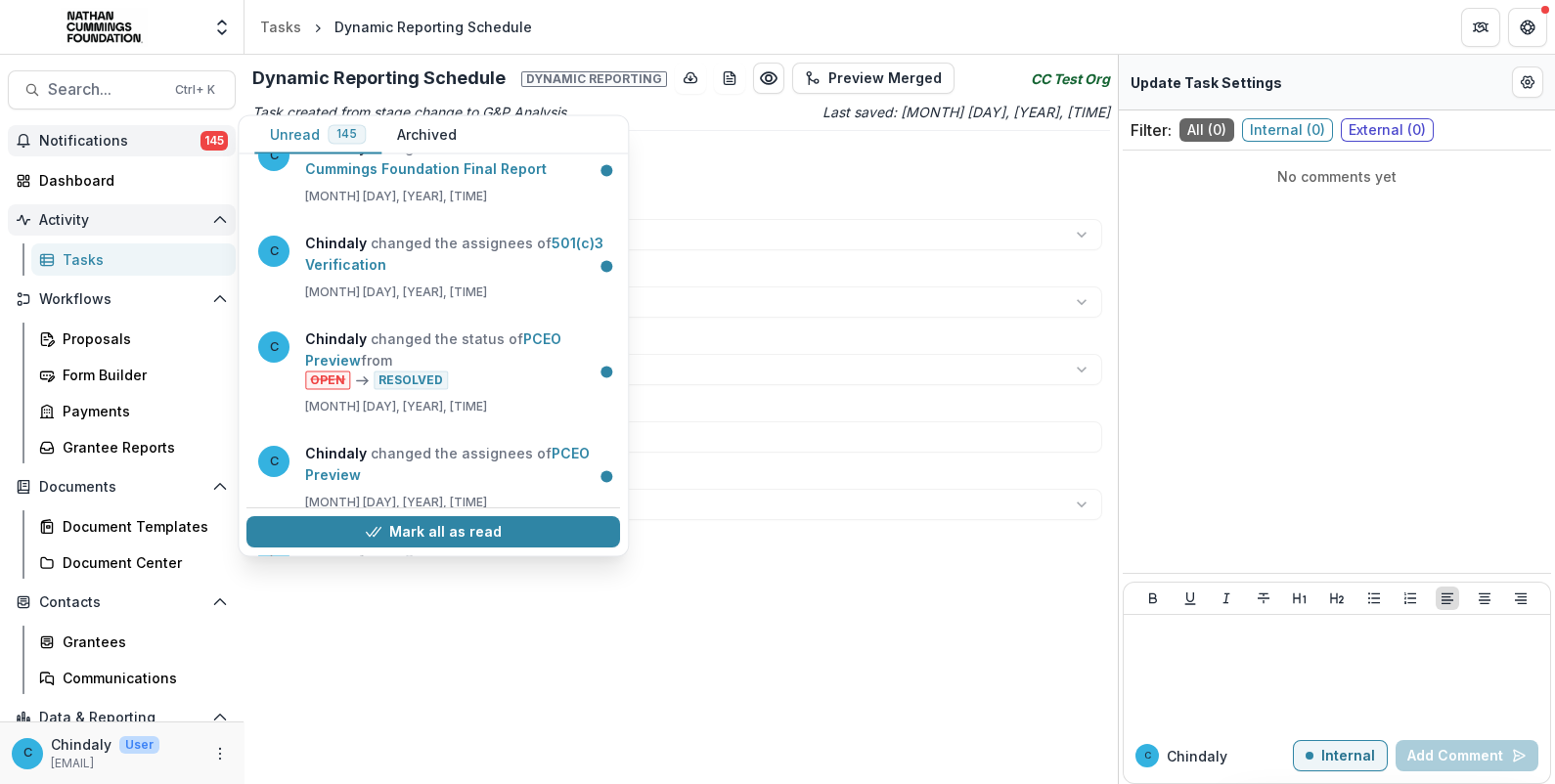 scroll, scrollTop: 1832, scrollLeft: 0, axis: vertical 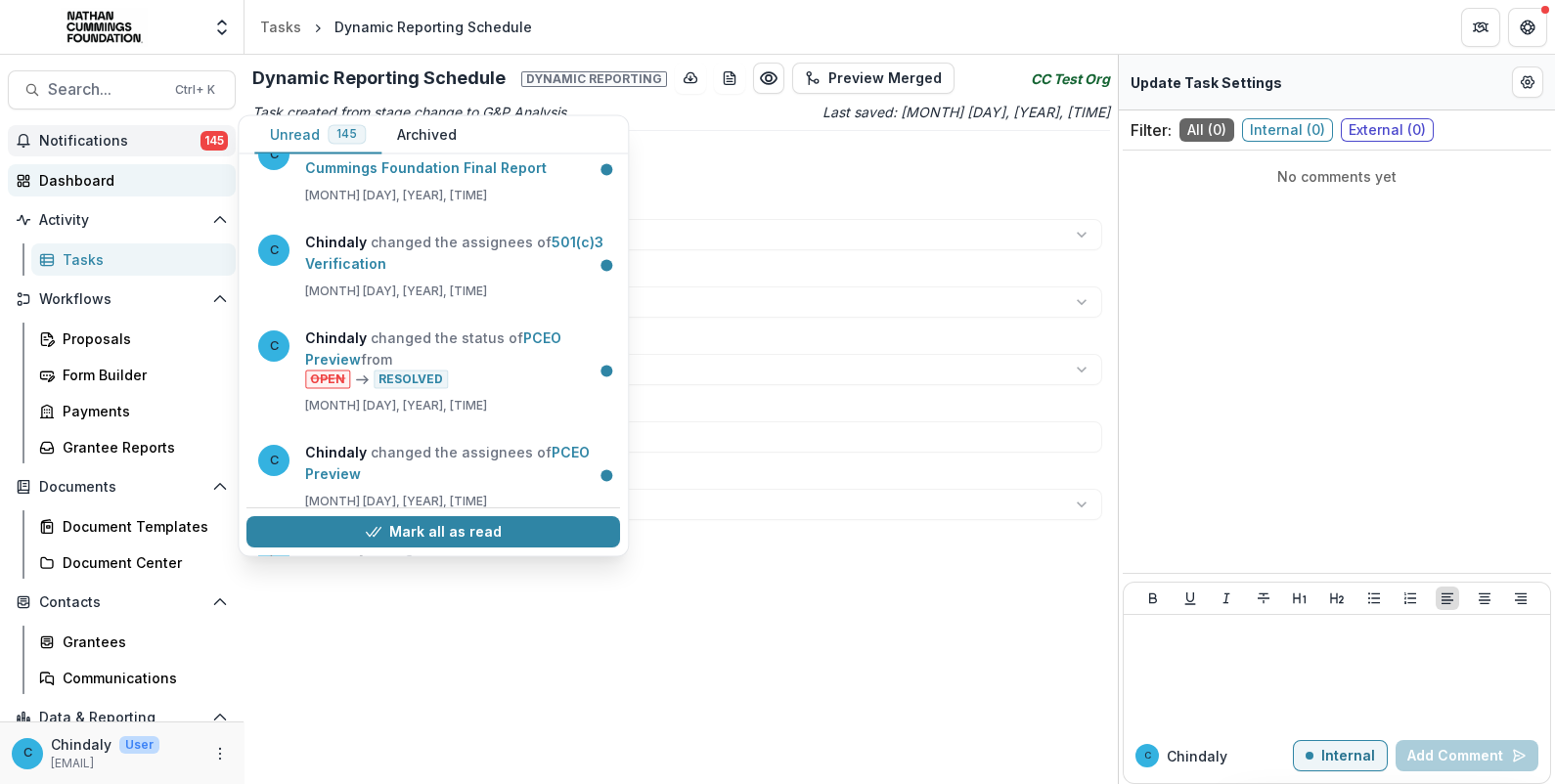 click on "Dashboard" at bounding box center (129, 180) 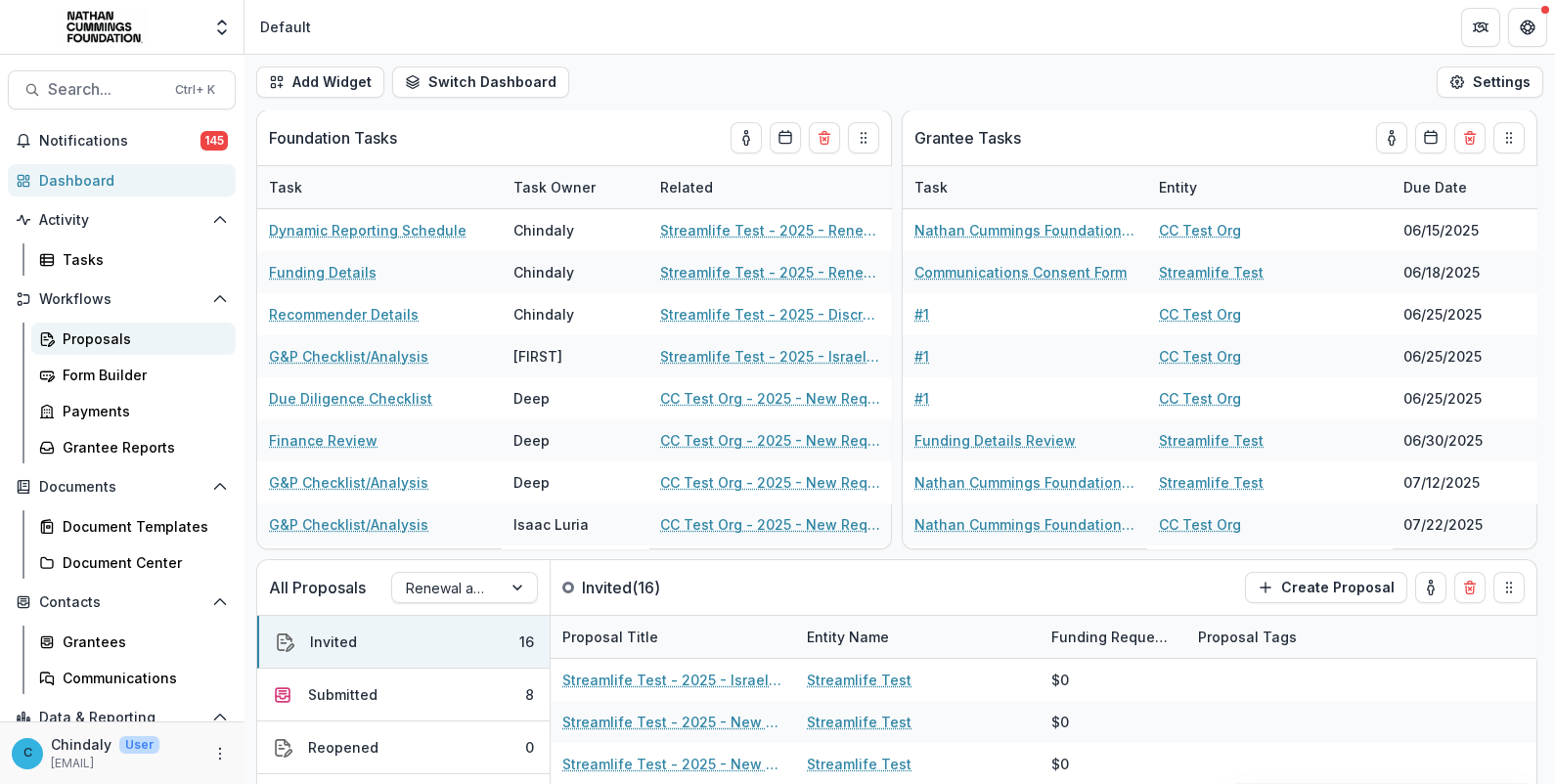 click on "Proposals" at bounding box center (141, 338) 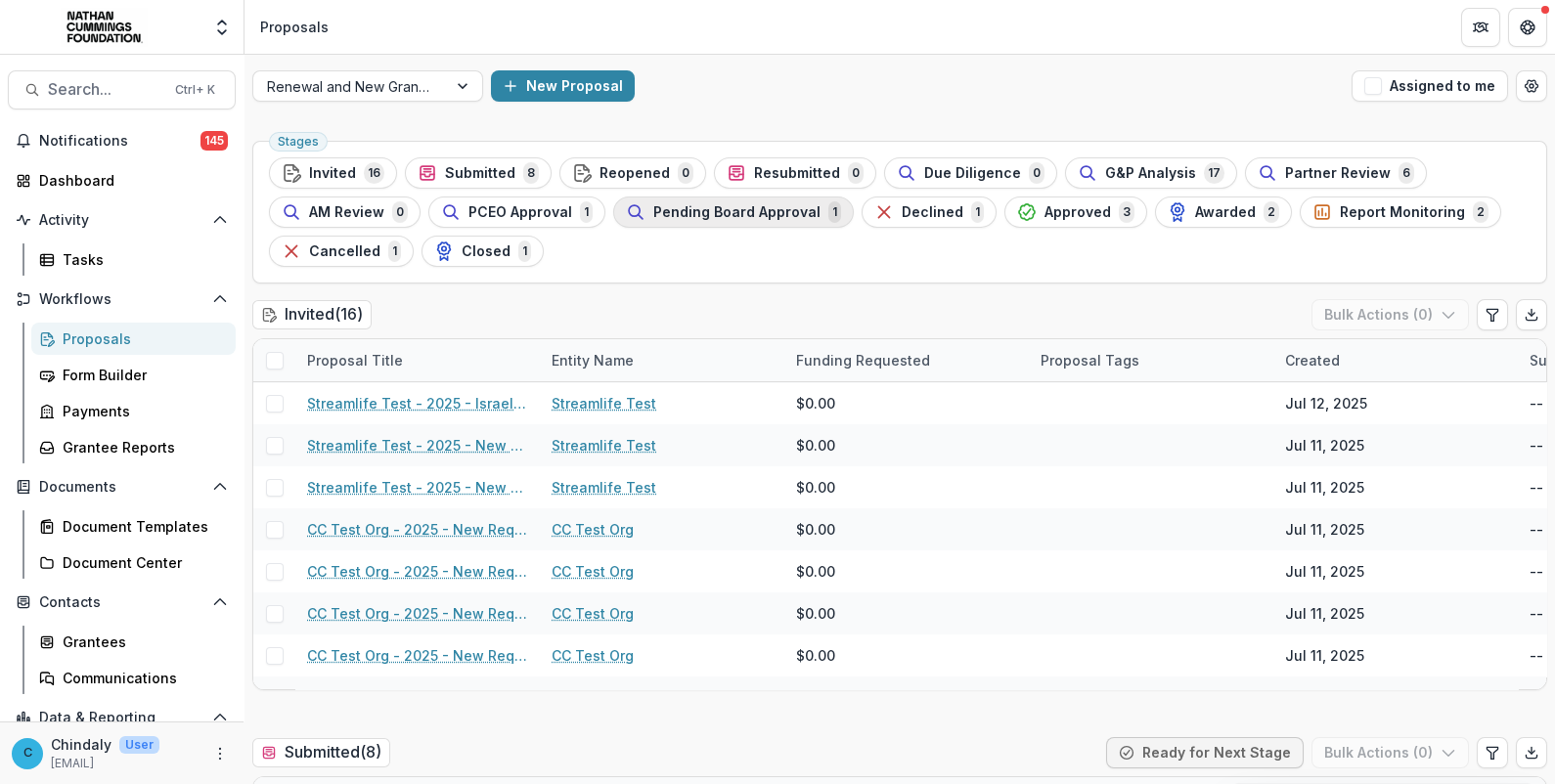 click on "Pending Board Approval" at bounding box center [736, 212] 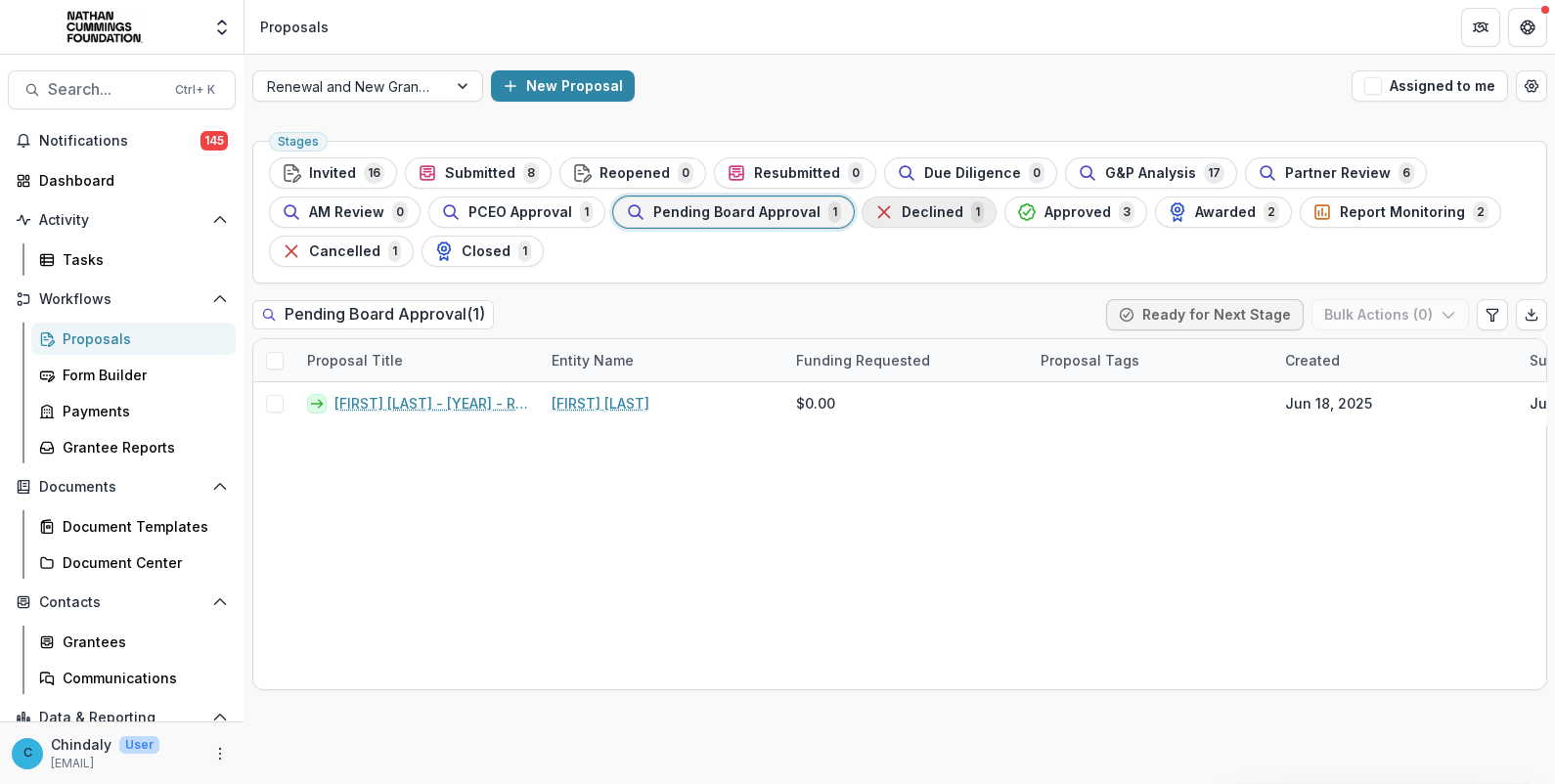 click on "Declined" at bounding box center [932, 212] 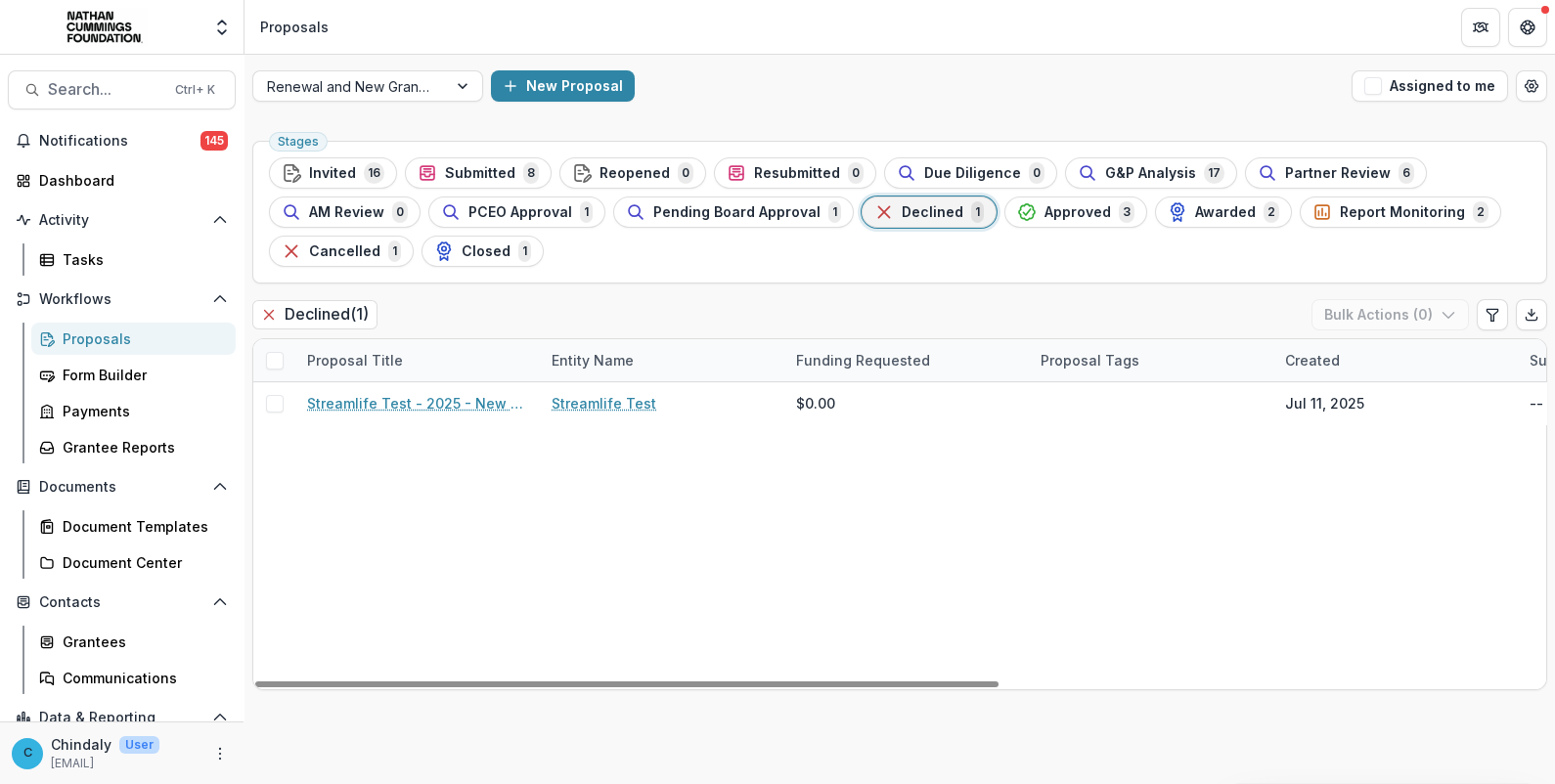 click on "Approved" at bounding box center [1078, 212] 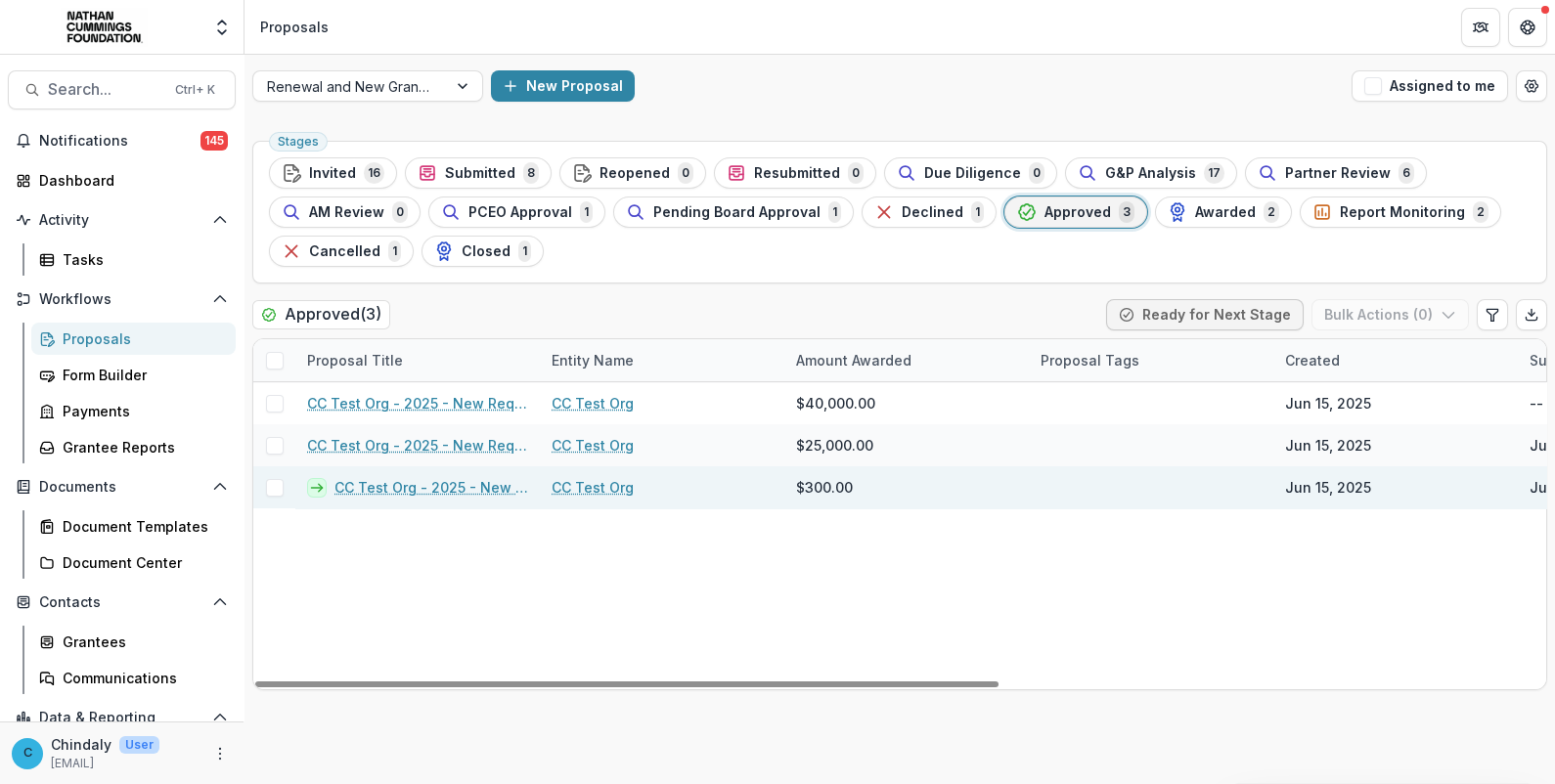 click 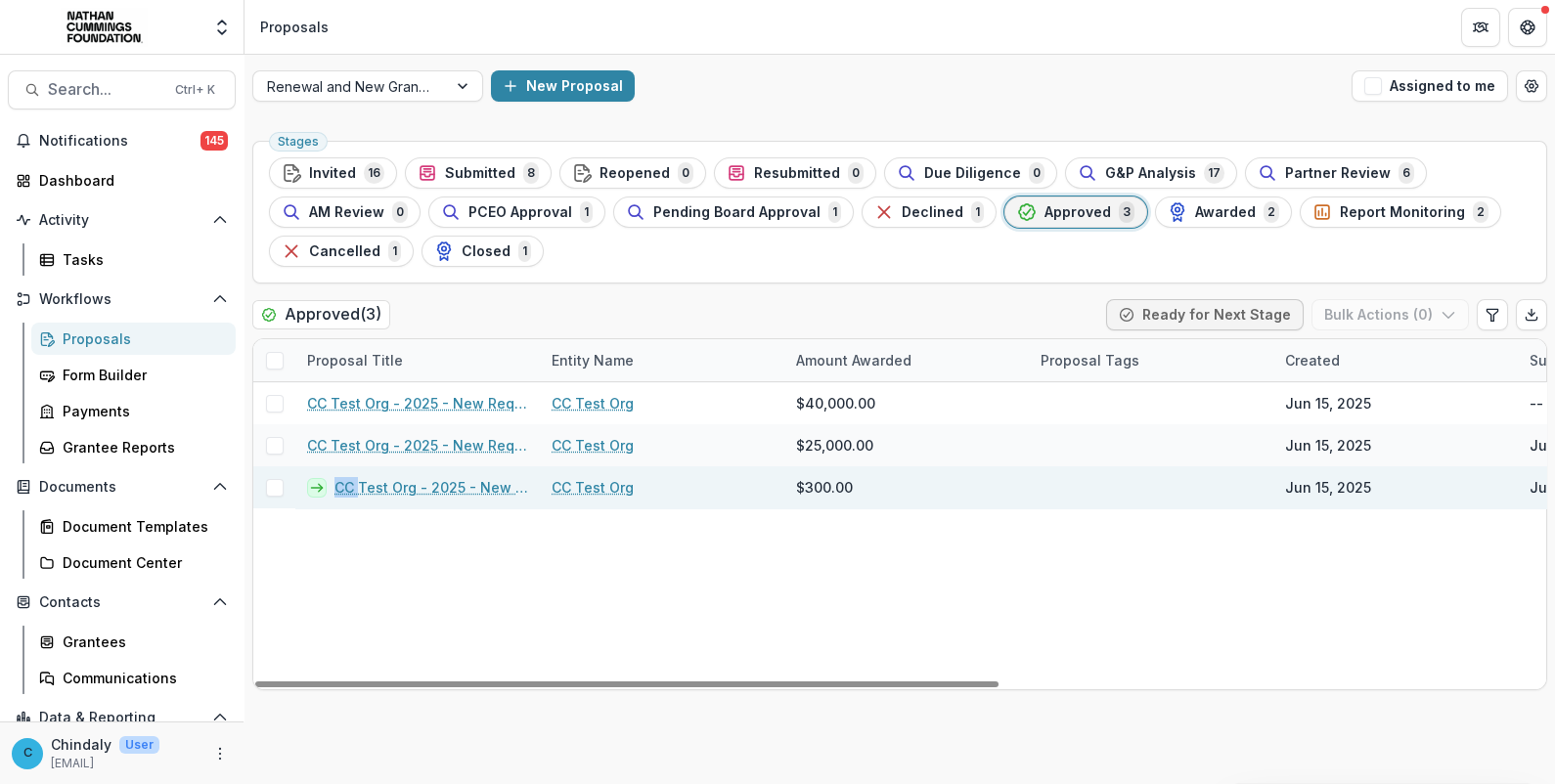 click 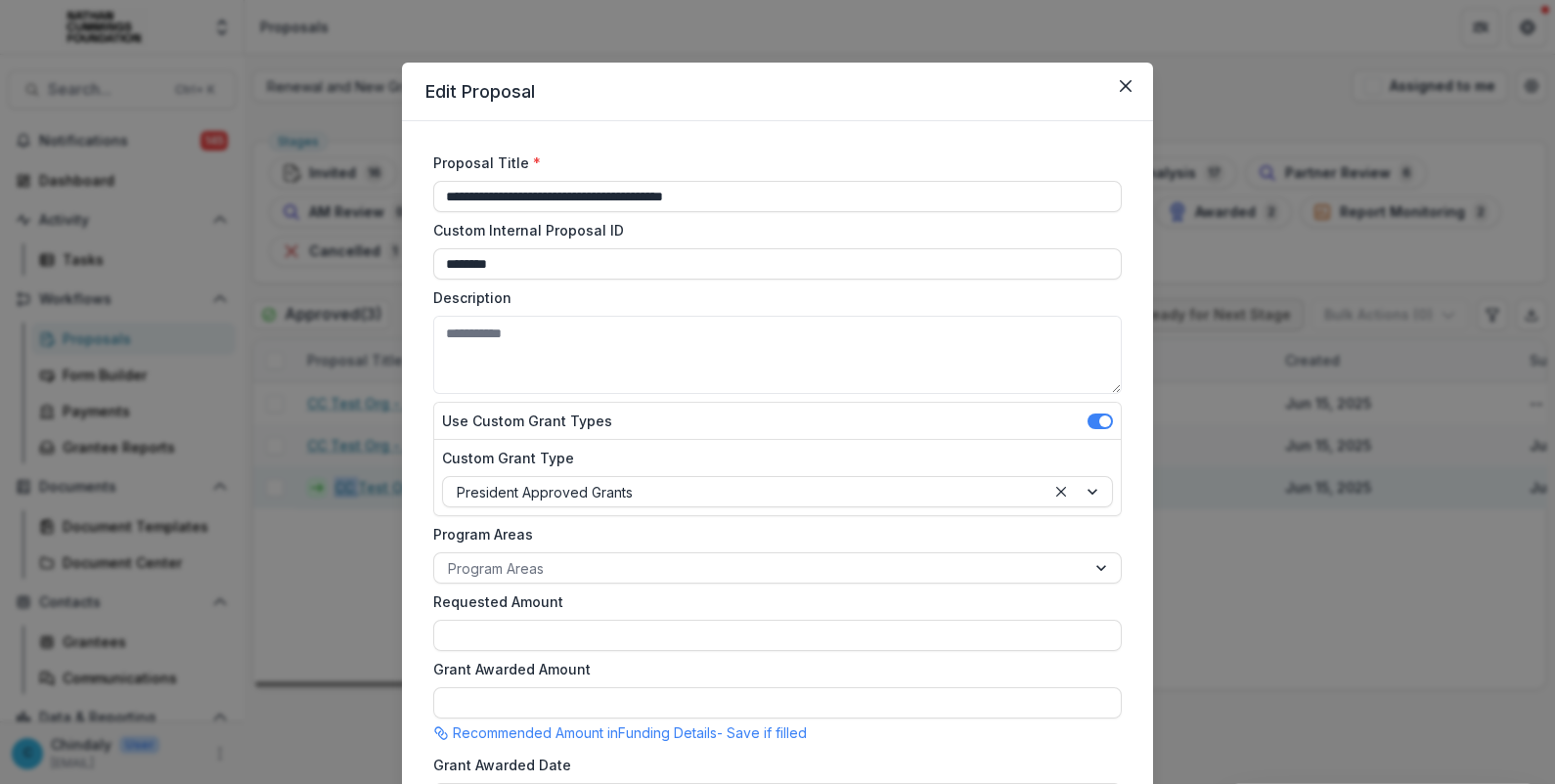 type on "****" 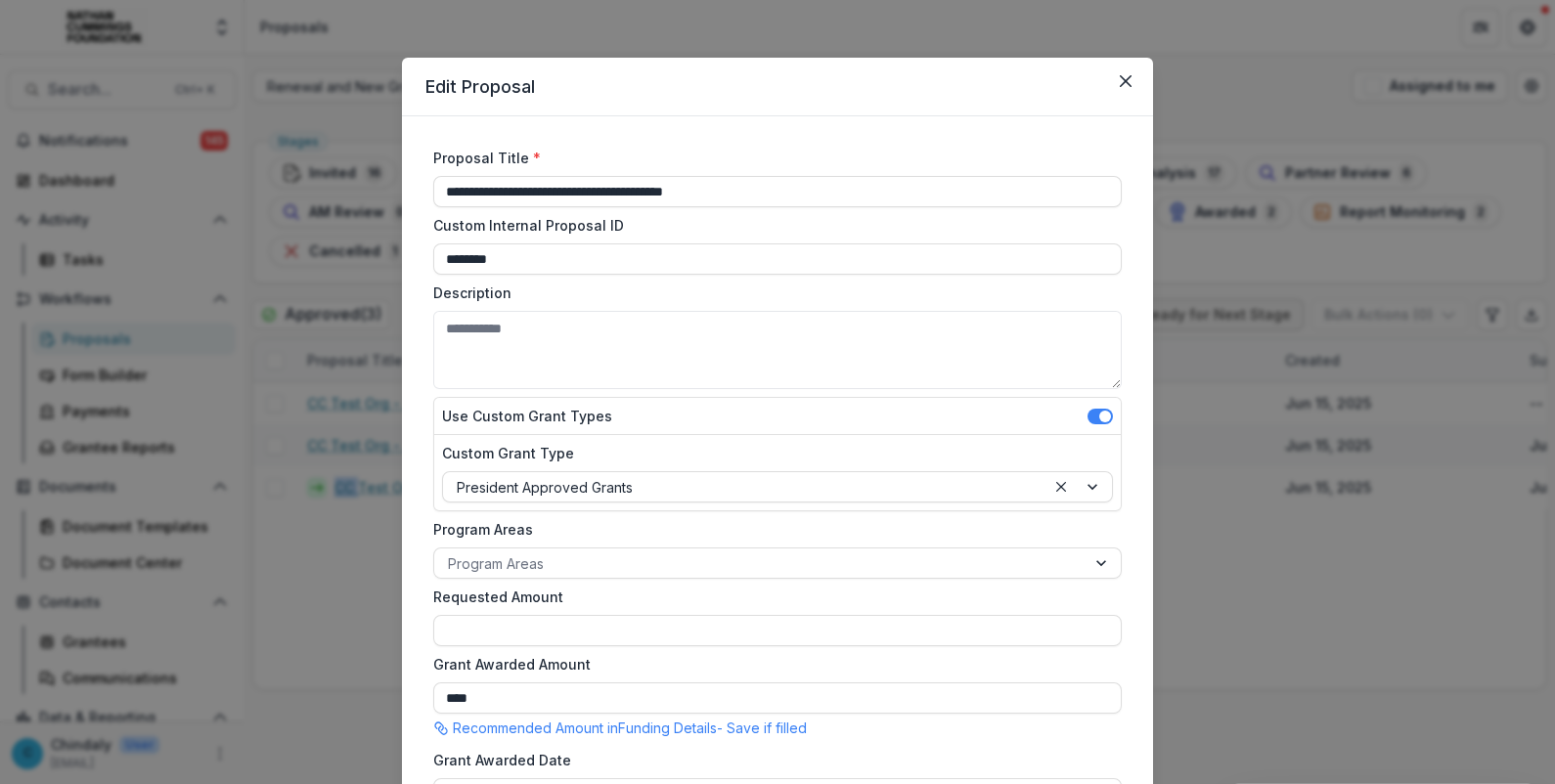 scroll, scrollTop: 0, scrollLeft: 0, axis: both 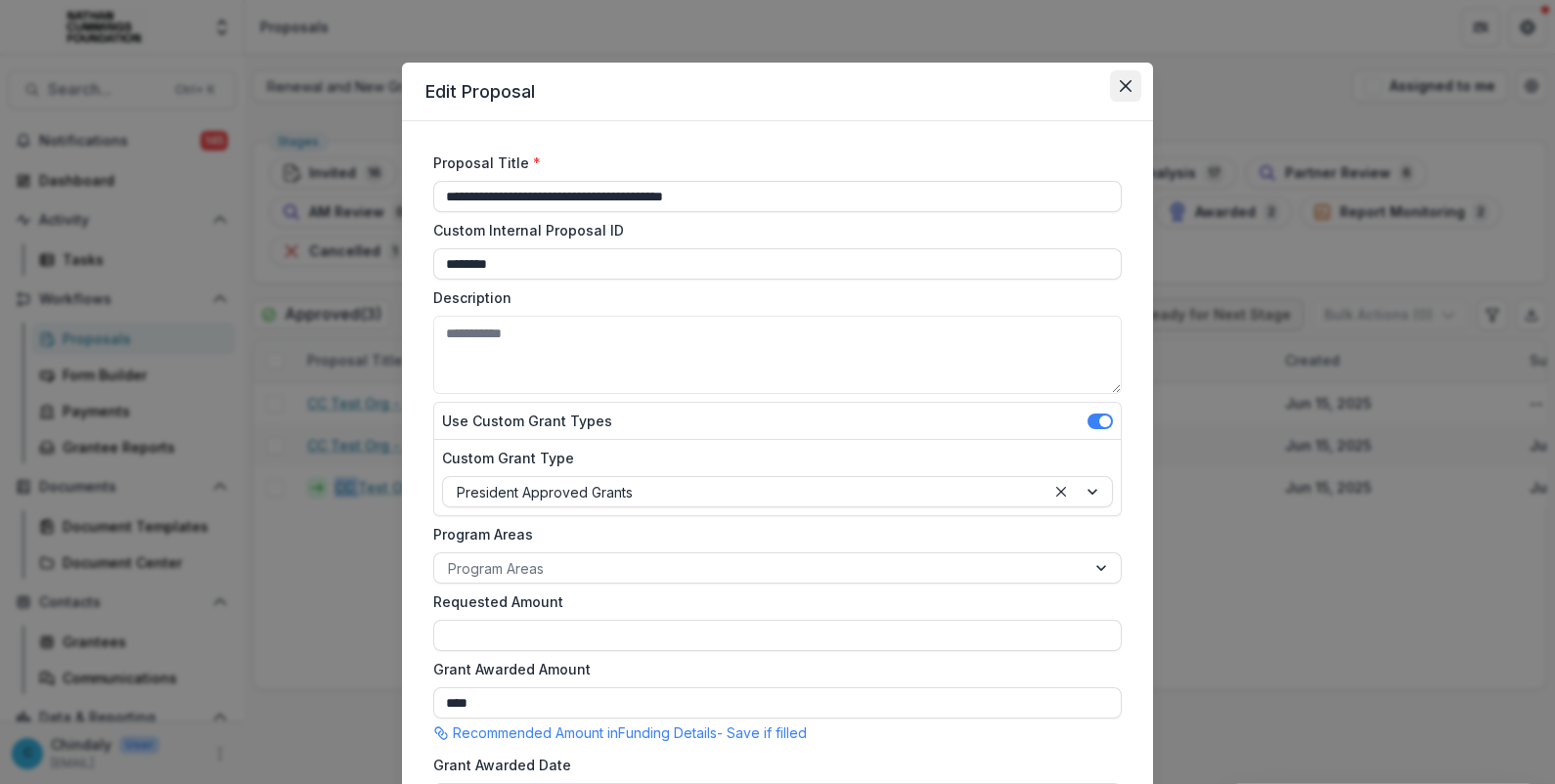click 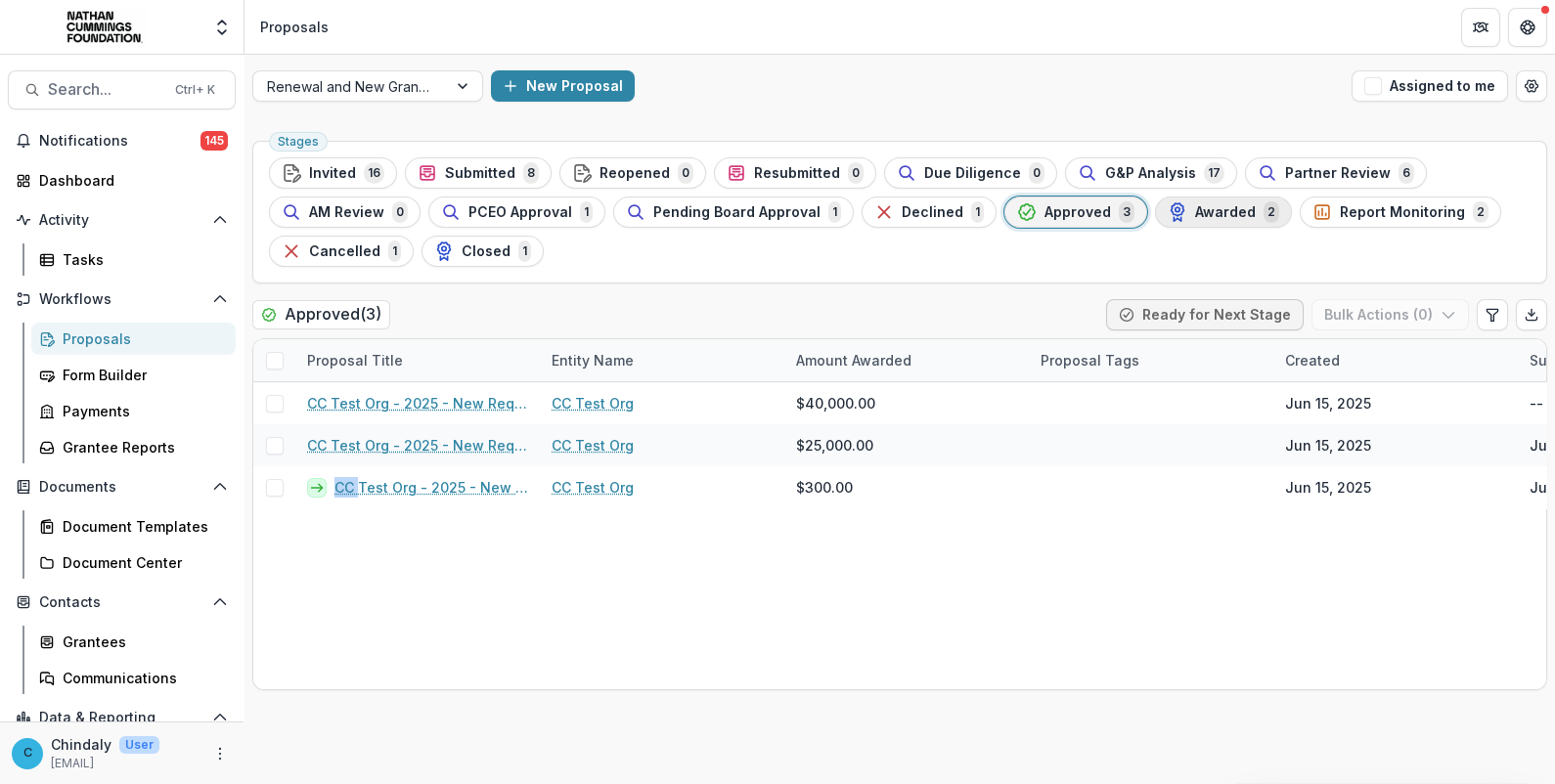 click on "Awarded" at bounding box center [1225, 212] 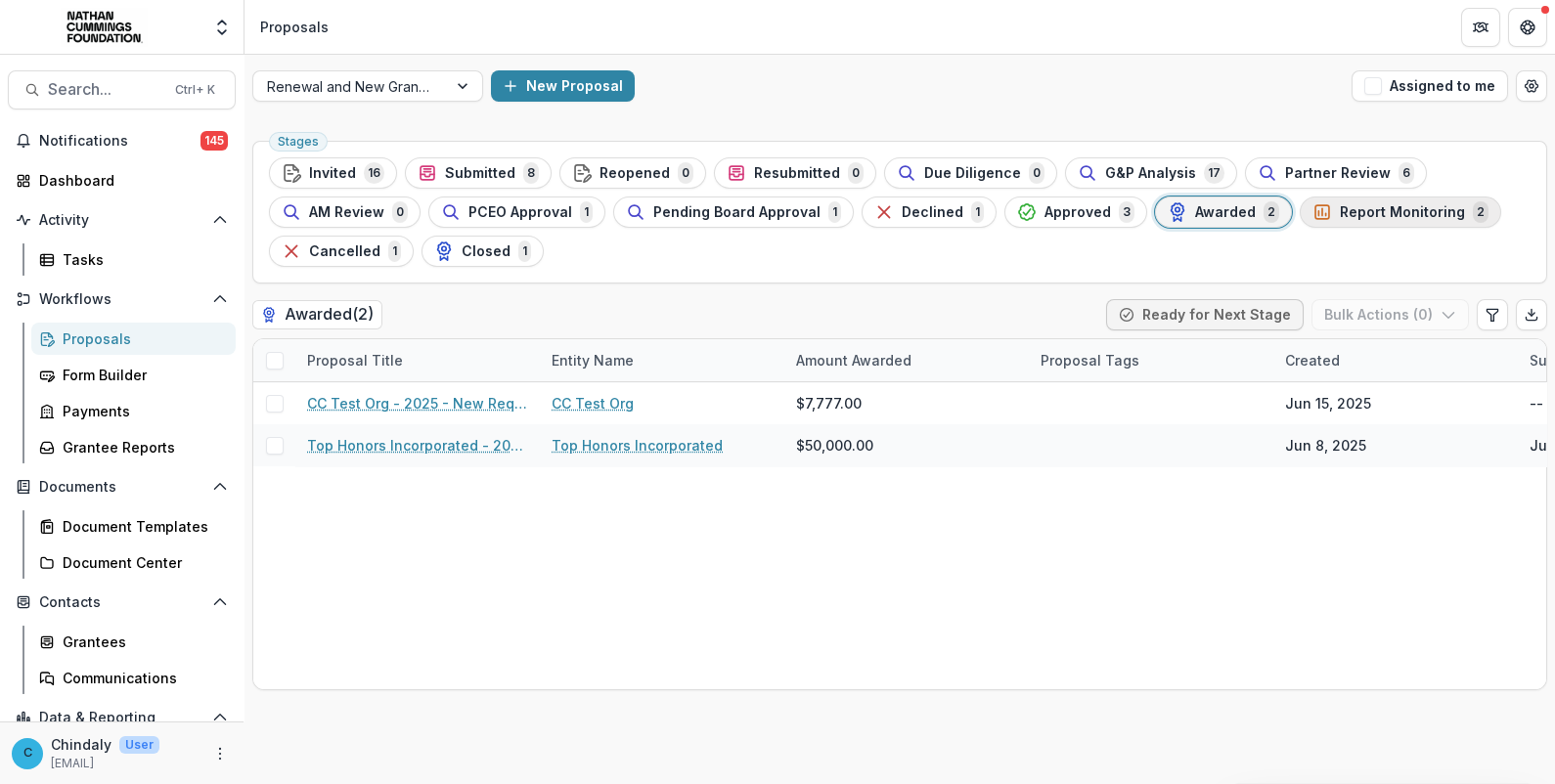 click on "Report Monitoring" at bounding box center (1402, 212) 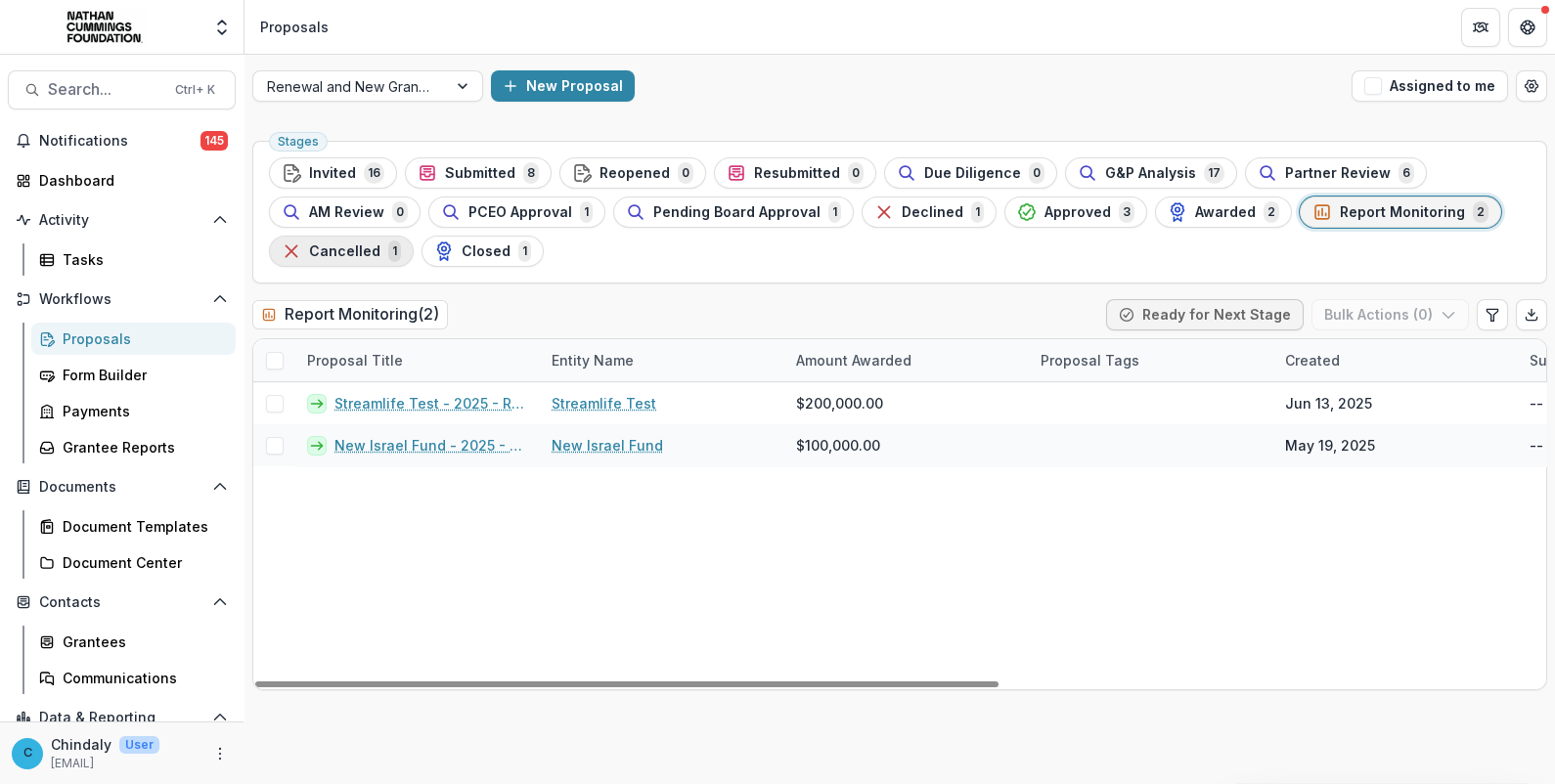 click on "Cancelled" at bounding box center [344, 251] 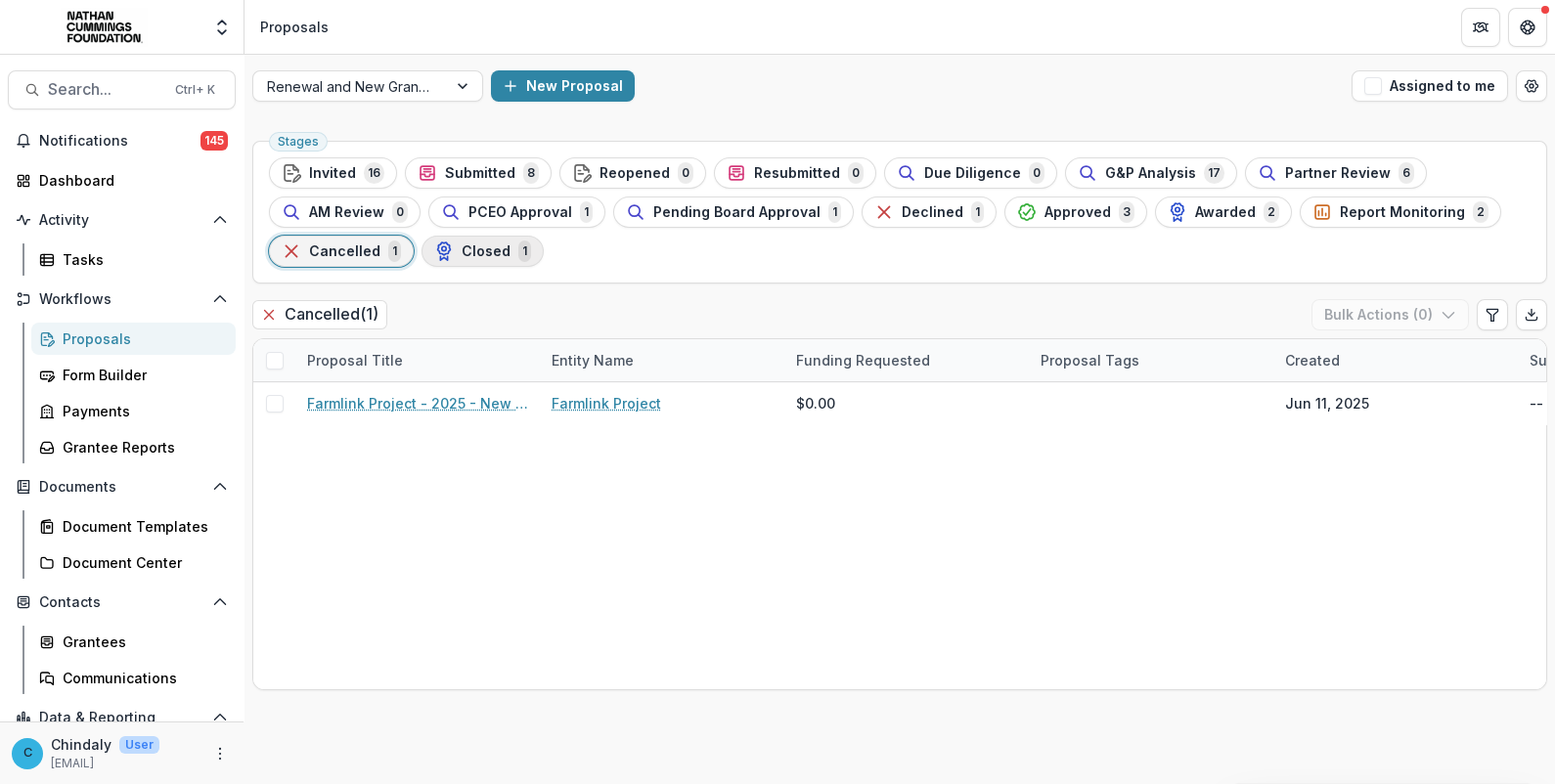 click on "Closed 1" at bounding box center (482, 251) 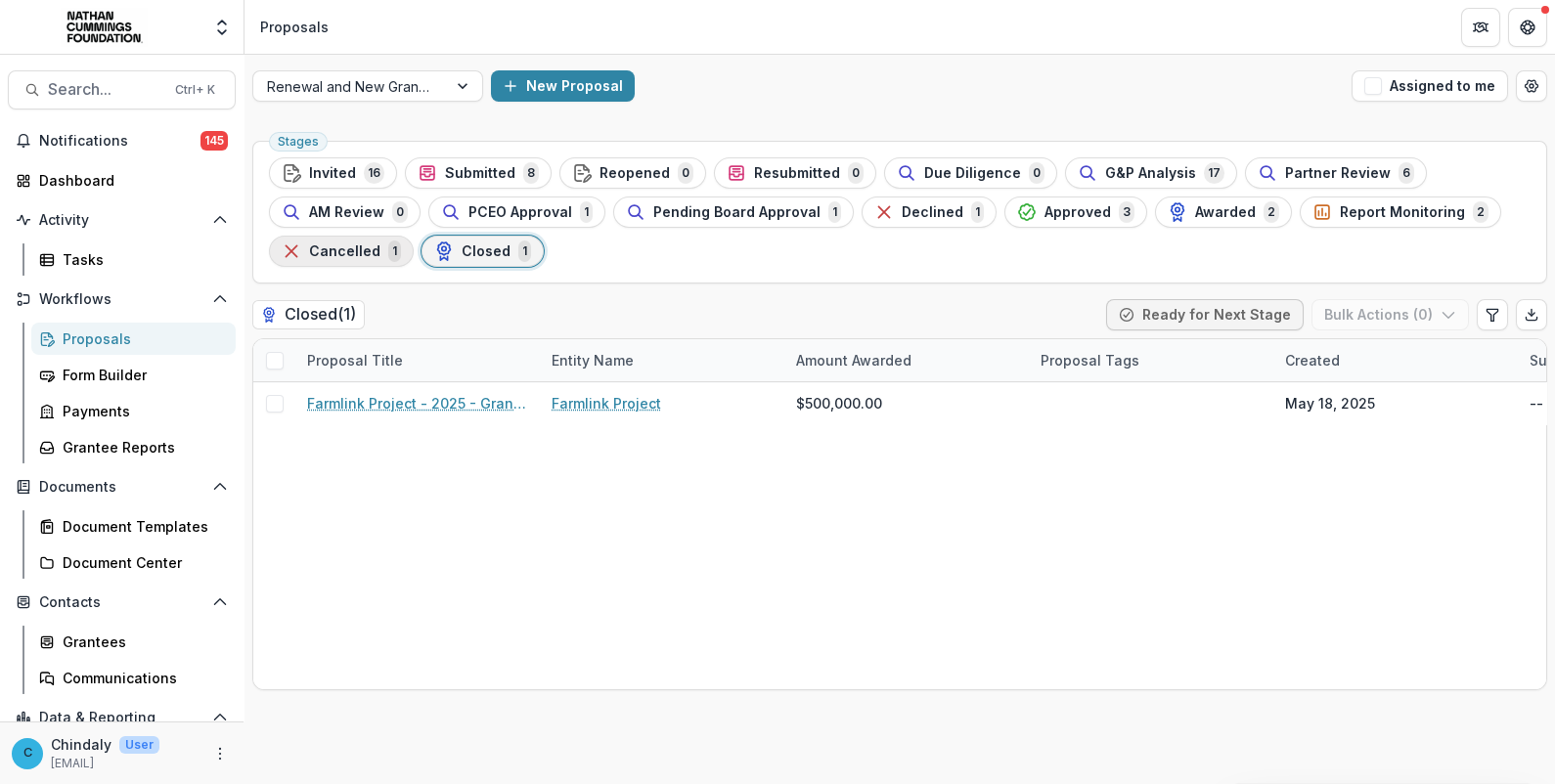 click on "Cancelled 1" at bounding box center [341, 251] 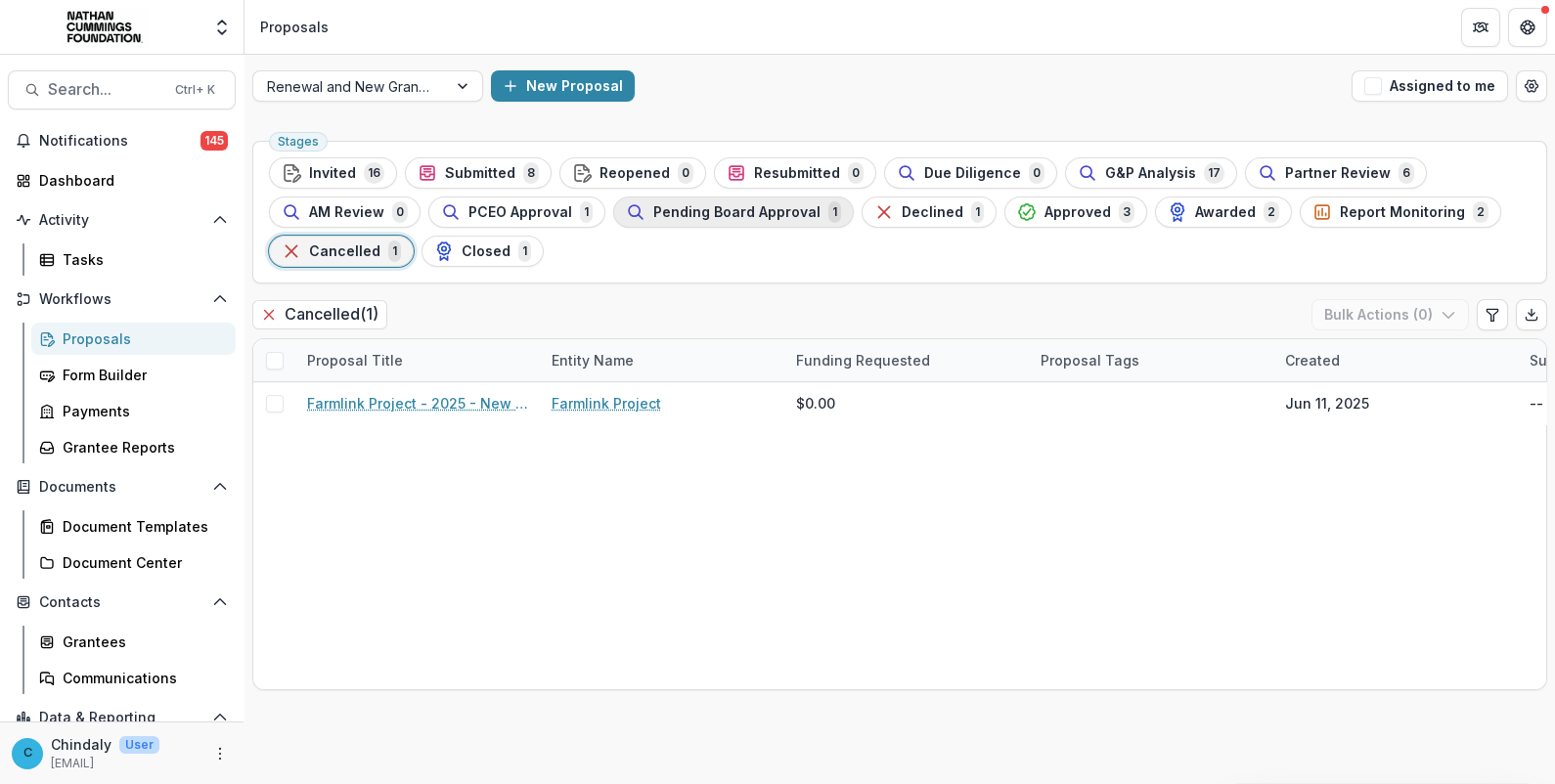 click on "Pending Board Approval 1" at bounding box center (733, 212) 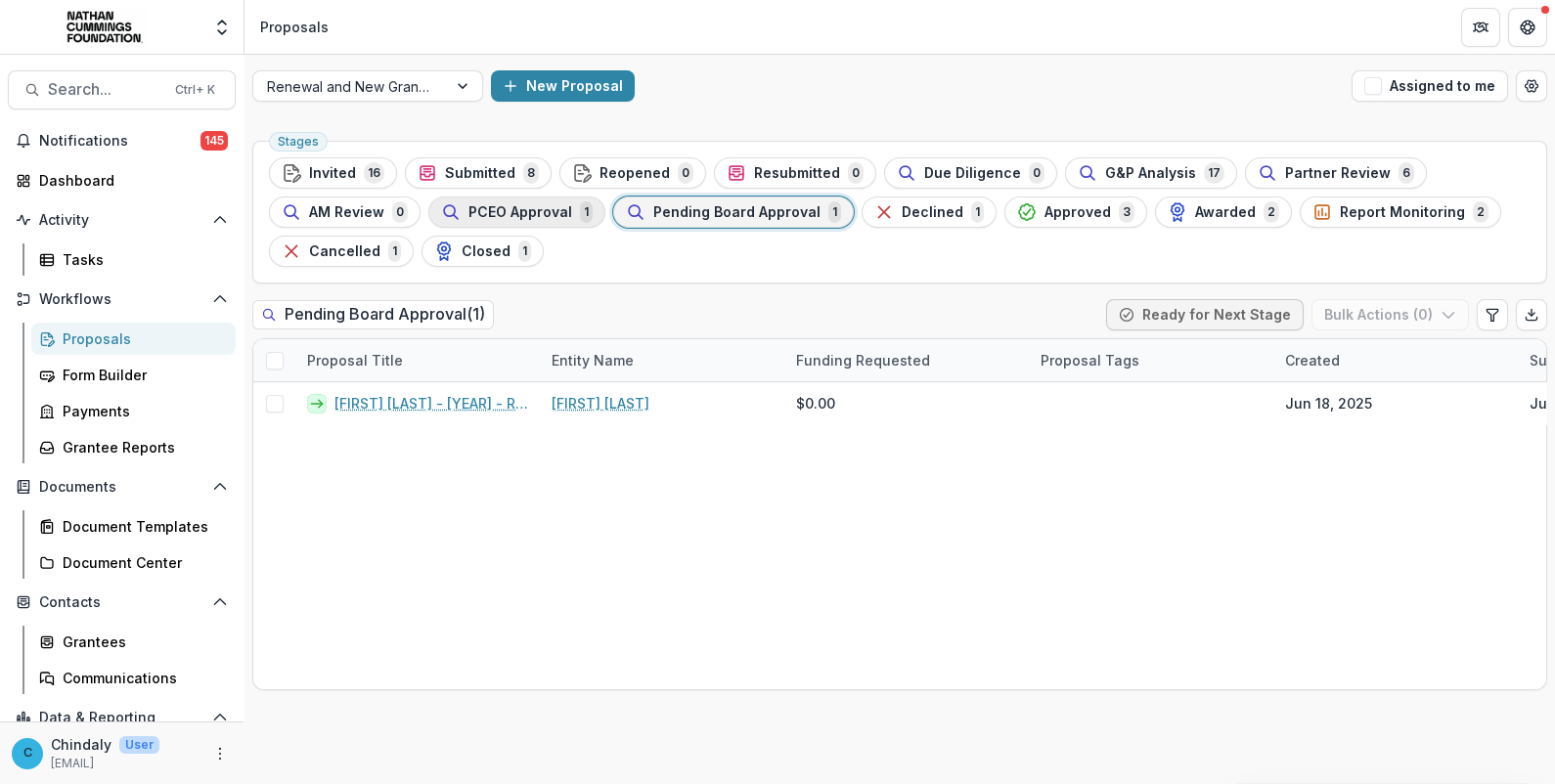 click on "PCEO Approval 1" at bounding box center (516, 212) 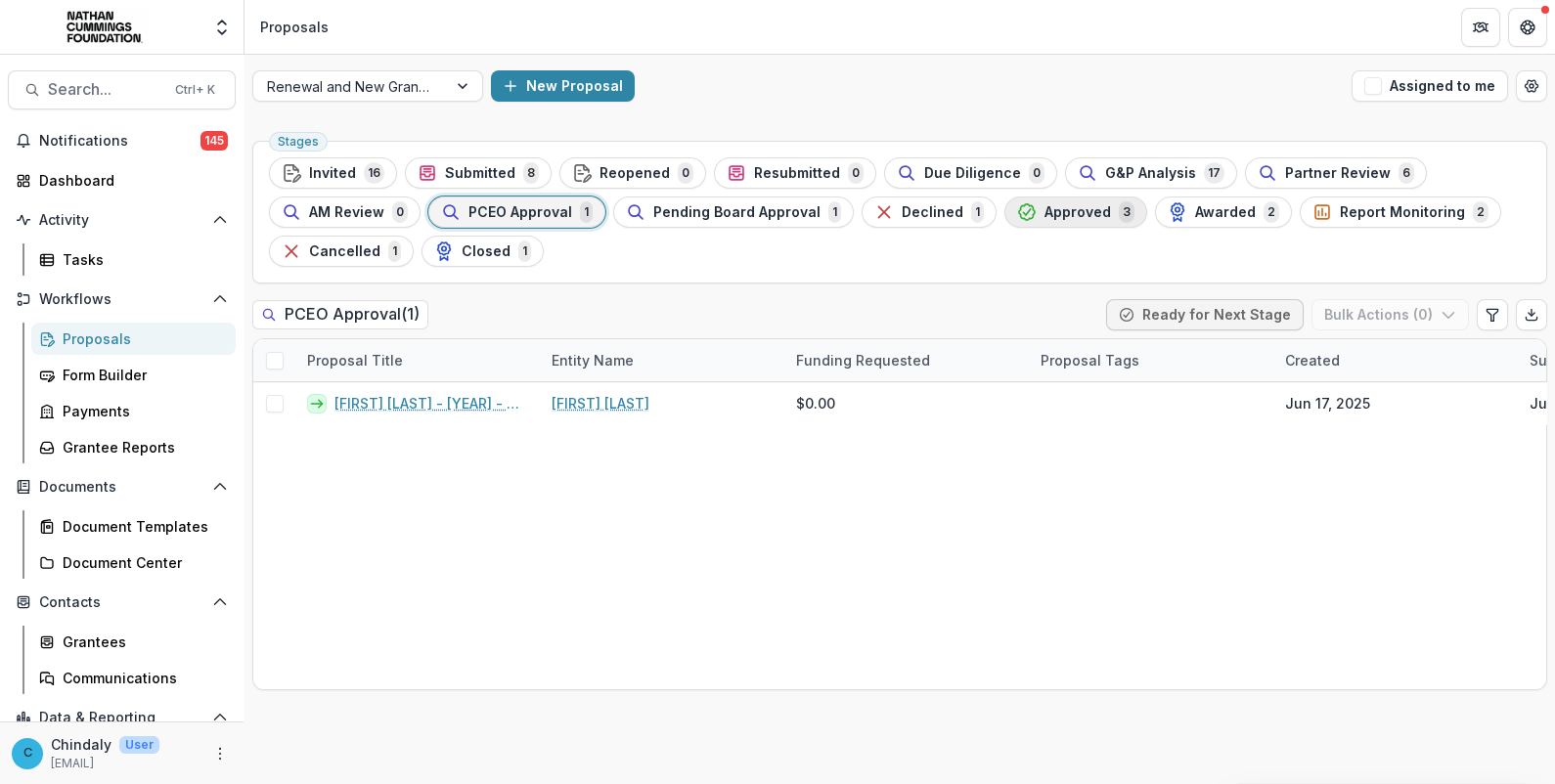 click on "Approved" at bounding box center [1078, 212] 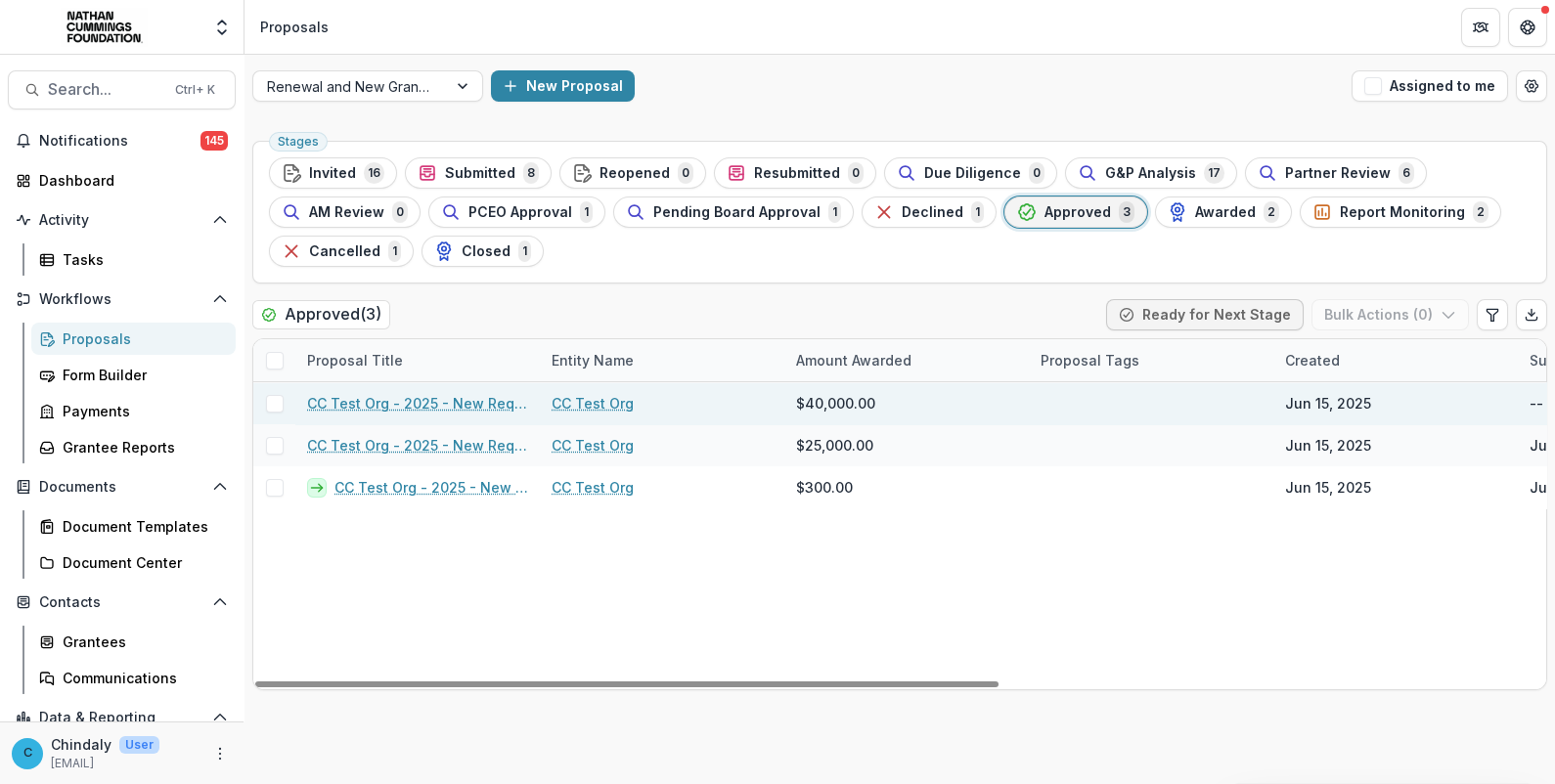 click on "CC Test Org - 2025 - New Request Application" at bounding box center [418, 403] 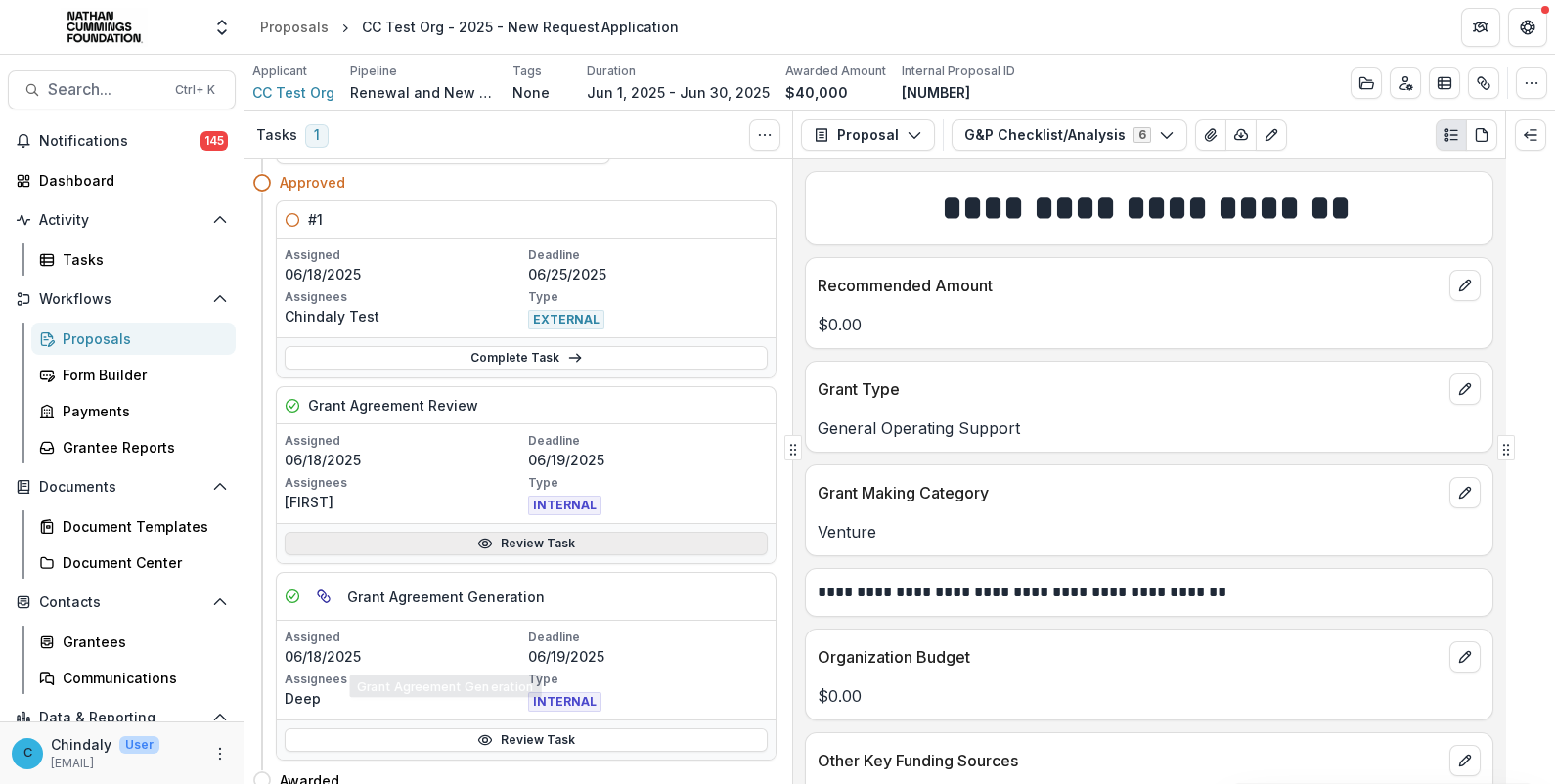 scroll, scrollTop: 0, scrollLeft: 0, axis: both 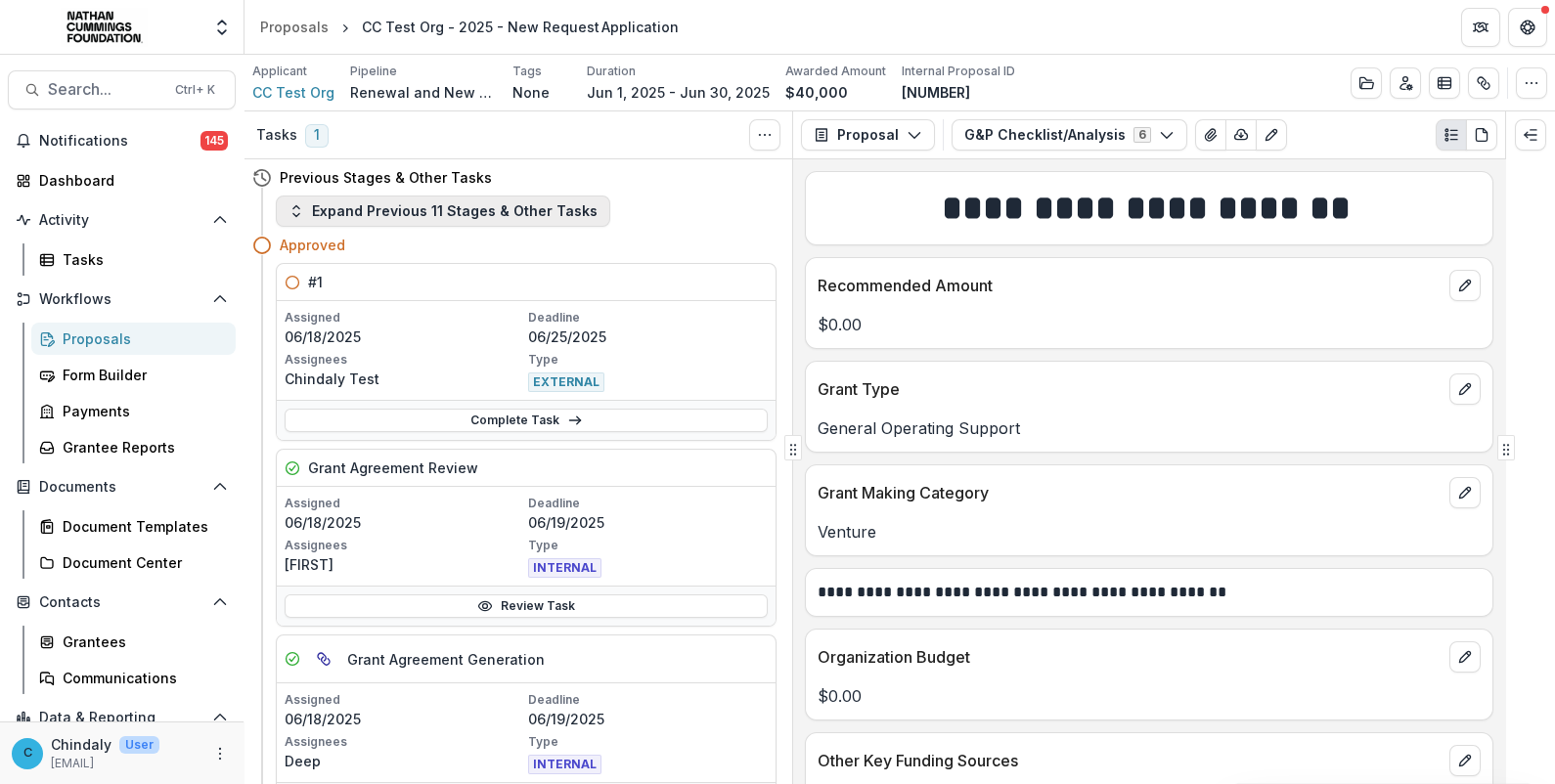 click on "Expand Previous 11 Stages & Other Tasks" at bounding box center (443, 211) 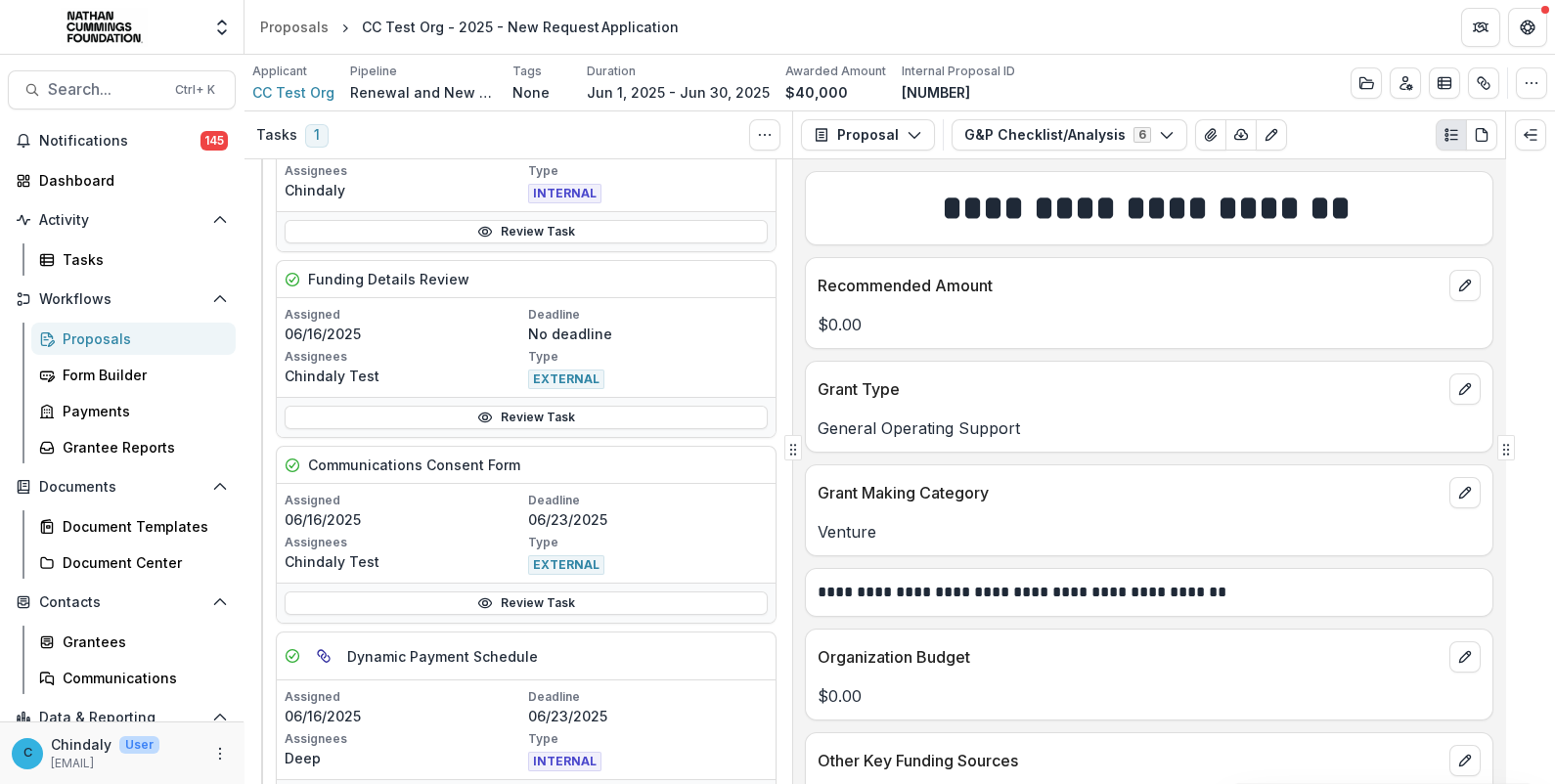 scroll, scrollTop: 0, scrollLeft: 0, axis: both 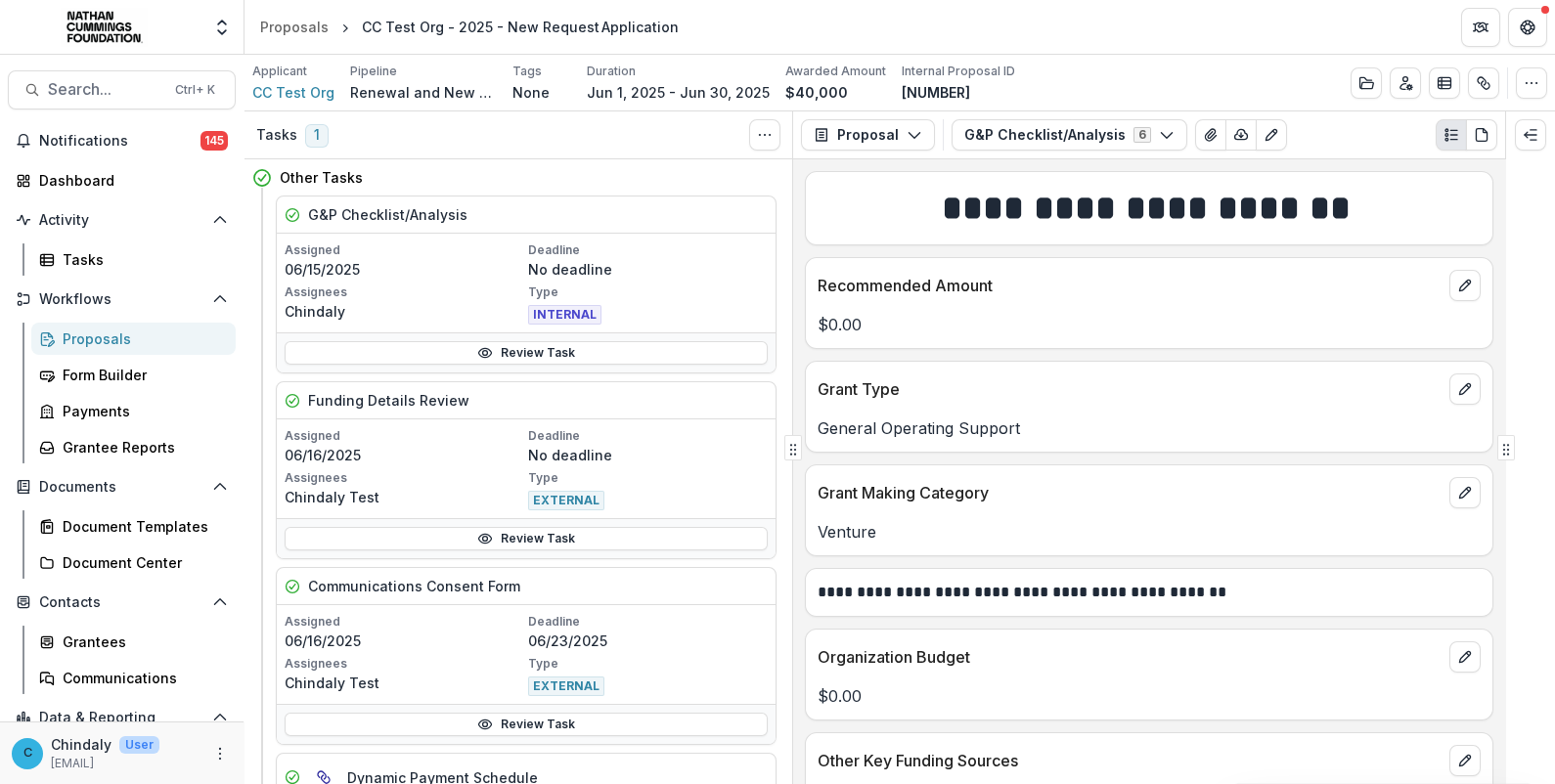 click on "Proposals" at bounding box center (141, 338) 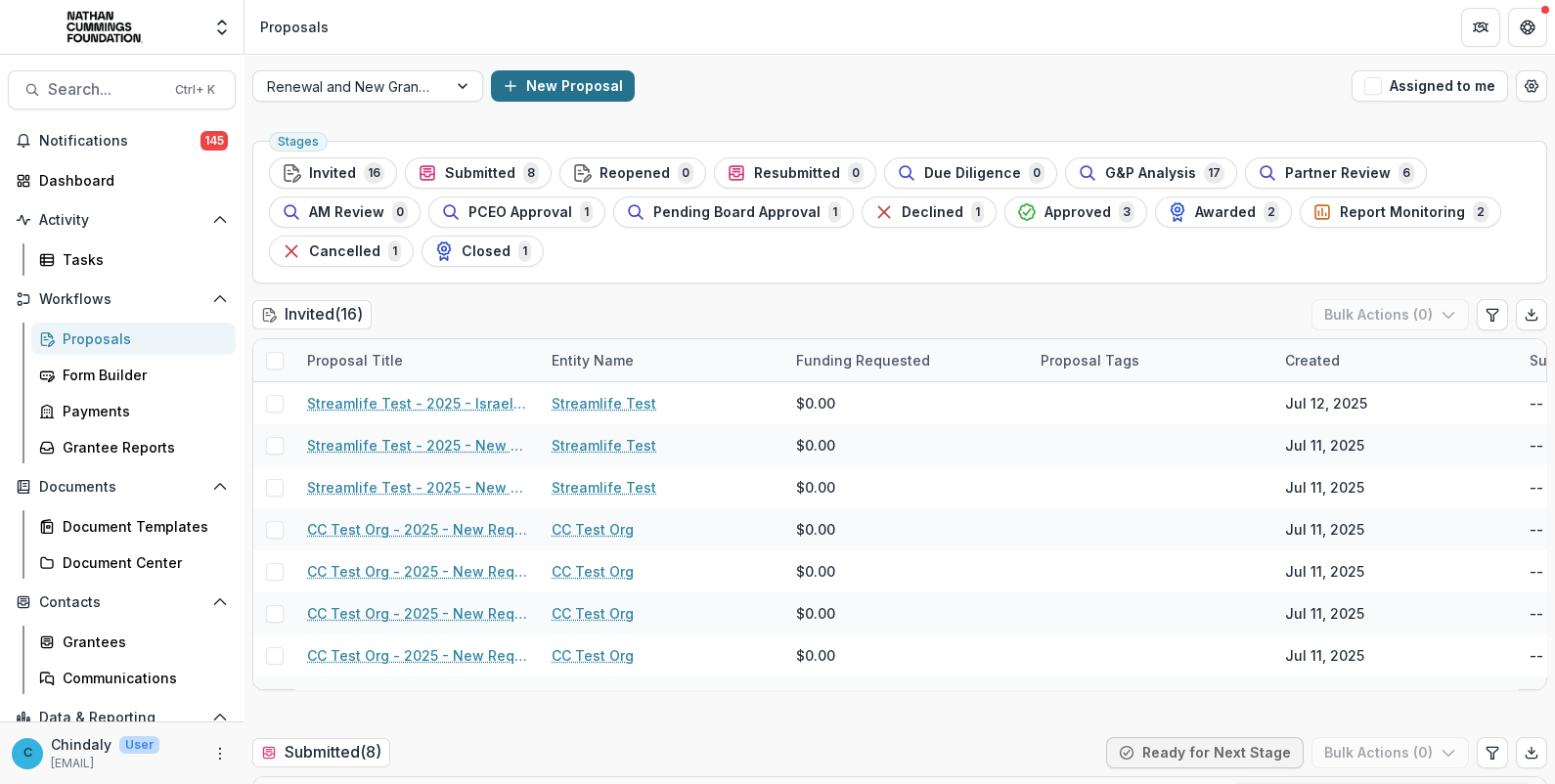 click on "New Proposal" at bounding box center (562, 86) 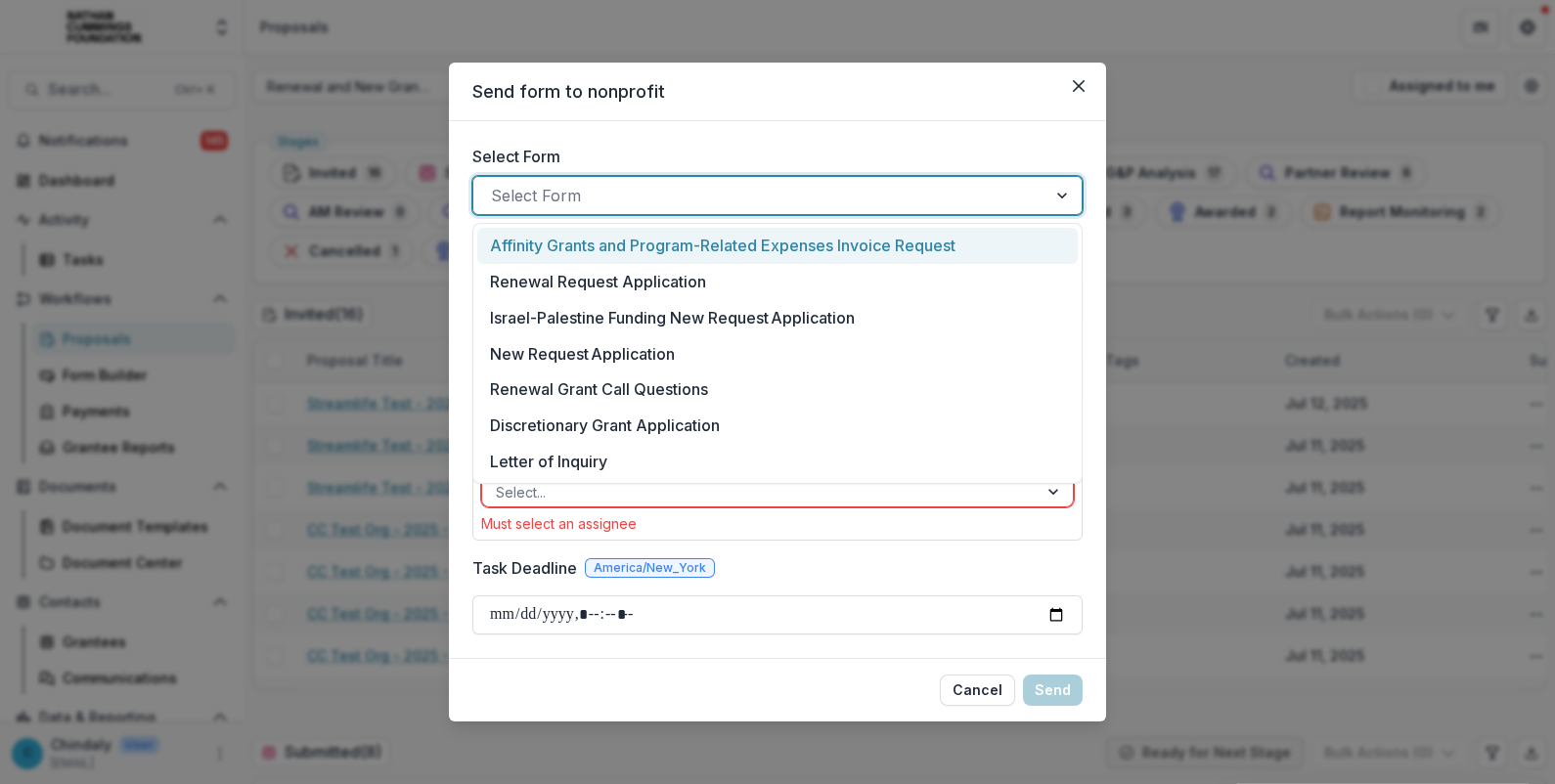 click at bounding box center [760, 196] 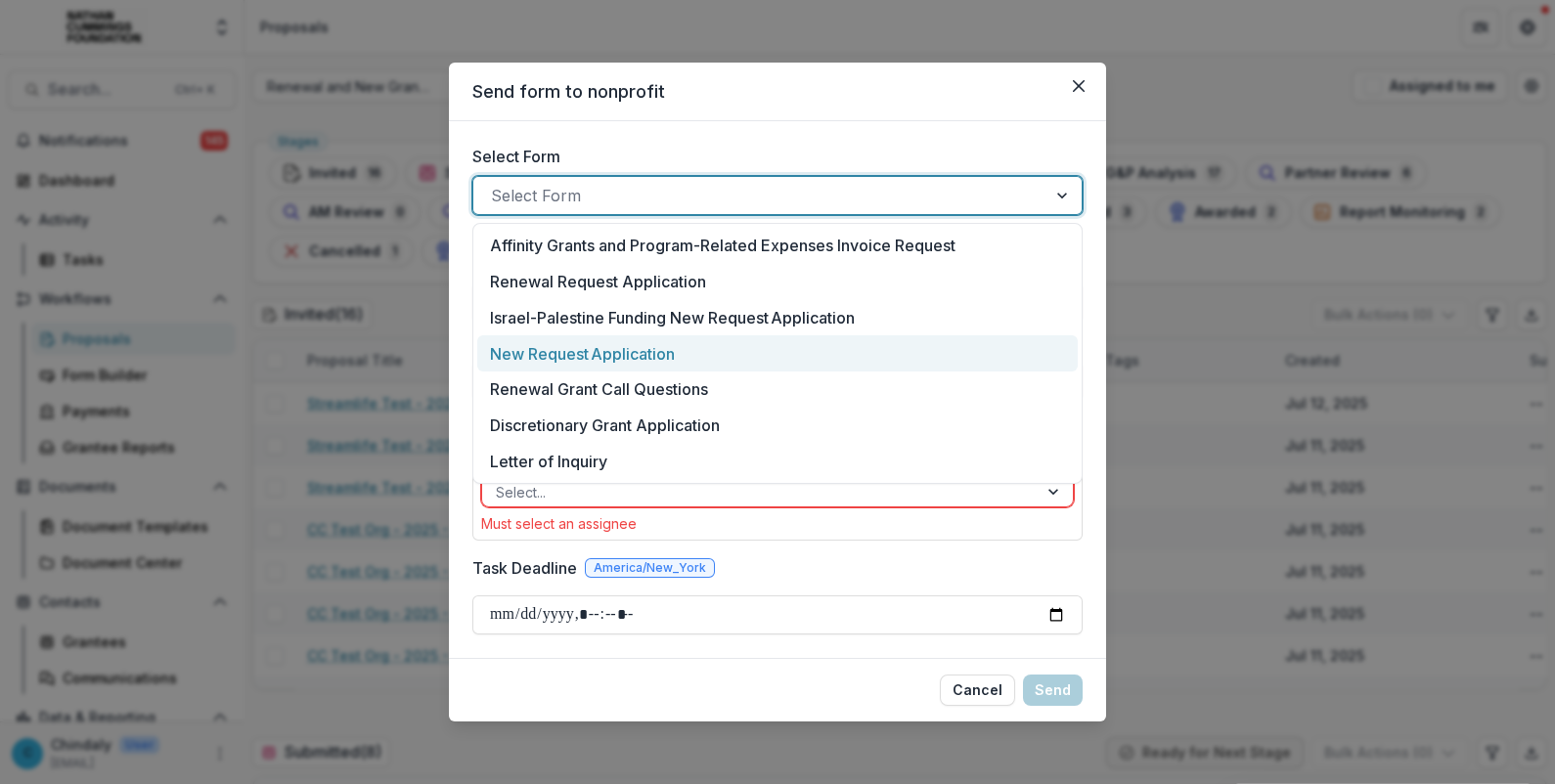 click on "New Request Application" at bounding box center [582, 354] 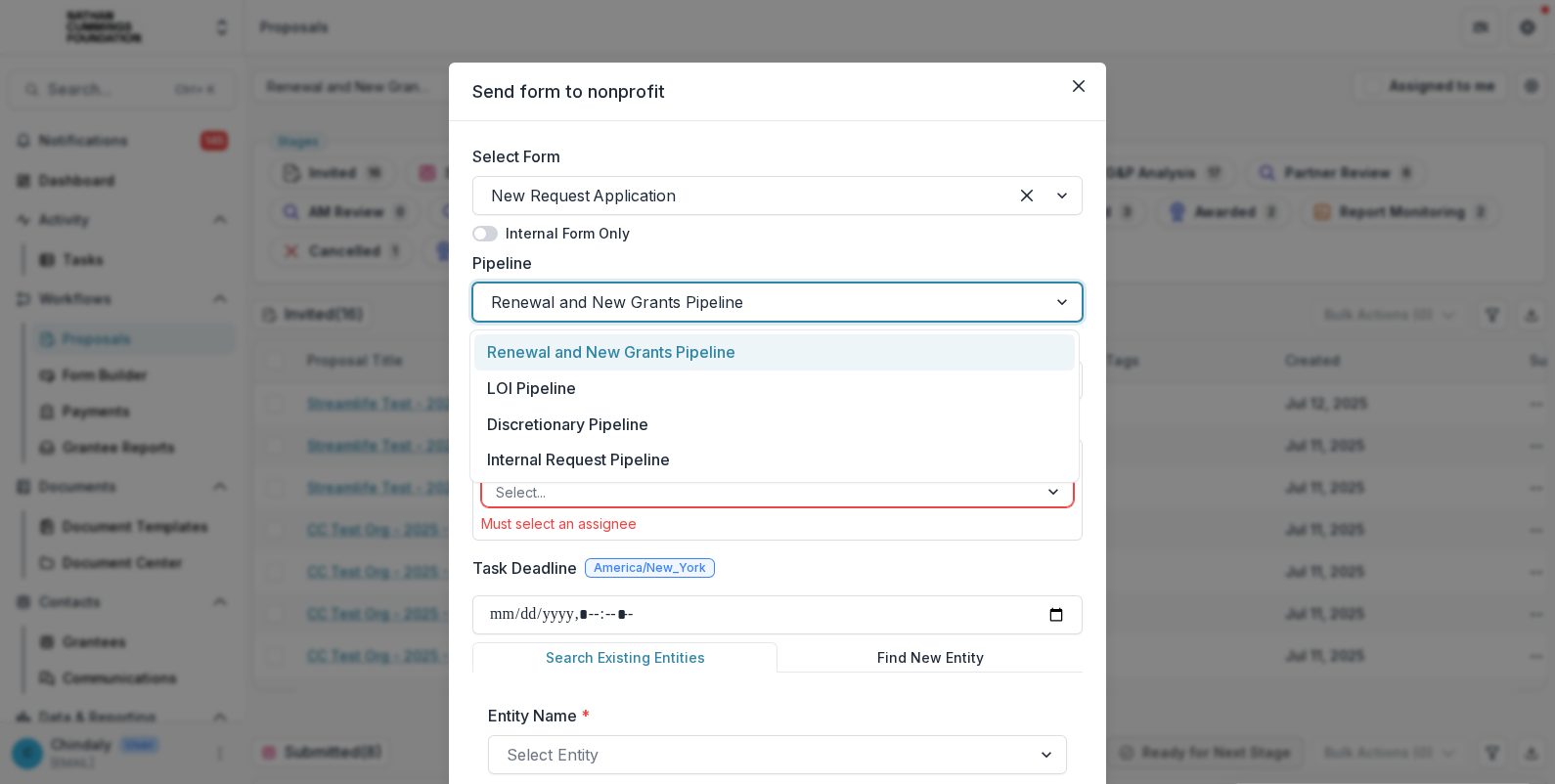 click at bounding box center (760, 302) 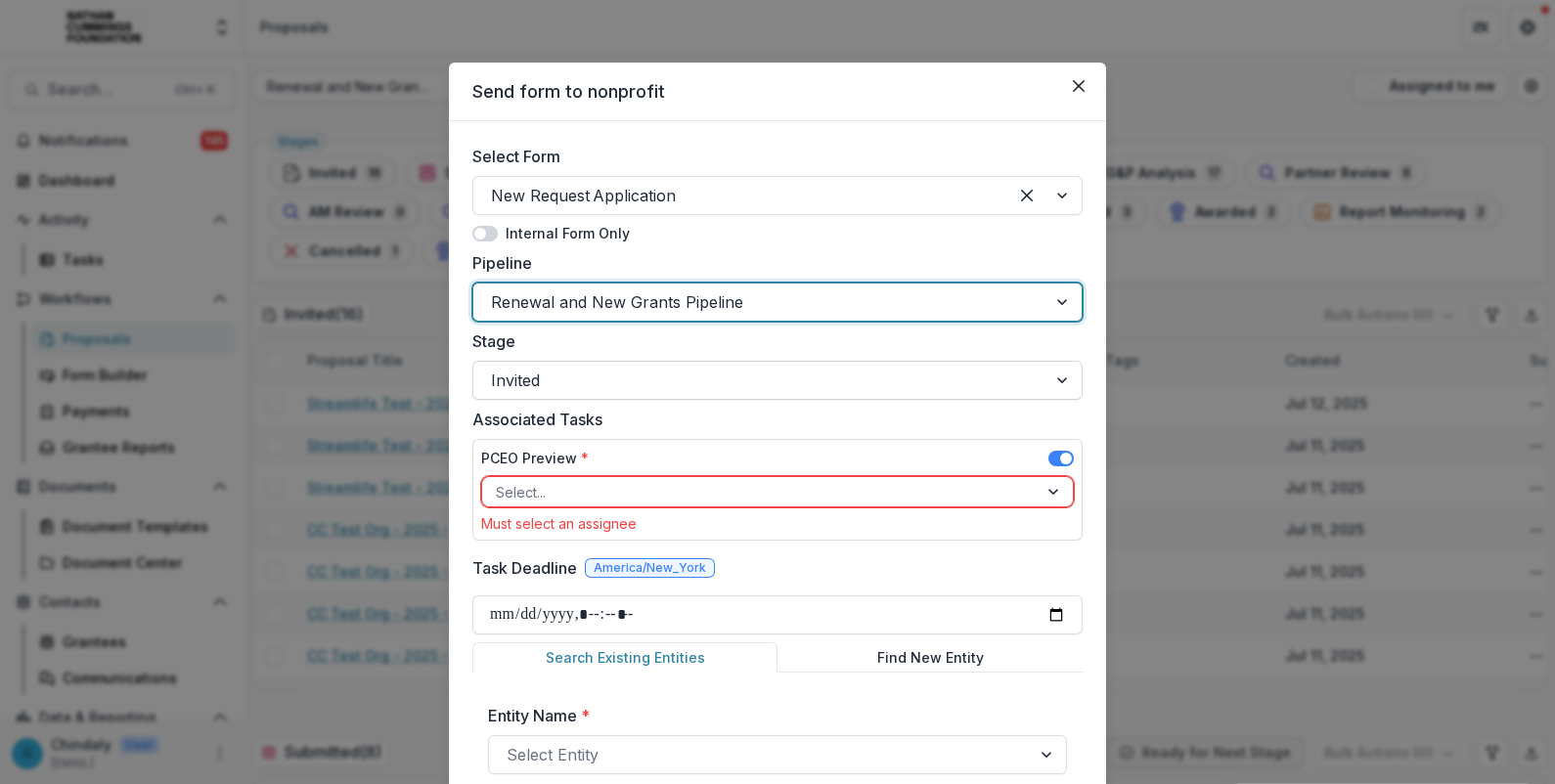 click at bounding box center (760, 380) 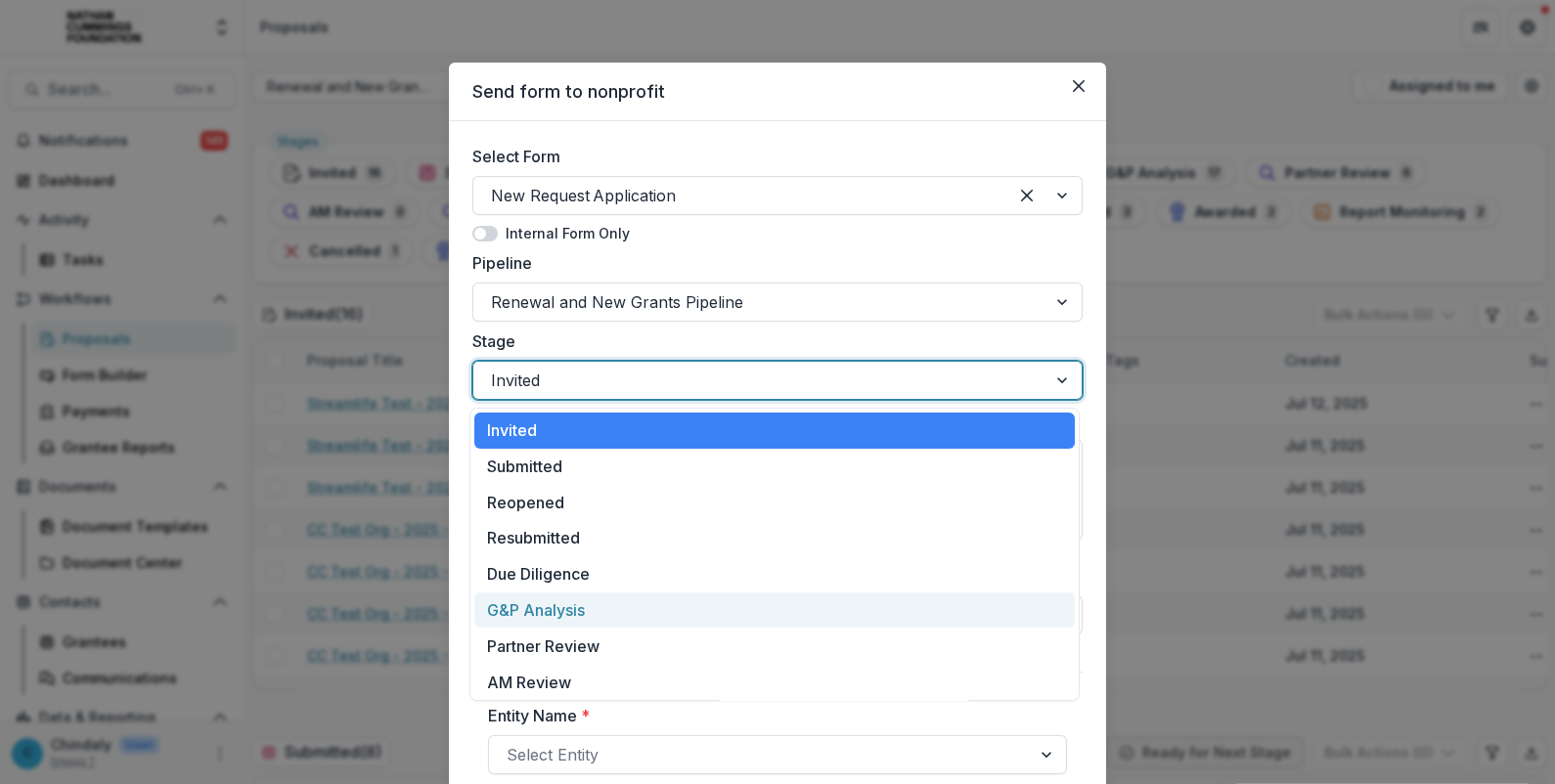click on "G&P Analysis" at bounding box center [775, 610] 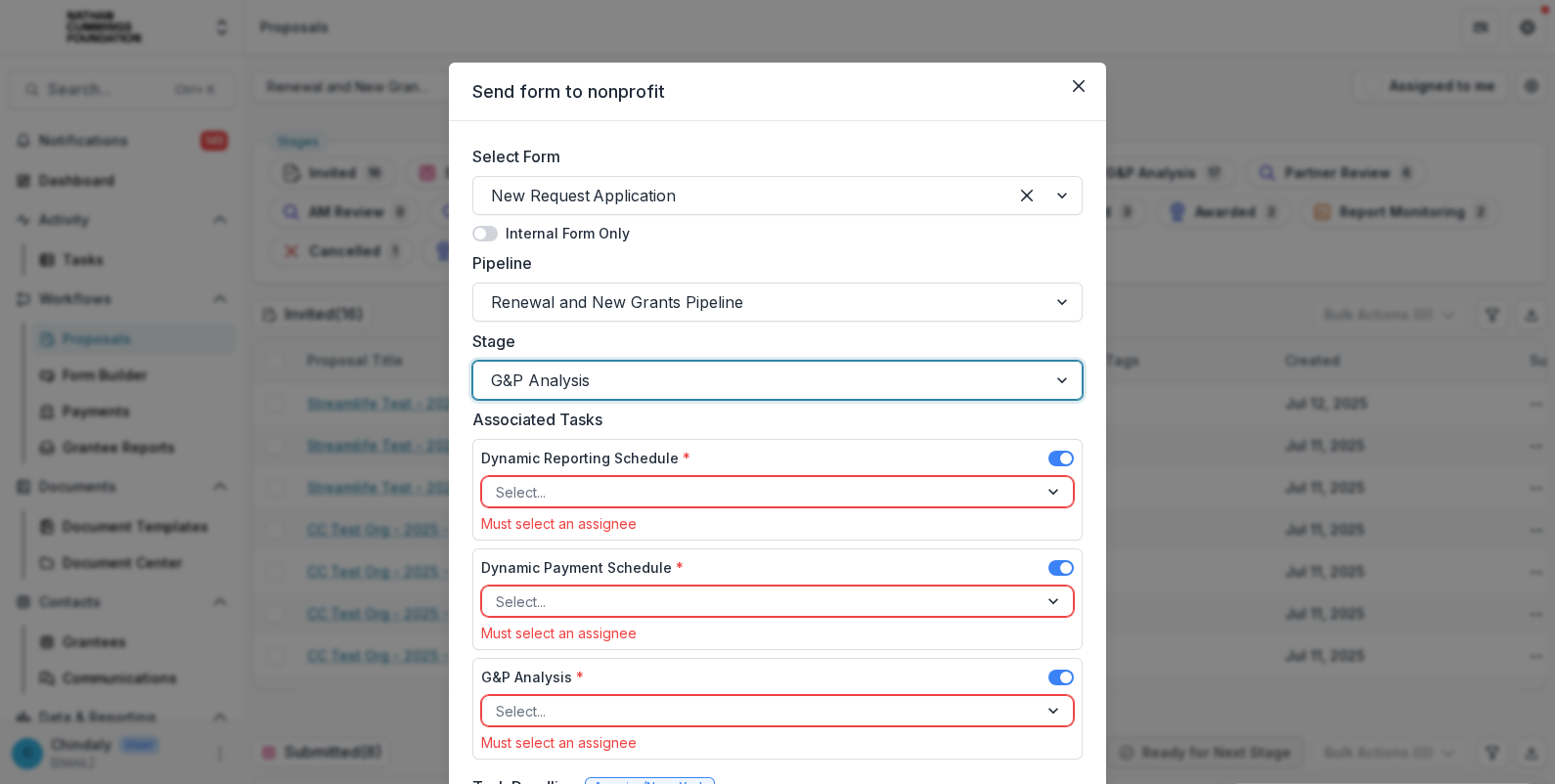 click at bounding box center [760, 492] 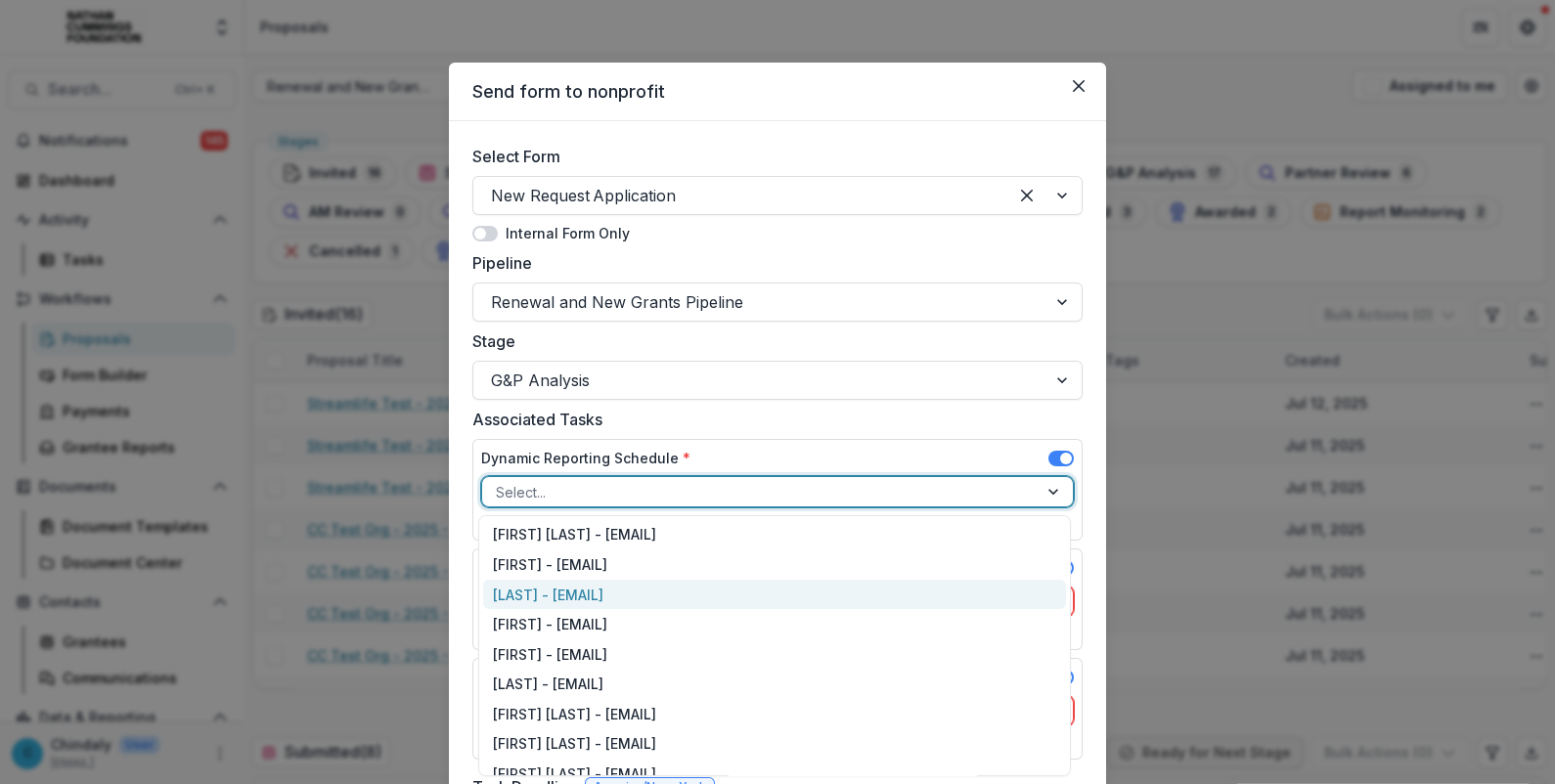 click on "[LAST] - [EMAIL]" at bounding box center (775, 594) 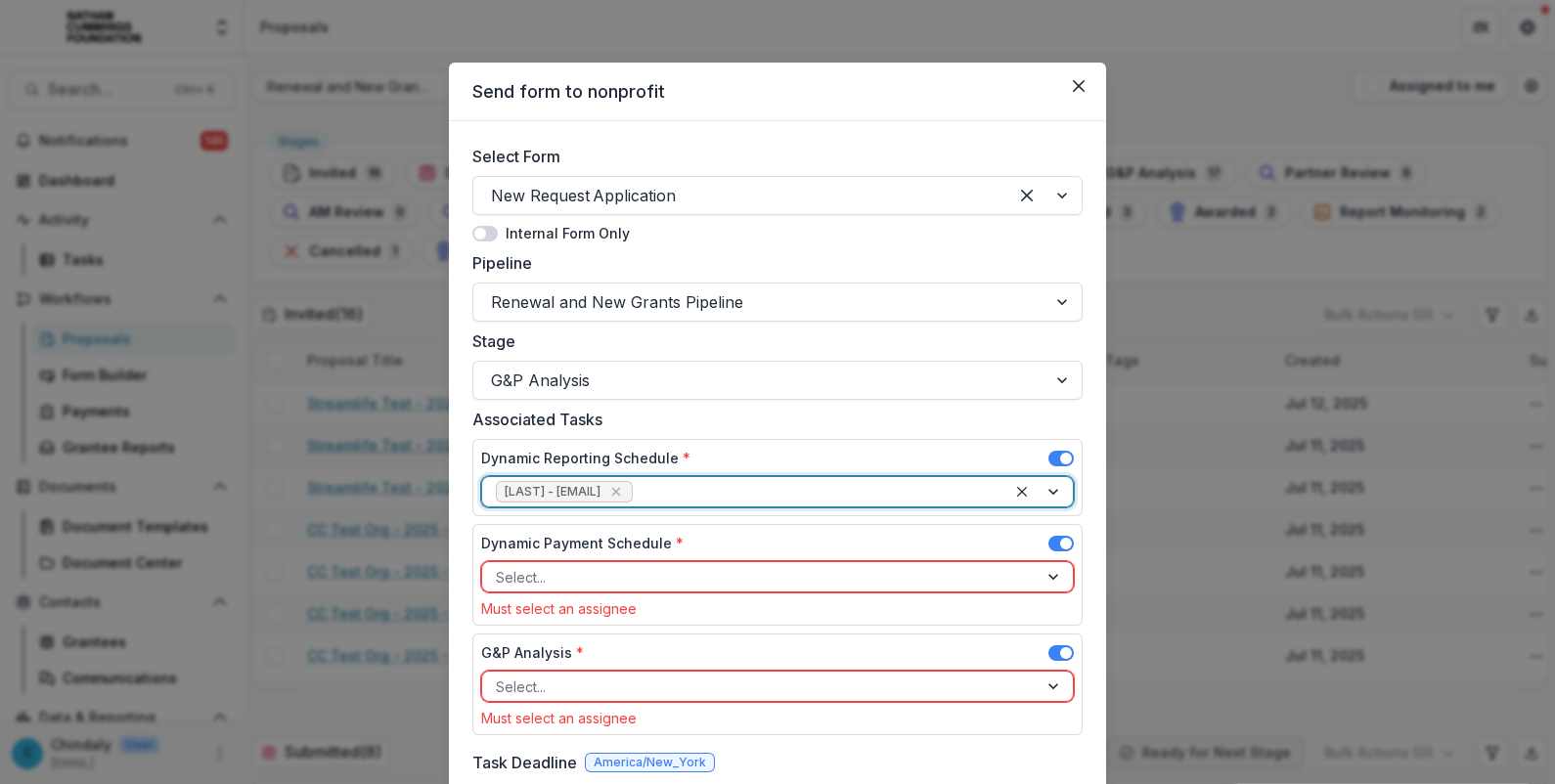 click on "Select..." at bounding box center [760, 577] 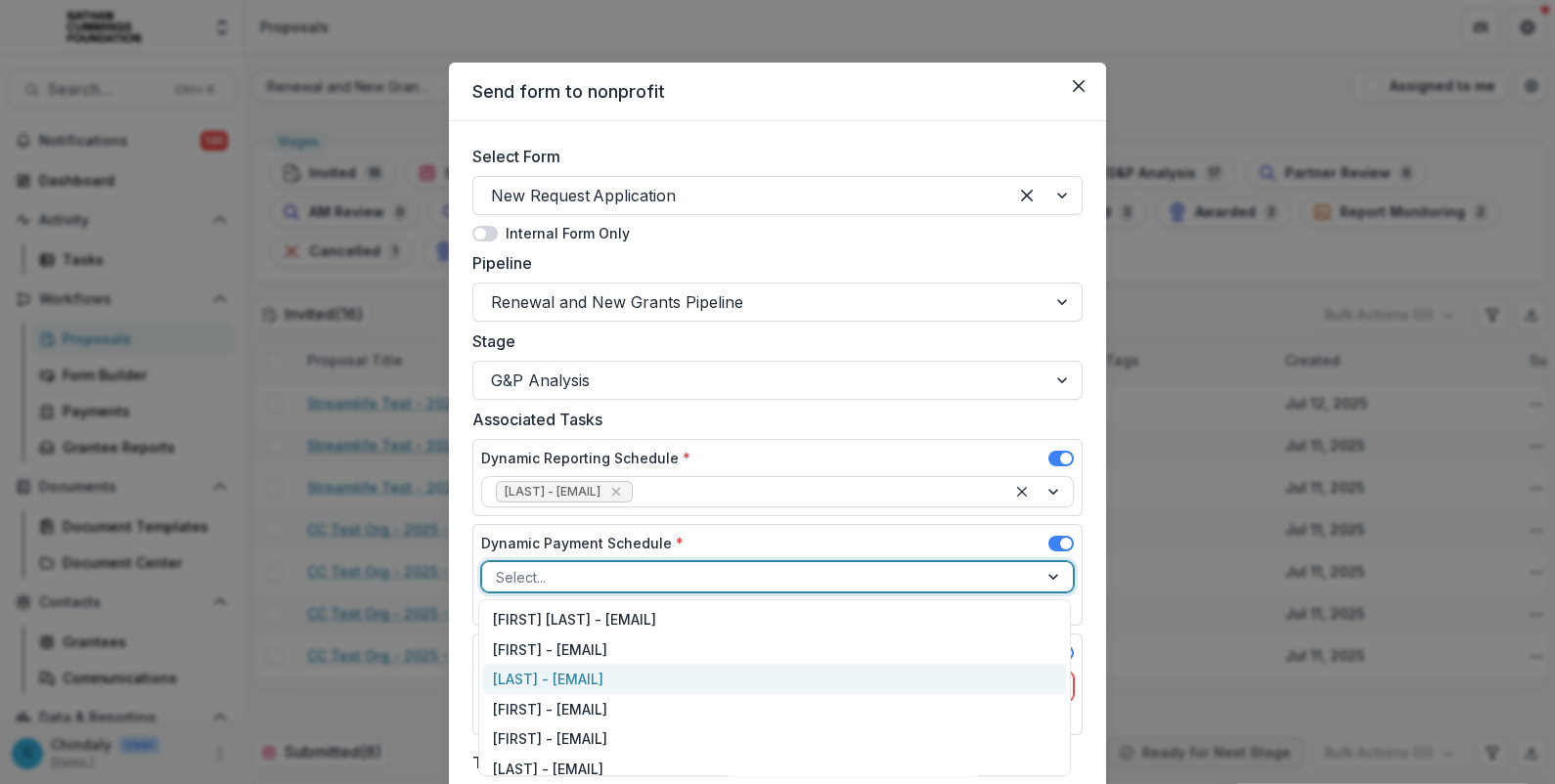 click on "[LAST] - [EMAIL]" at bounding box center [775, 678] 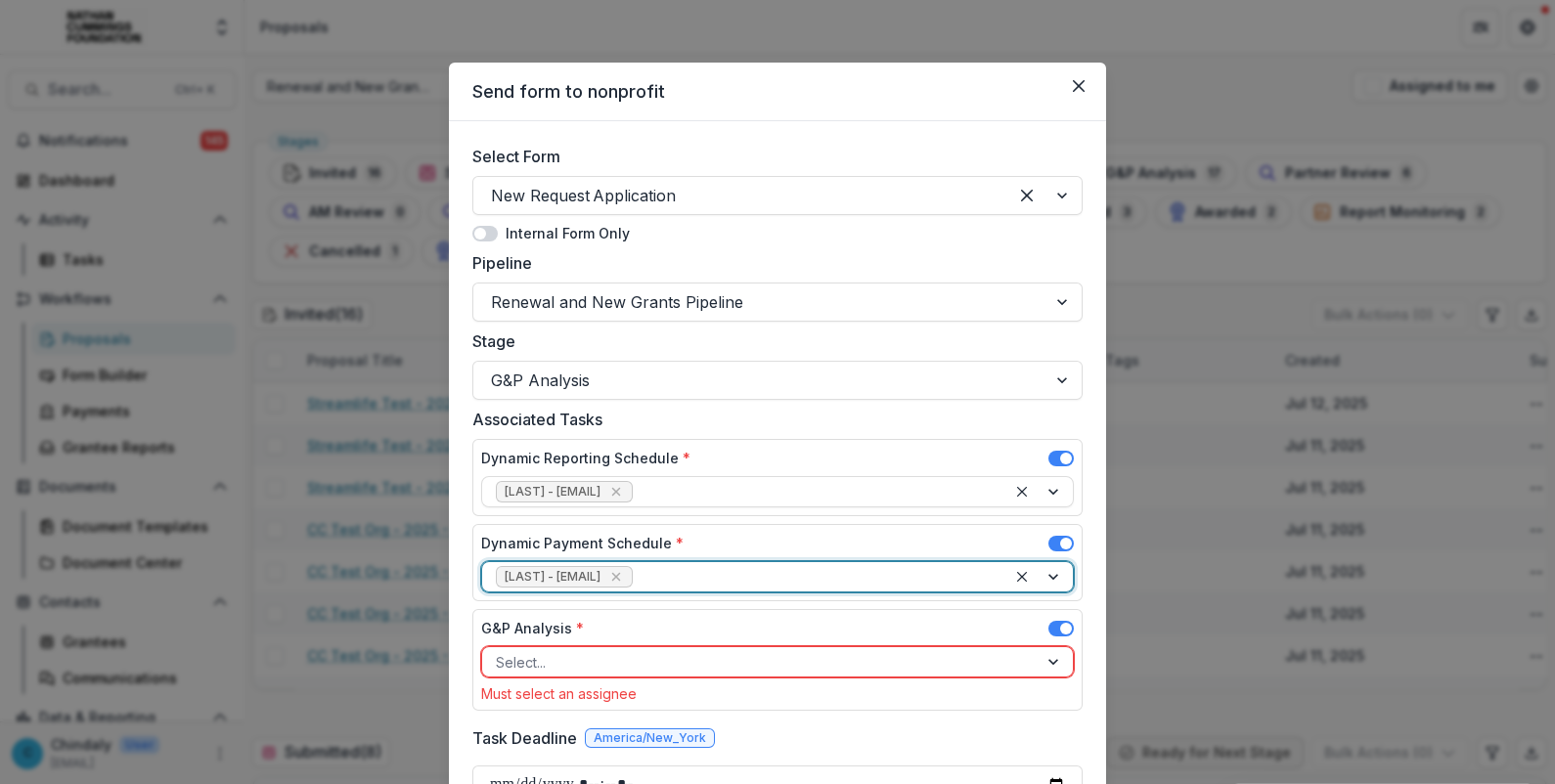 click at bounding box center [760, 662] 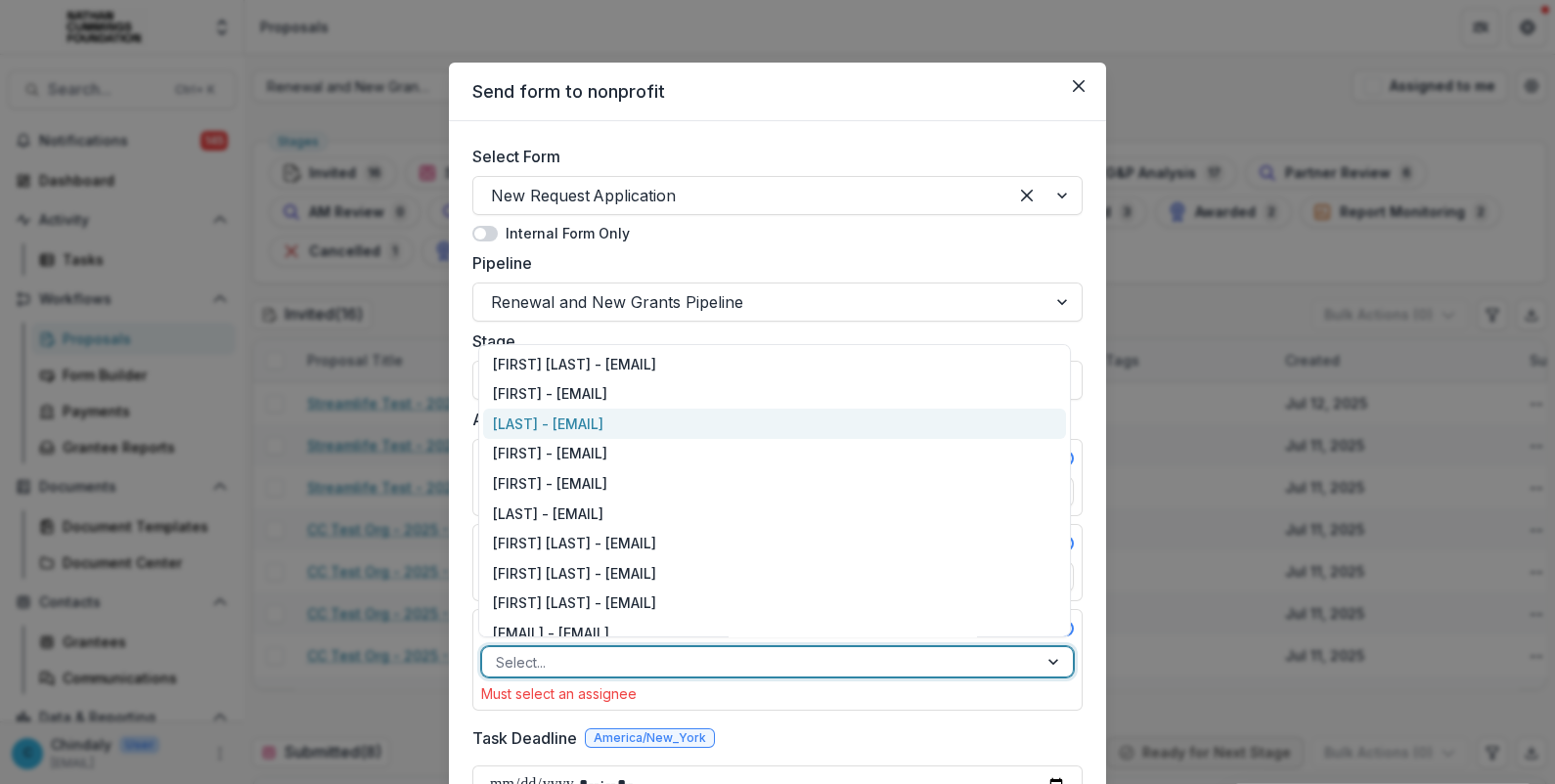 click on "[LAST] - [EMAIL]" at bounding box center [775, 423] 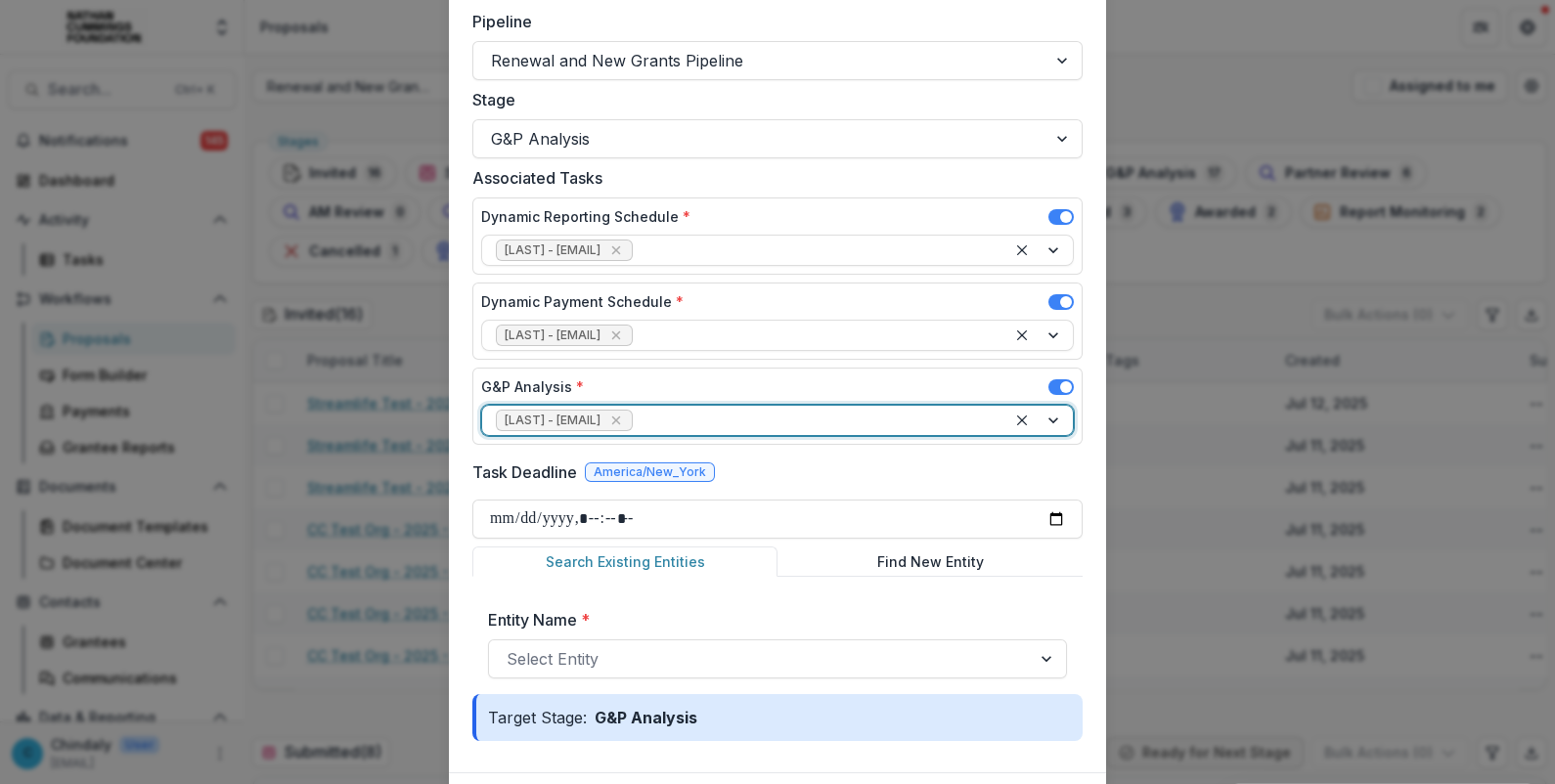 scroll, scrollTop: 243, scrollLeft: 0, axis: vertical 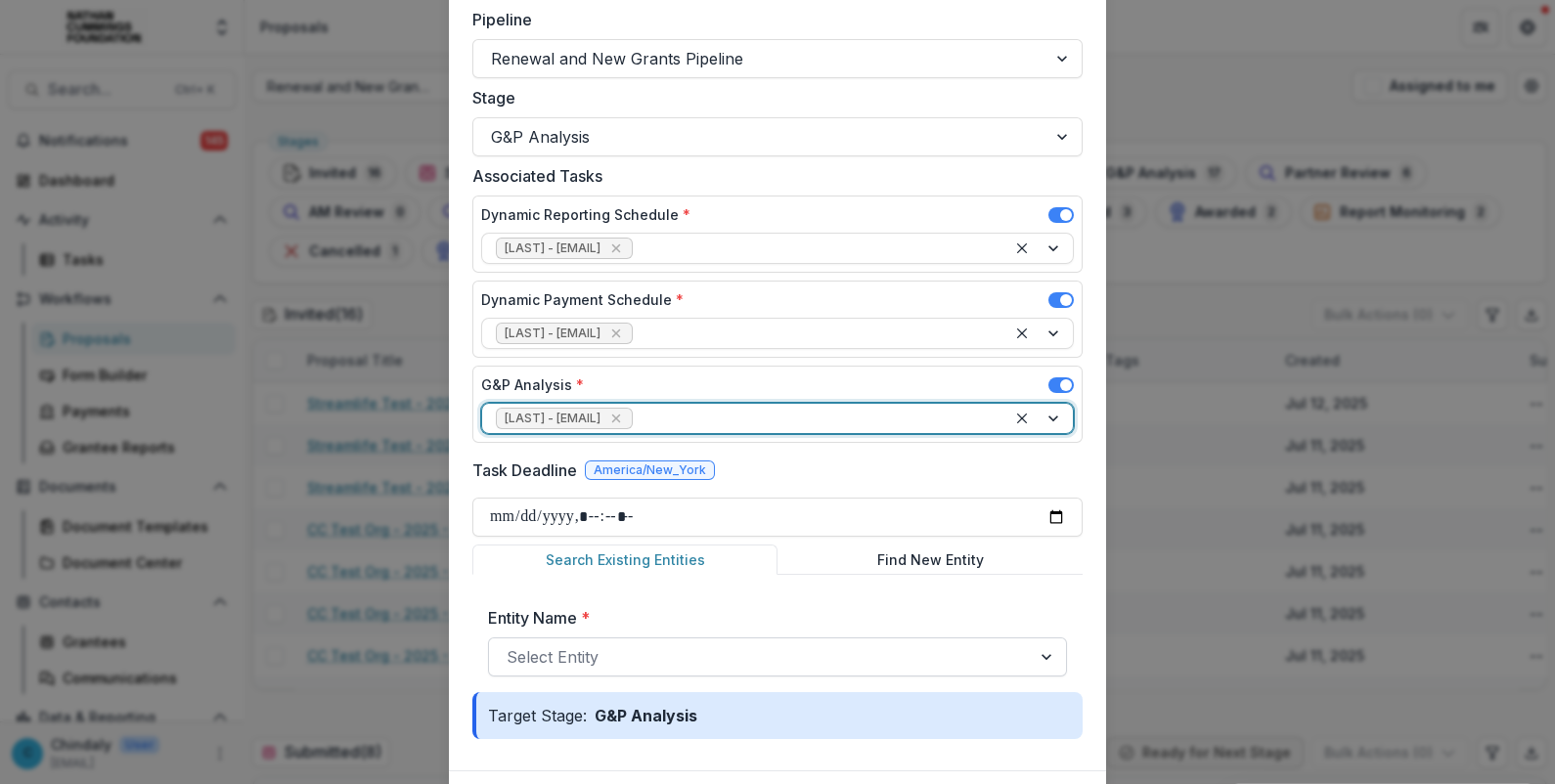 click at bounding box center (760, 657) 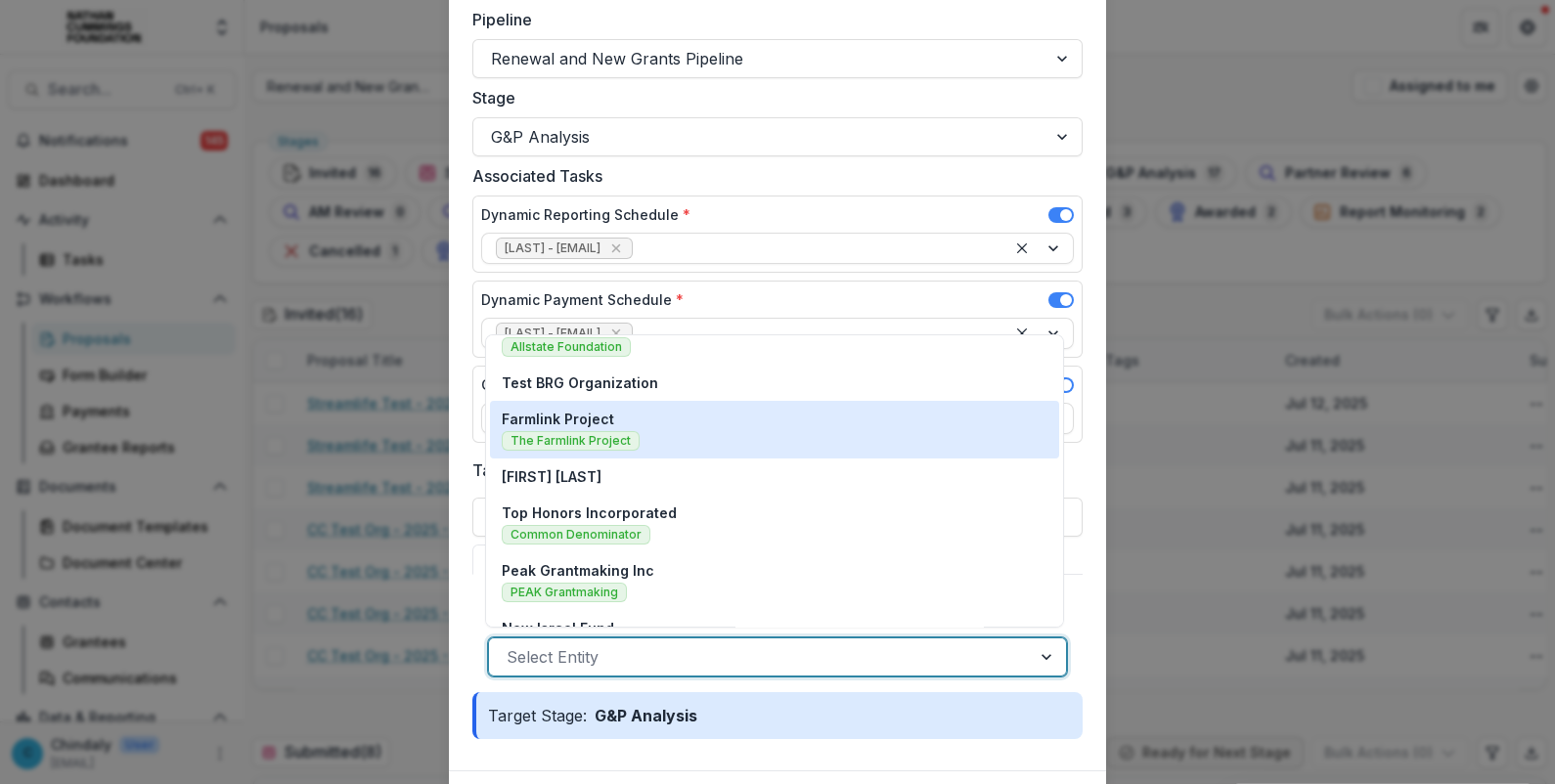 scroll, scrollTop: 0, scrollLeft: 0, axis: both 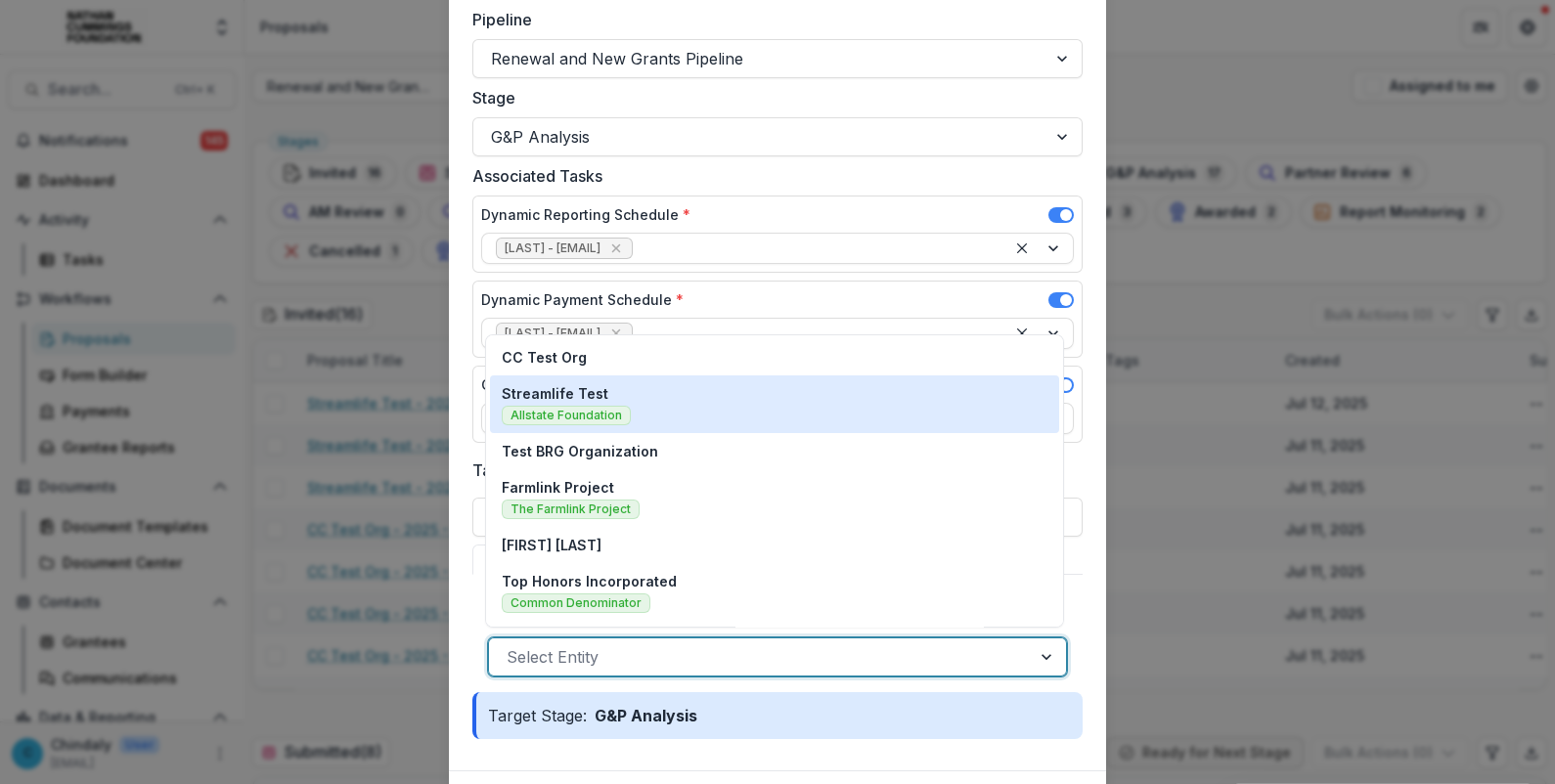 click on "Streamlife Test" at bounding box center (555, 393) 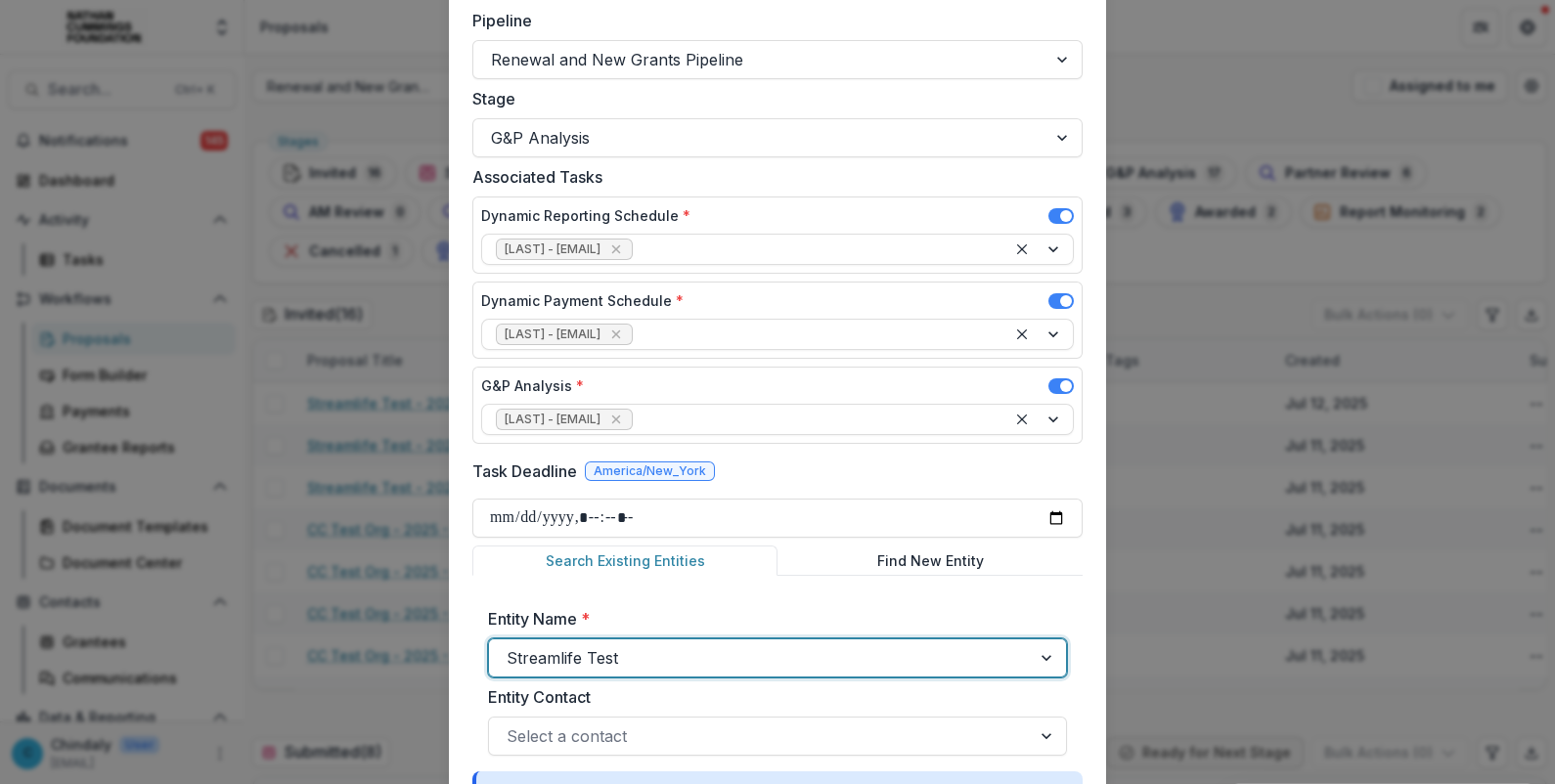 scroll, scrollTop: 432, scrollLeft: 0, axis: vertical 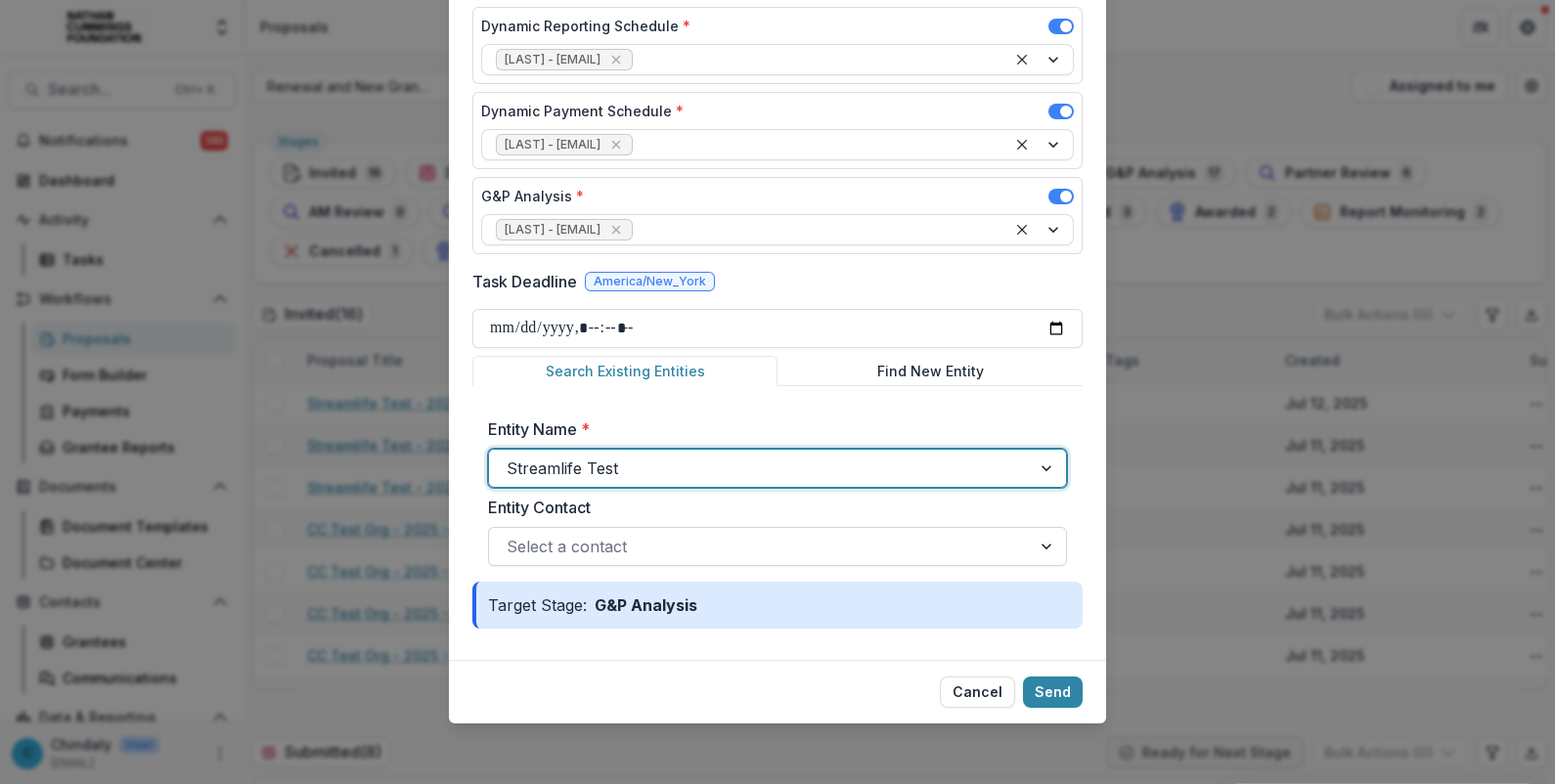 click at bounding box center (760, 546) 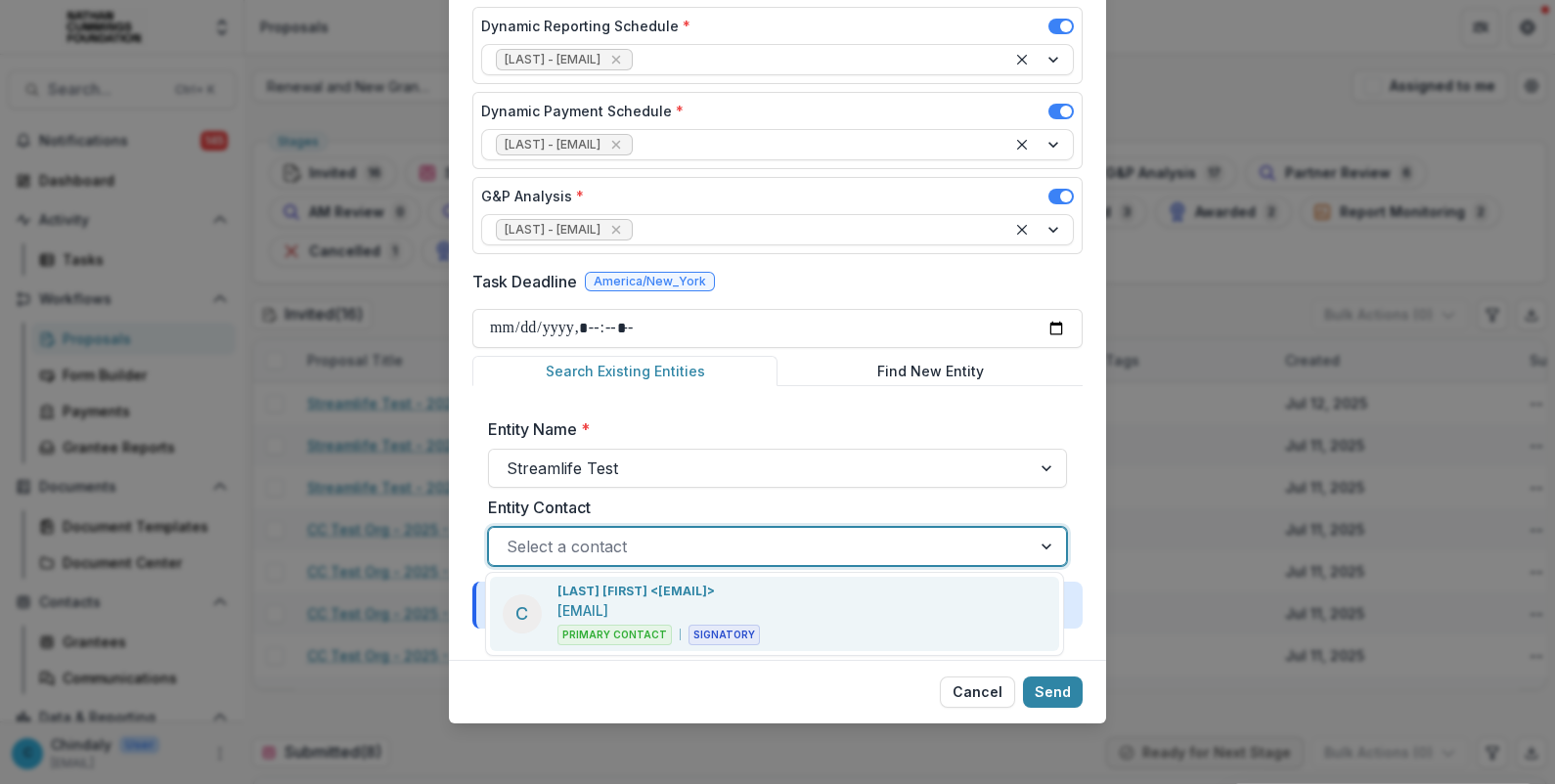 click on "[LAST] [FIRST] <[EMAIL]>" at bounding box center (636, 591) 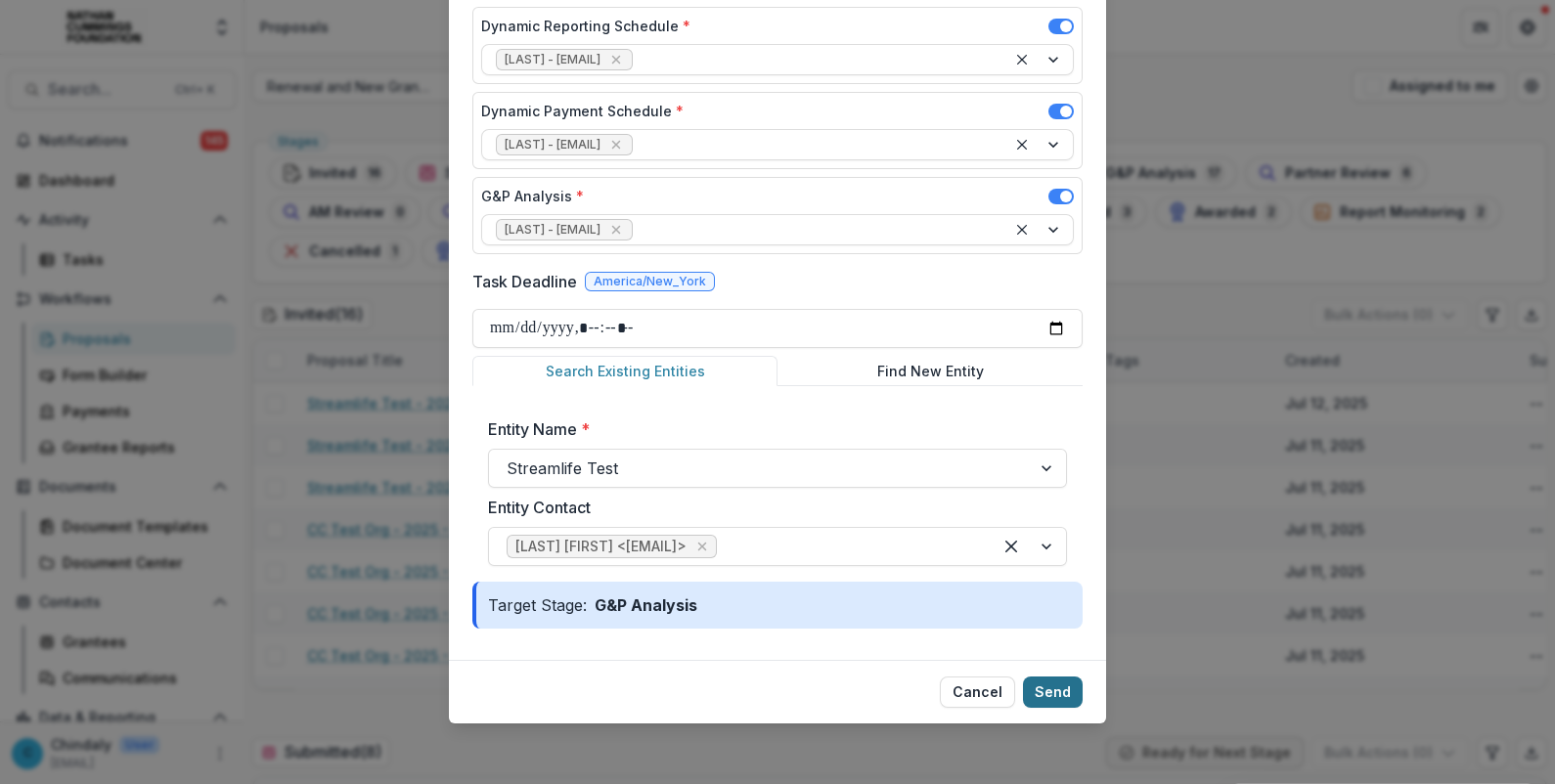 click on "Send" at bounding box center (1052, 692) 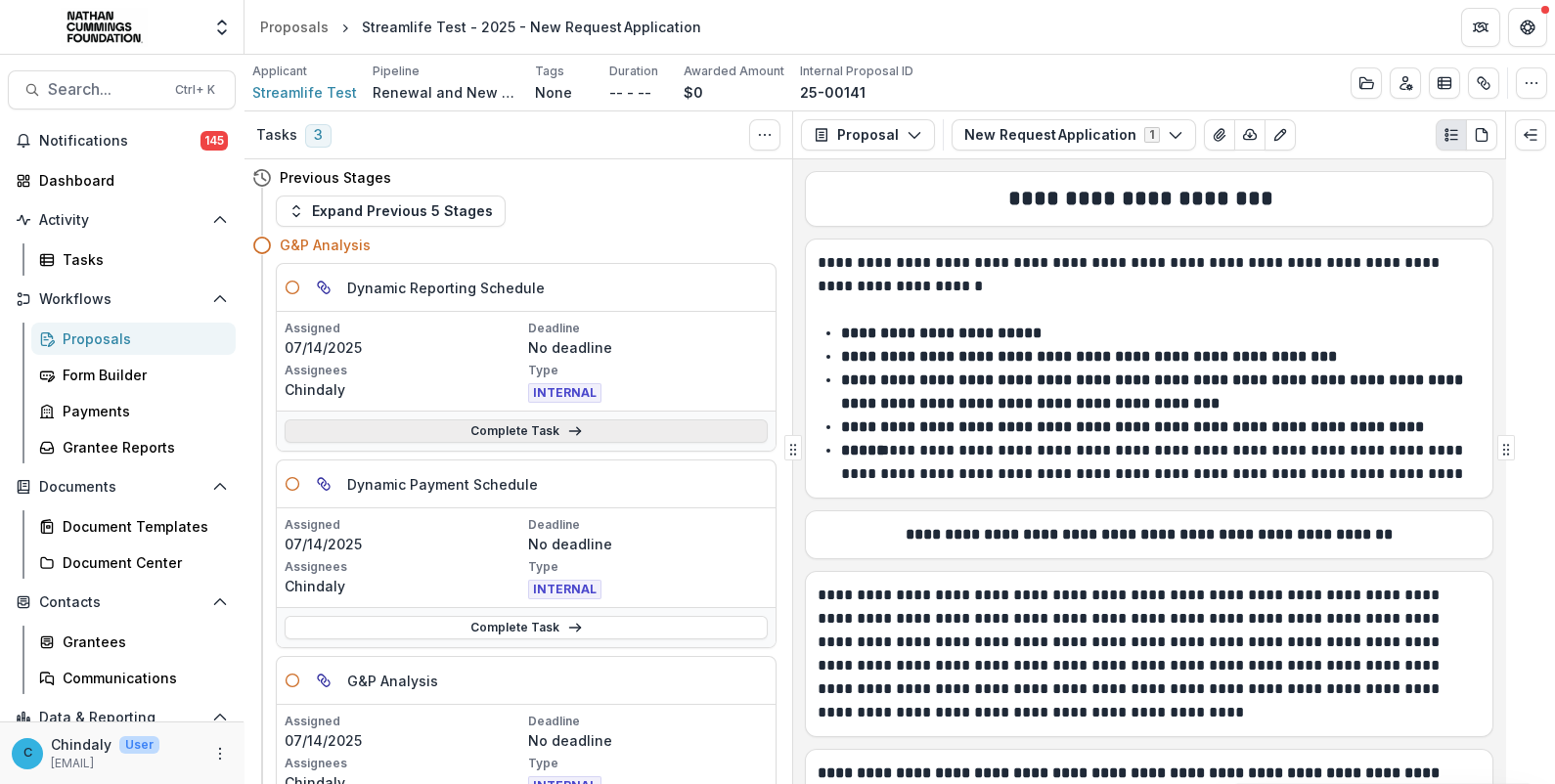 click on "Complete Task" at bounding box center (526, 431) 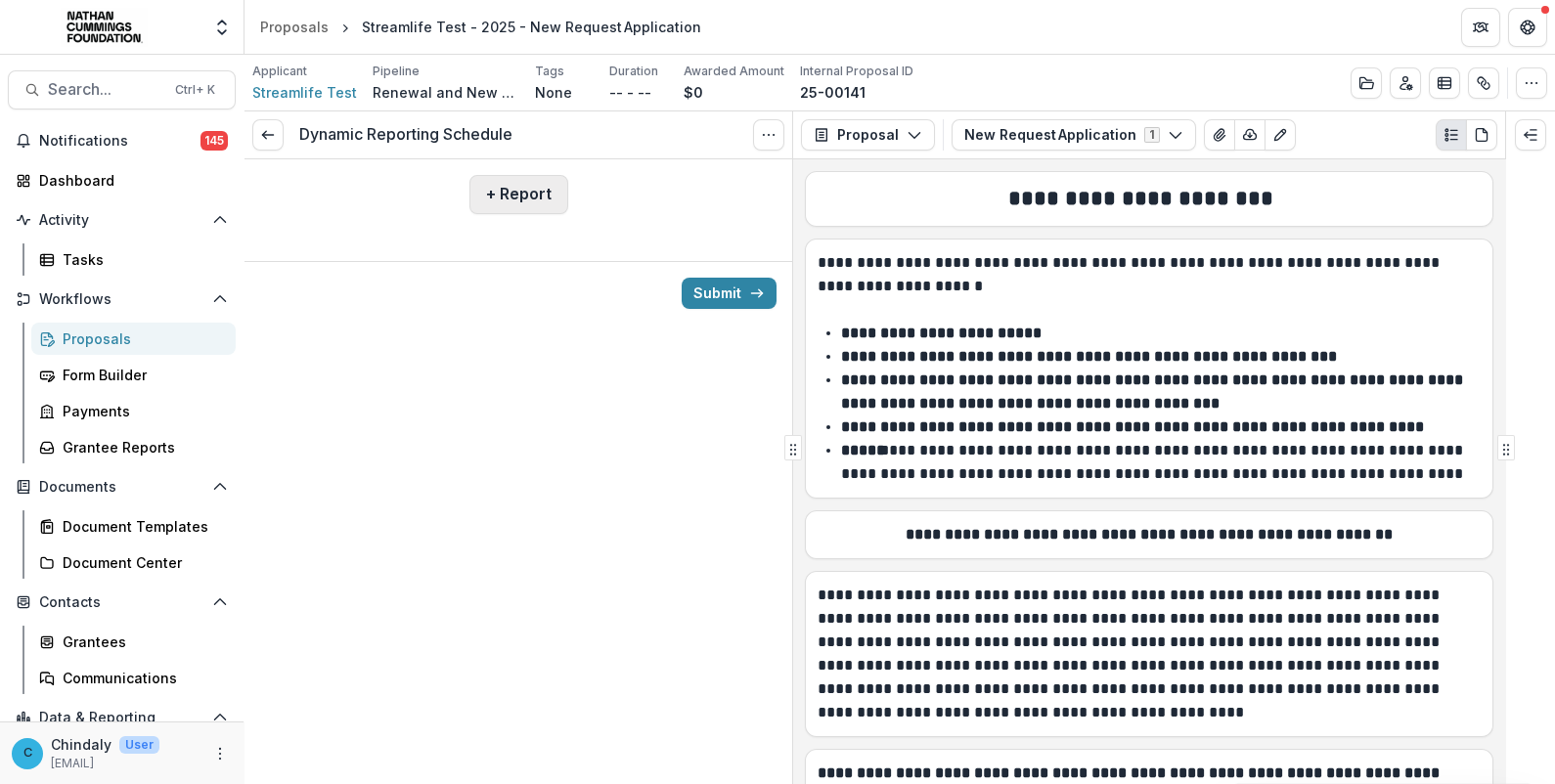 click on "+ Report" at bounding box center (518, 195) 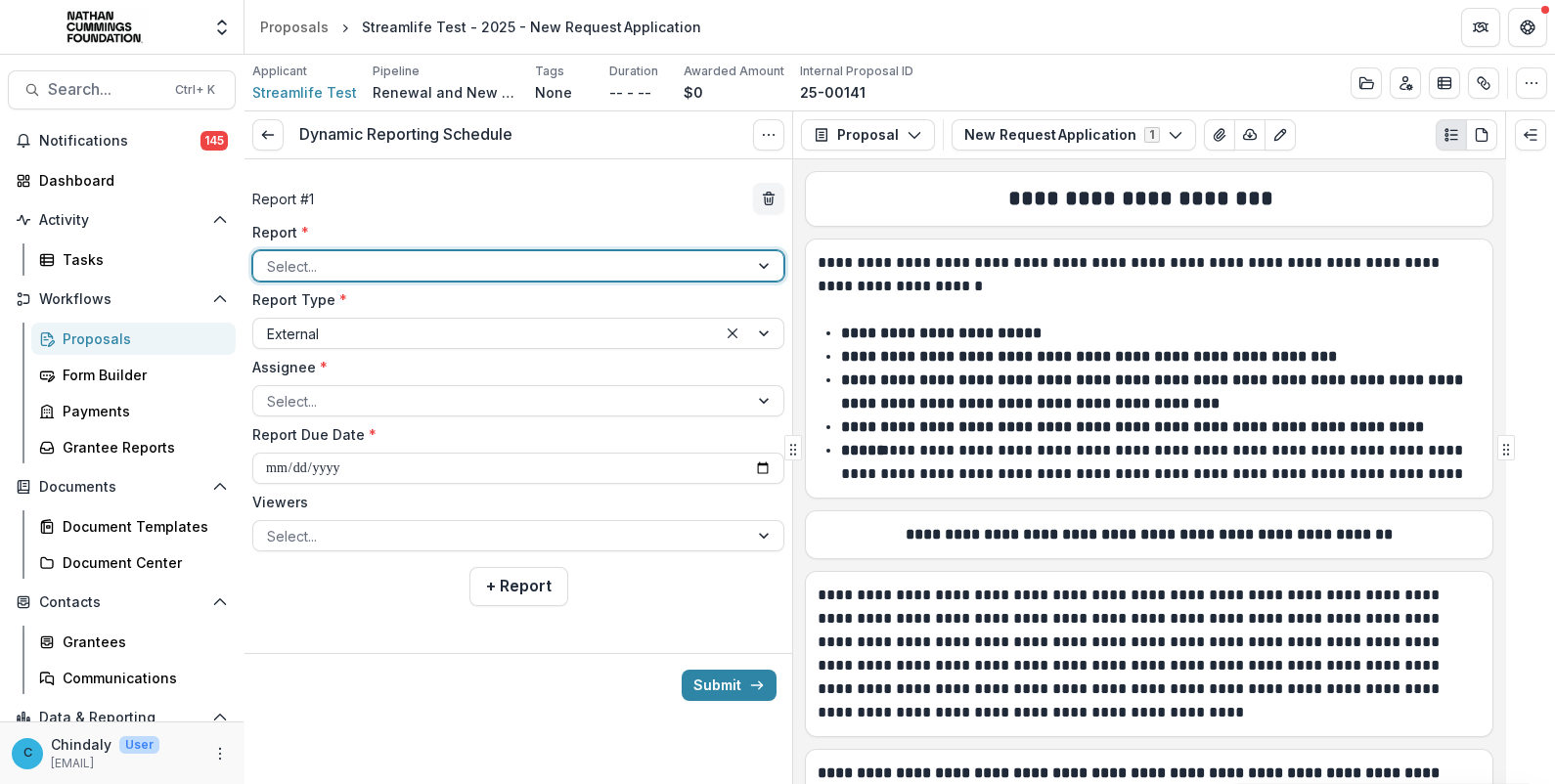 click at bounding box center [501, 266] 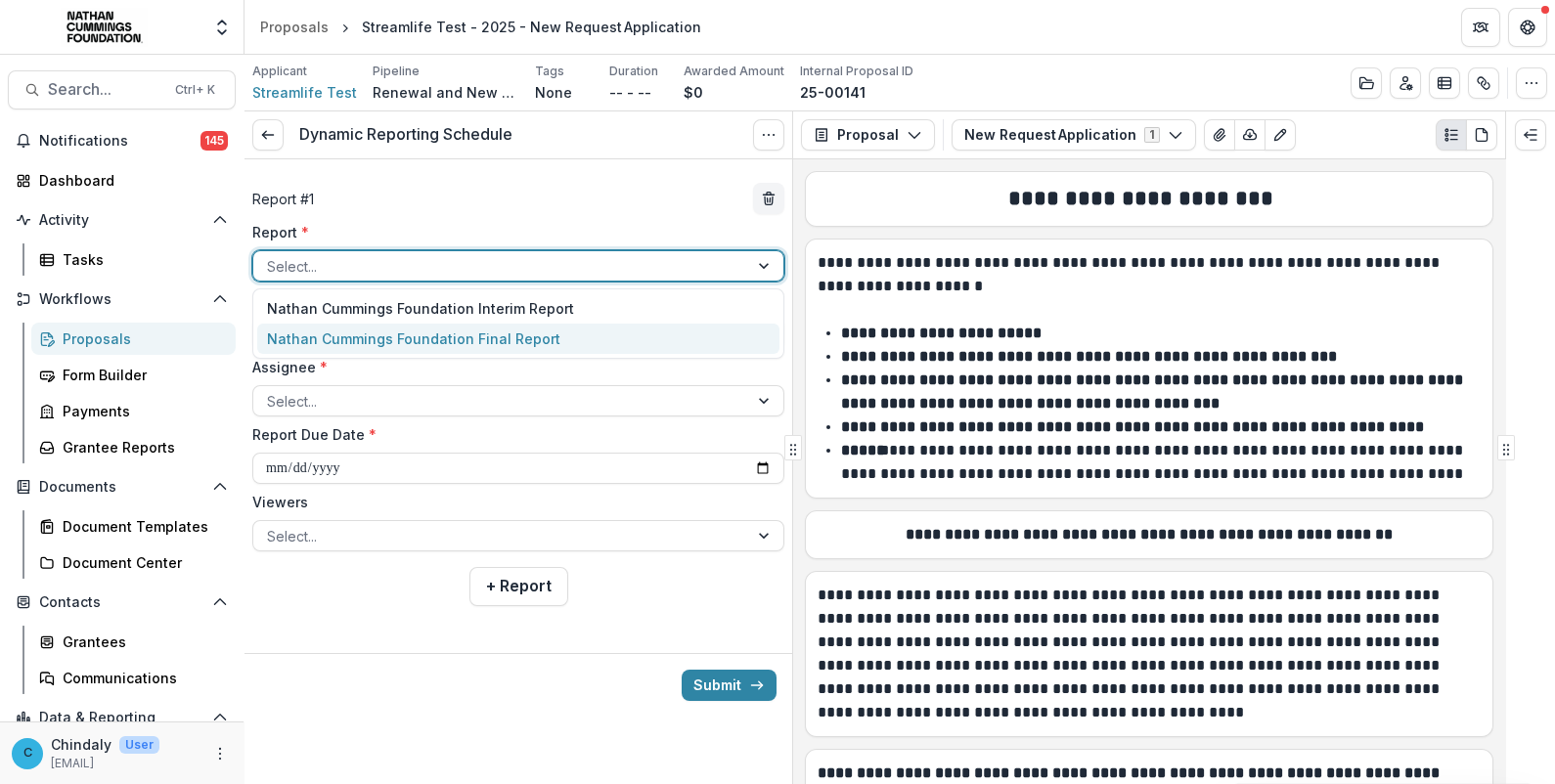 click on "Nathan Cummings Foundation Final Report" at bounding box center (518, 338) 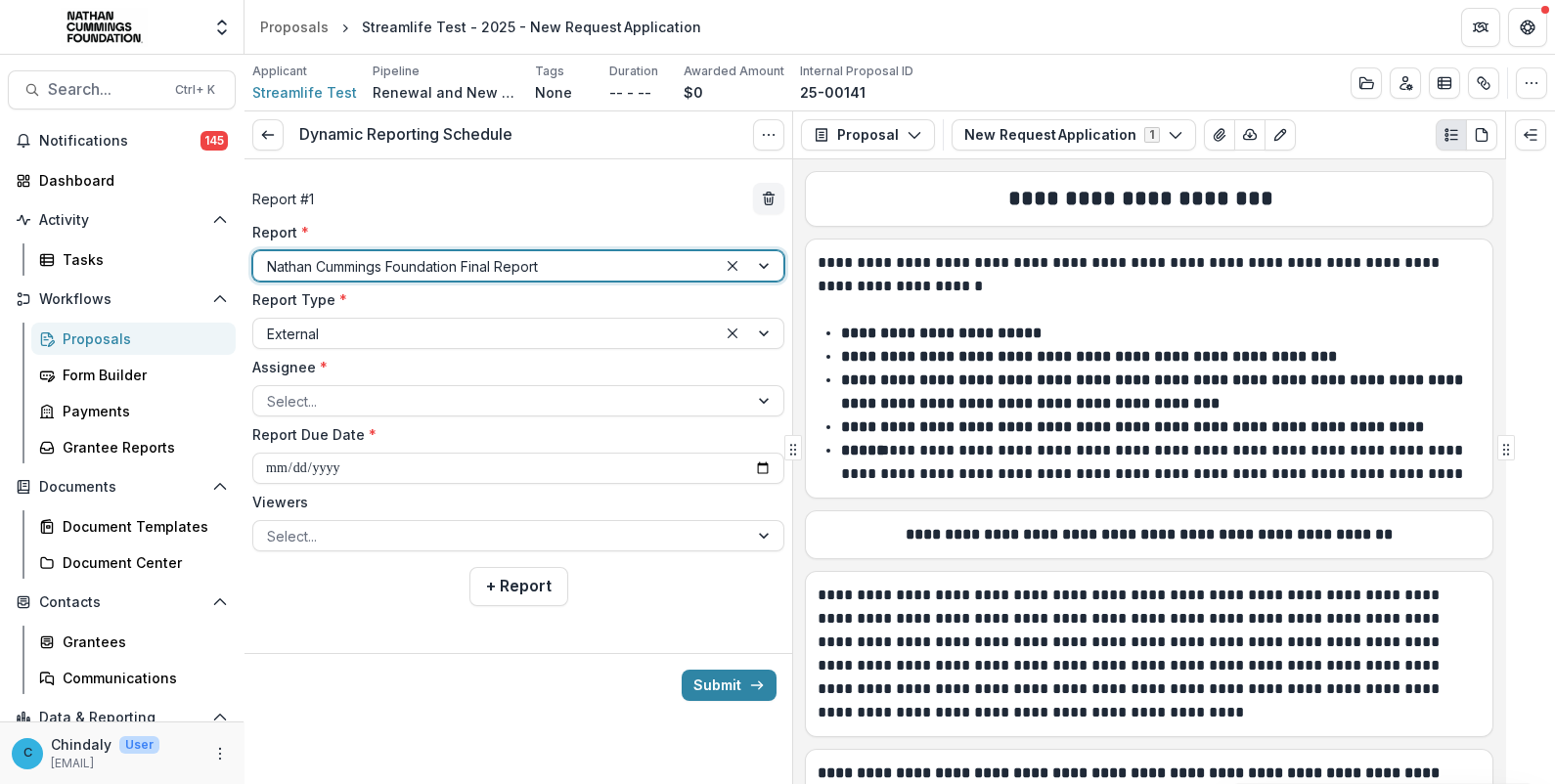 click on "Report Type *" at bounding box center [512, 299] 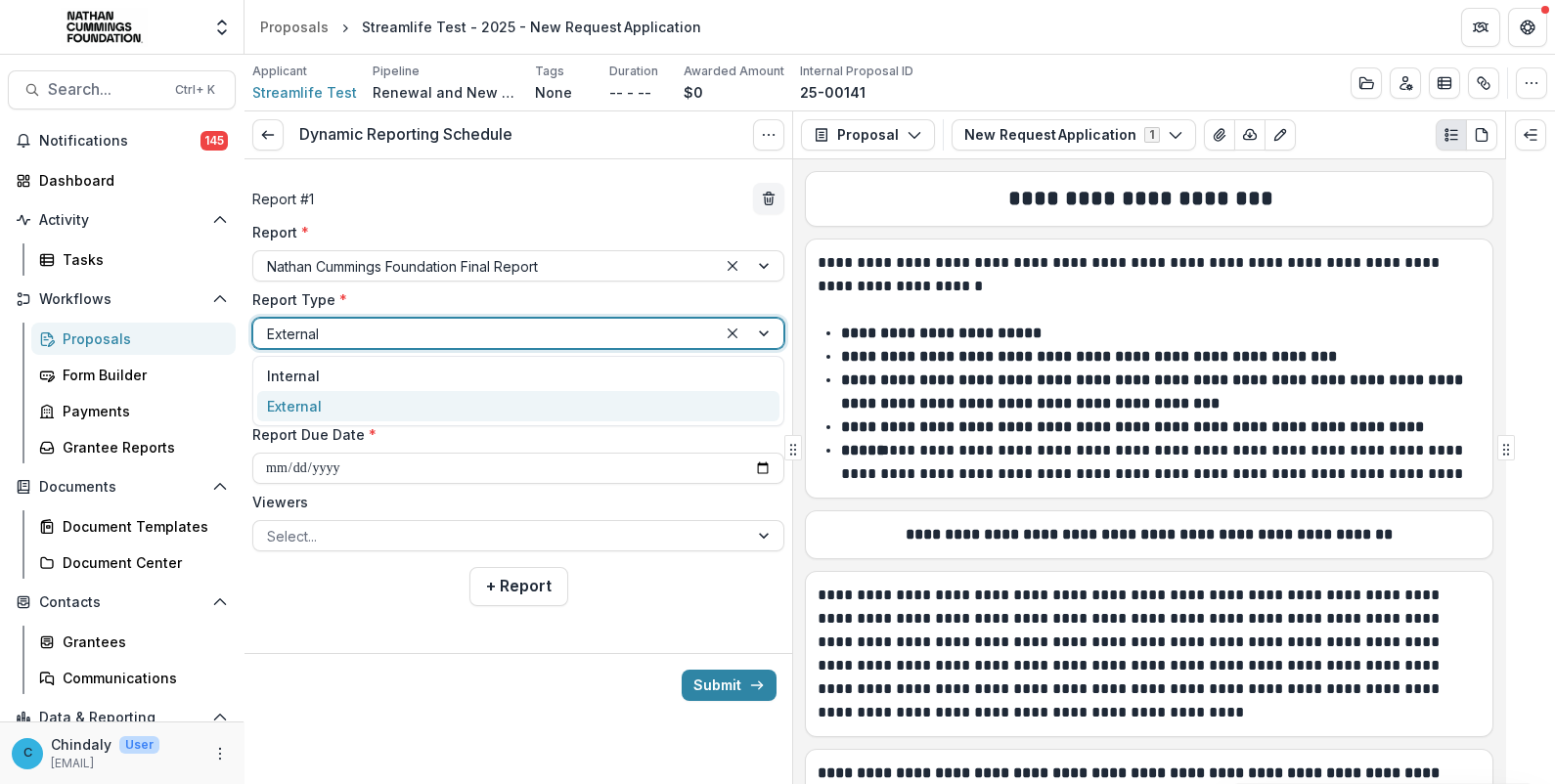 click at bounding box center [485, 333] 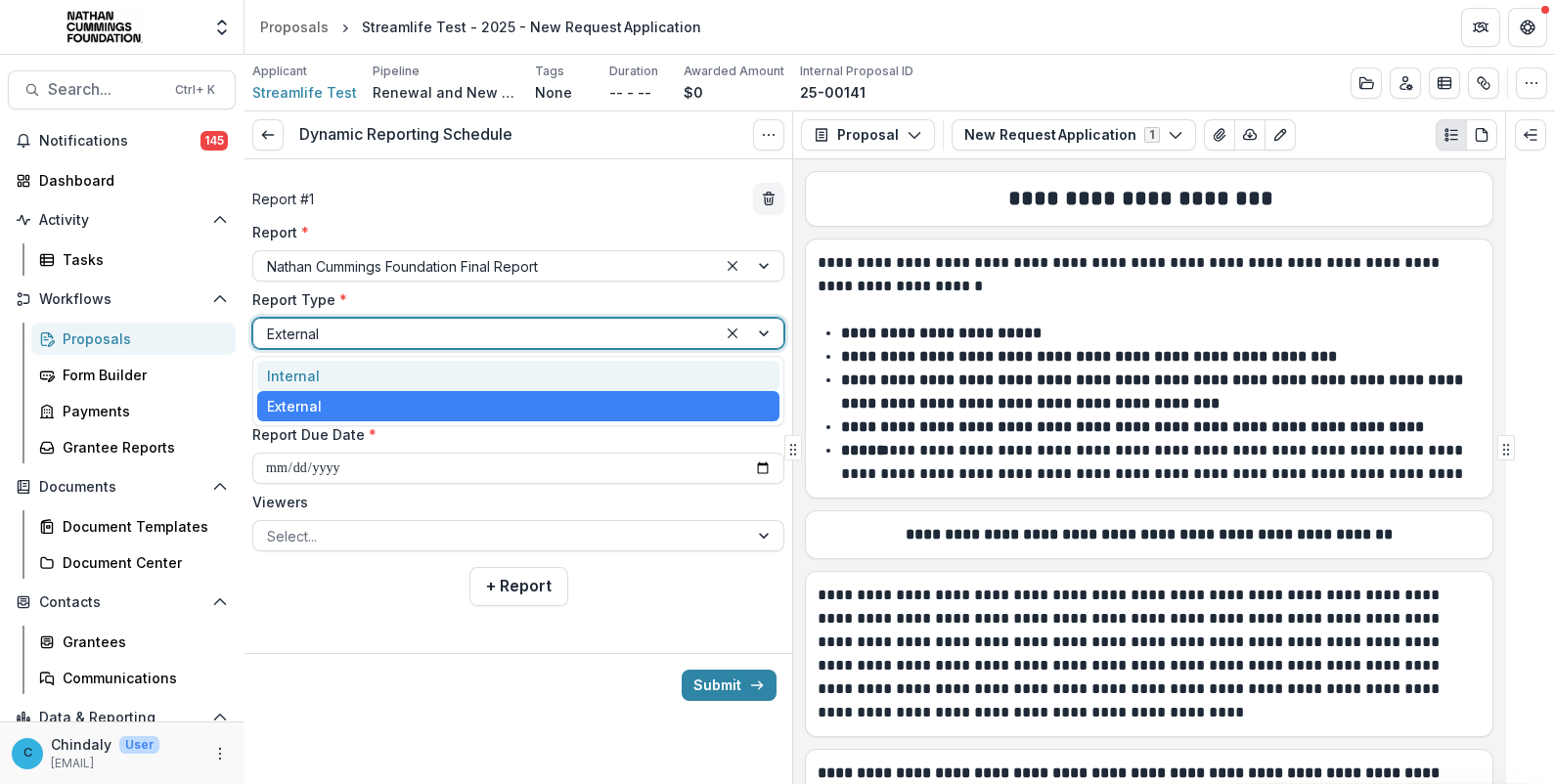 click on "Internal" at bounding box center (518, 375) 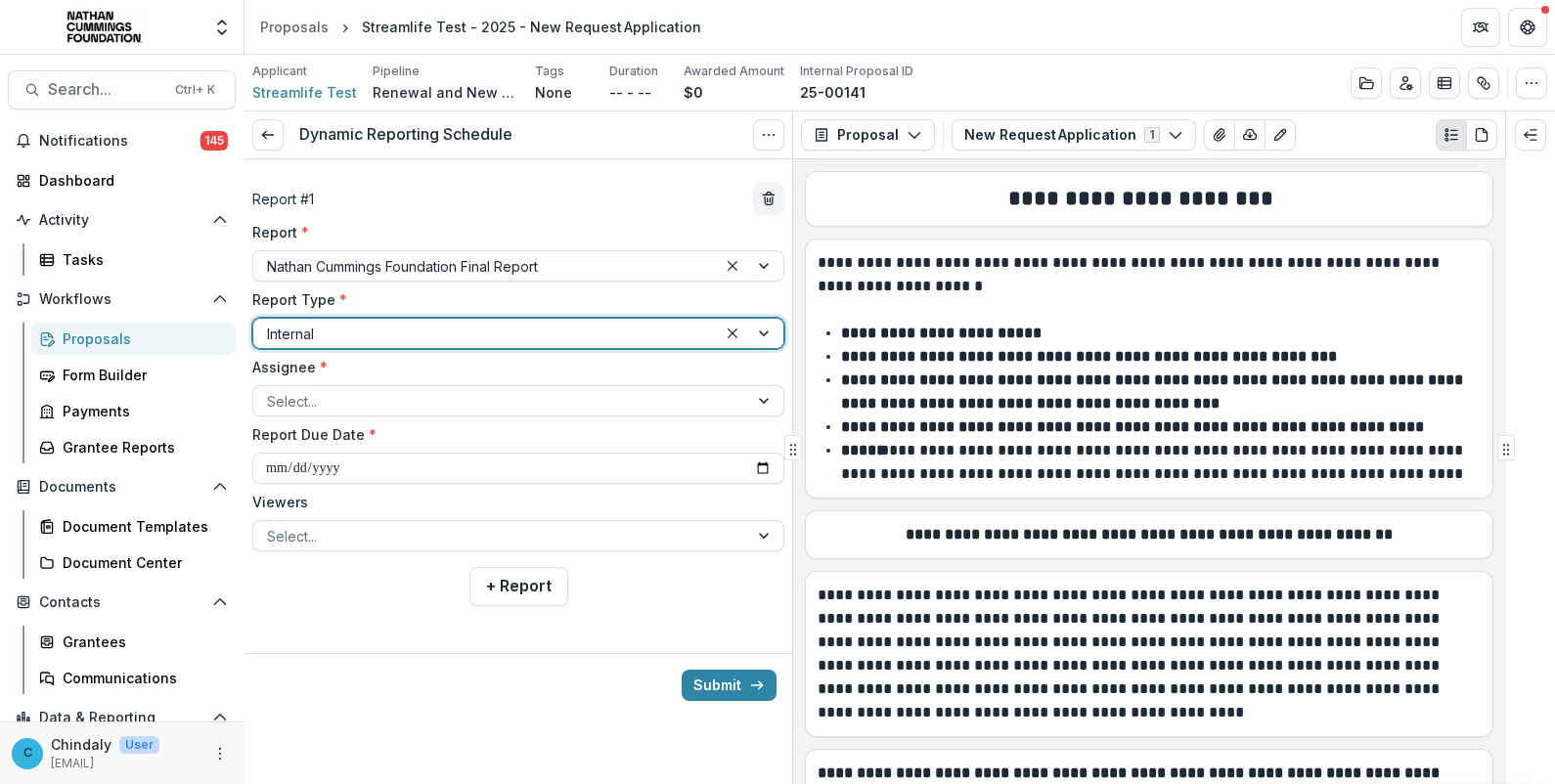 click at bounding box center (485, 333) 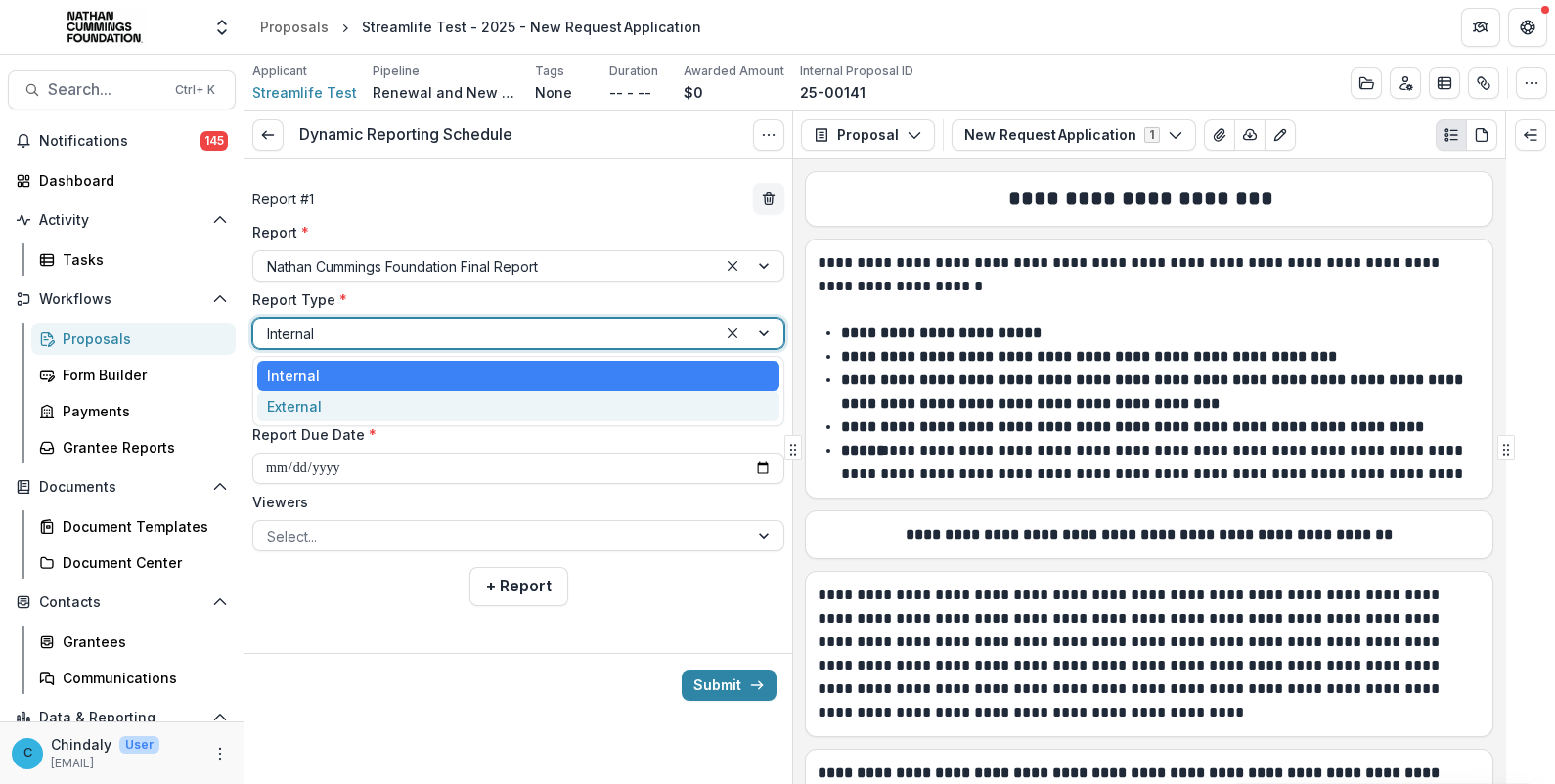 click on "External" at bounding box center [518, 406] 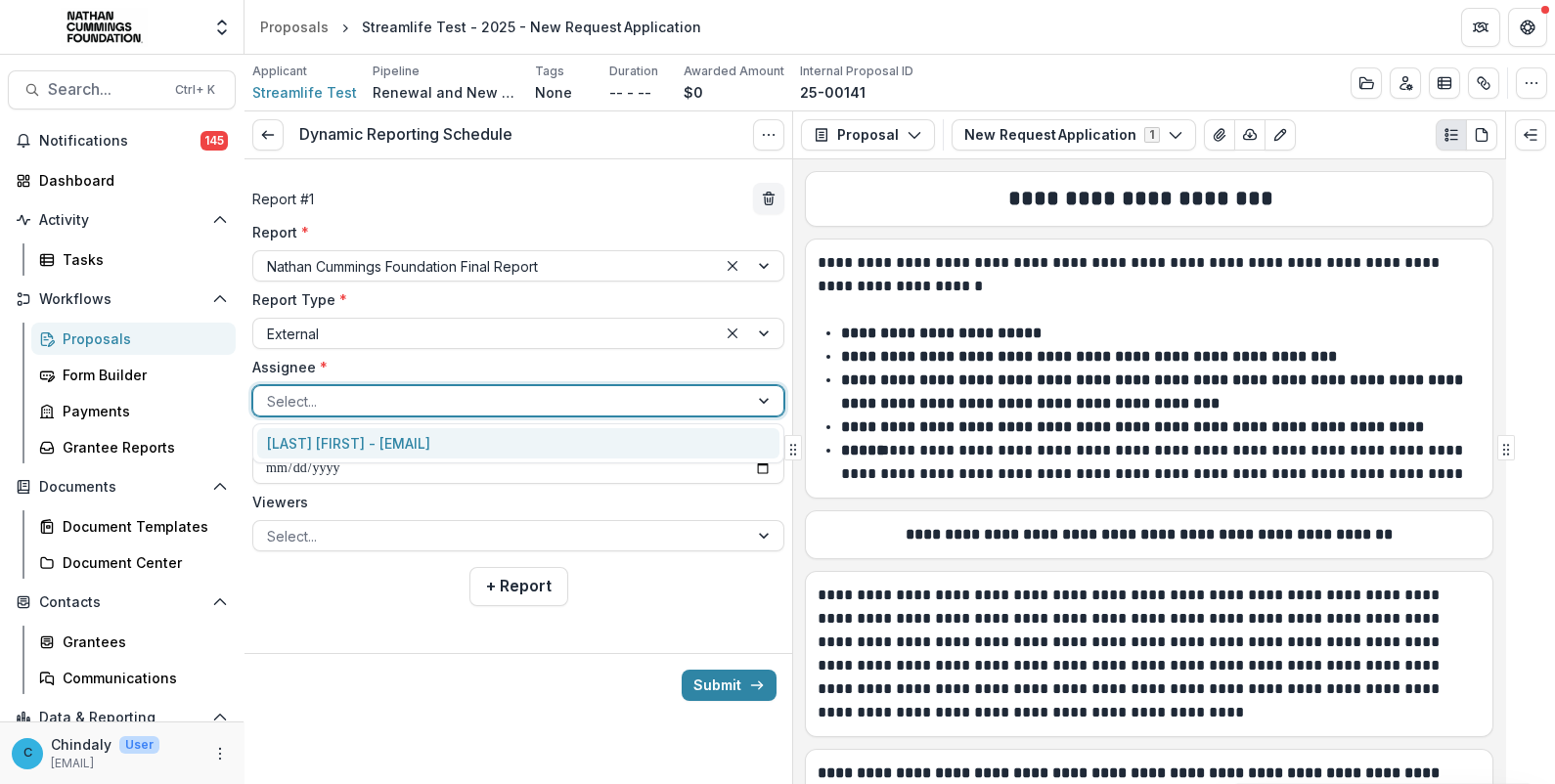 click at bounding box center [501, 401] 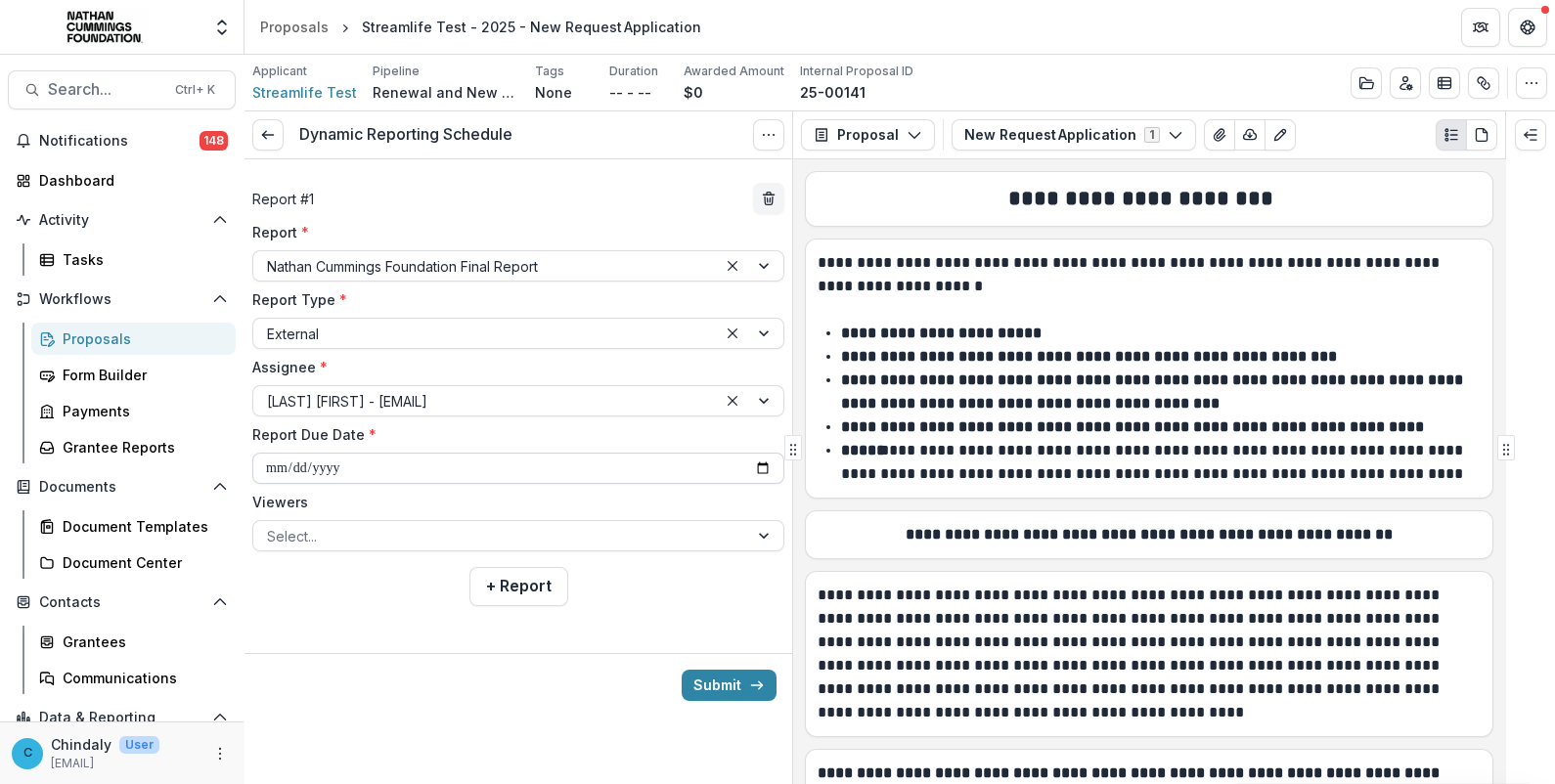 click on "**********" at bounding box center (518, 468) 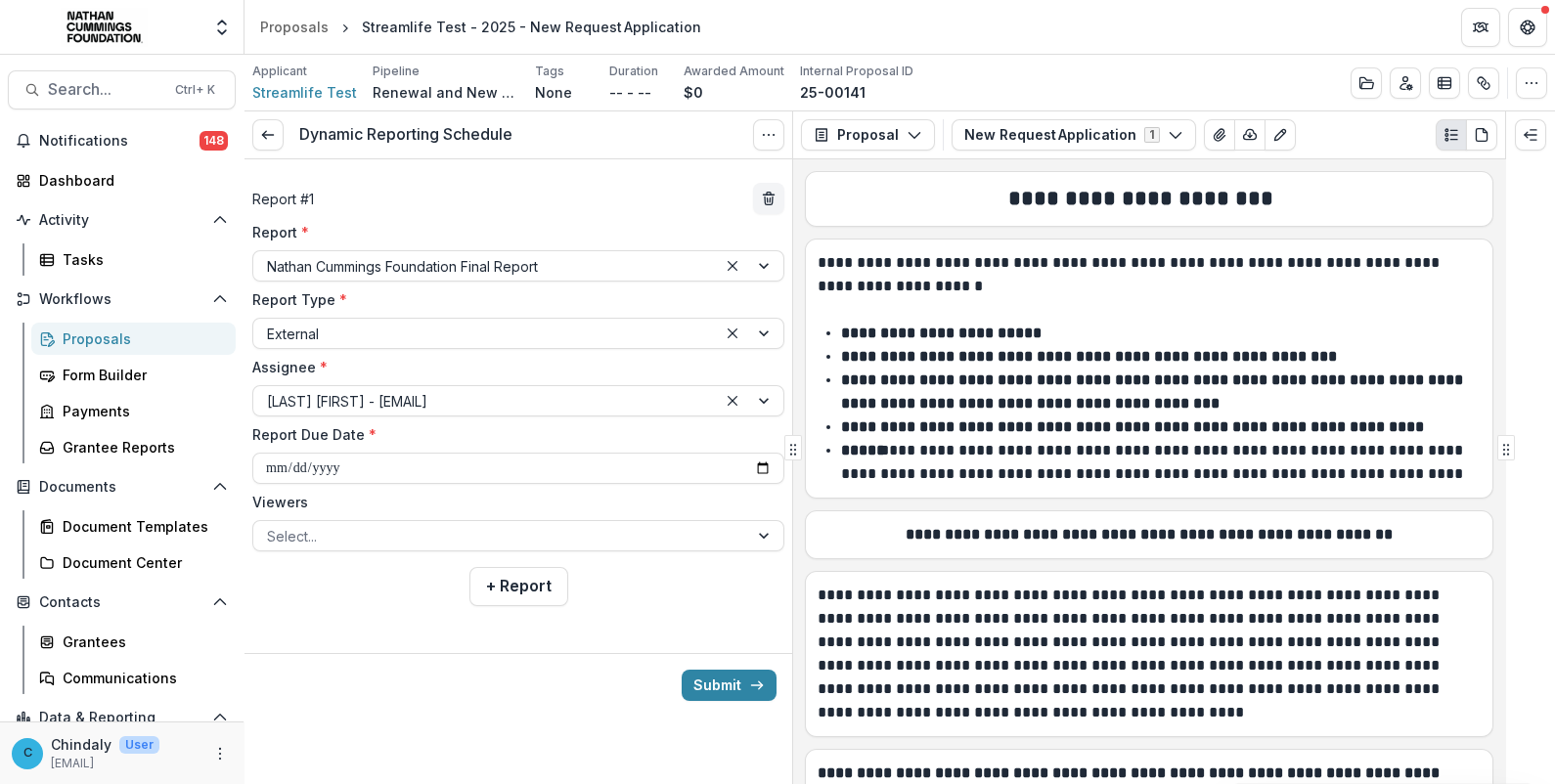 type on "**********" 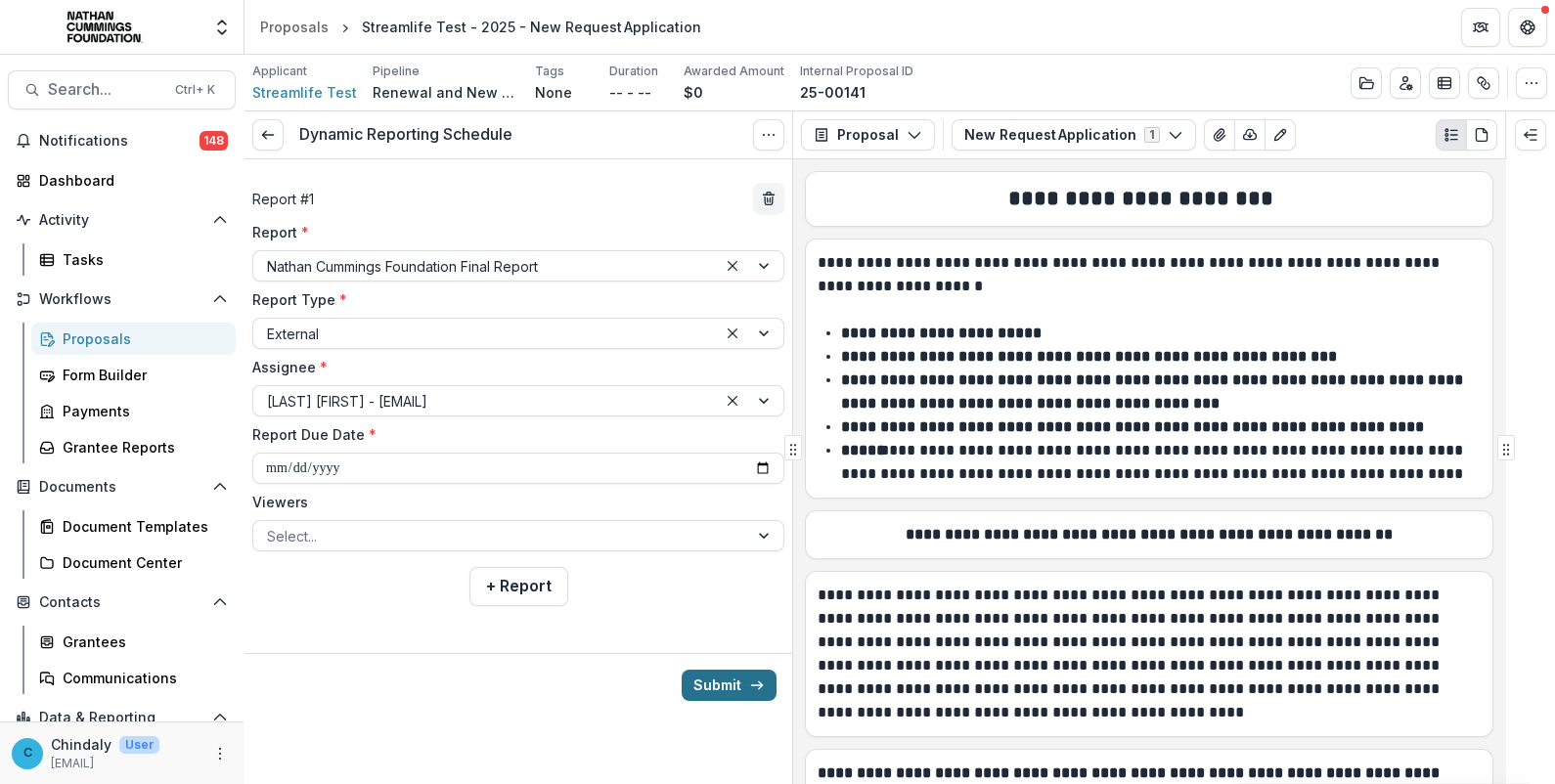 click on "Submit" at bounding box center [729, 685] 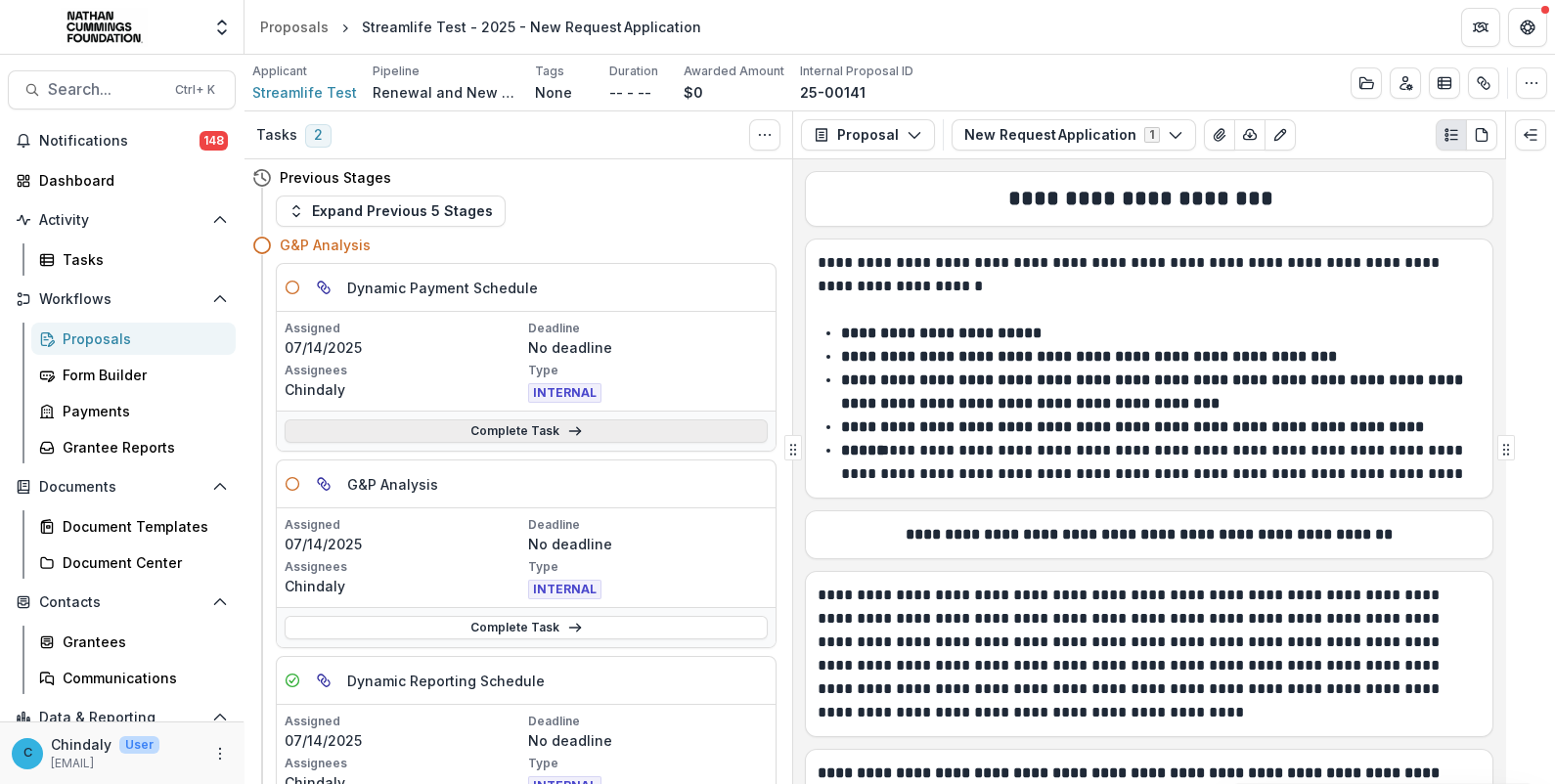 click on "Complete Task" at bounding box center [526, 431] 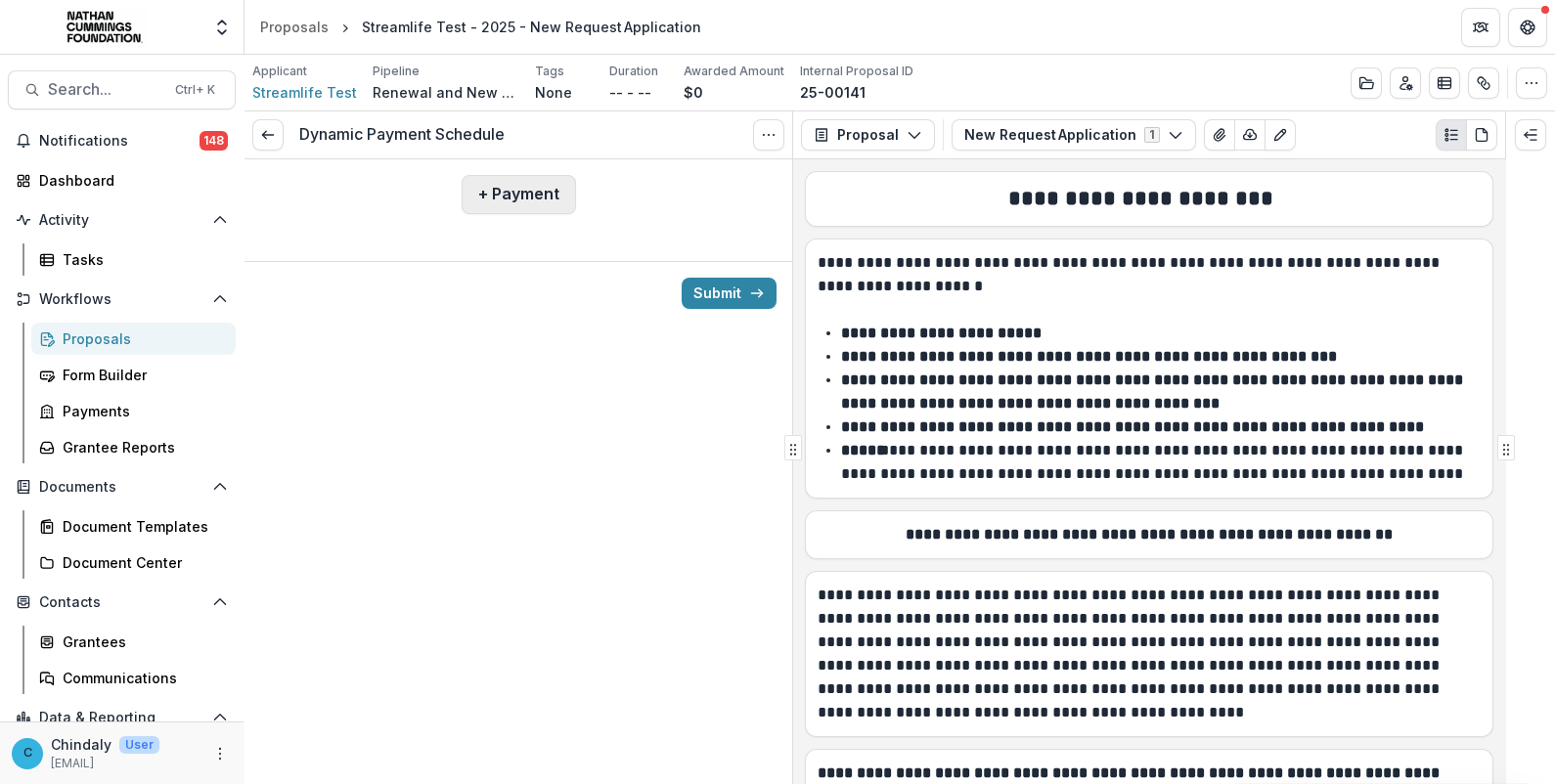 click on "+ Payment" at bounding box center [518, 195] 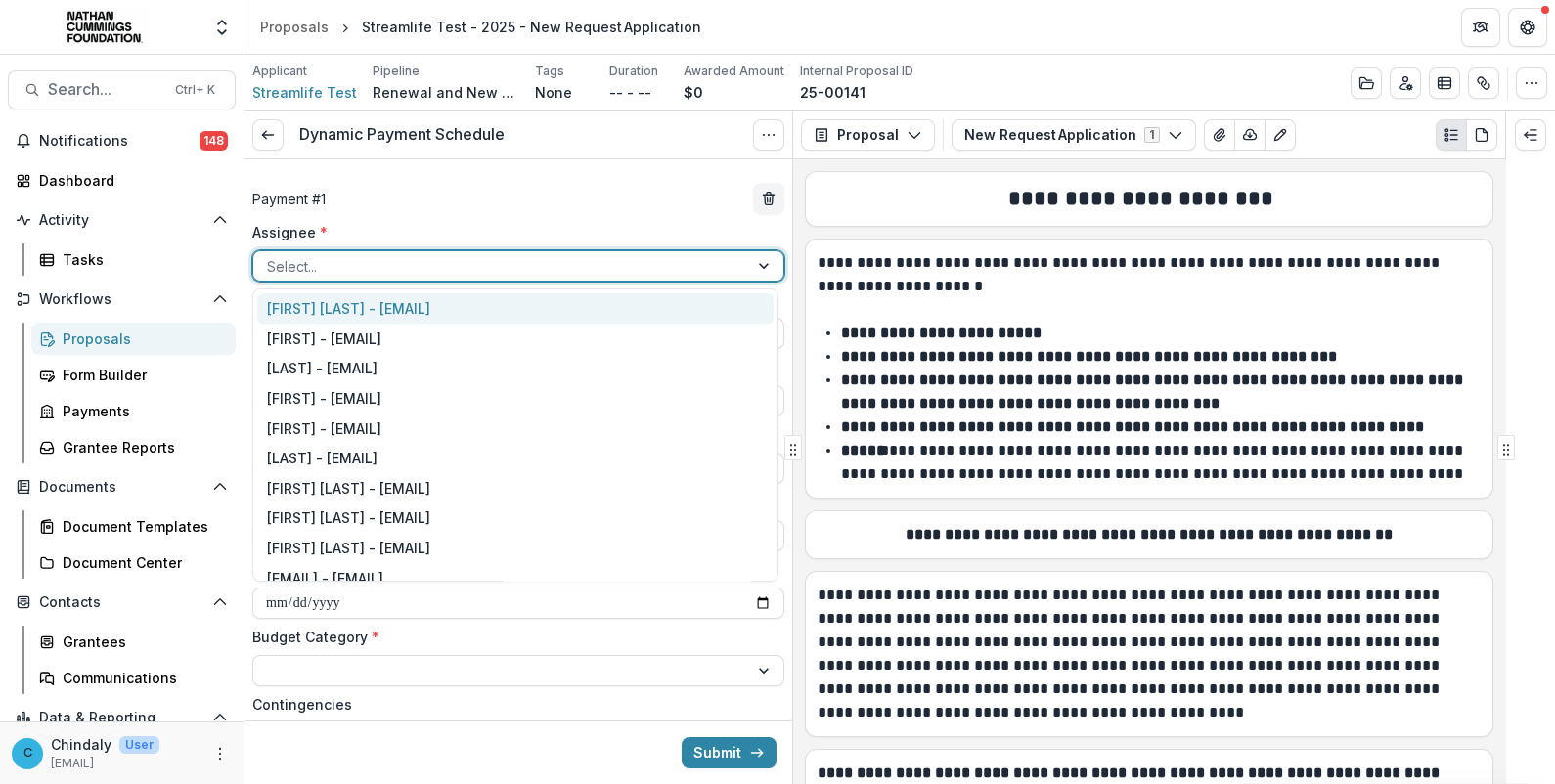 click at bounding box center (501, 266) 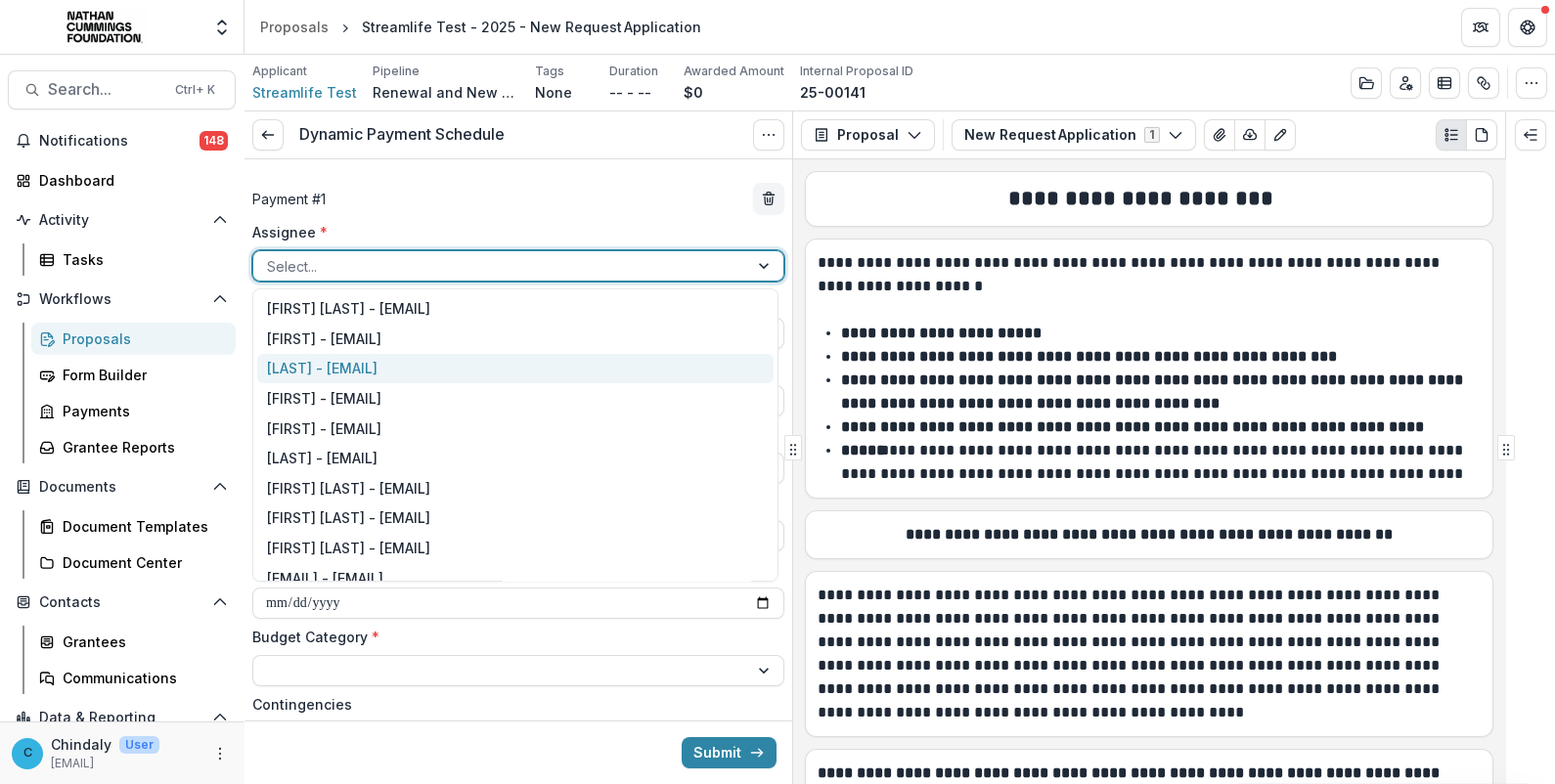click on "[LAST] - [EMAIL]" at bounding box center [515, 369] 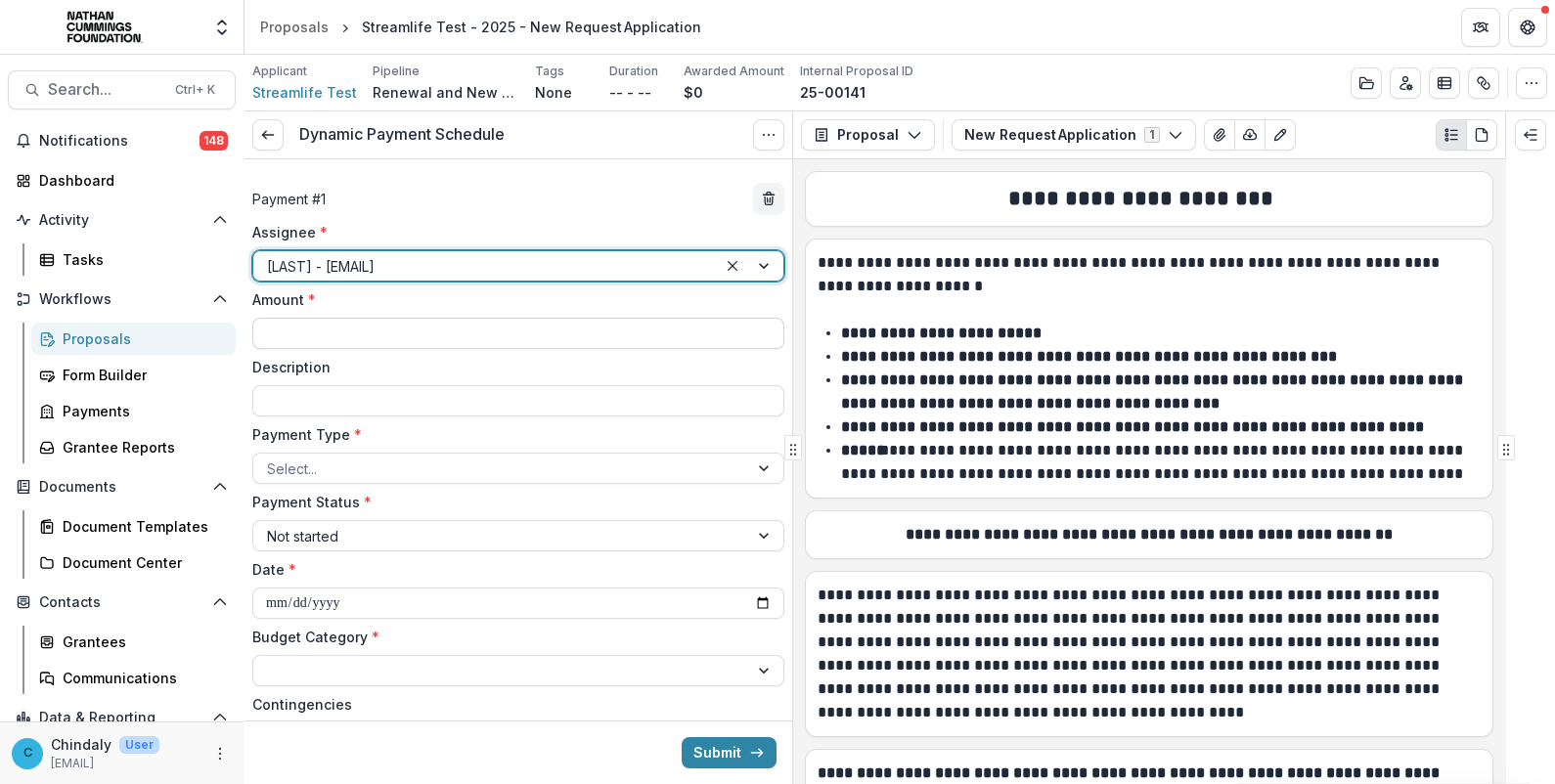 click on "Amount *" at bounding box center (518, 333) 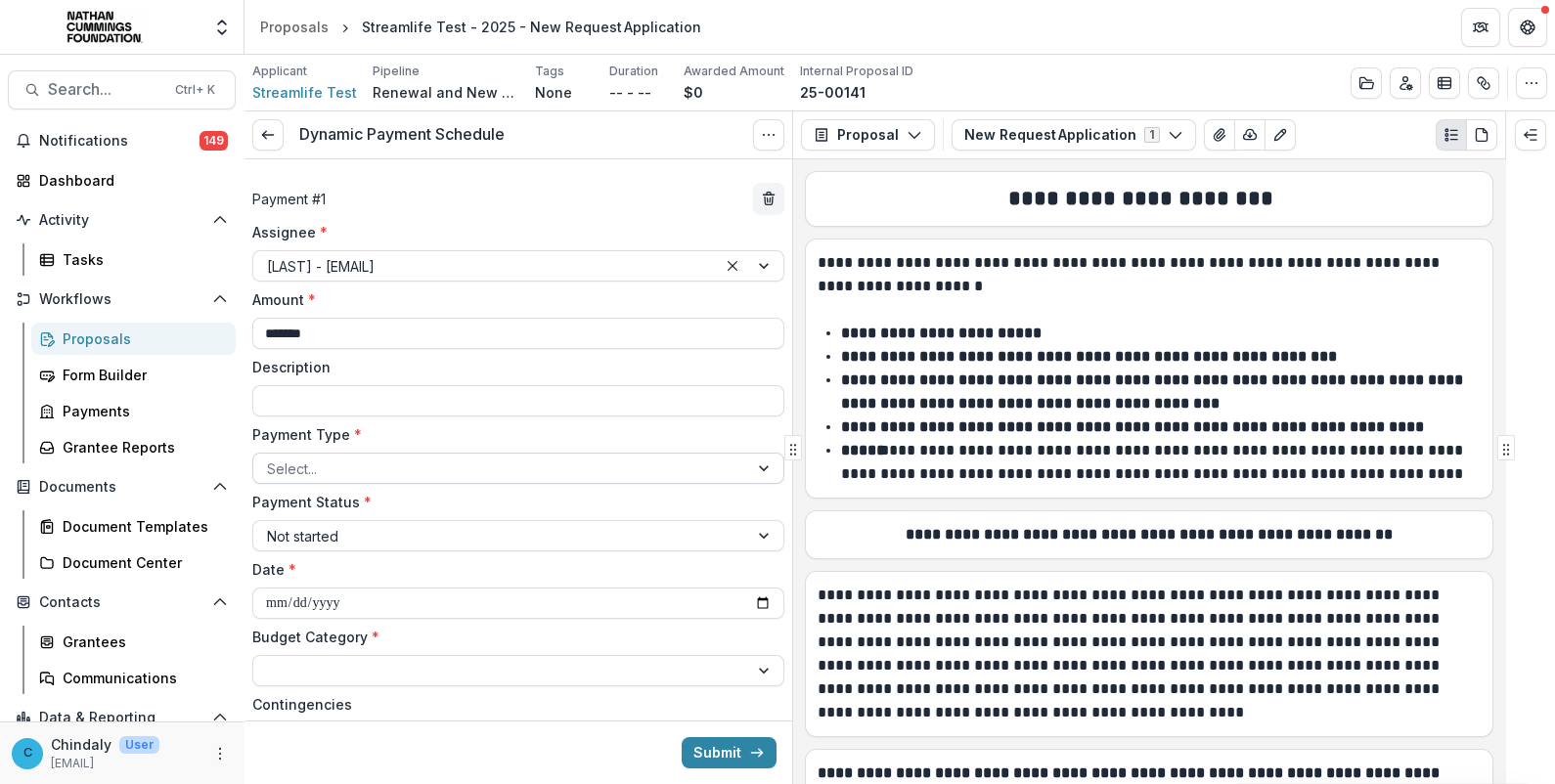 type on "*******" 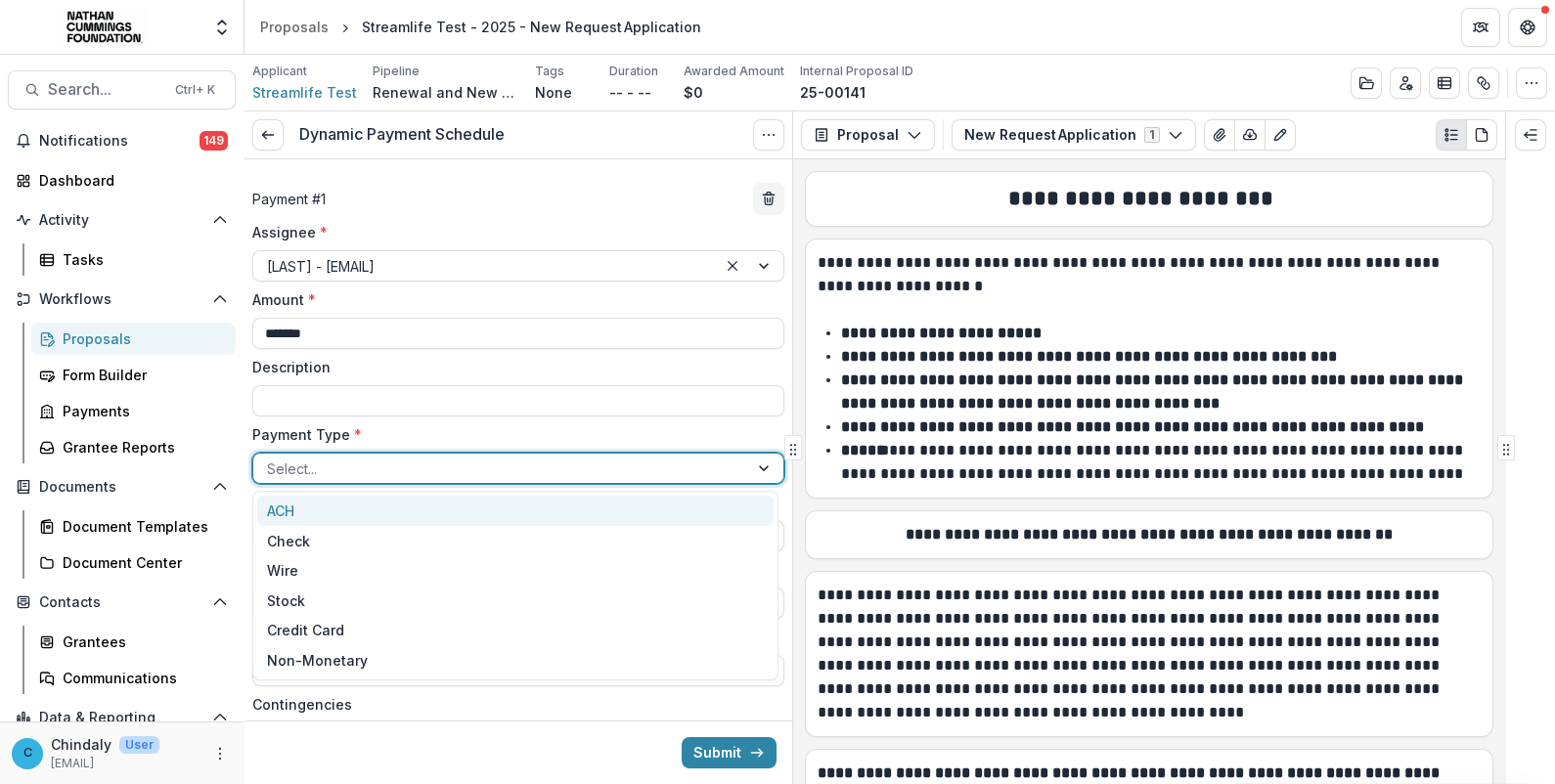 click at bounding box center (501, 468) 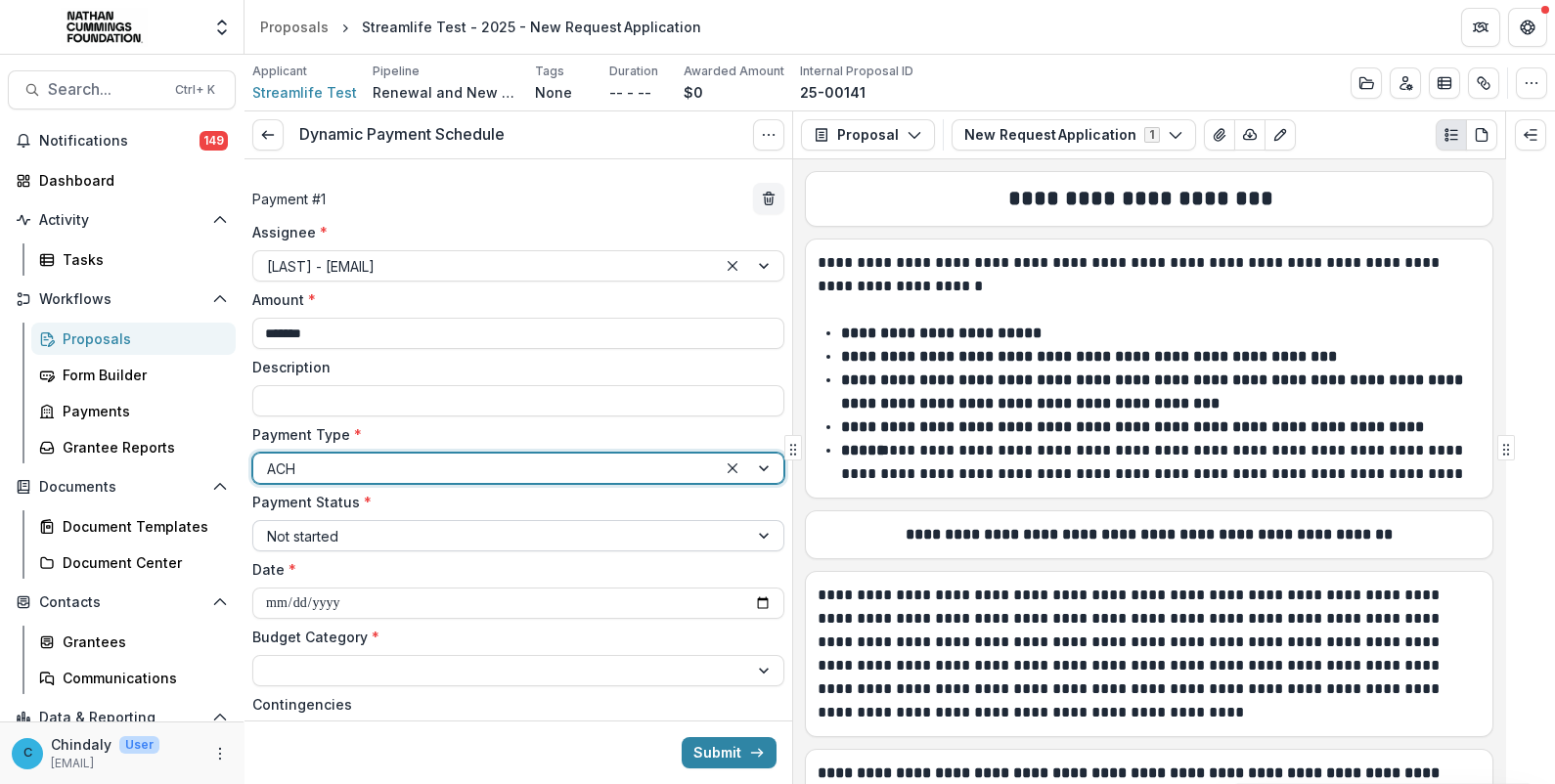 click at bounding box center (501, 536) 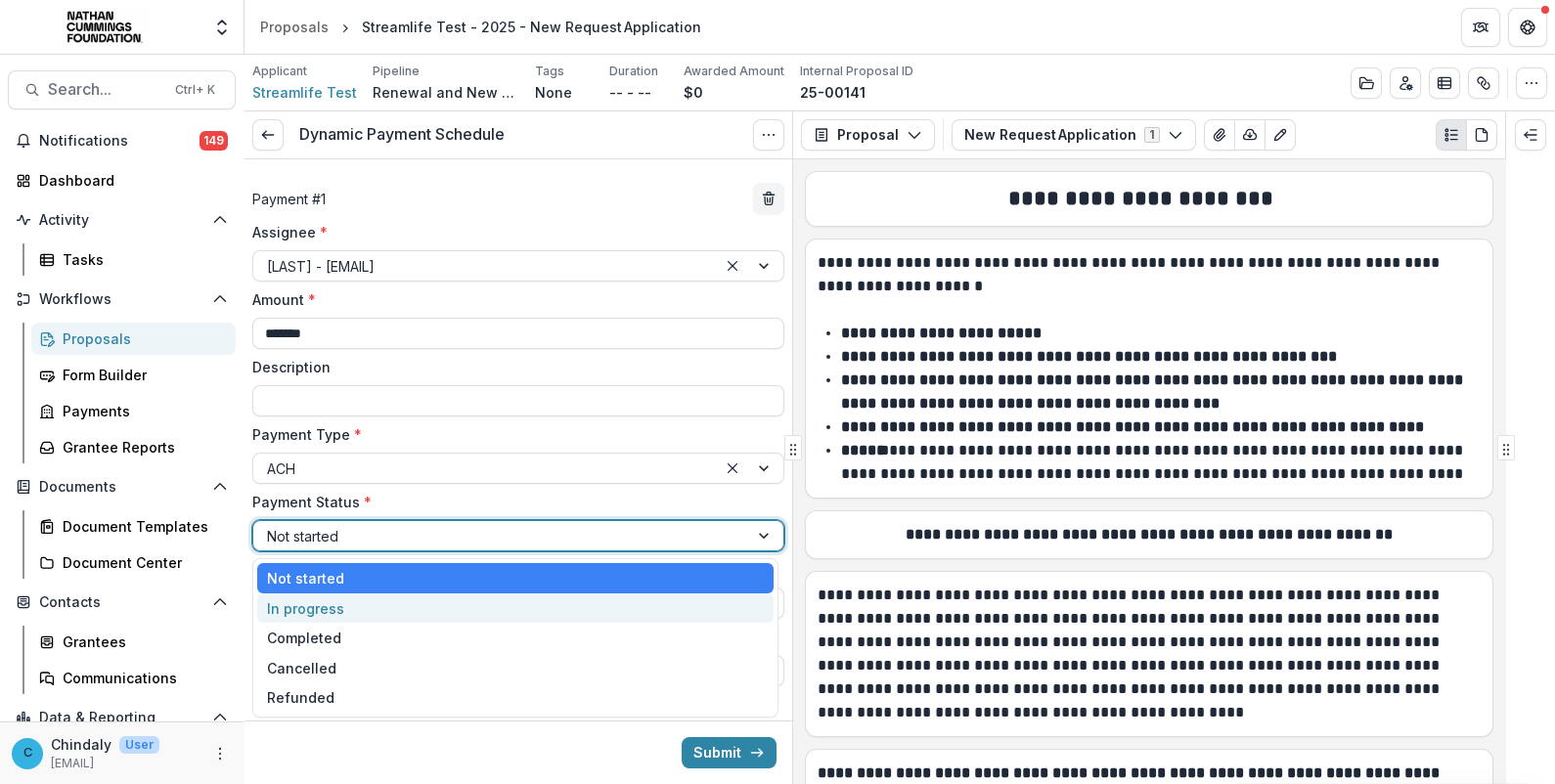 click on "In progress" at bounding box center [515, 608] 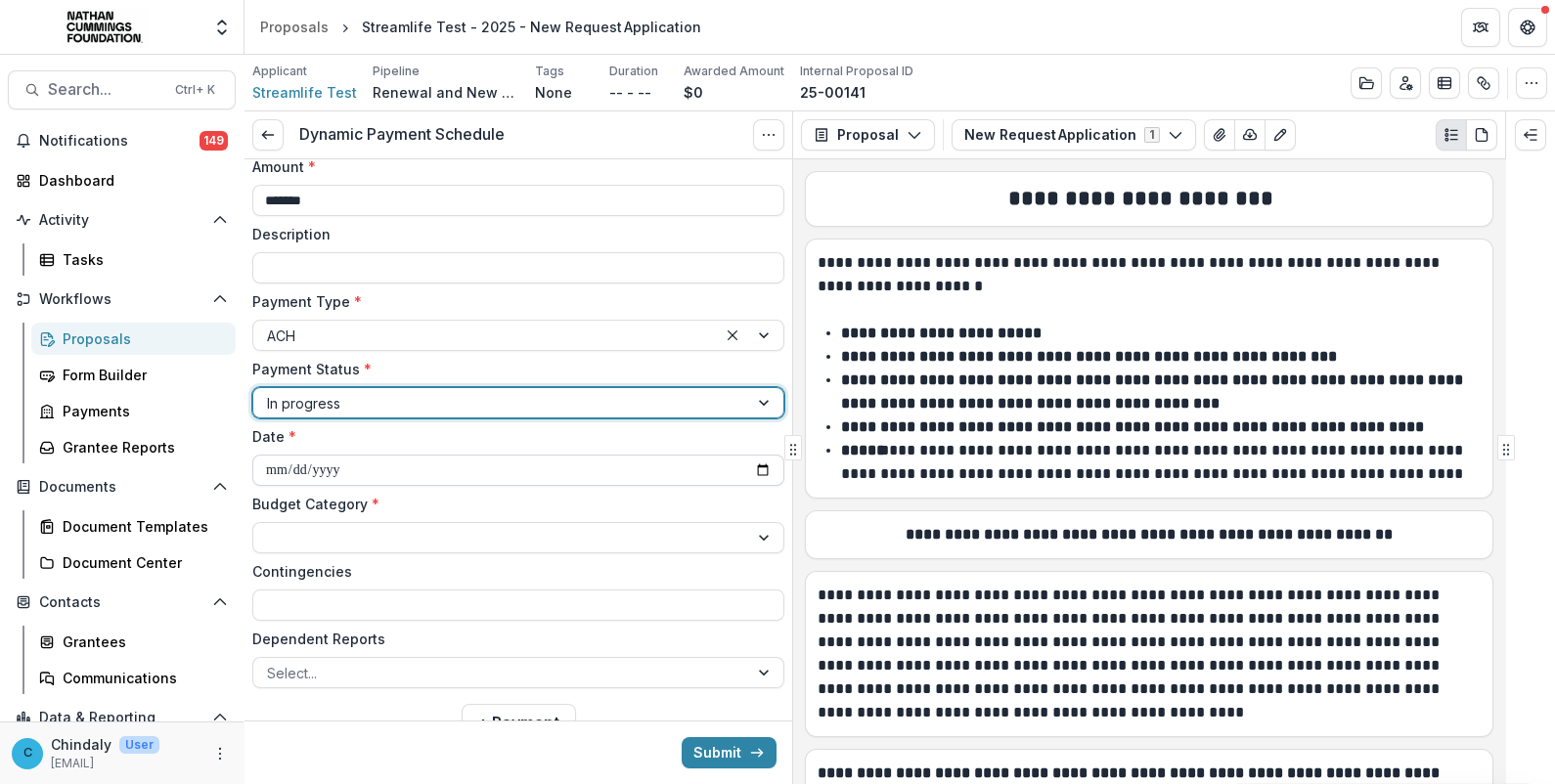 scroll, scrollTop: 201, scrollLeft: 0, axis: vertical 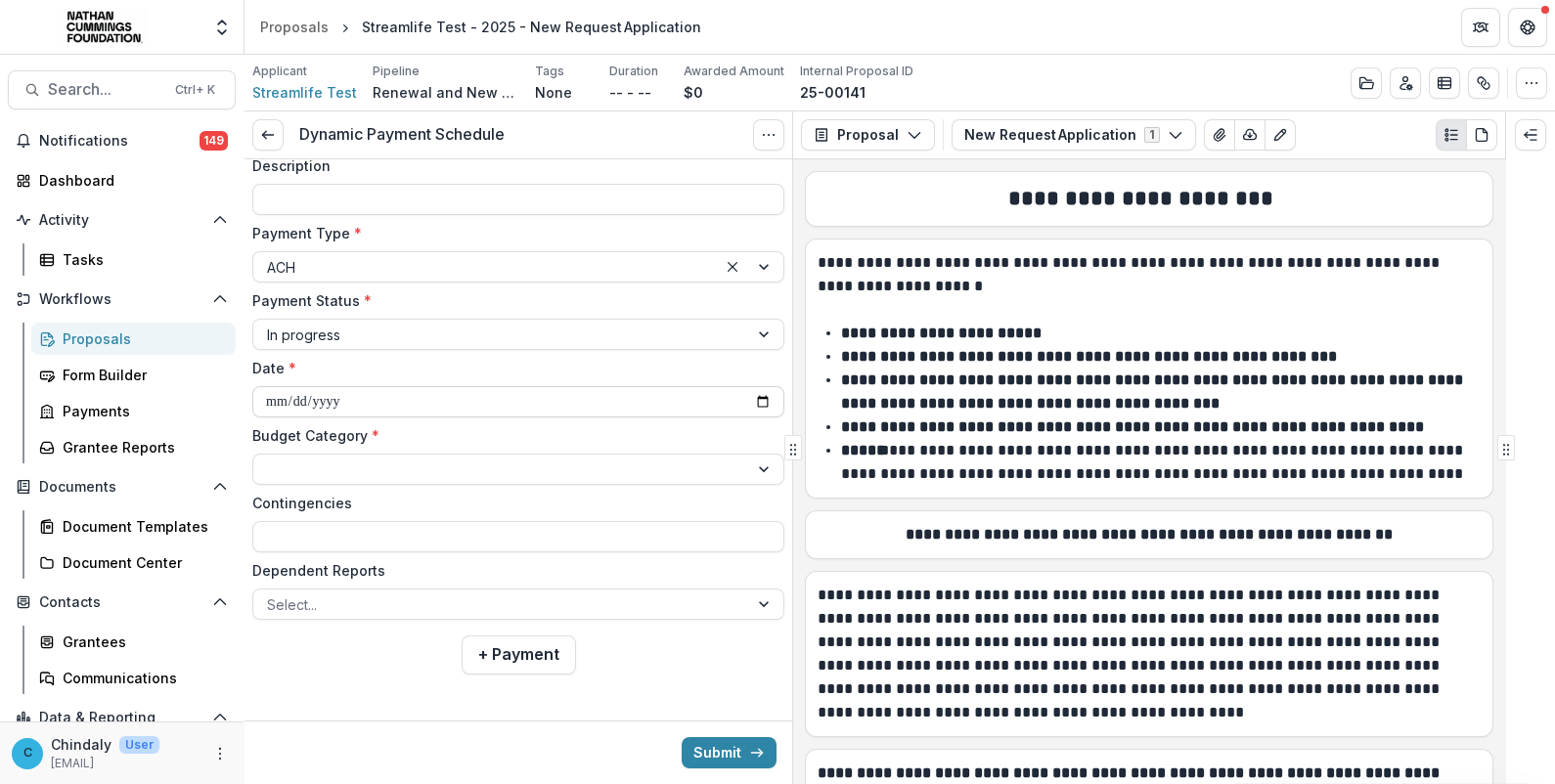 click on "**********" at bounding box center (518, 402) 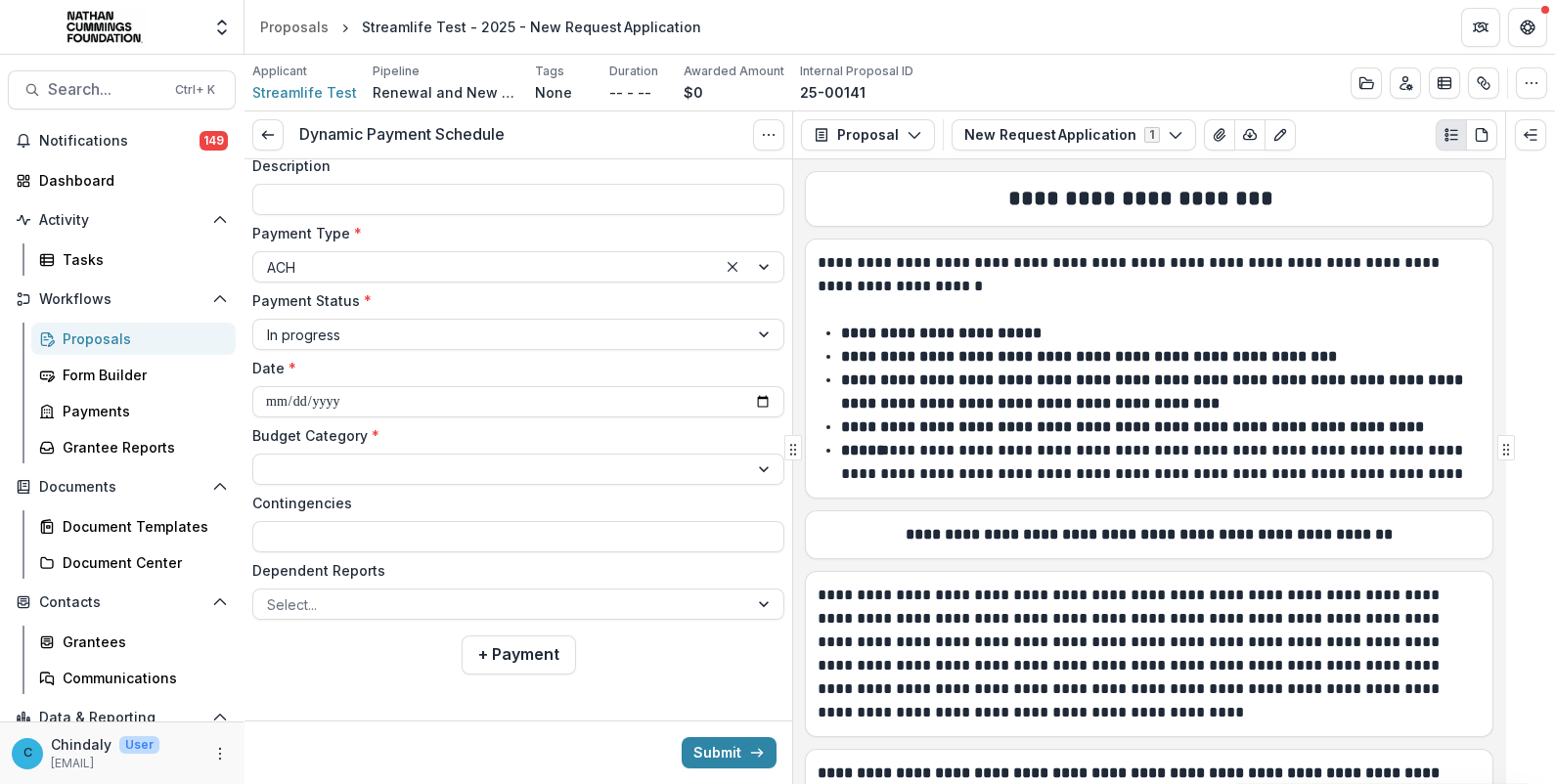 type on "**********" 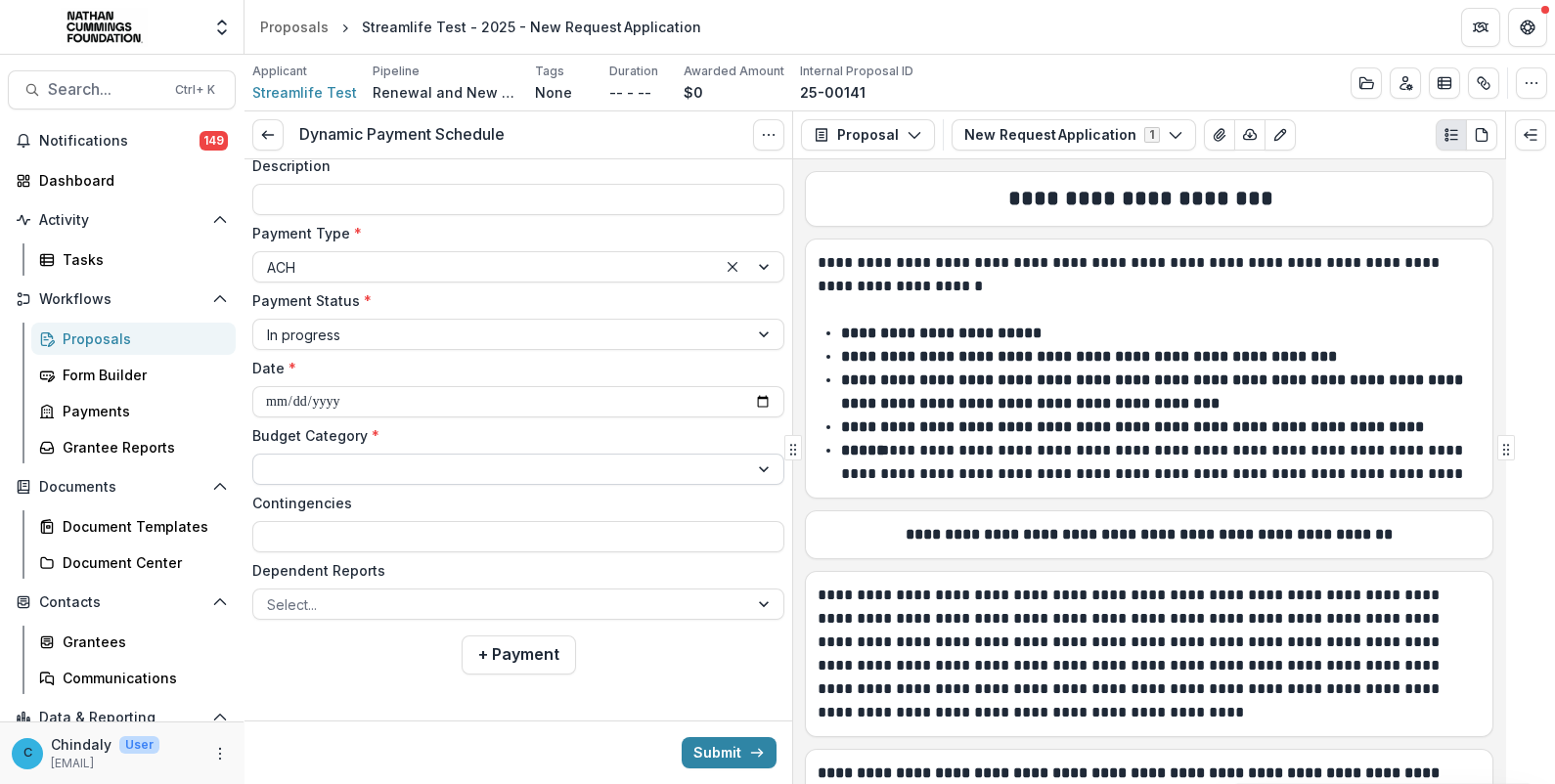 click at bounding box center (501, 469) 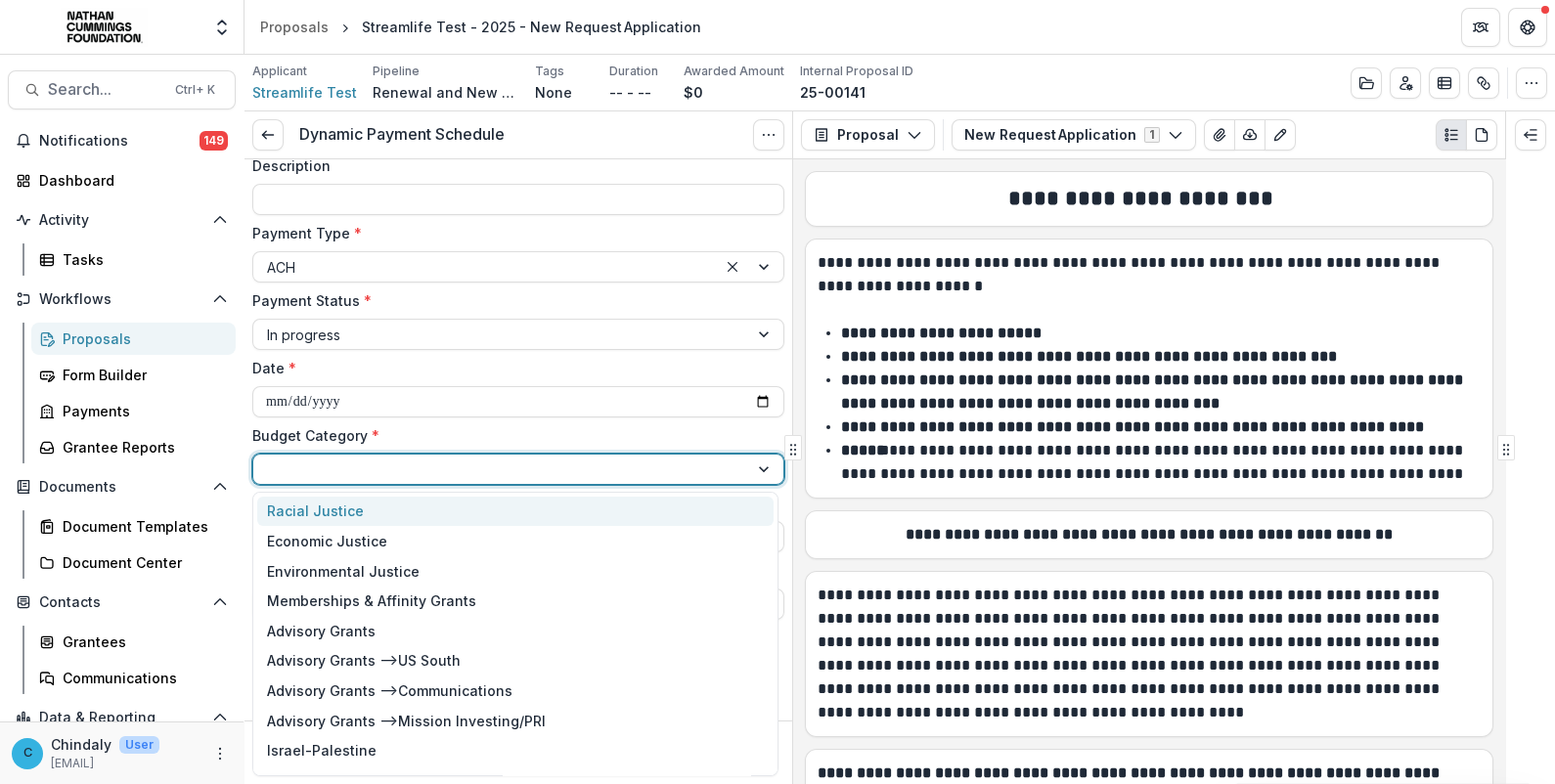 click on "Racial Justice" at bounding box center [515, 511] 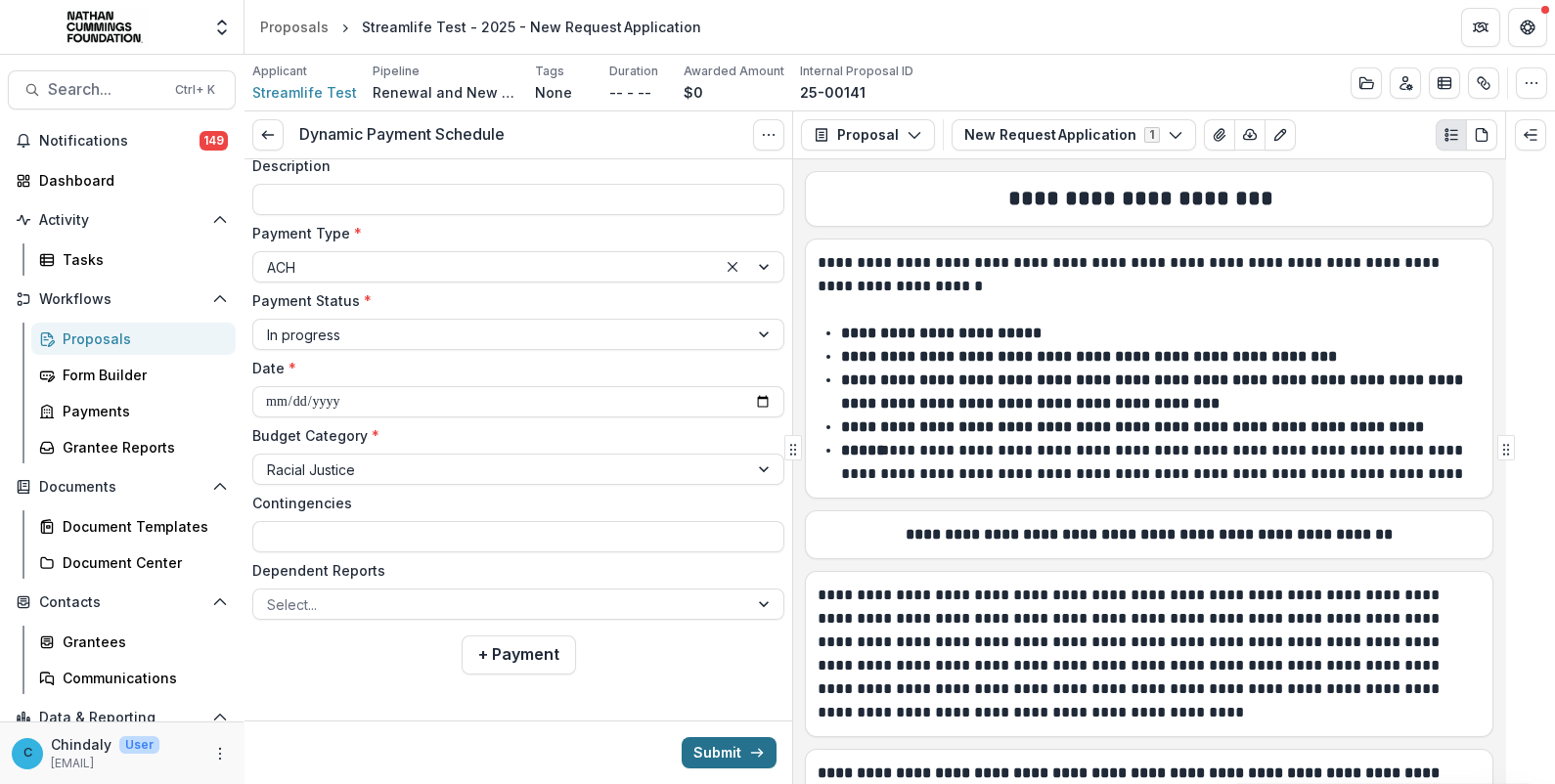 click on "Submit" at bounding box center [729, 753] 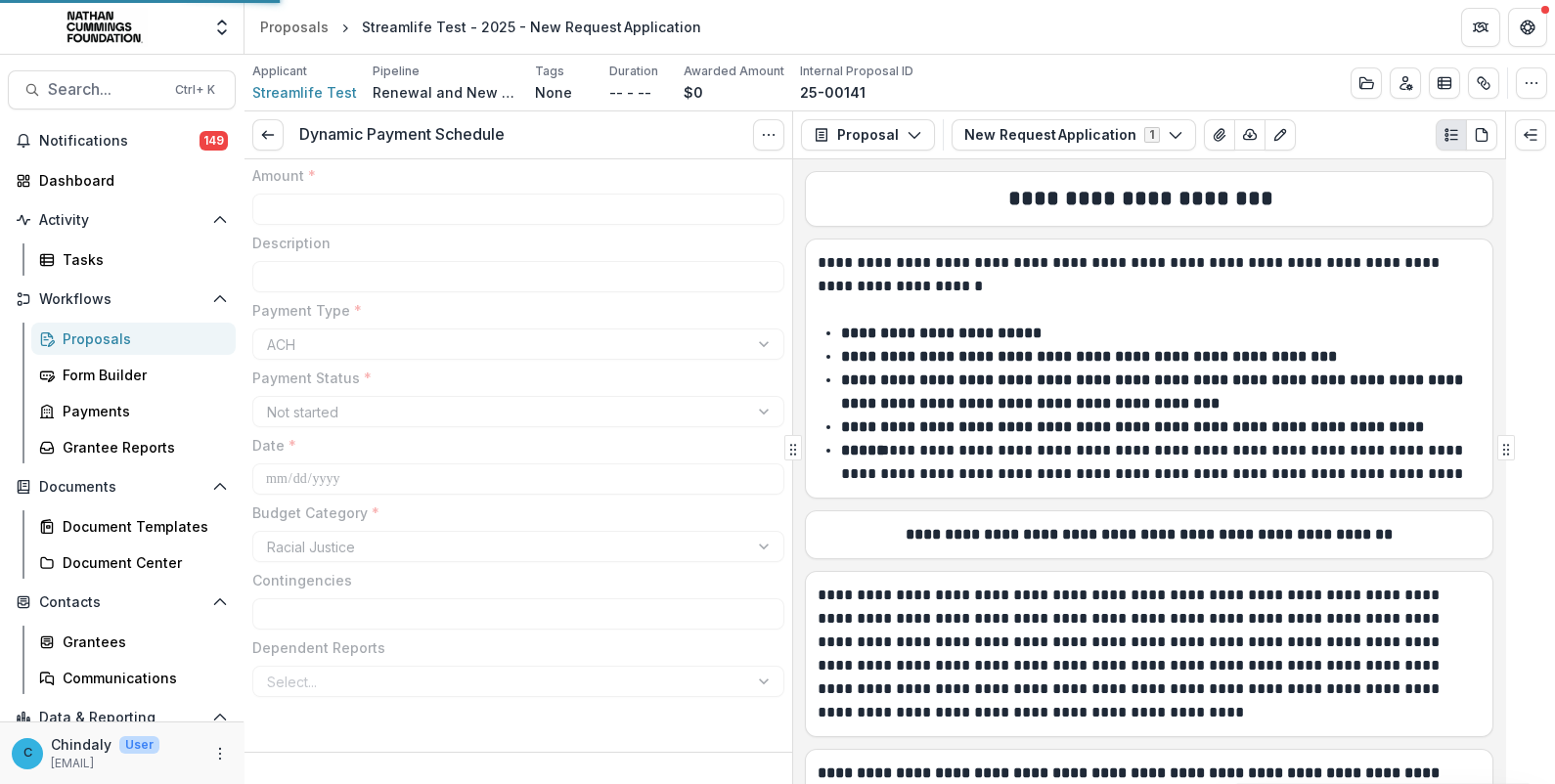 type on "*******" 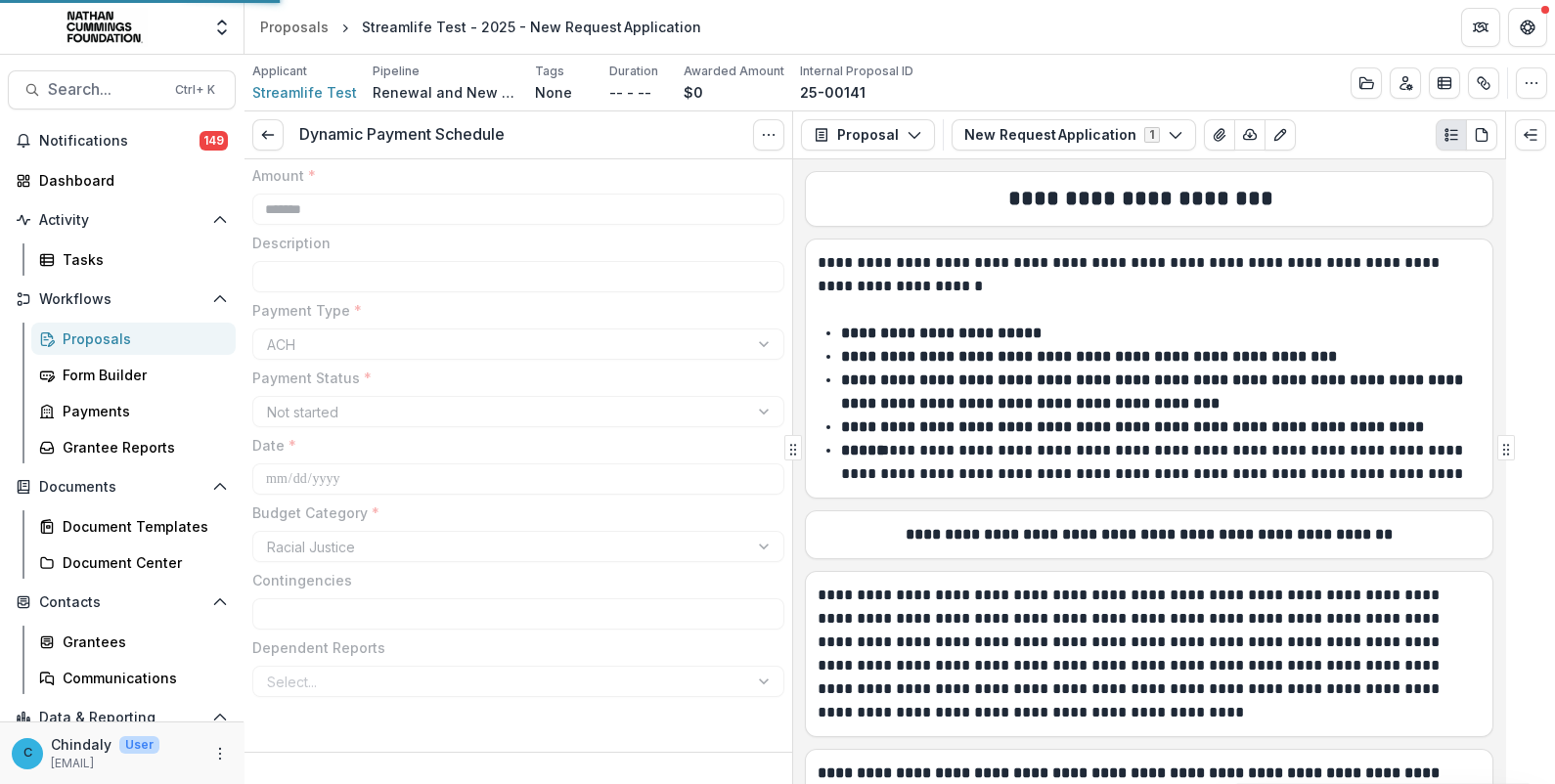 scroll, scrollTop: 111, scrollLeft: 0, axis: vertical 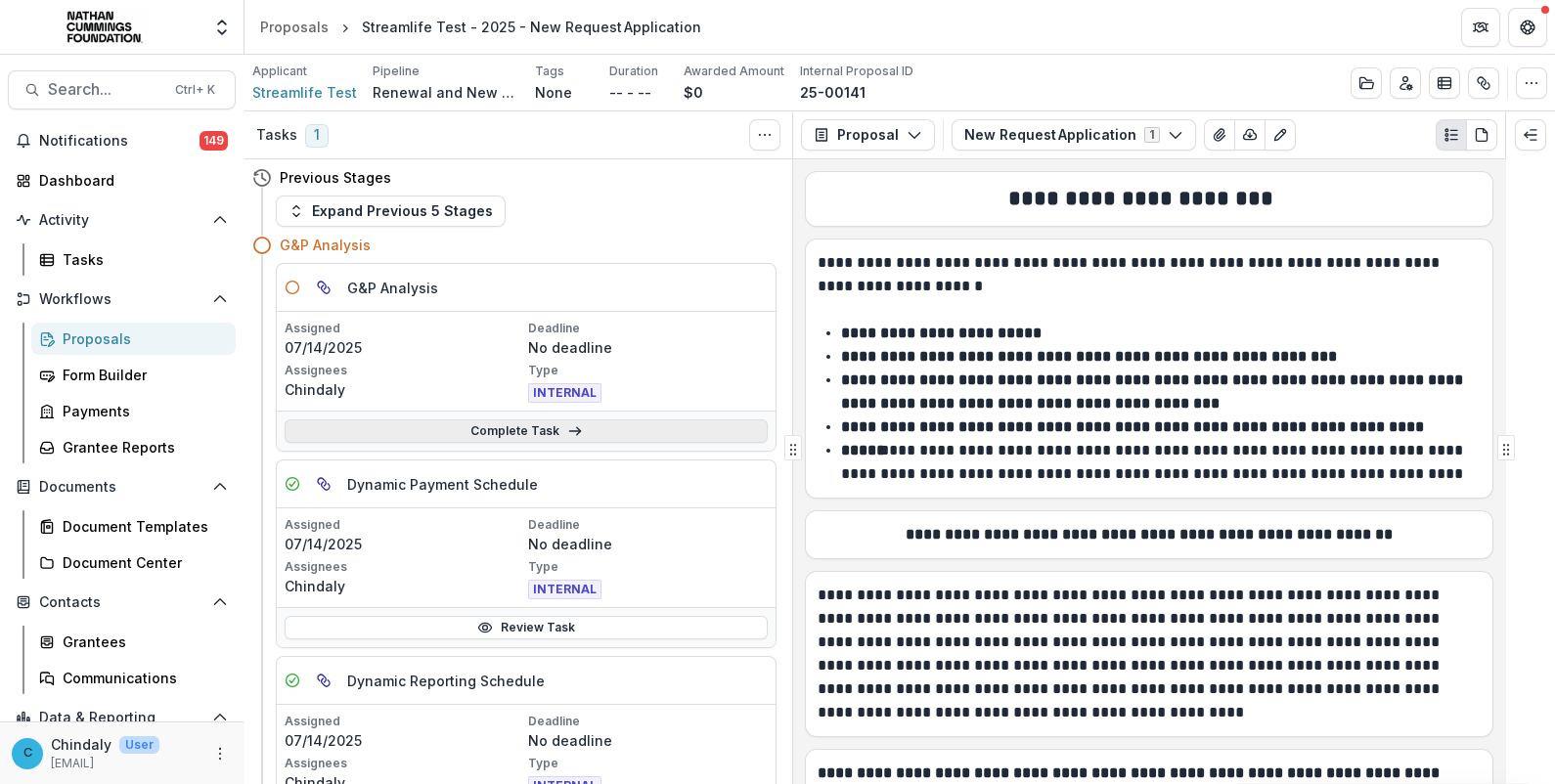 click on "Complete Task" at bounding box center [526, 431] 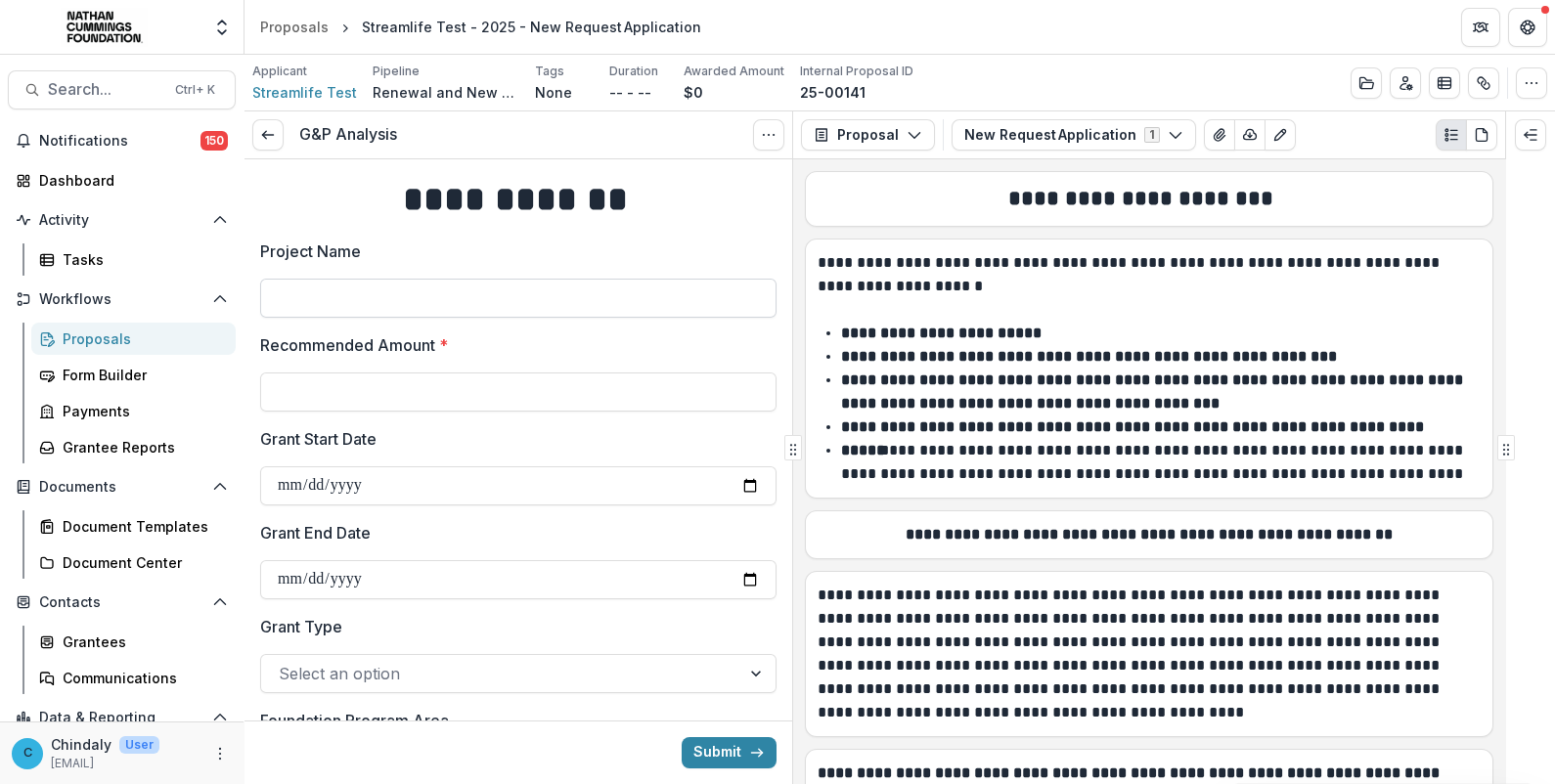 click on "Project Name" at bounding box center [518, 298] 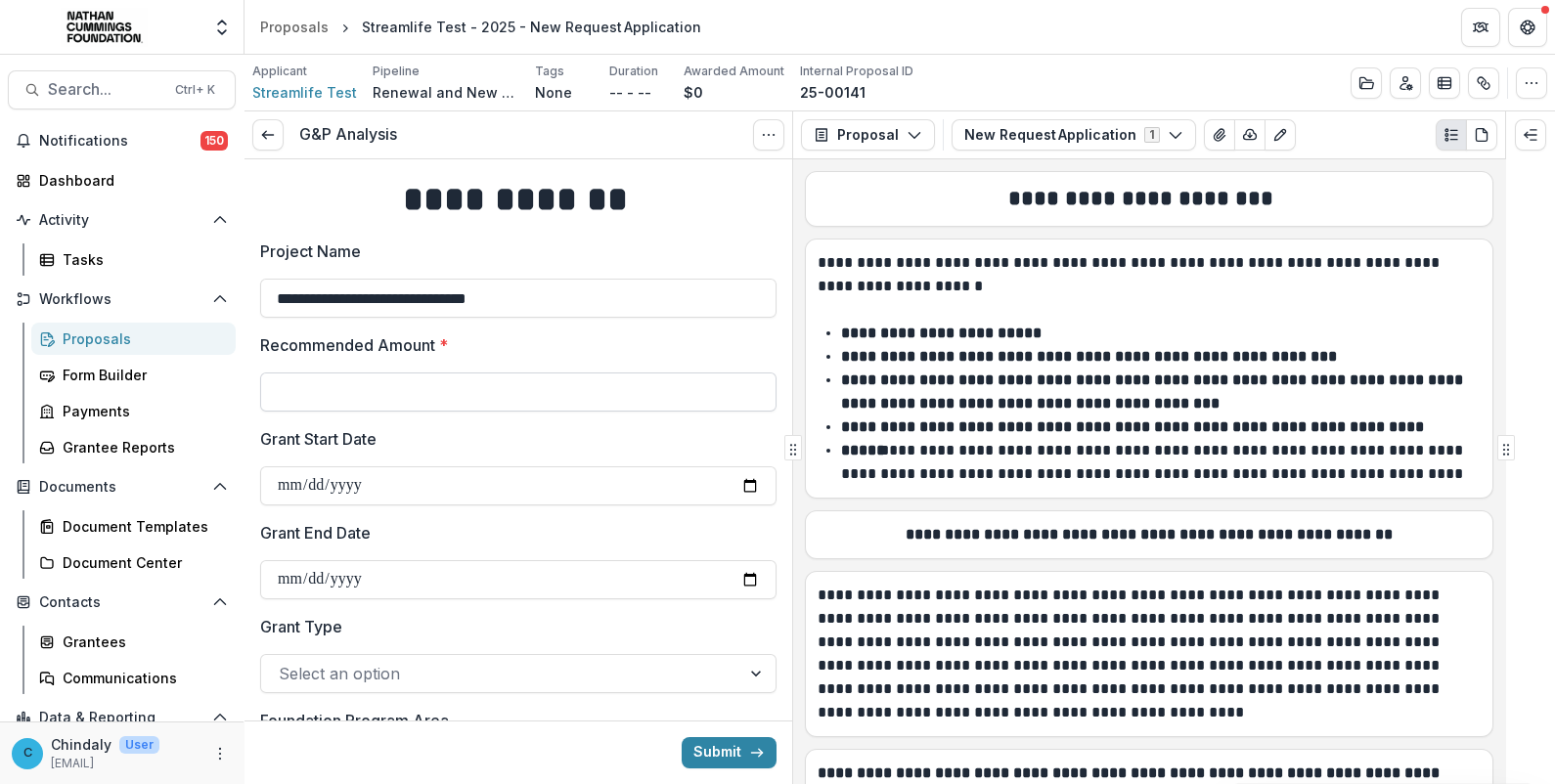 type on "**********" 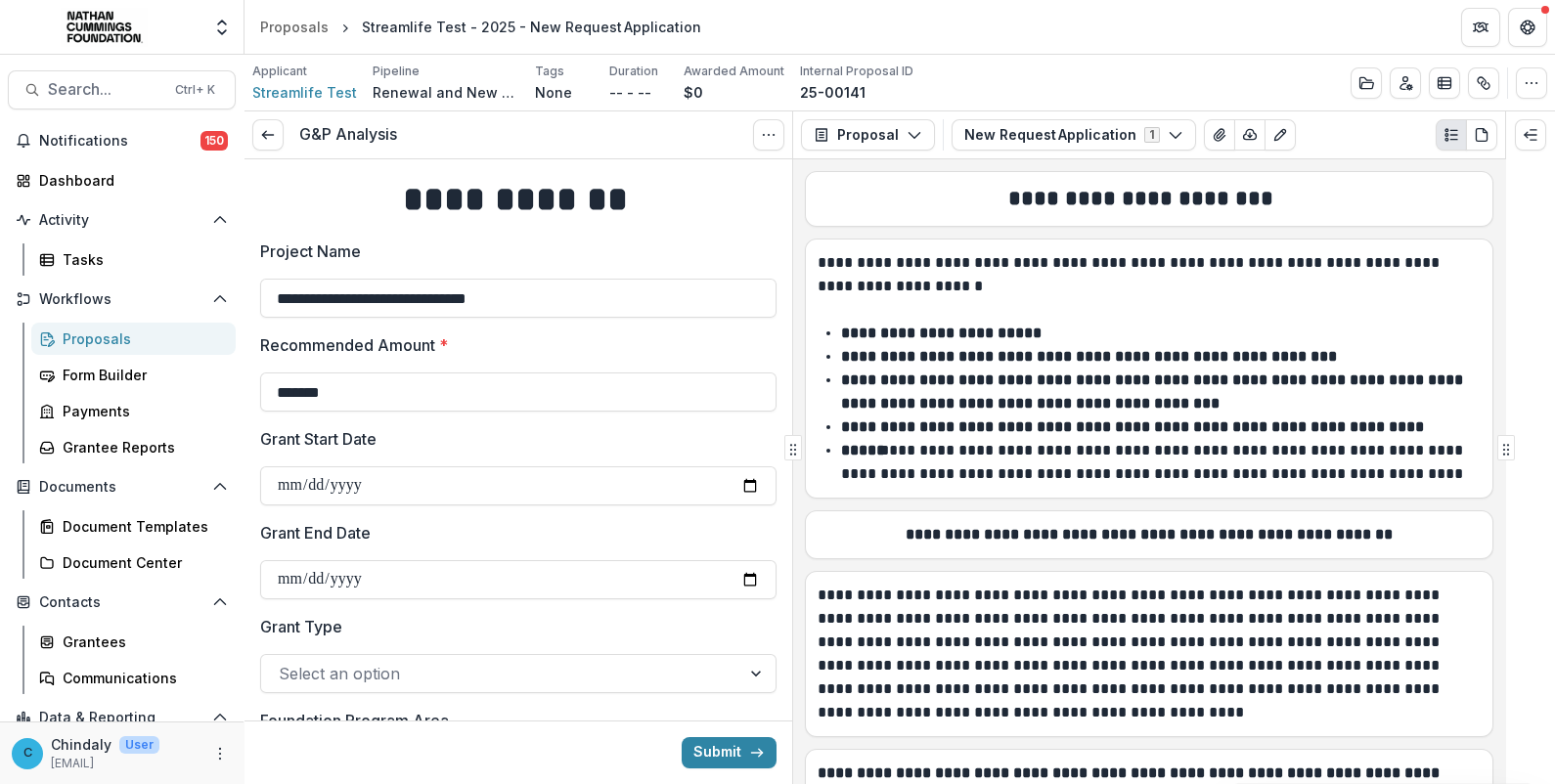 type on "*******" 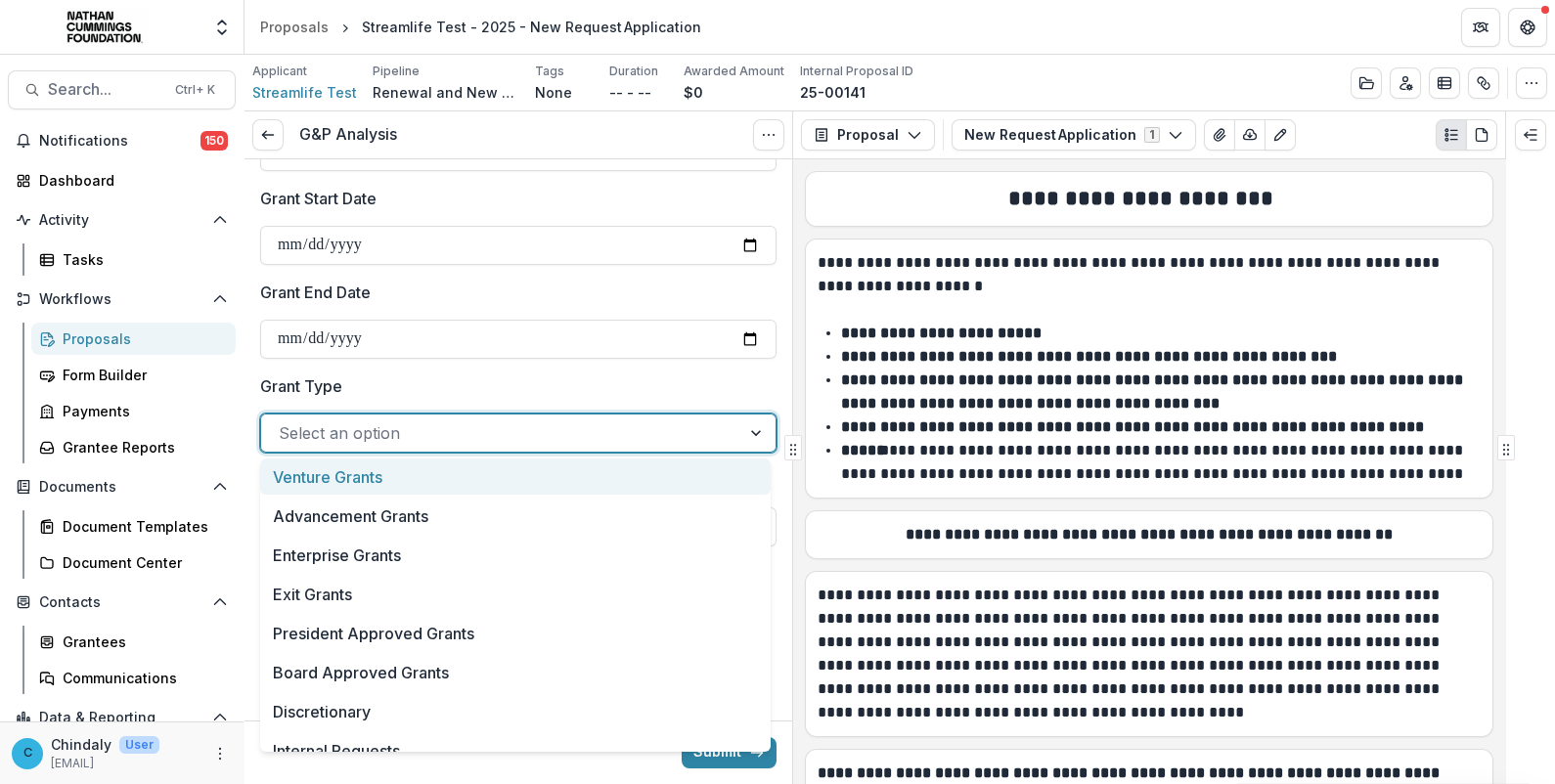 click at bounding box center [501, 433] 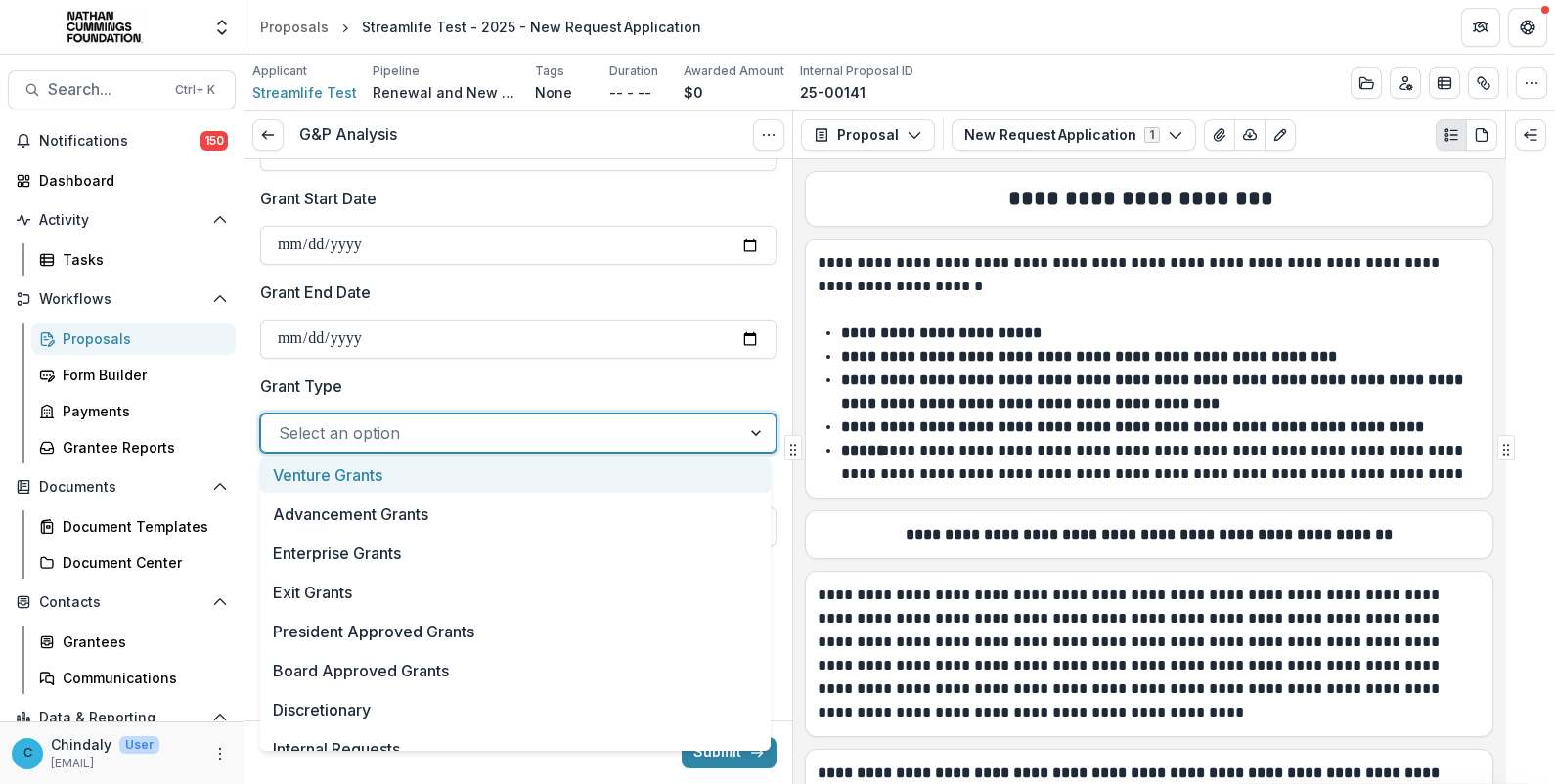 scroll, scrollTop: 243, scrollLeft: 0, axis: vertical 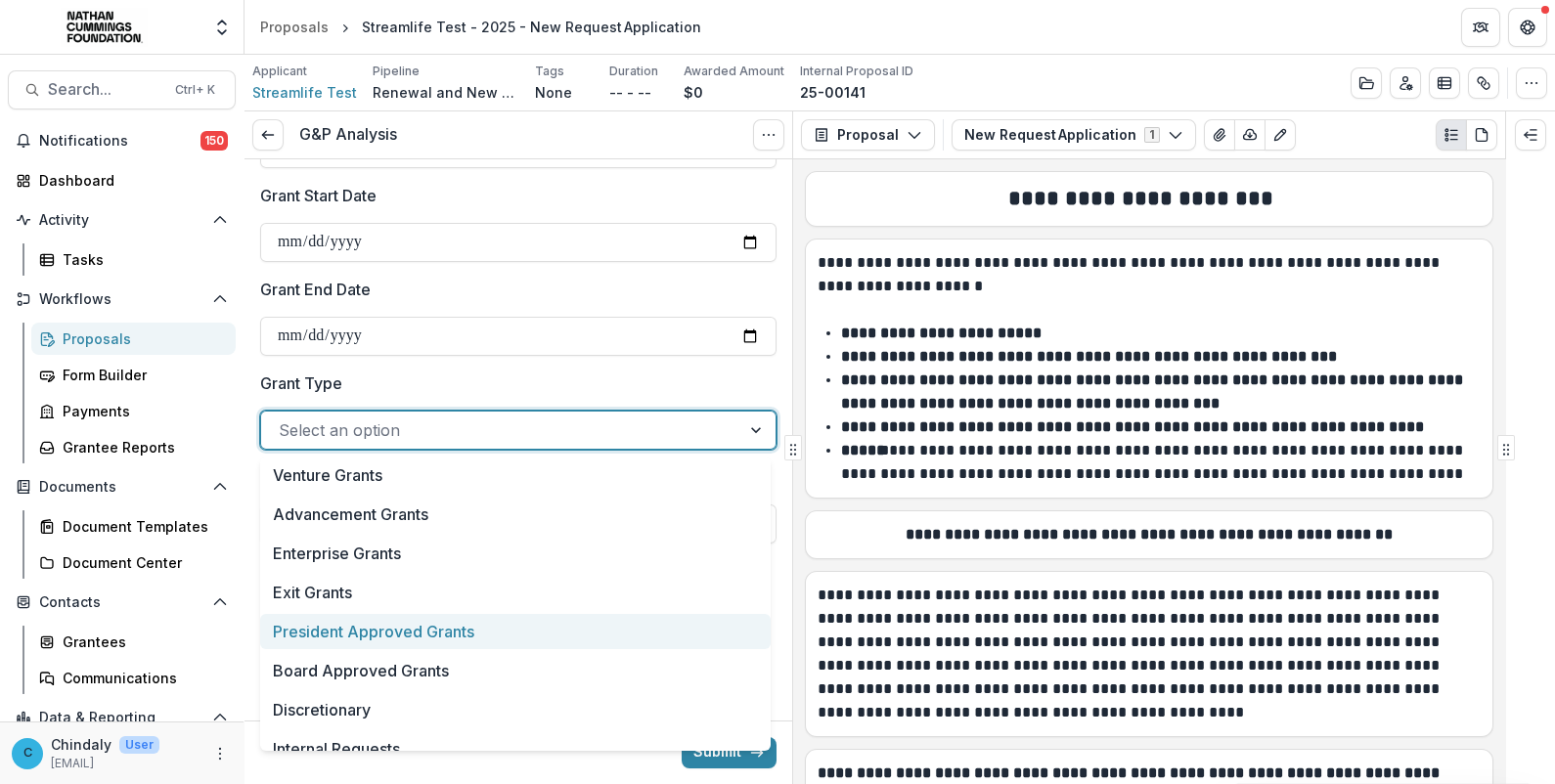 click on "President Approved Grants" at bounding box center (515, 632) 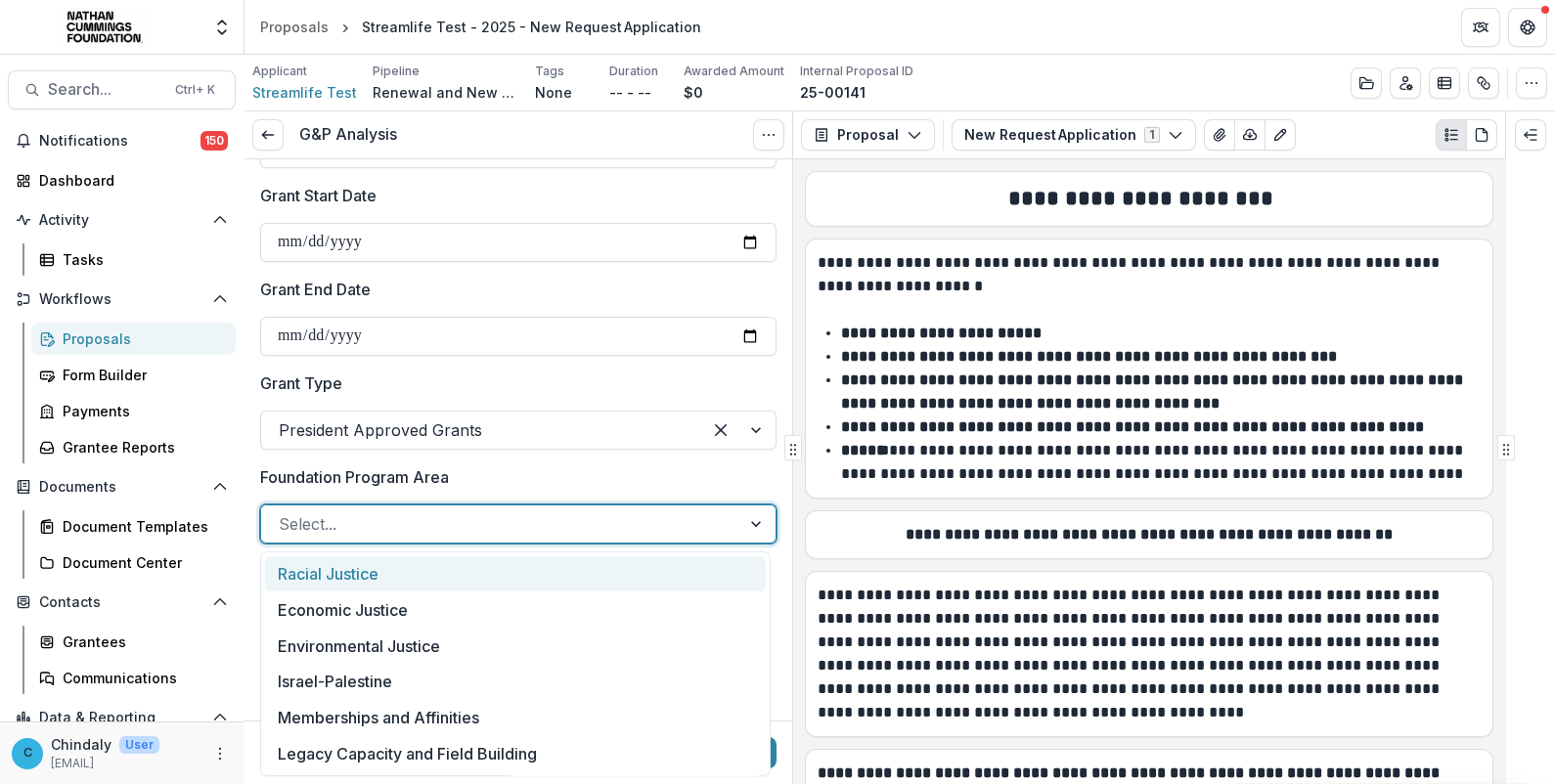 click at bounding box center [501, 524] 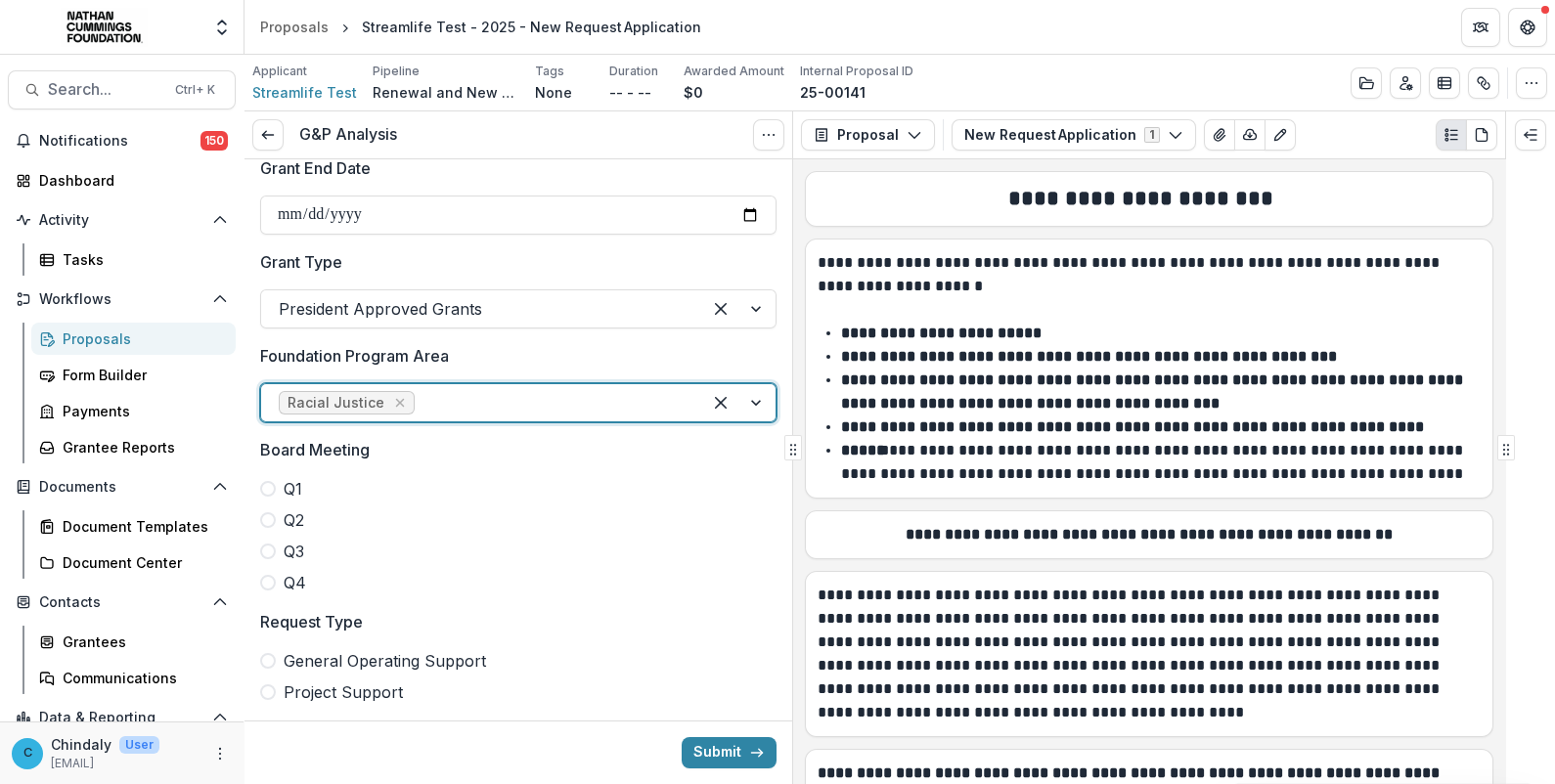 click at bounding box center (268, 583) 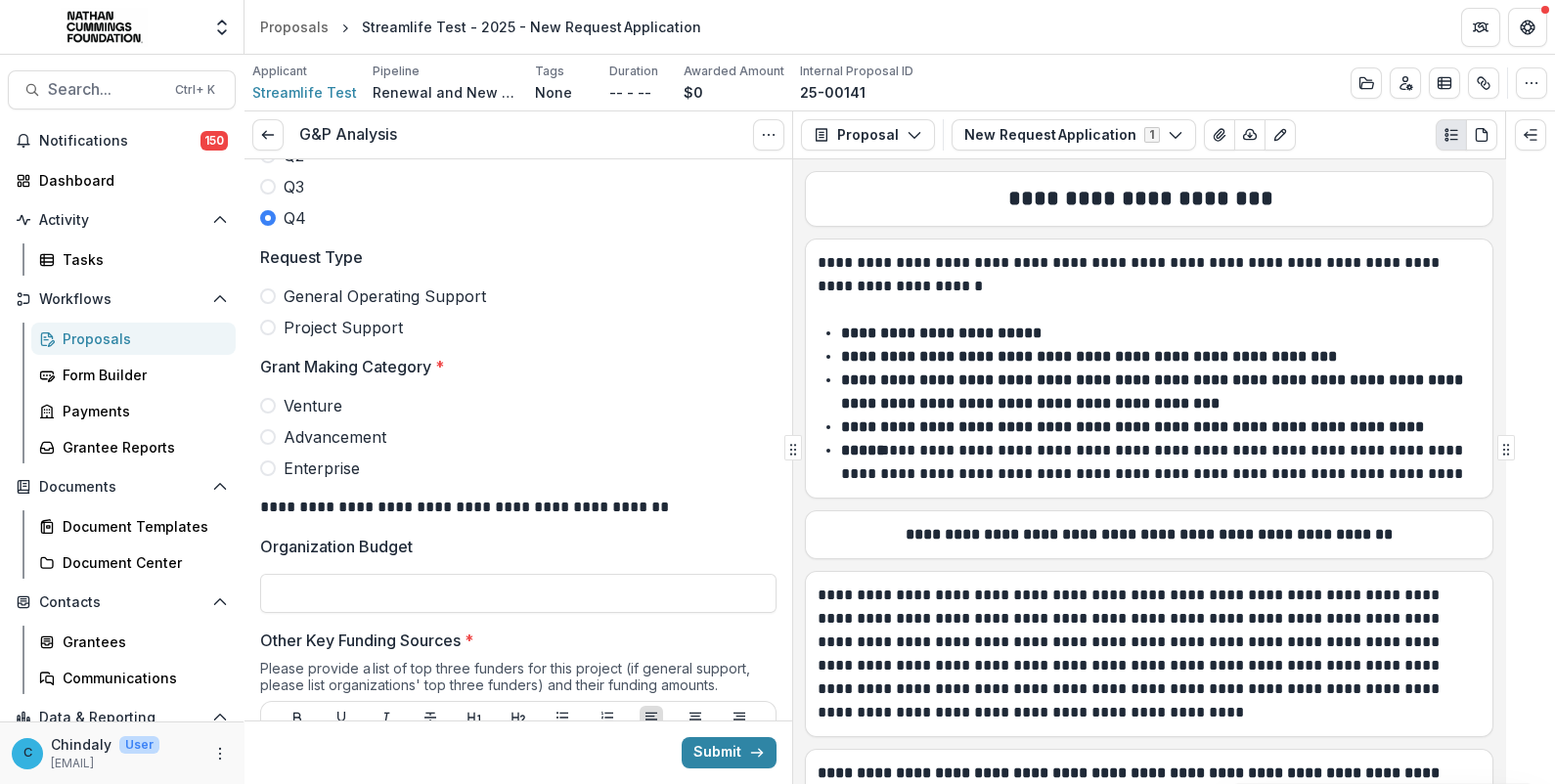scroll, scrollTop: 731, scrollLeft: 0, axis: vertical 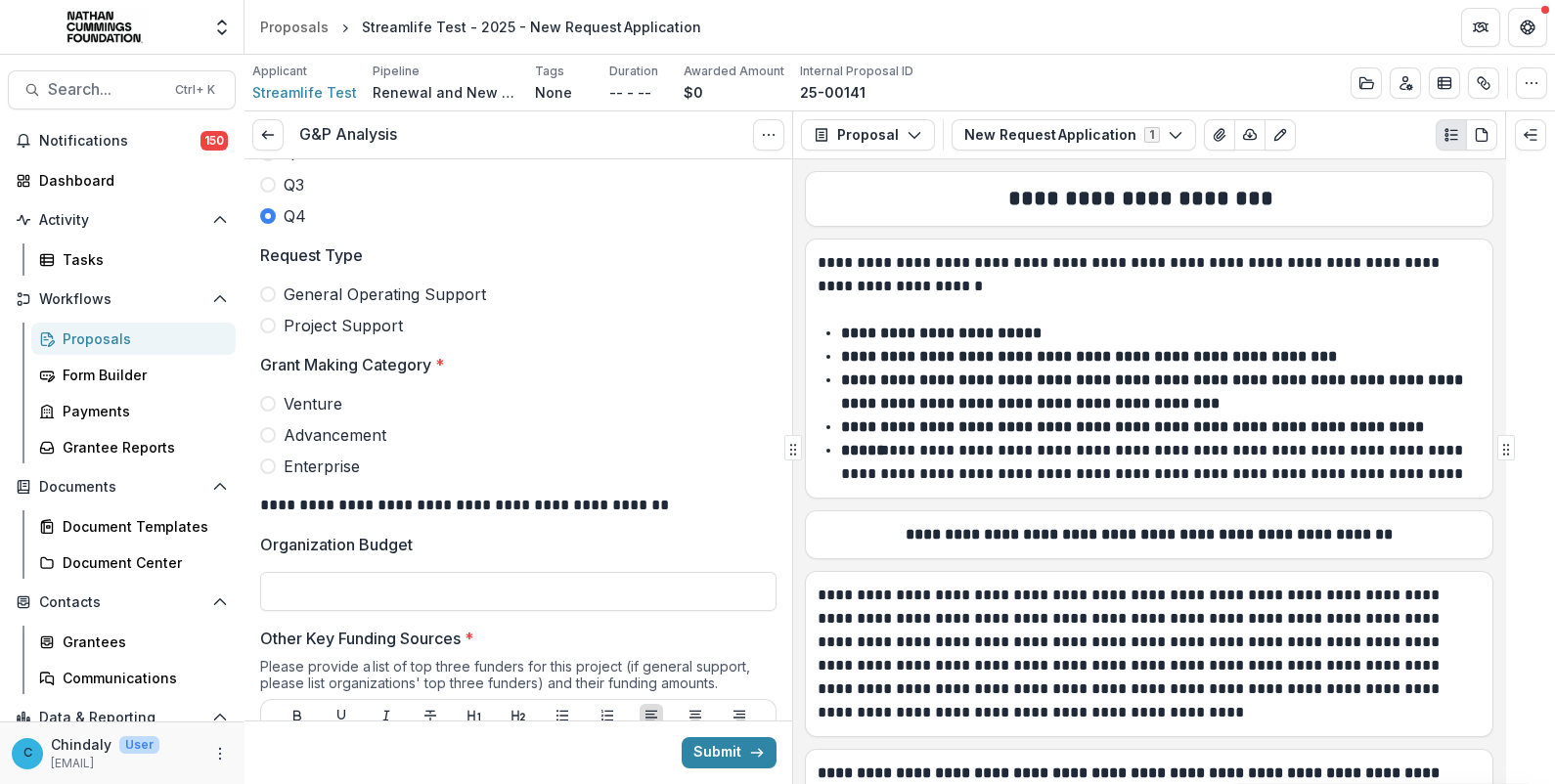 click at bounding box center (268, 294) 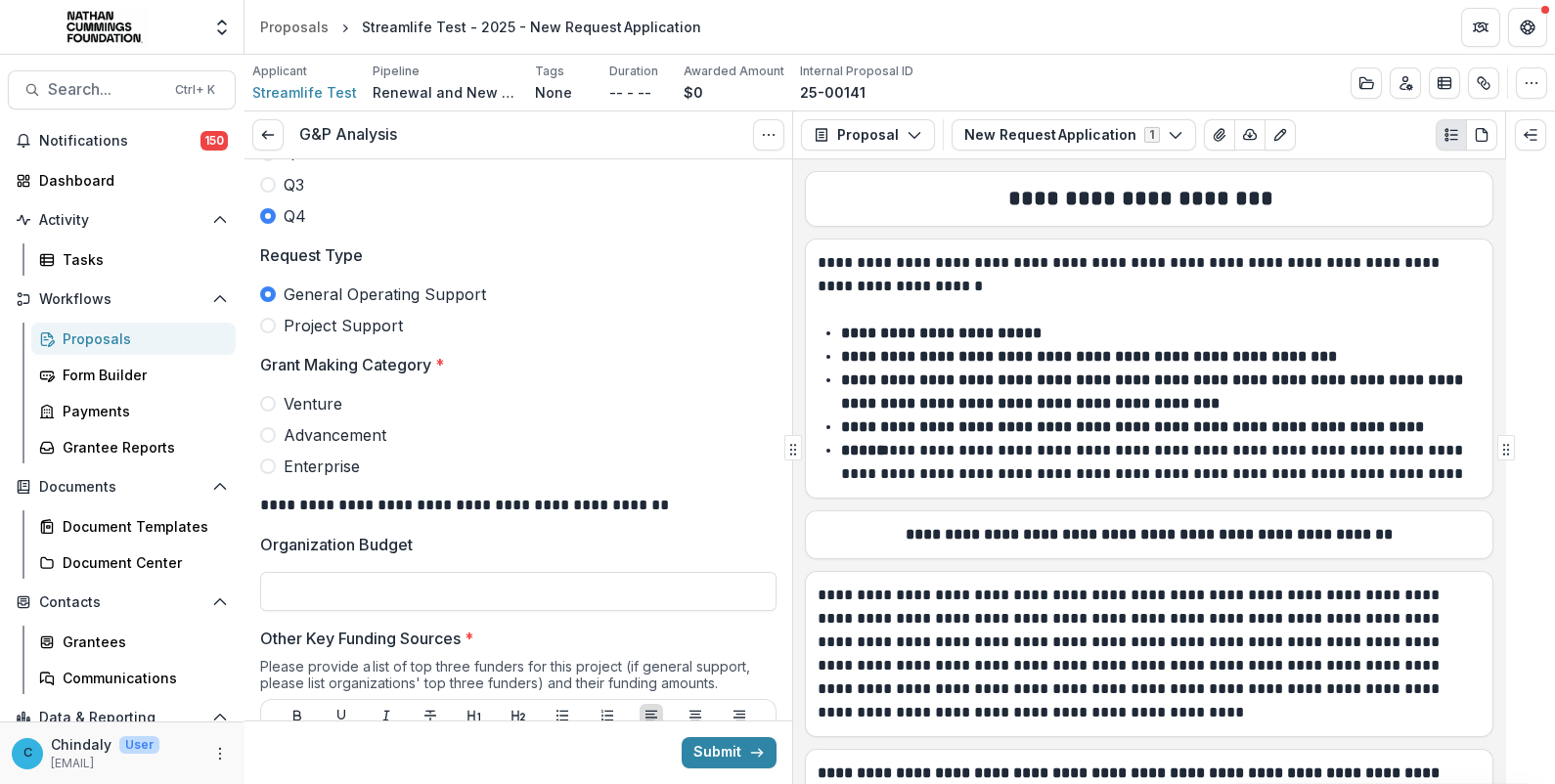 click at bounding box center (268, 404) 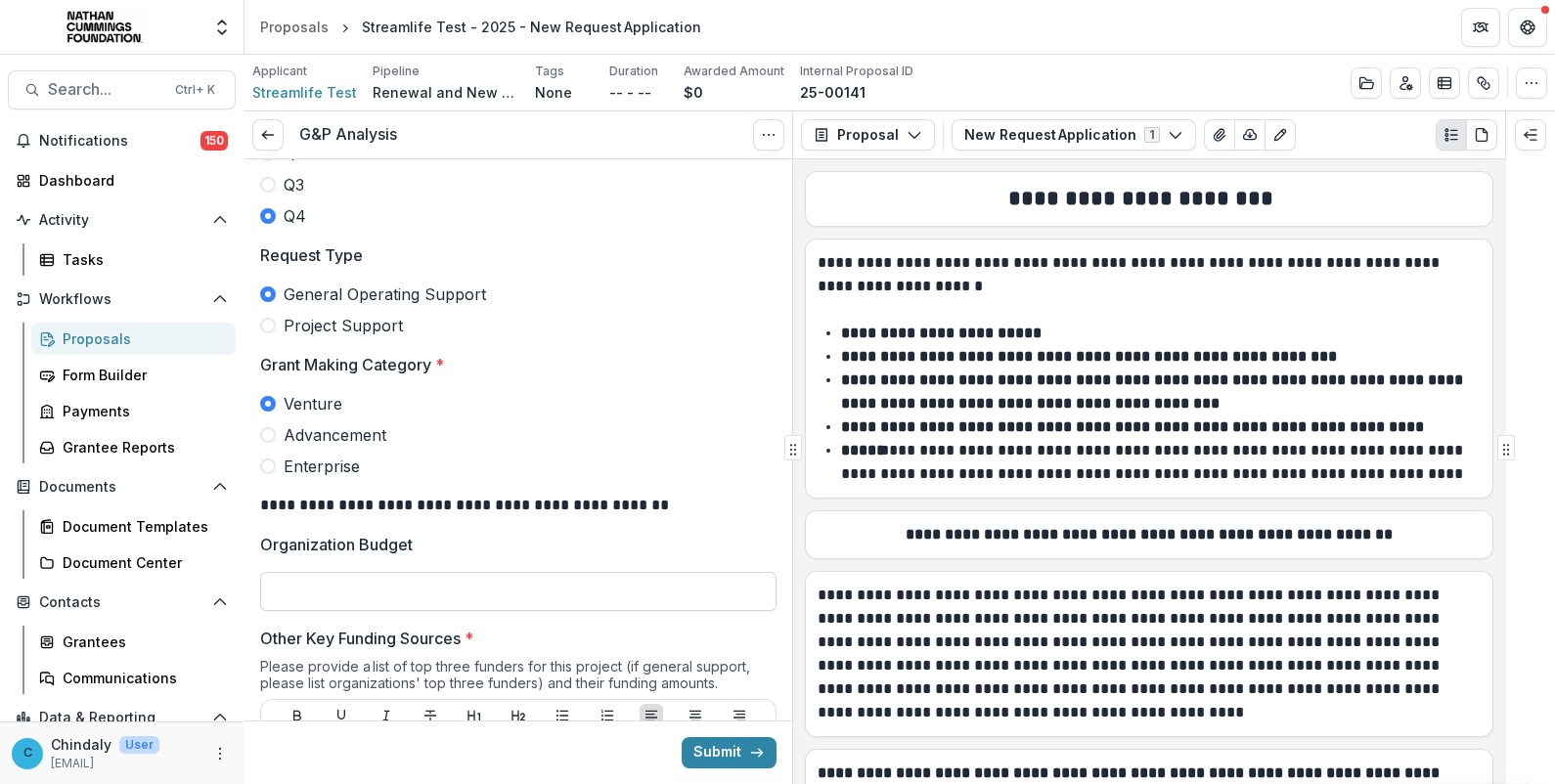 click on "Organization Budget" at bounding box center (518, 591) 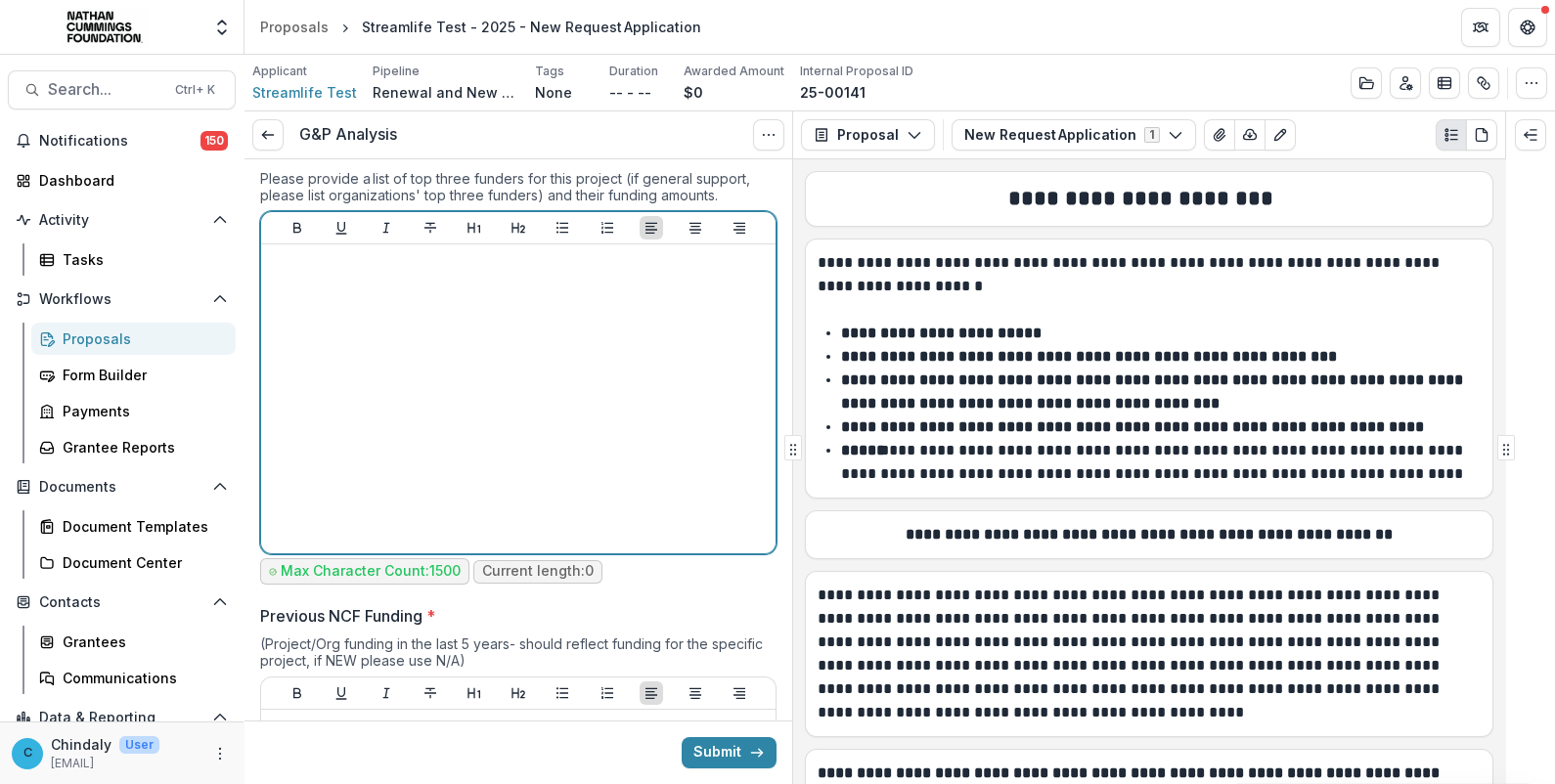 click at bounding box center (518, 399) 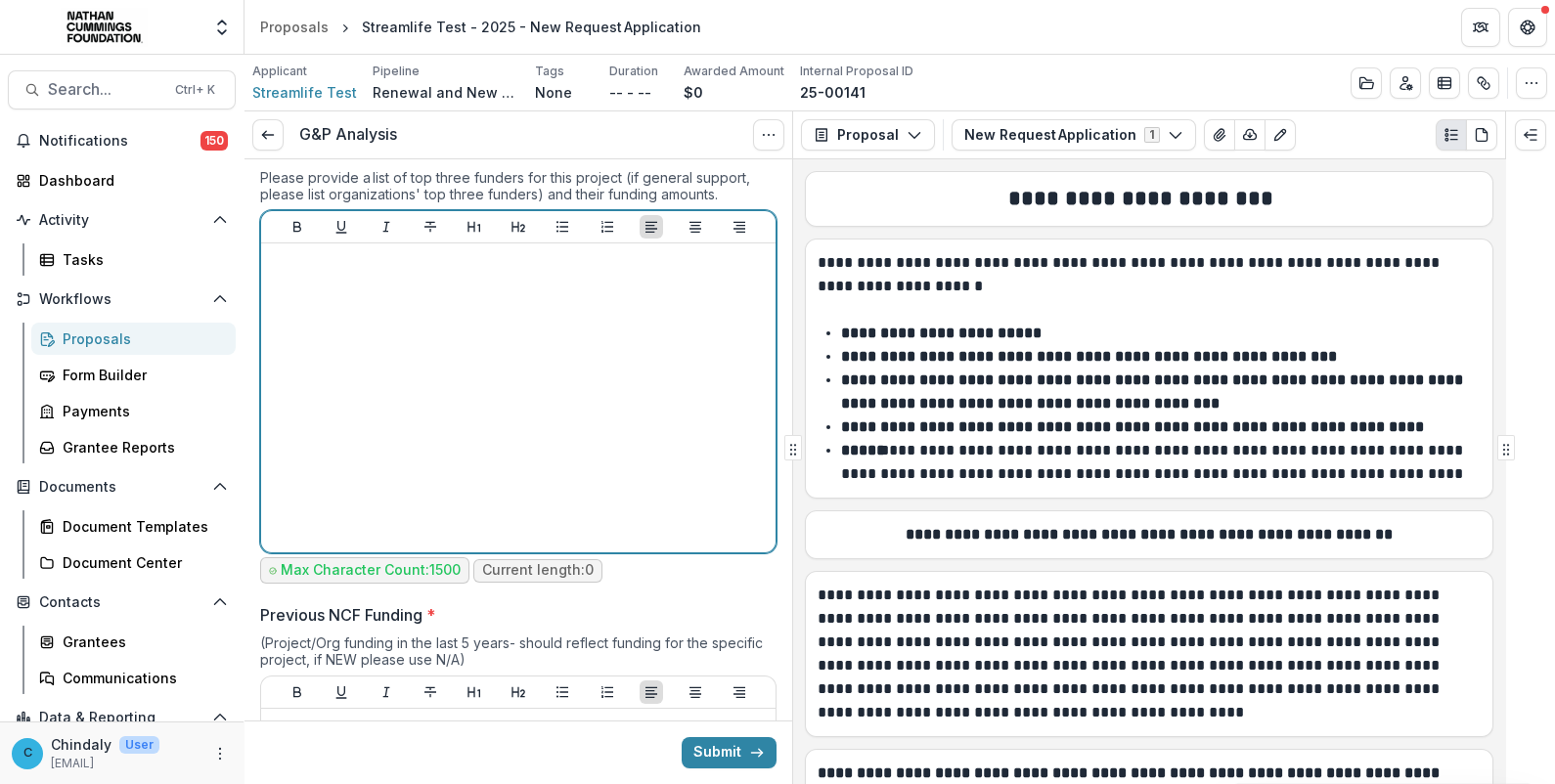 type 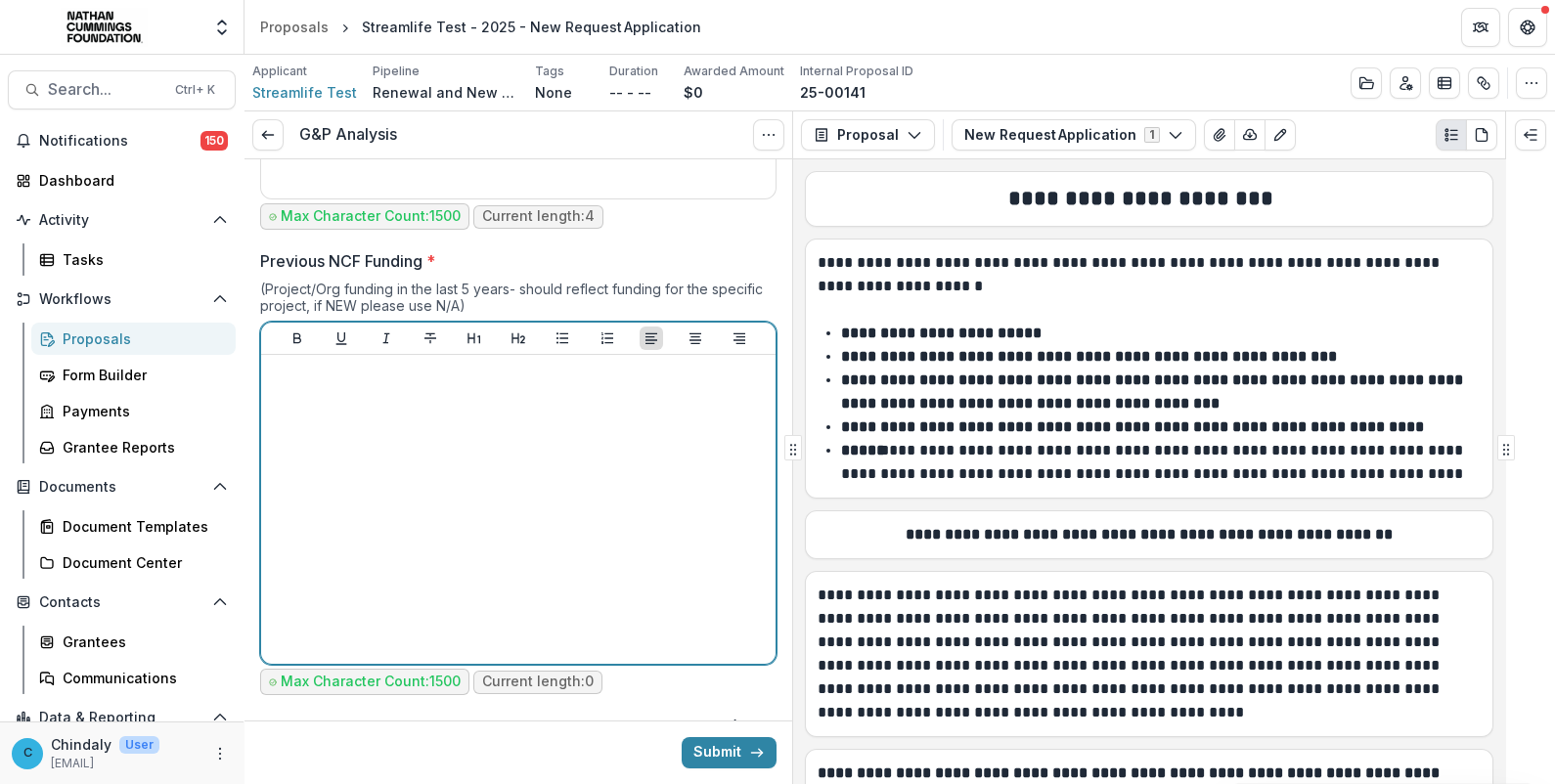 click at bounding box center (518, 509) 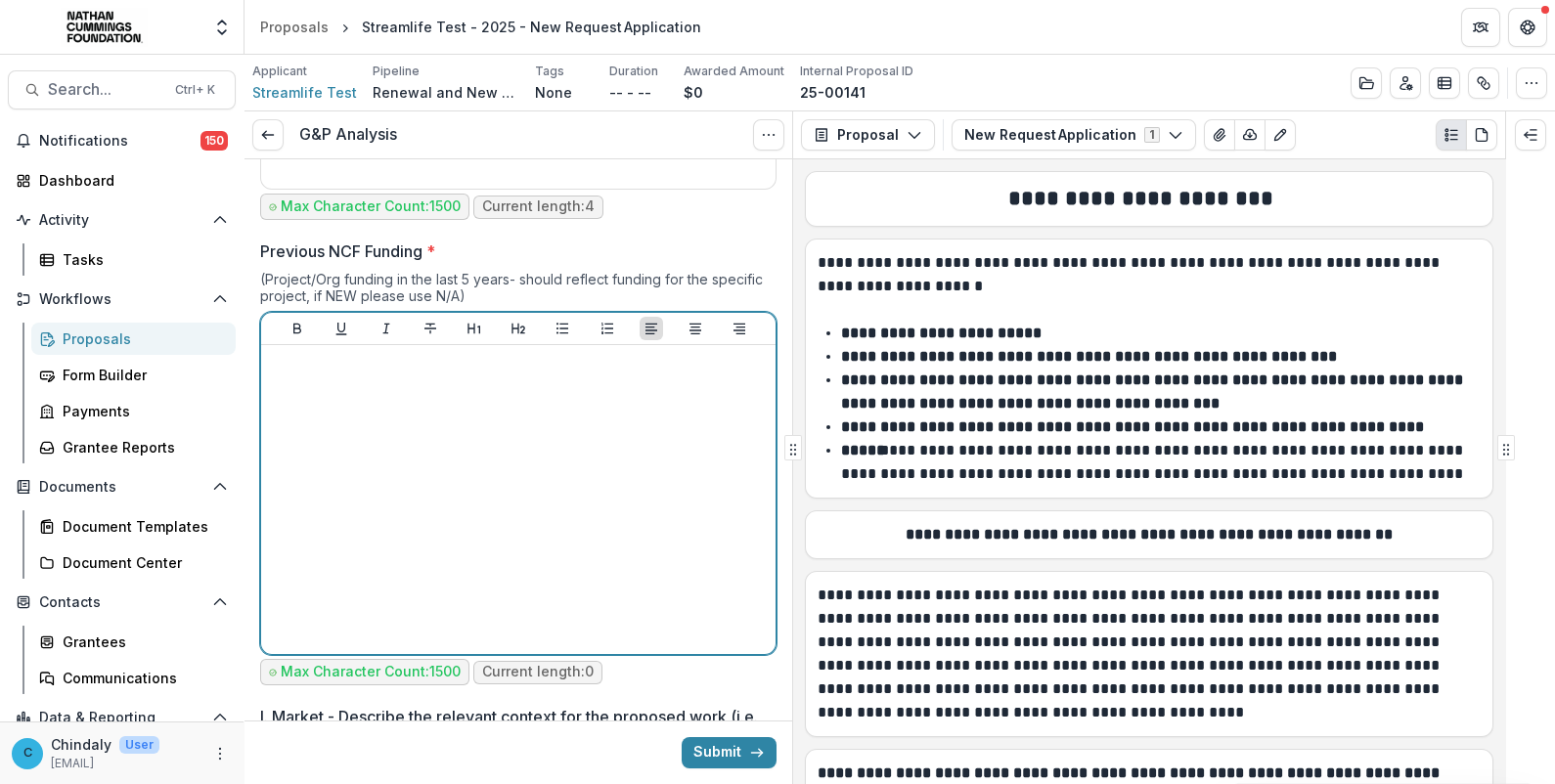 type 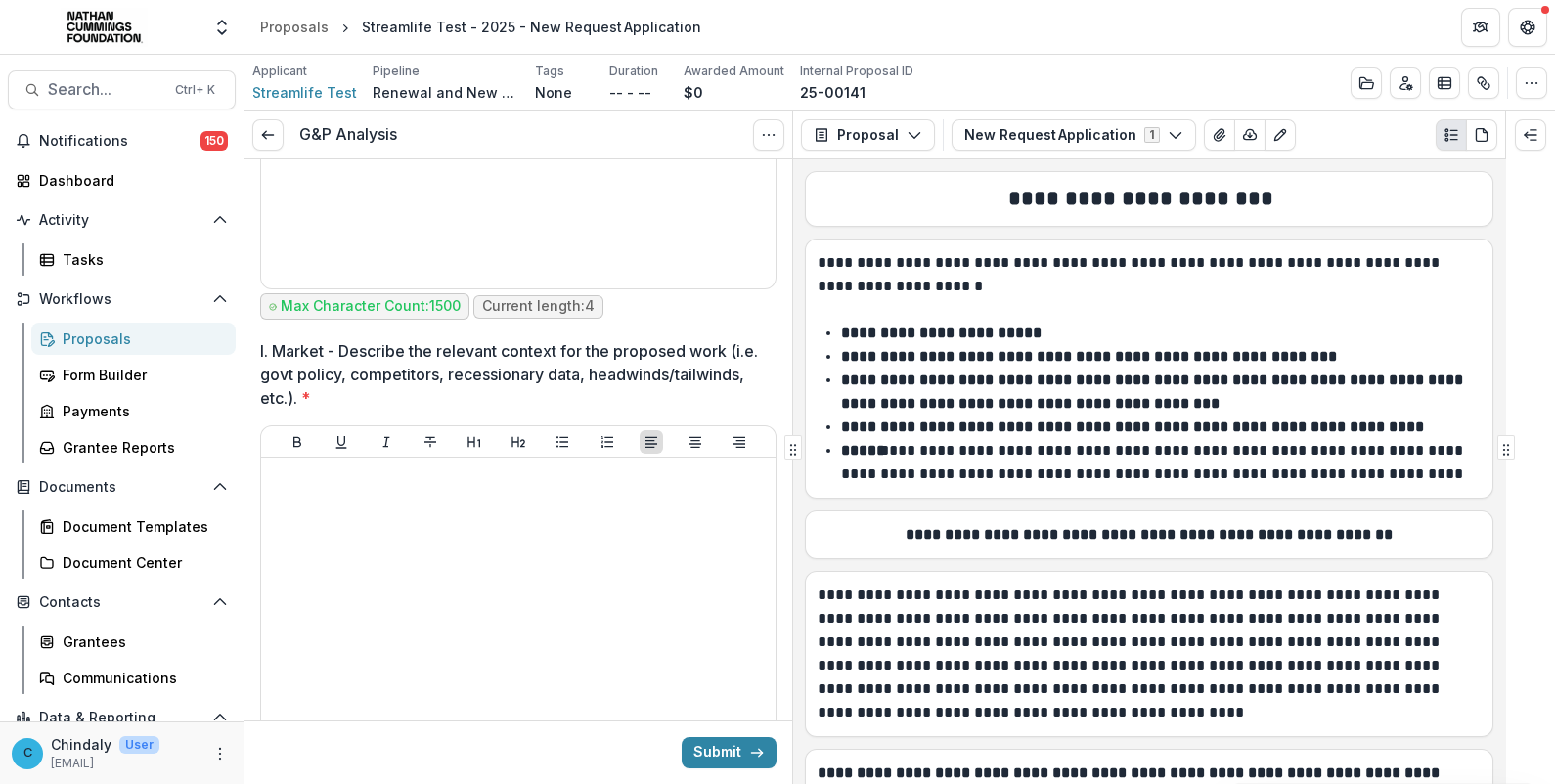 click at bounding box center [518, 442] 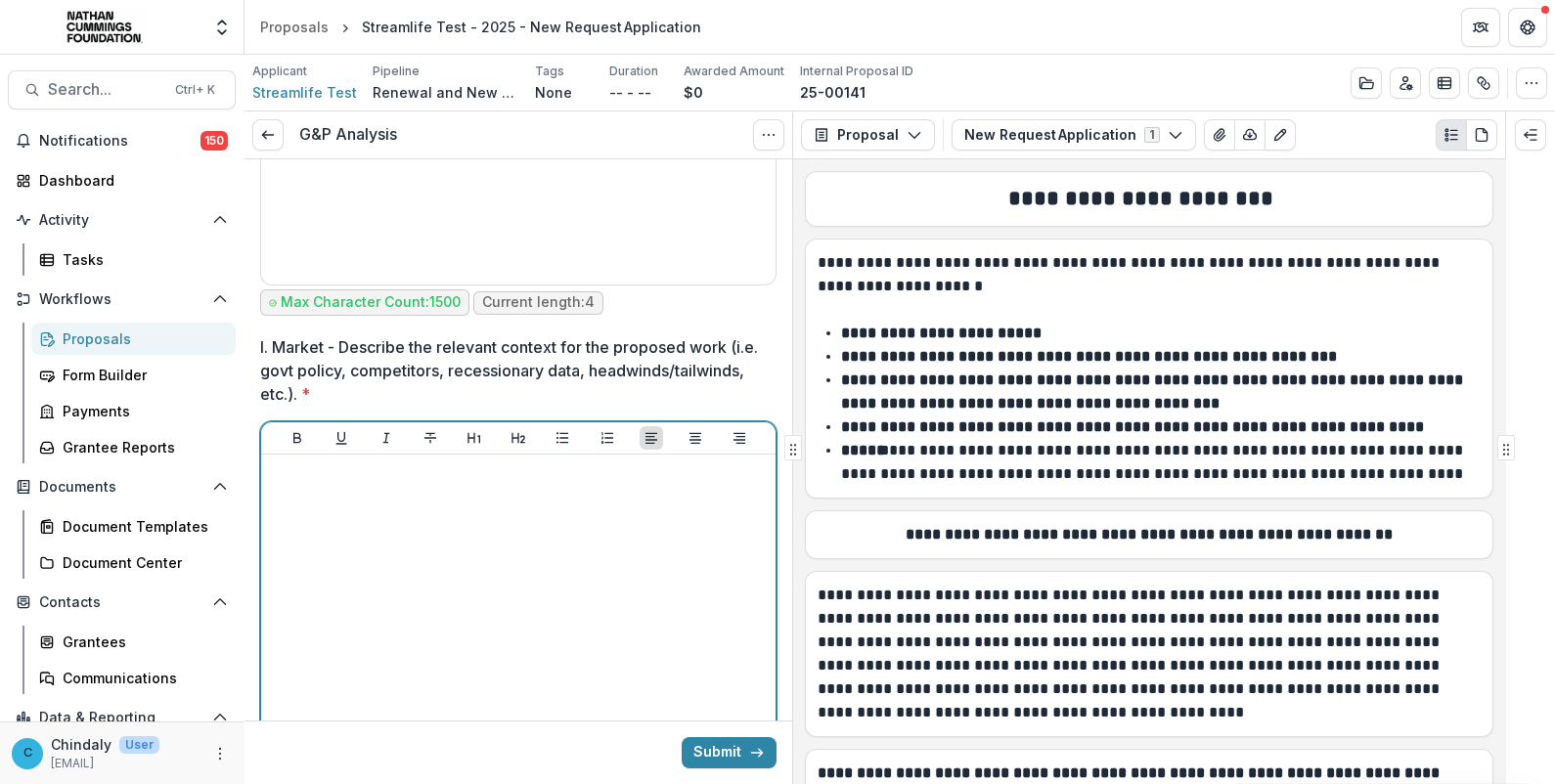 click at bounding box center [518, 609] 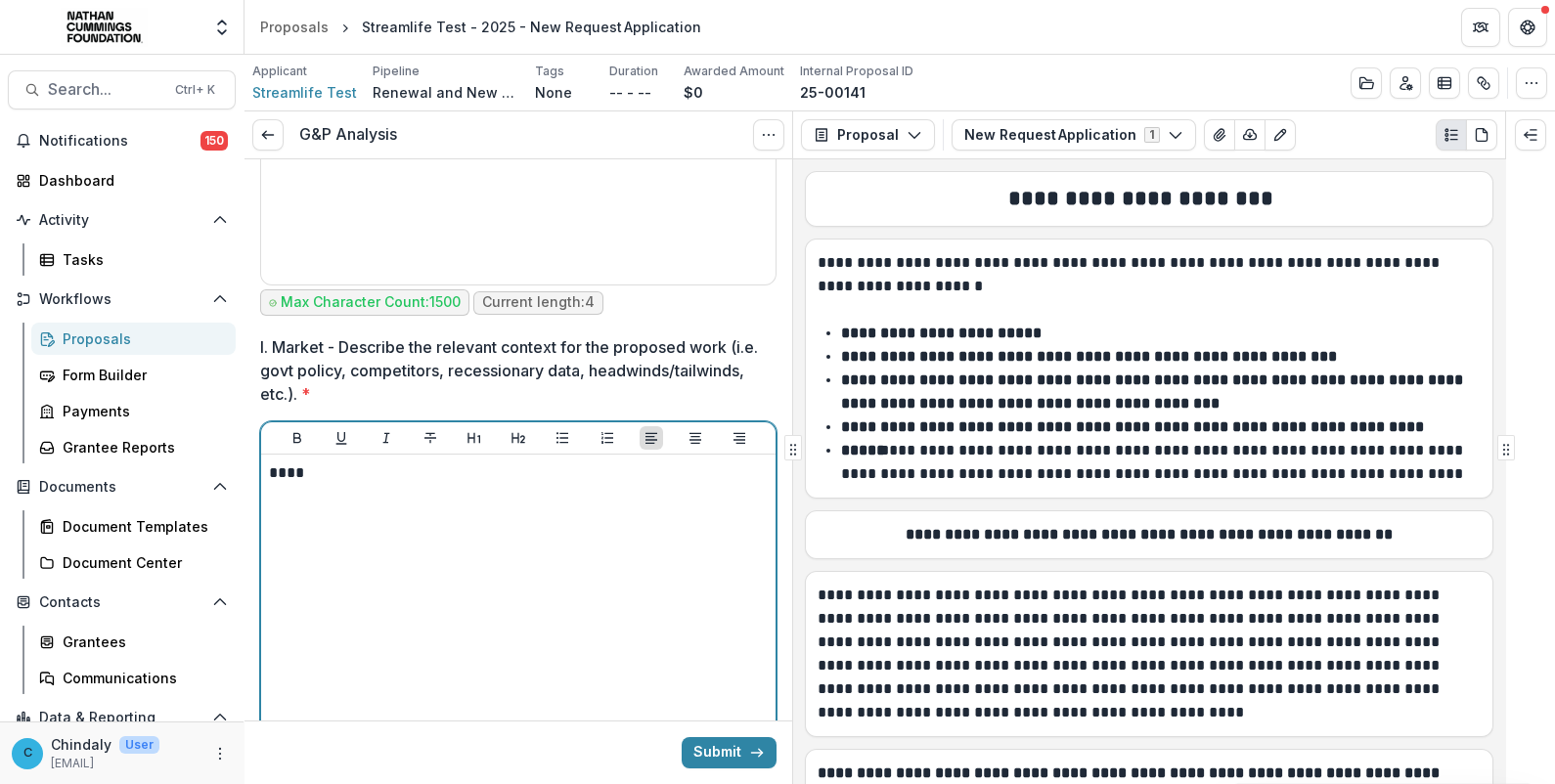 type 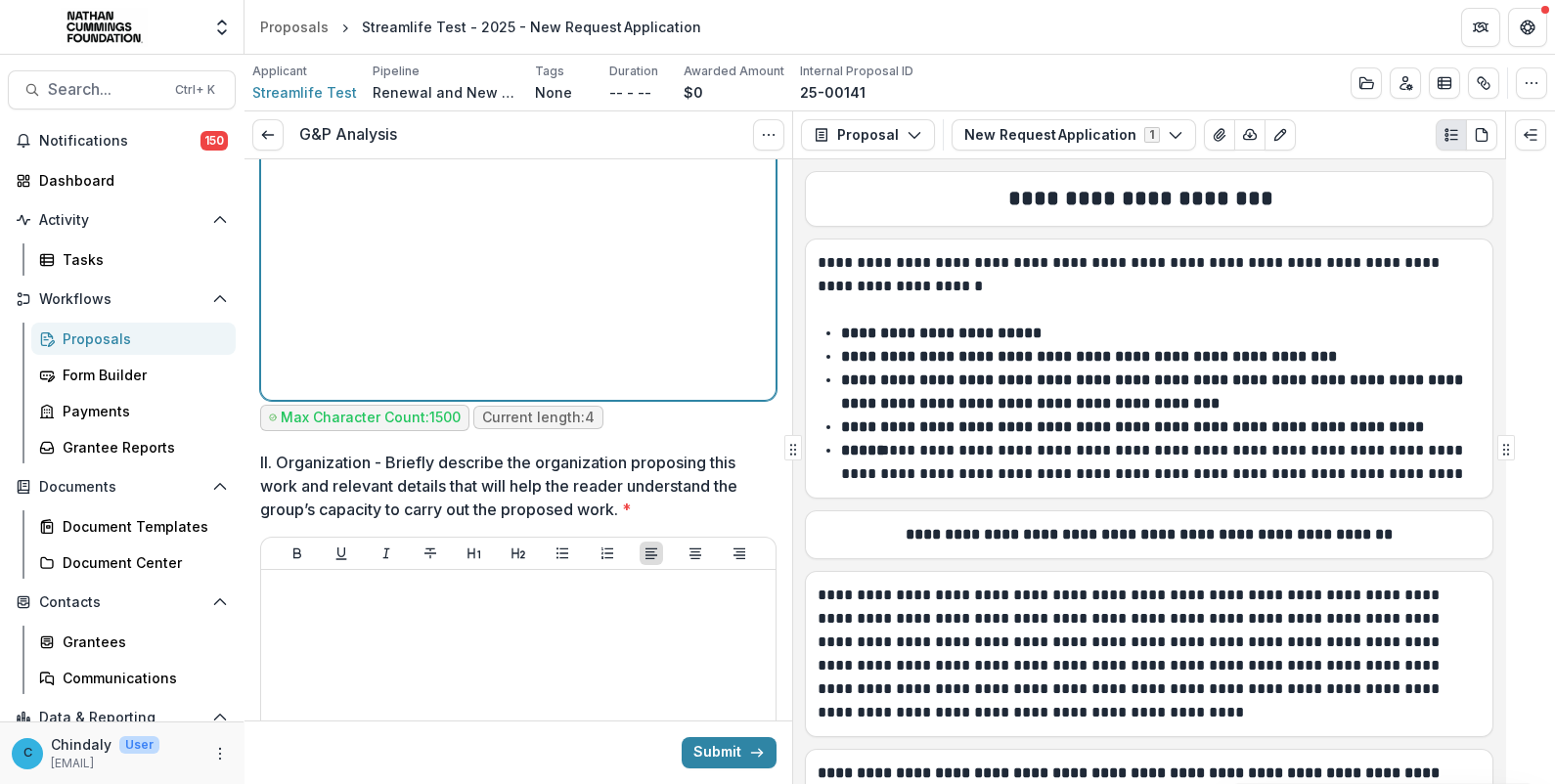 scroll, scrollTop: 2320, scrollLeft: 0, axis: vertical 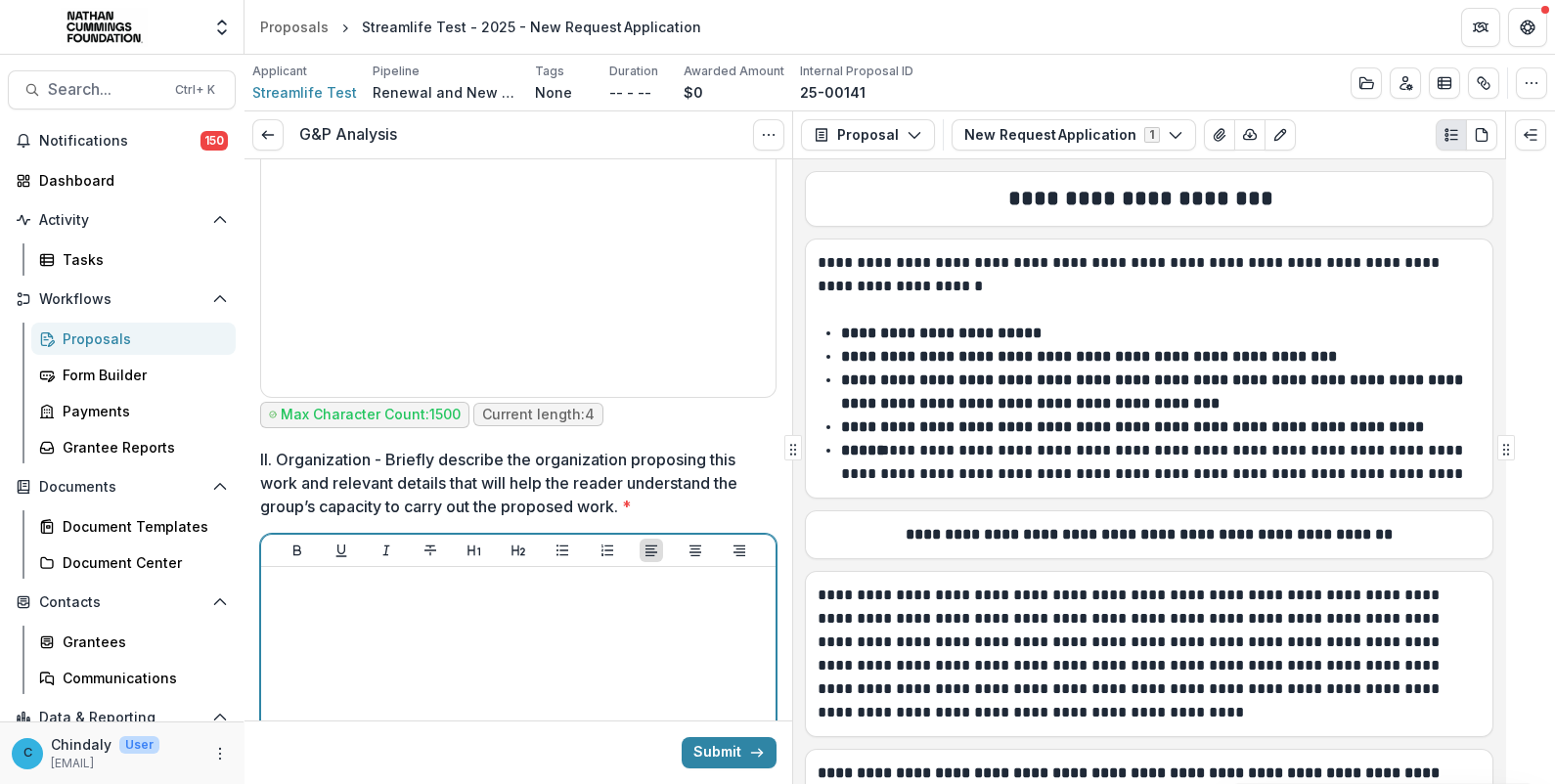 click at bounding box center (518, 721) 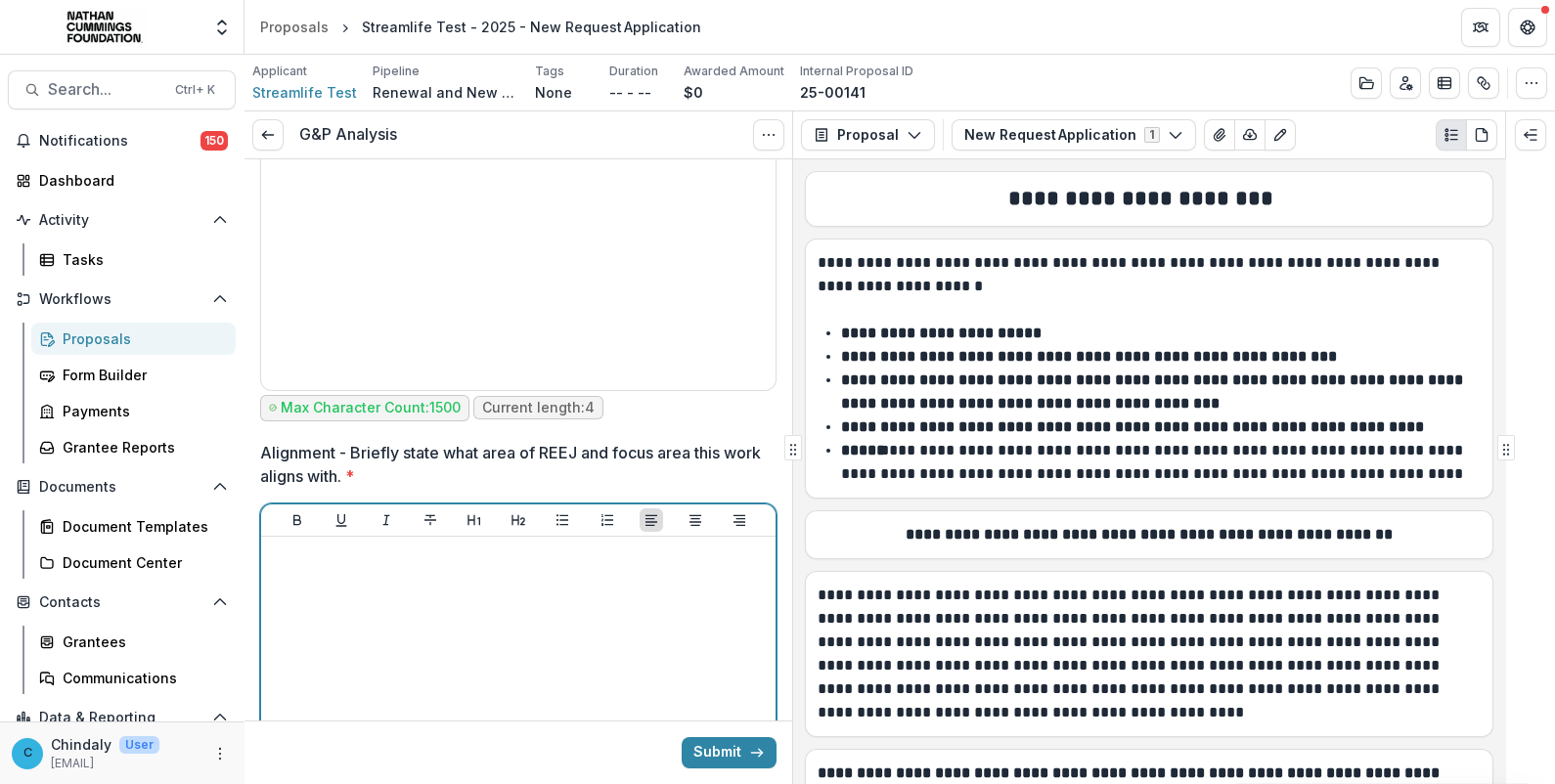 click at bounding box center (518, 691) 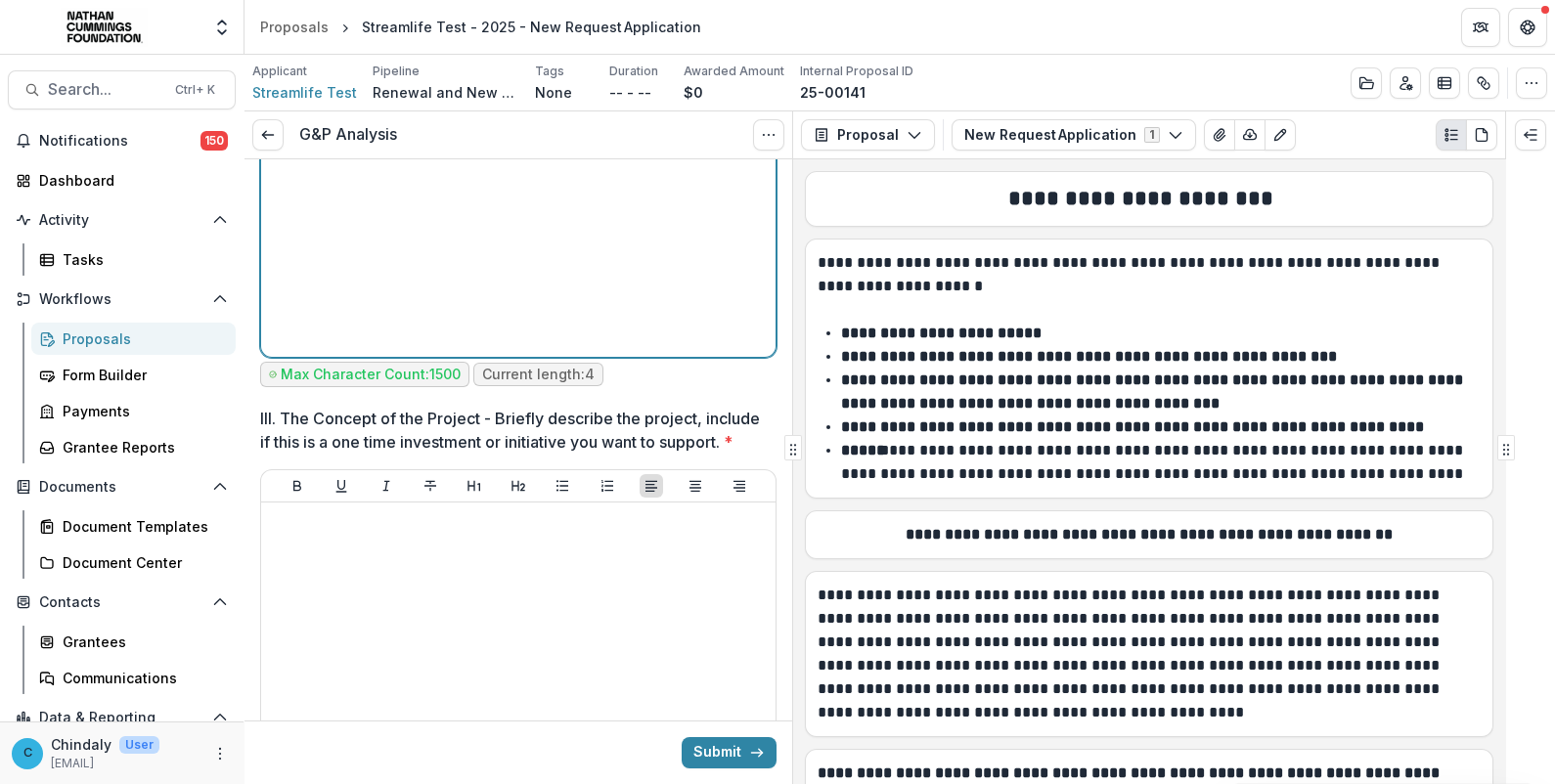 scroll, scrollTop: 3295, scrollLeft: 0, axis: vertical 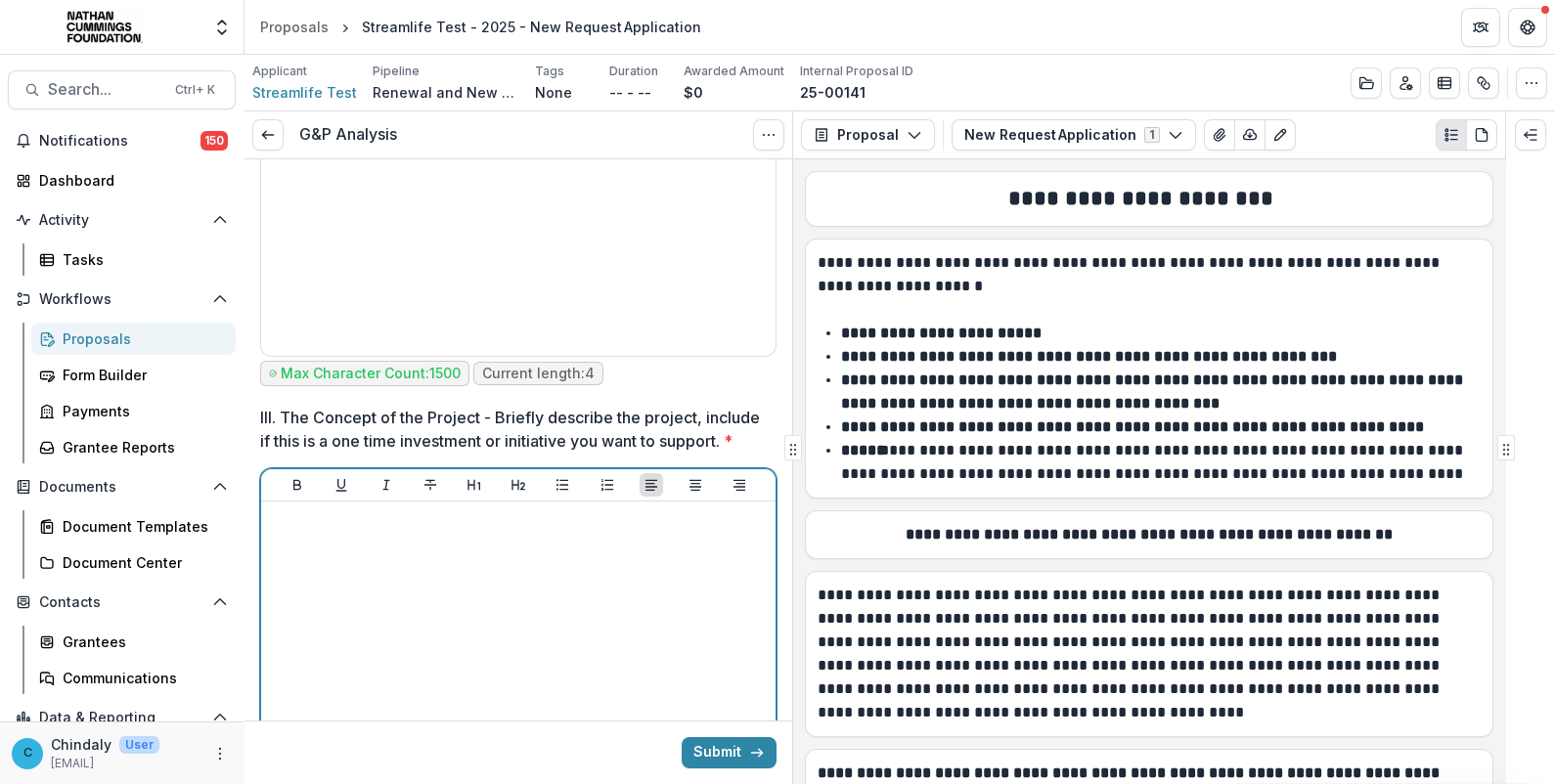 click at bounding box center [518, 656] 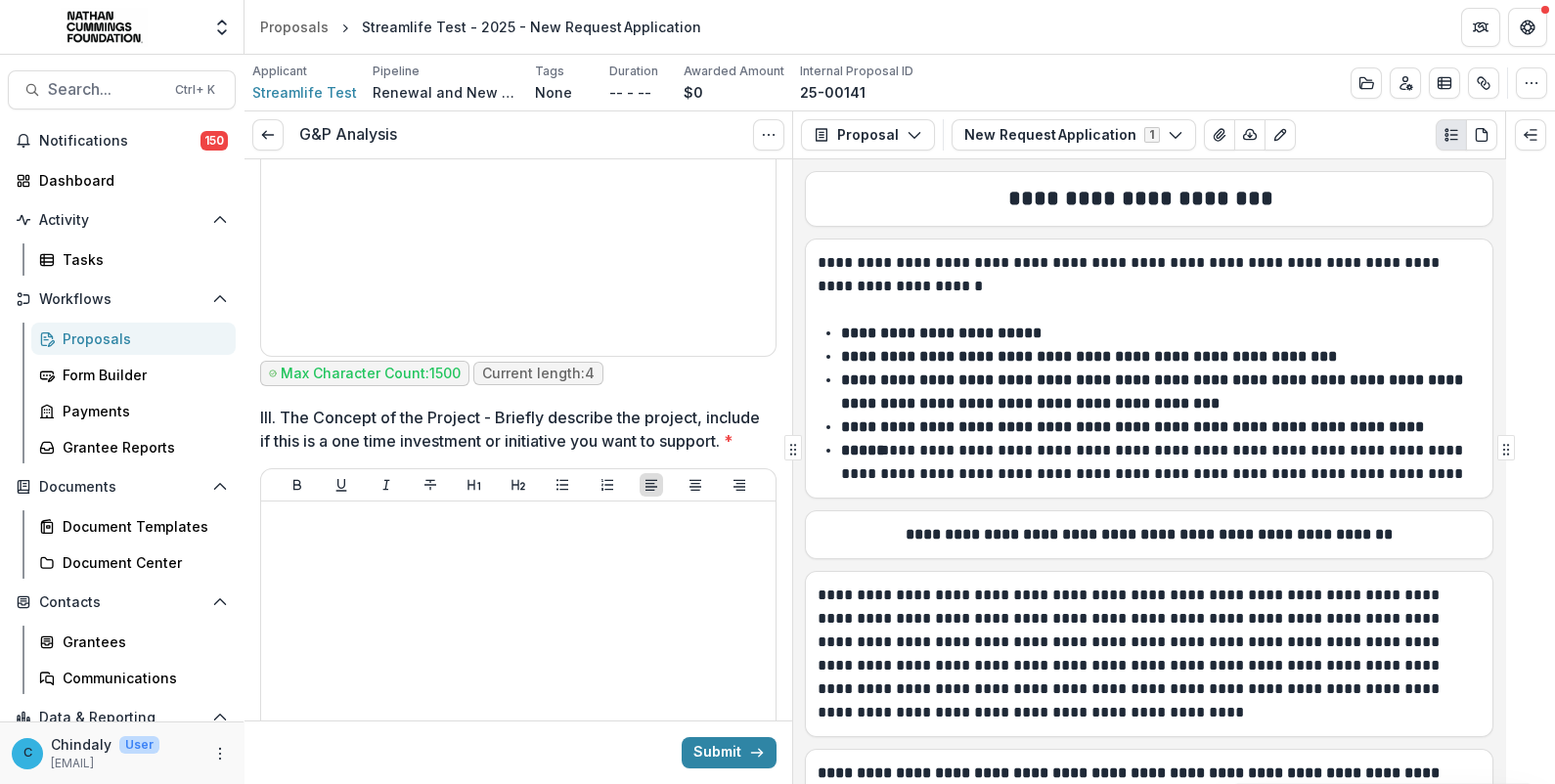click on "III. The Concept of the Project - Briefly describe the project, include if this is a one time investment or initiative you want to support. *" at bounding box center (512, 429) 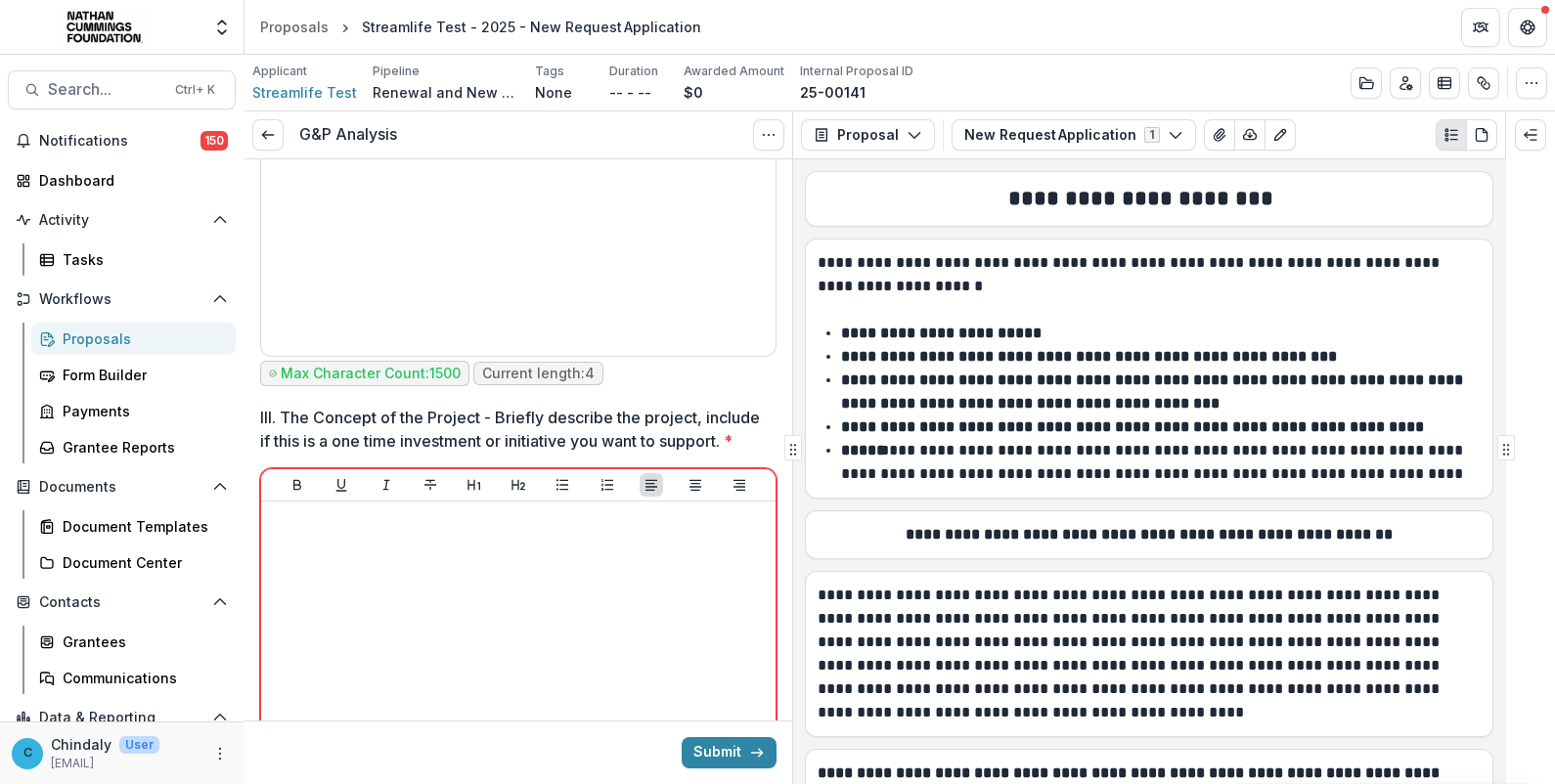 click on "III. The Concept of the Project - Briefly describe the project, include if this is a one time investment or initiative you want to support. *" at bounding box center [512, 429] 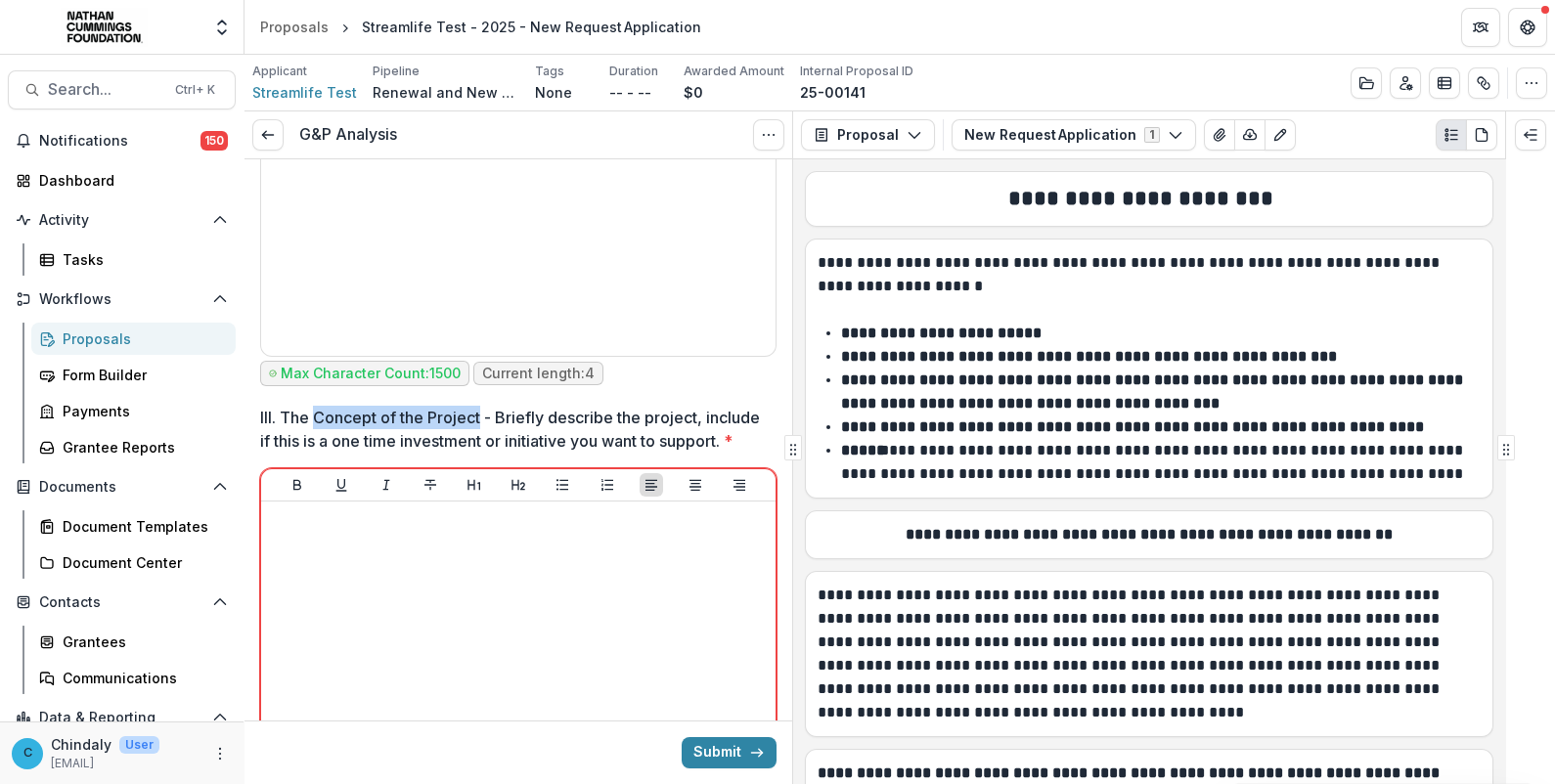 drag, startPoint x: 315, startPoint y: 413, endPoint x: 465, endPoint y: 415, distance: 150.0133 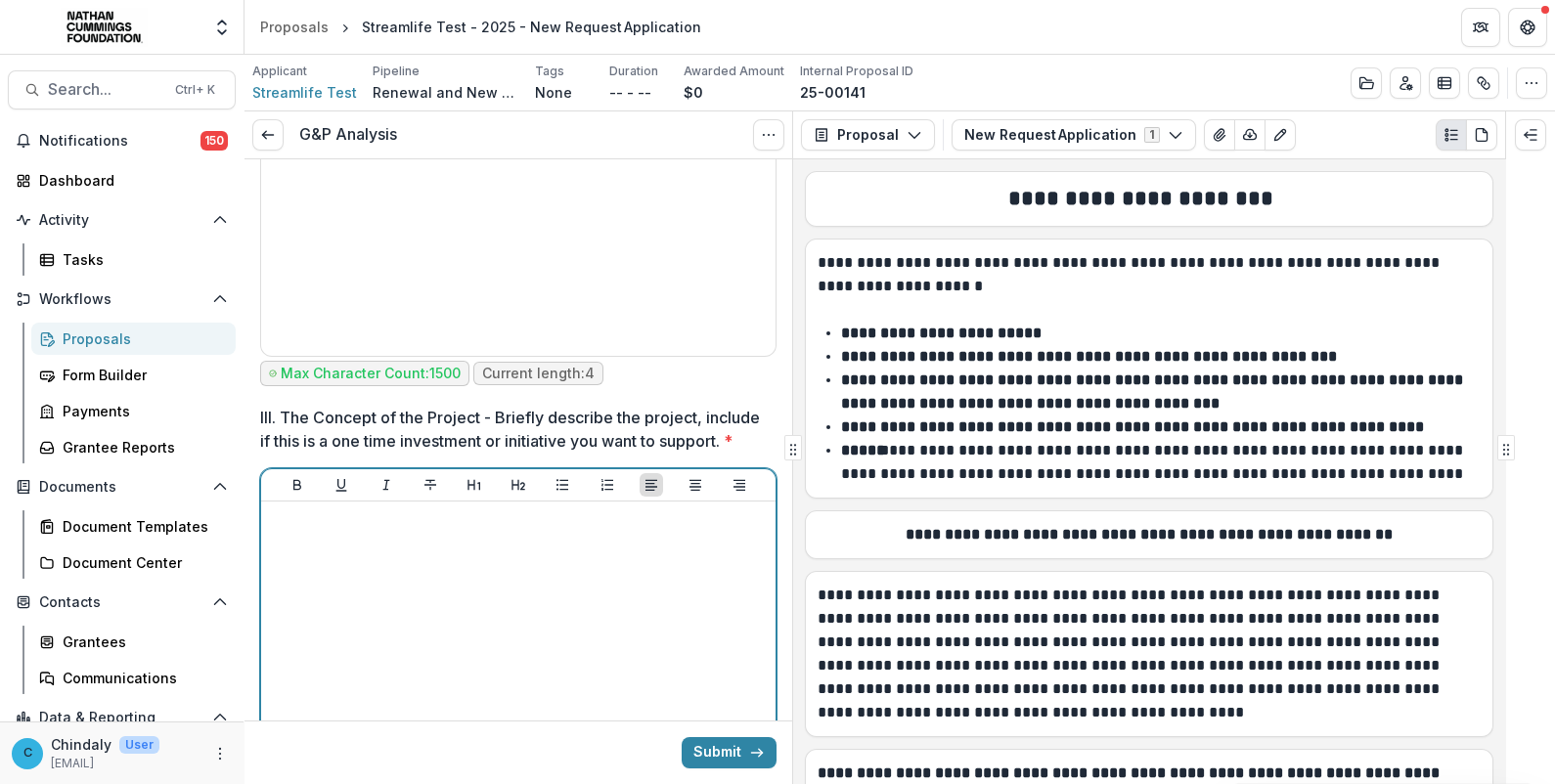 click at bounding box center (518, 656) 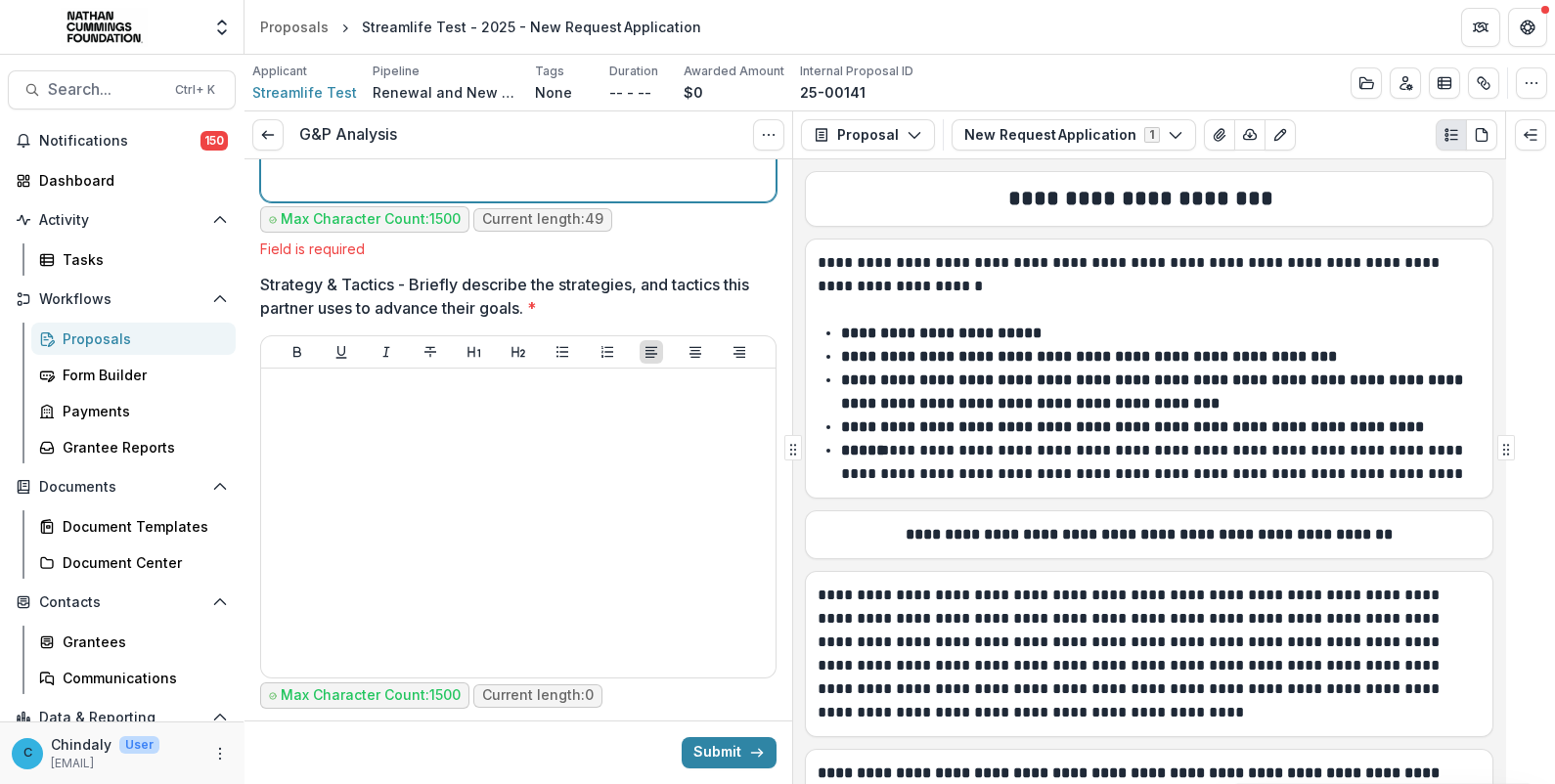 scroll, scrollTop: 3905, scrollLeft: 0, axis: vertical 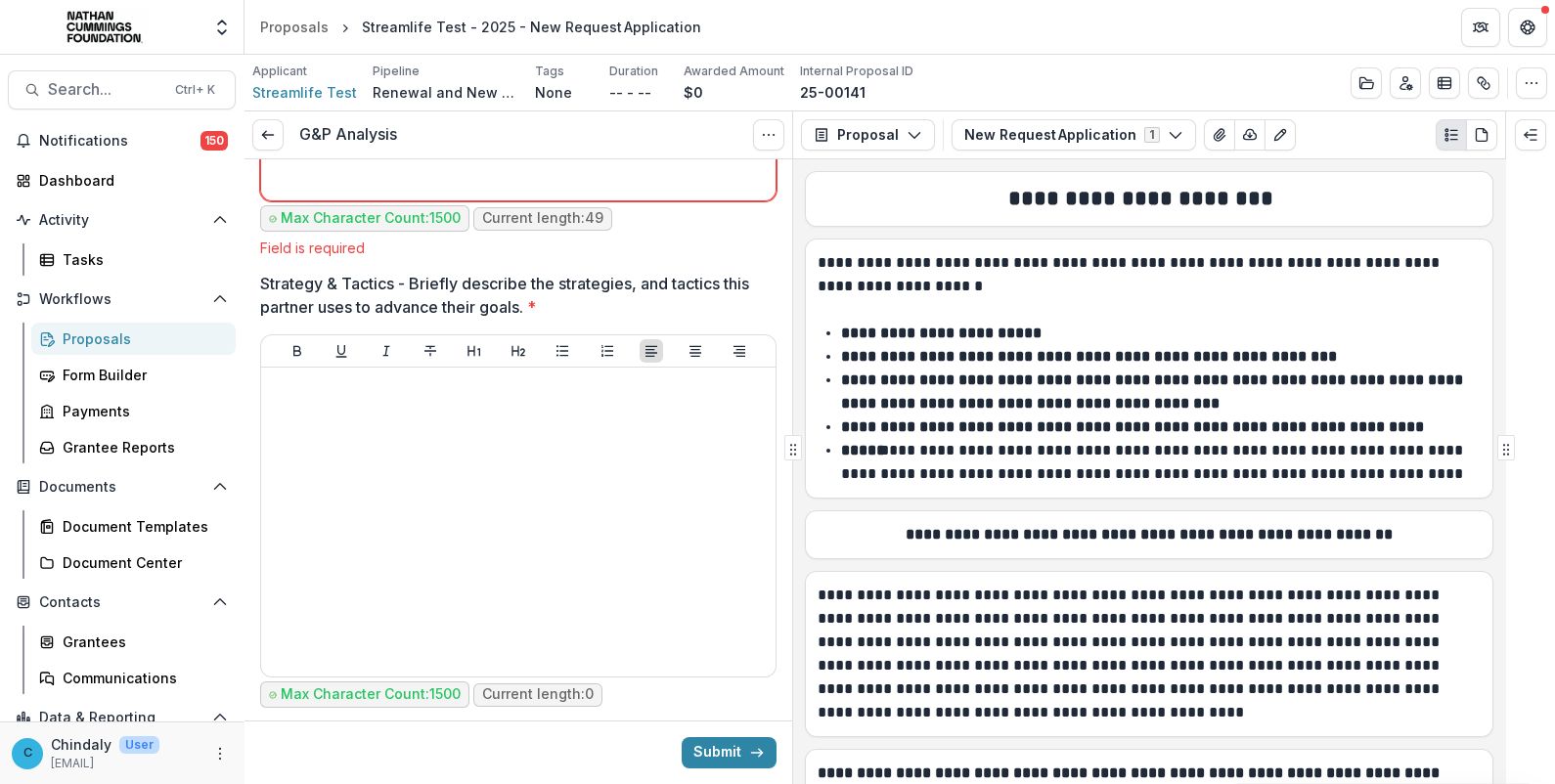 click on "Strategy & Tactics - Briefly describe the strategies, and tactics this partner uses to advance their goals. *" at bounding box center [512, 295] 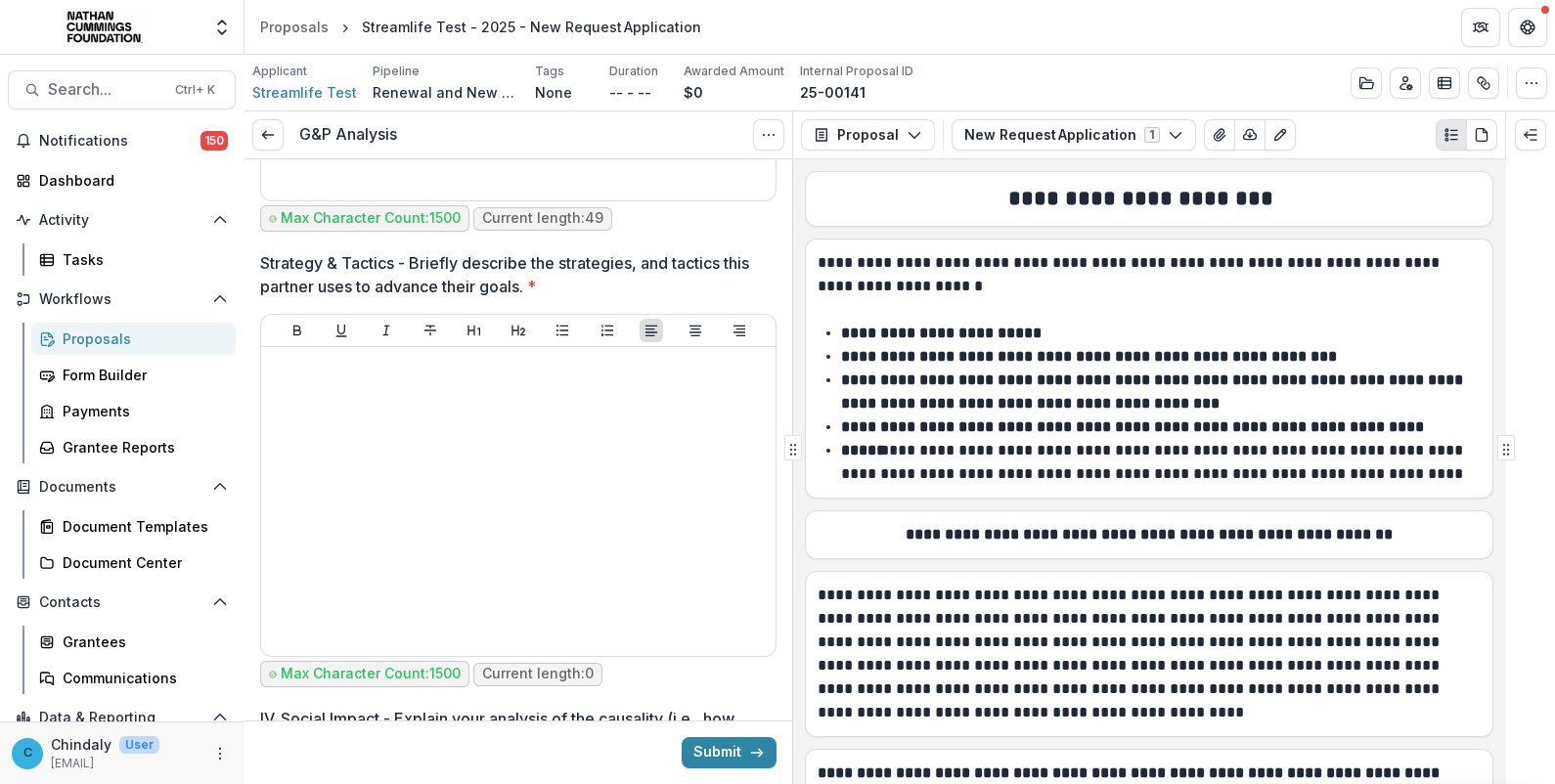 click on "Strategy & Tactics - Briefly describe the strategies, and tactics this partner uses to advance their goals. *" at bounding box center (512, 275) 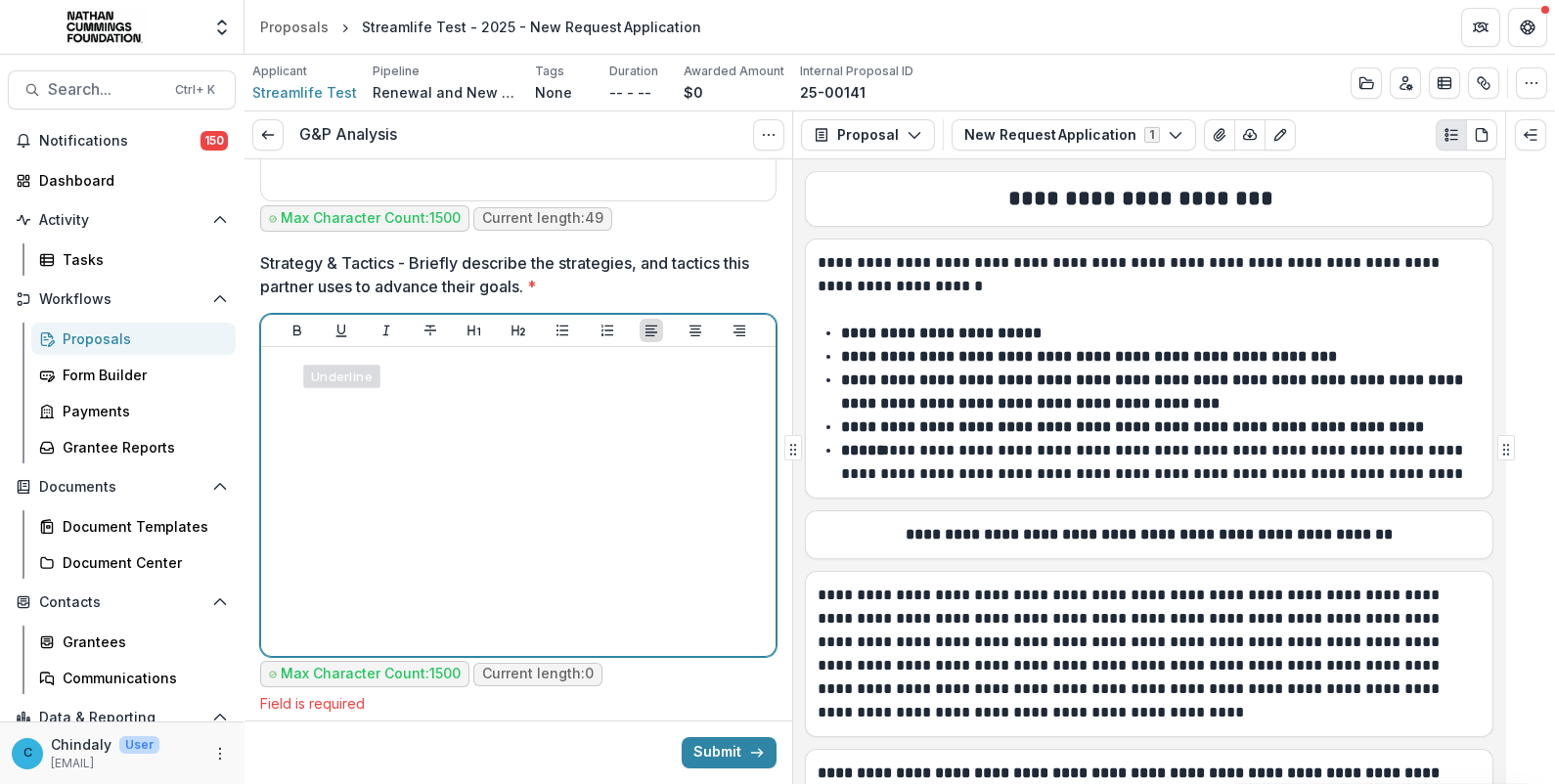 click at bounding box center [518, 501] 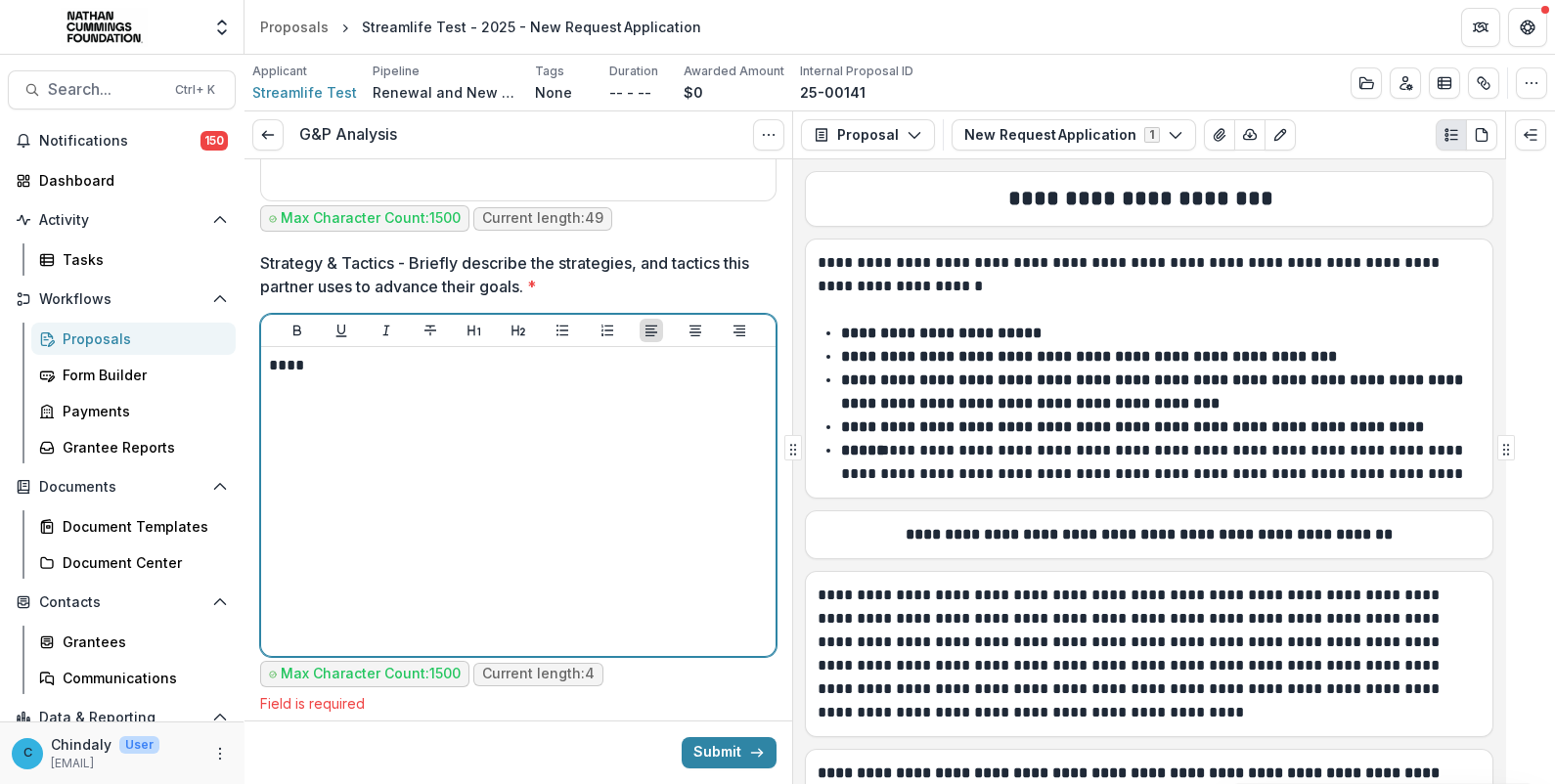 type 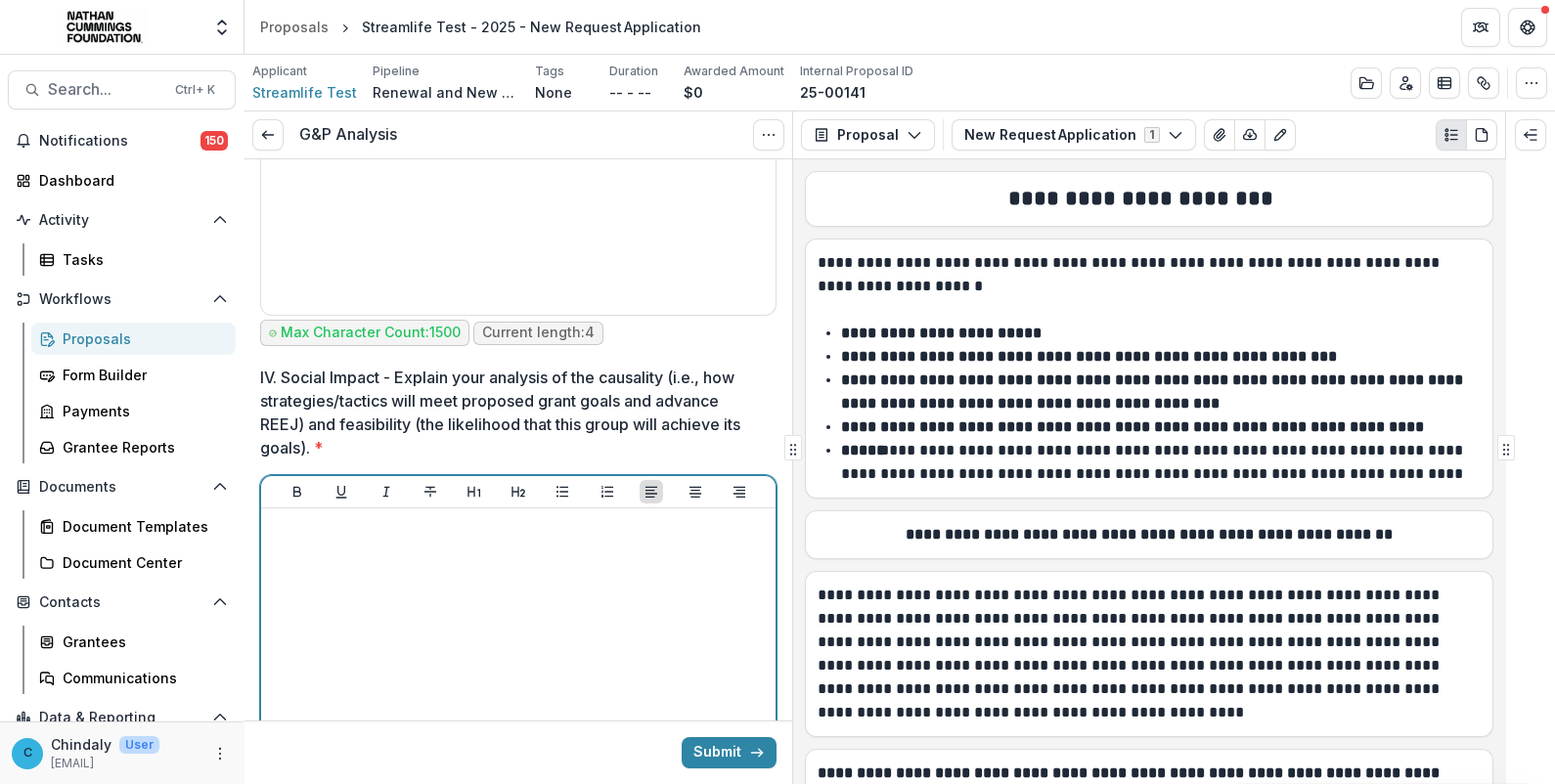 click at bounding box center [518, 663] 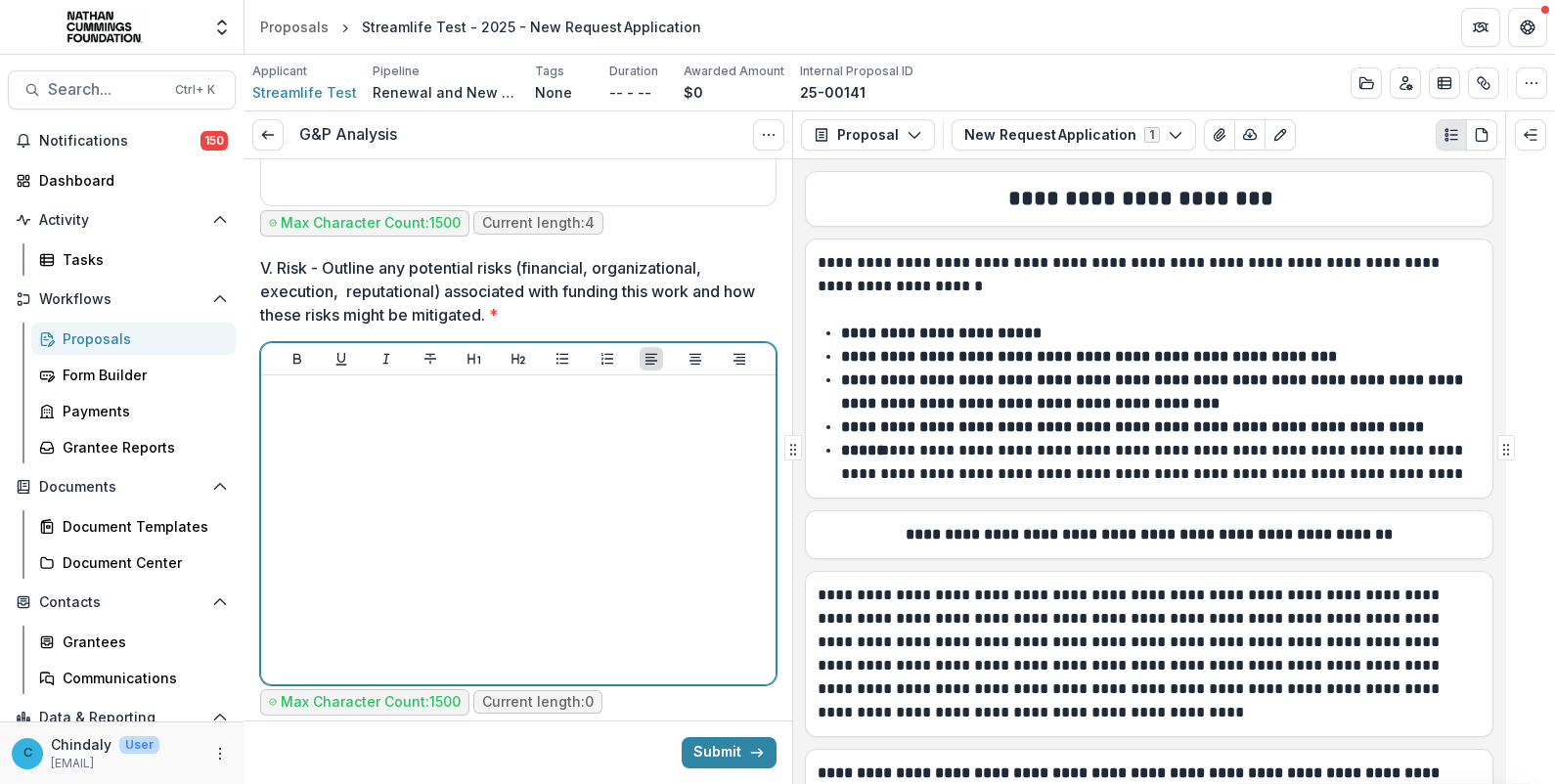 click at bounding box center (518, 530) 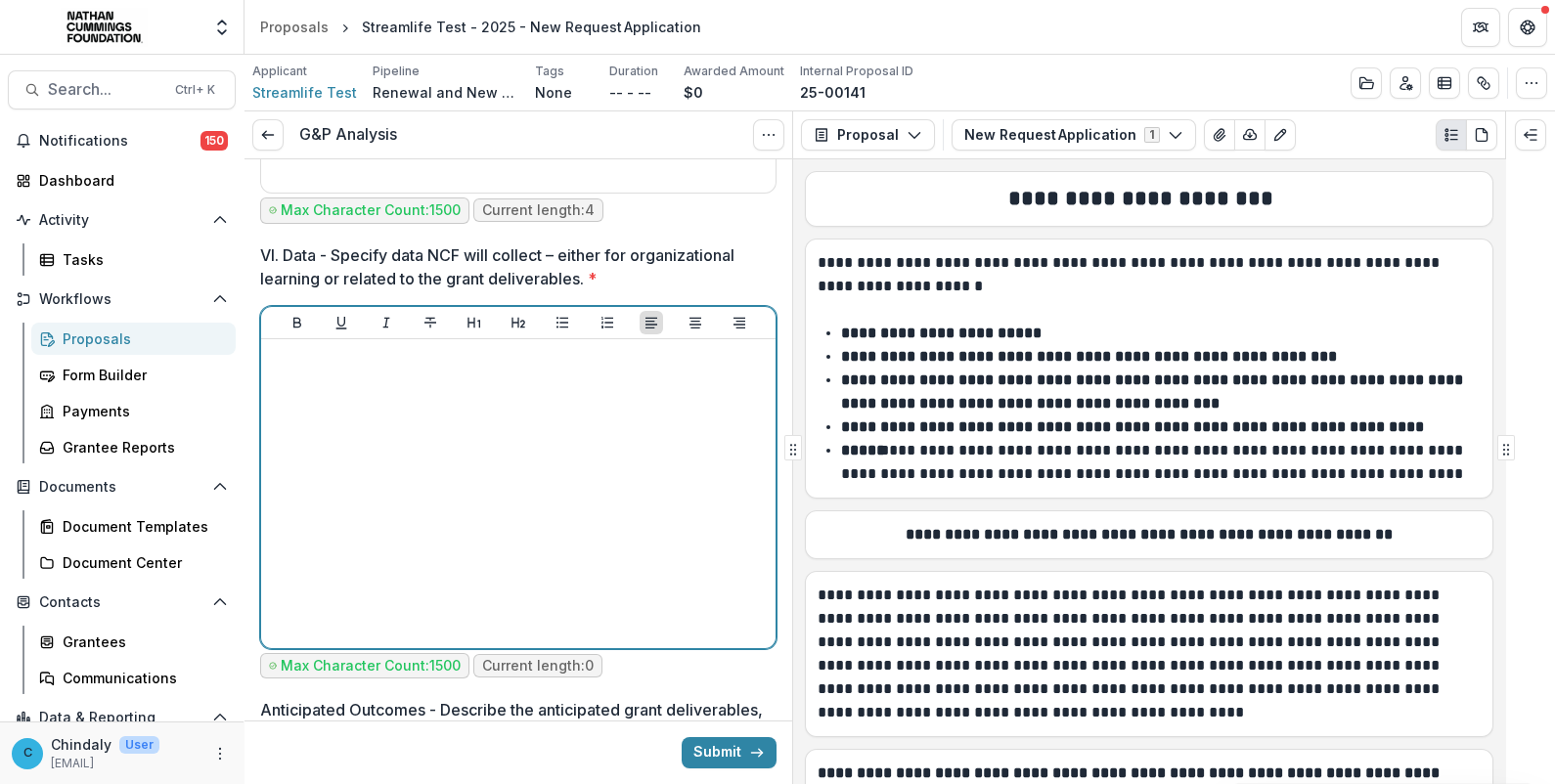 click at bounding box center [518, 494] 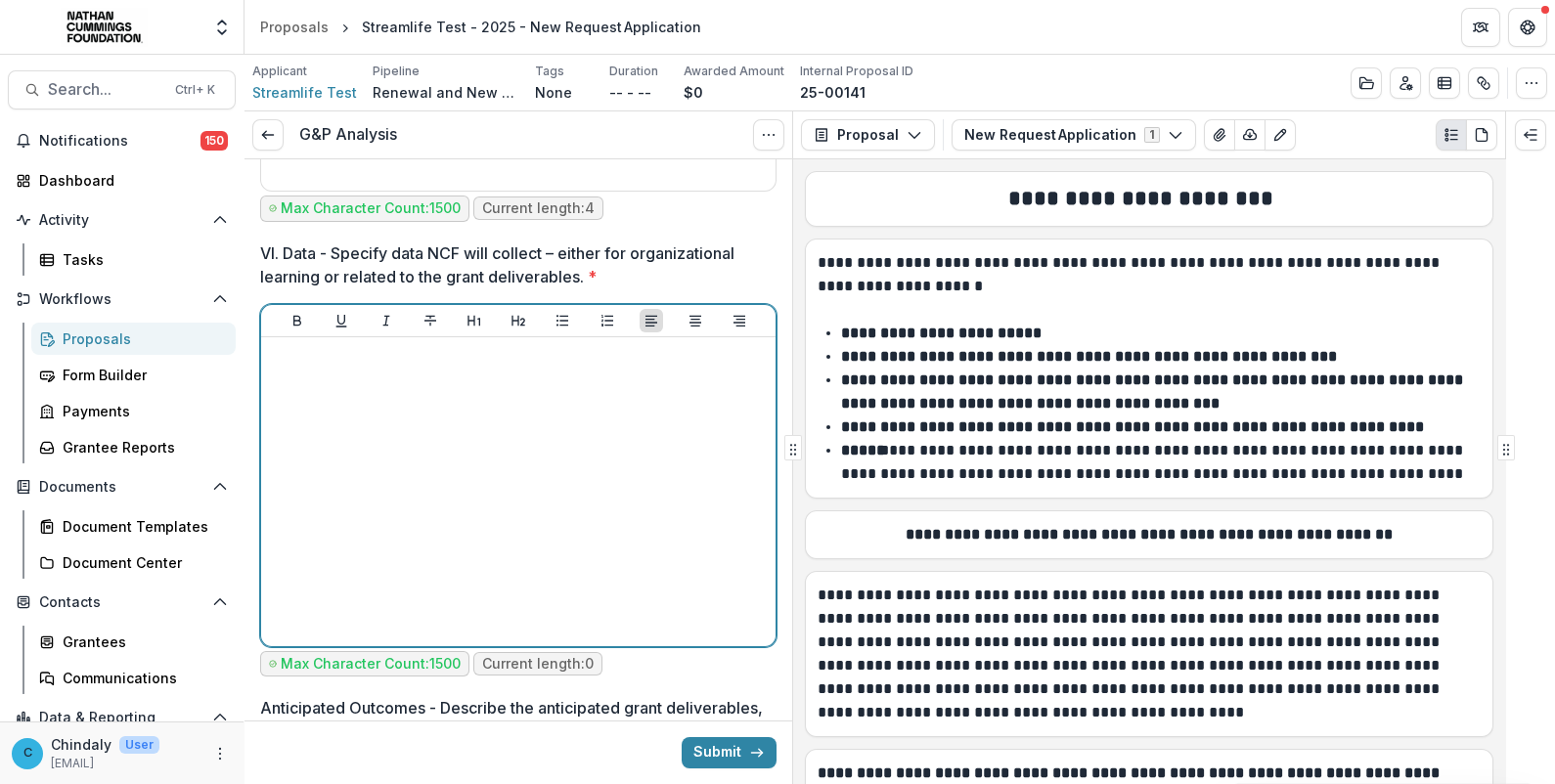 type 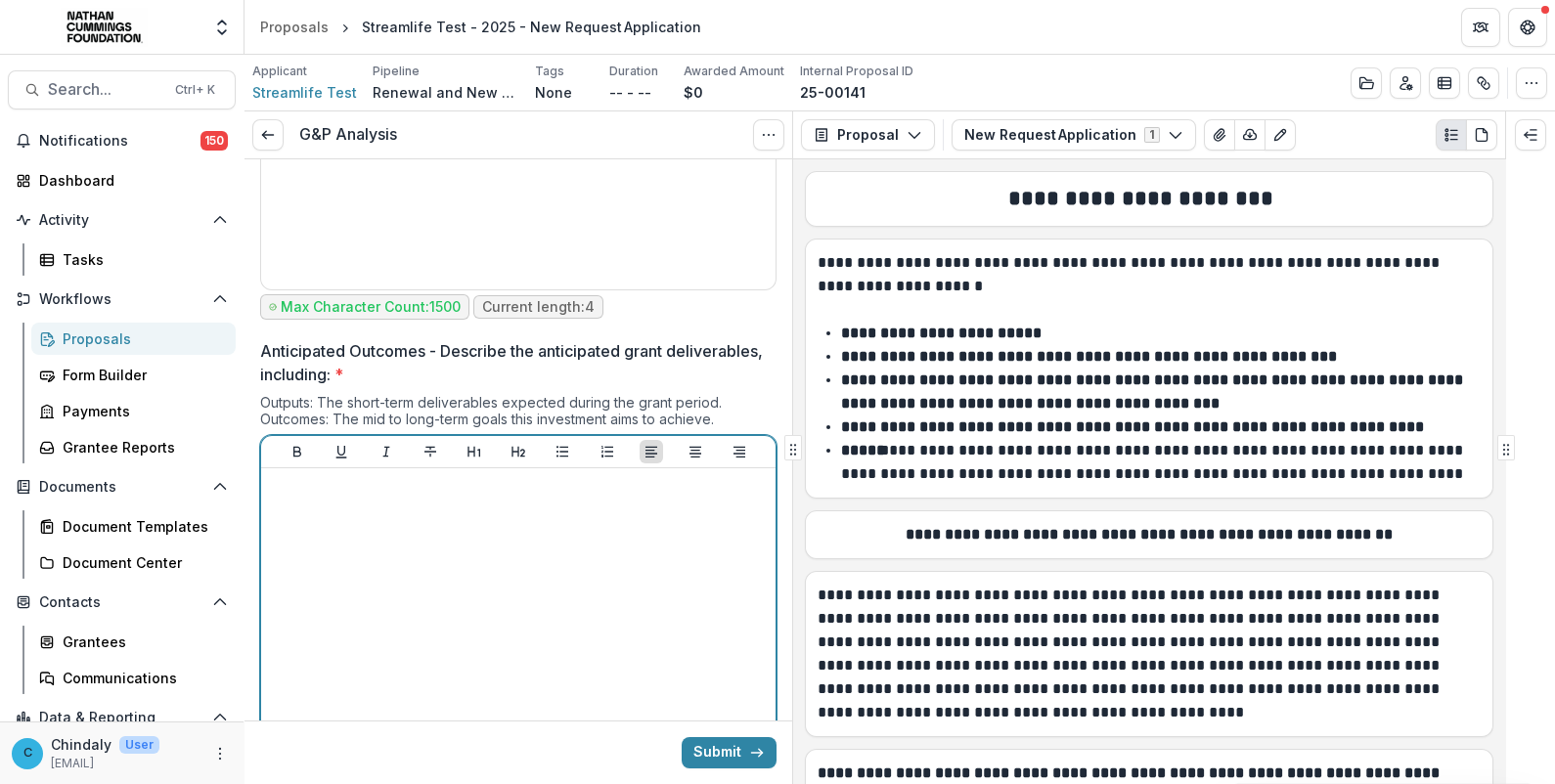 click at bounding box center [518, 623] 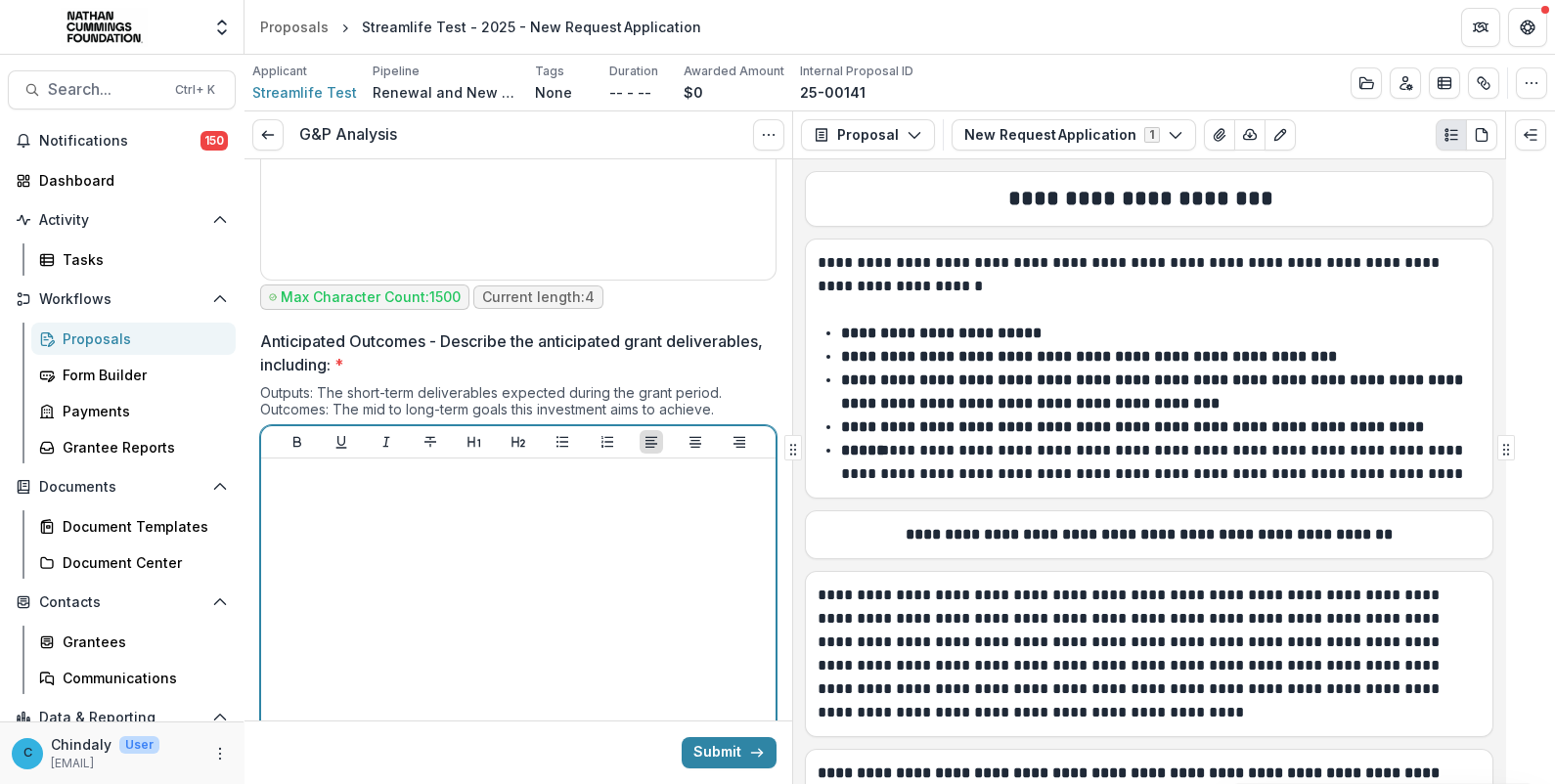 type 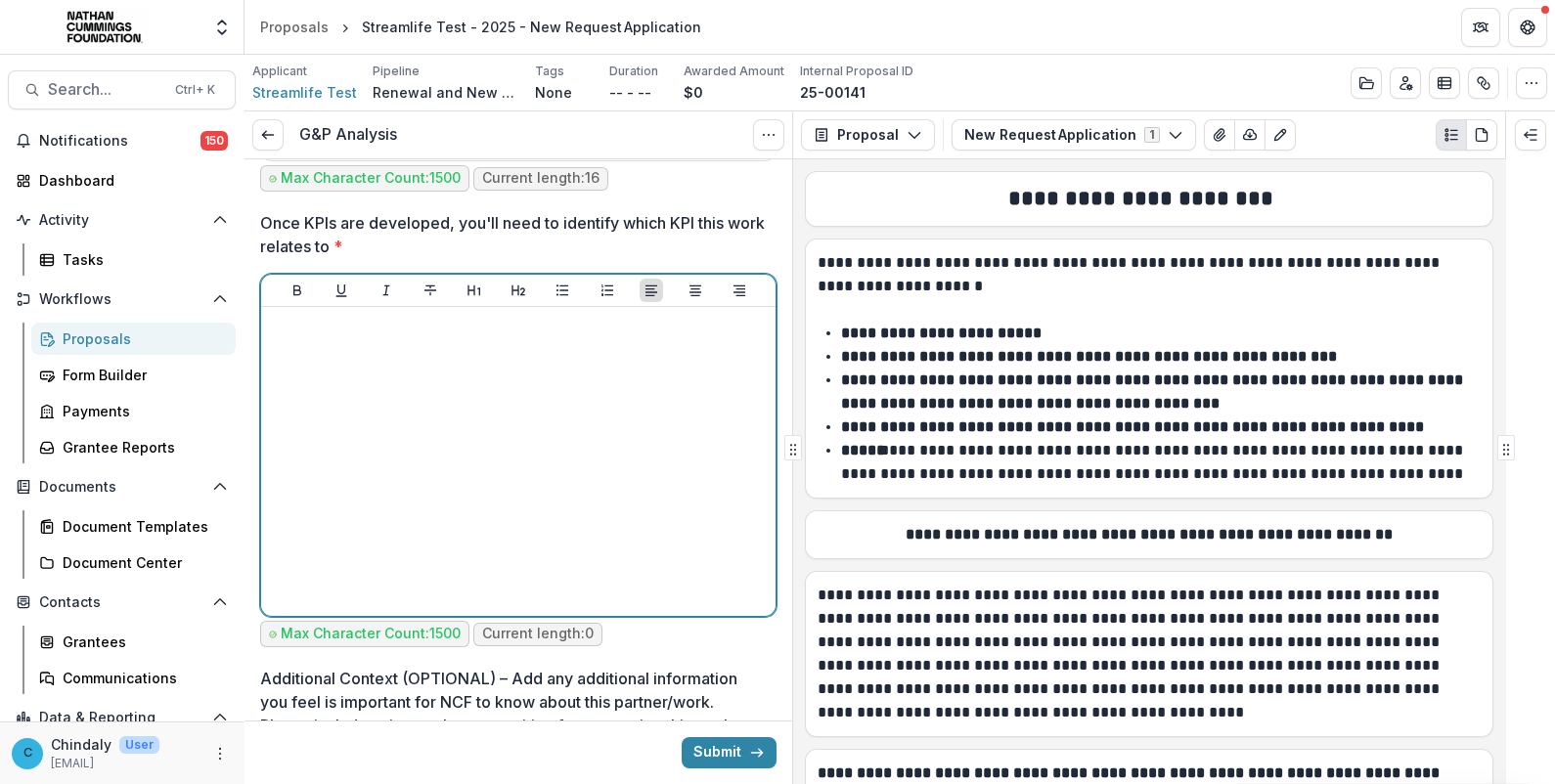 click at bounding box center [518, 461] 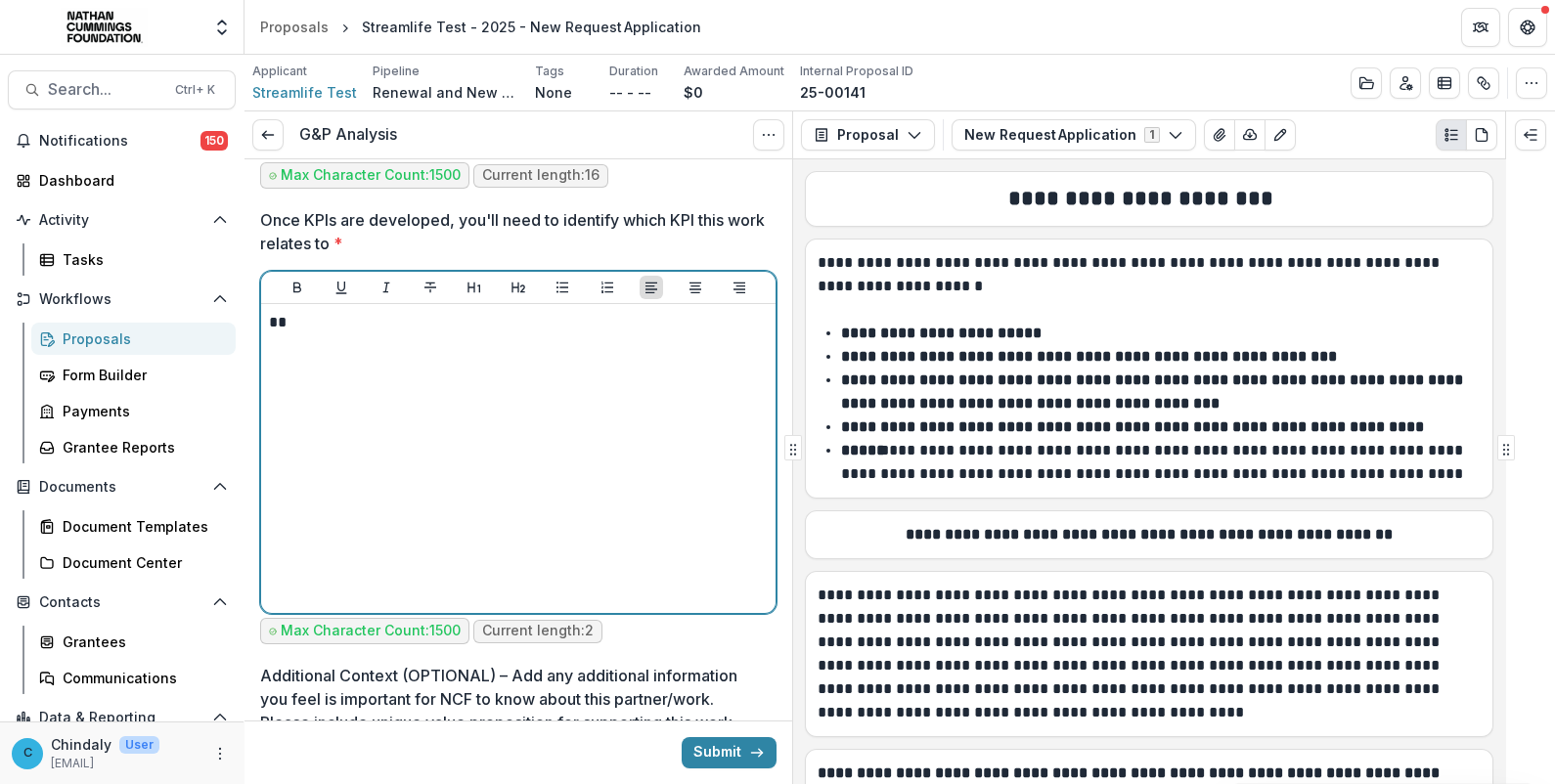 type 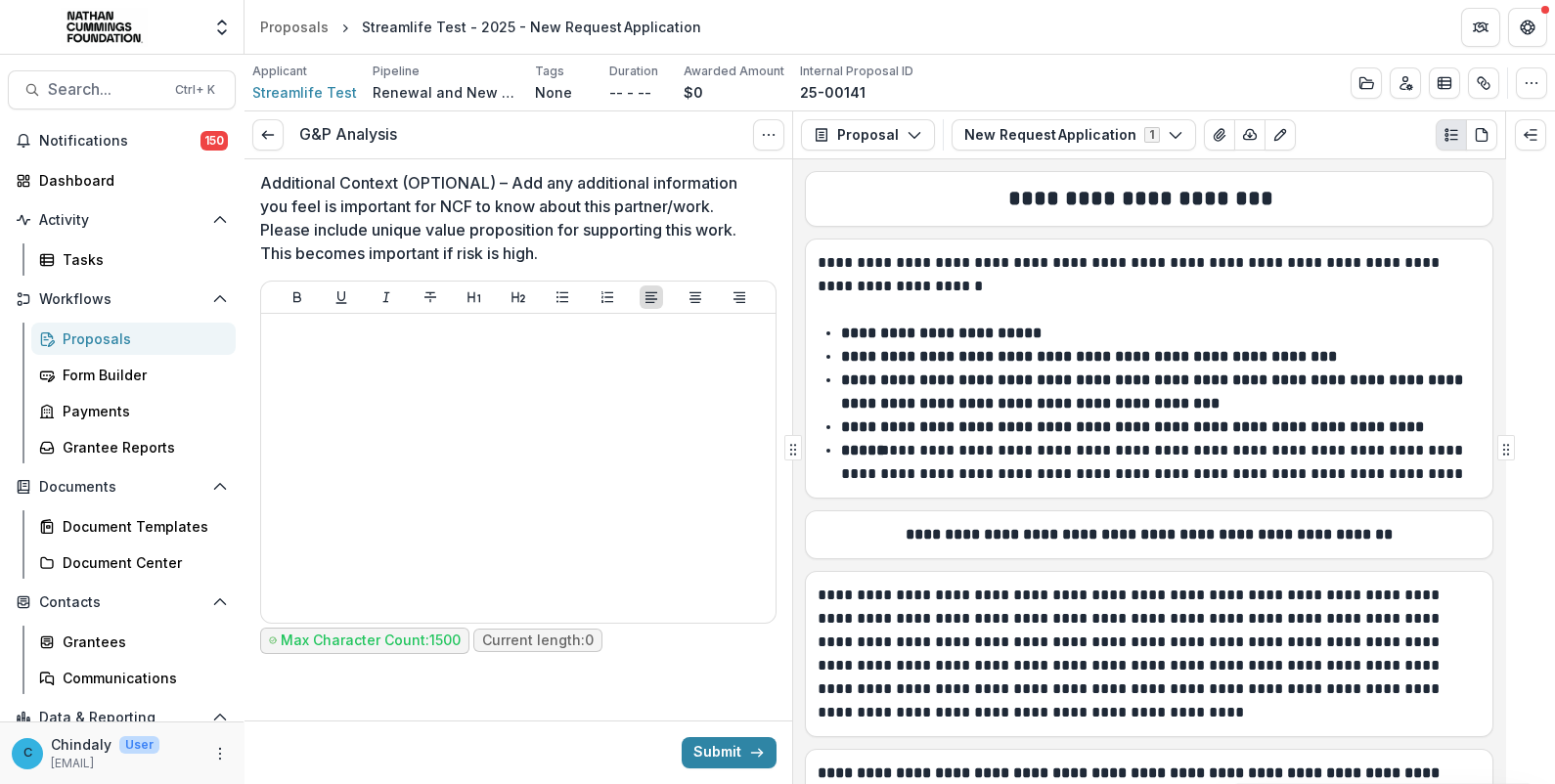 scroll, scrollTop: 6830, scrollLeft: 0, axis: vertical 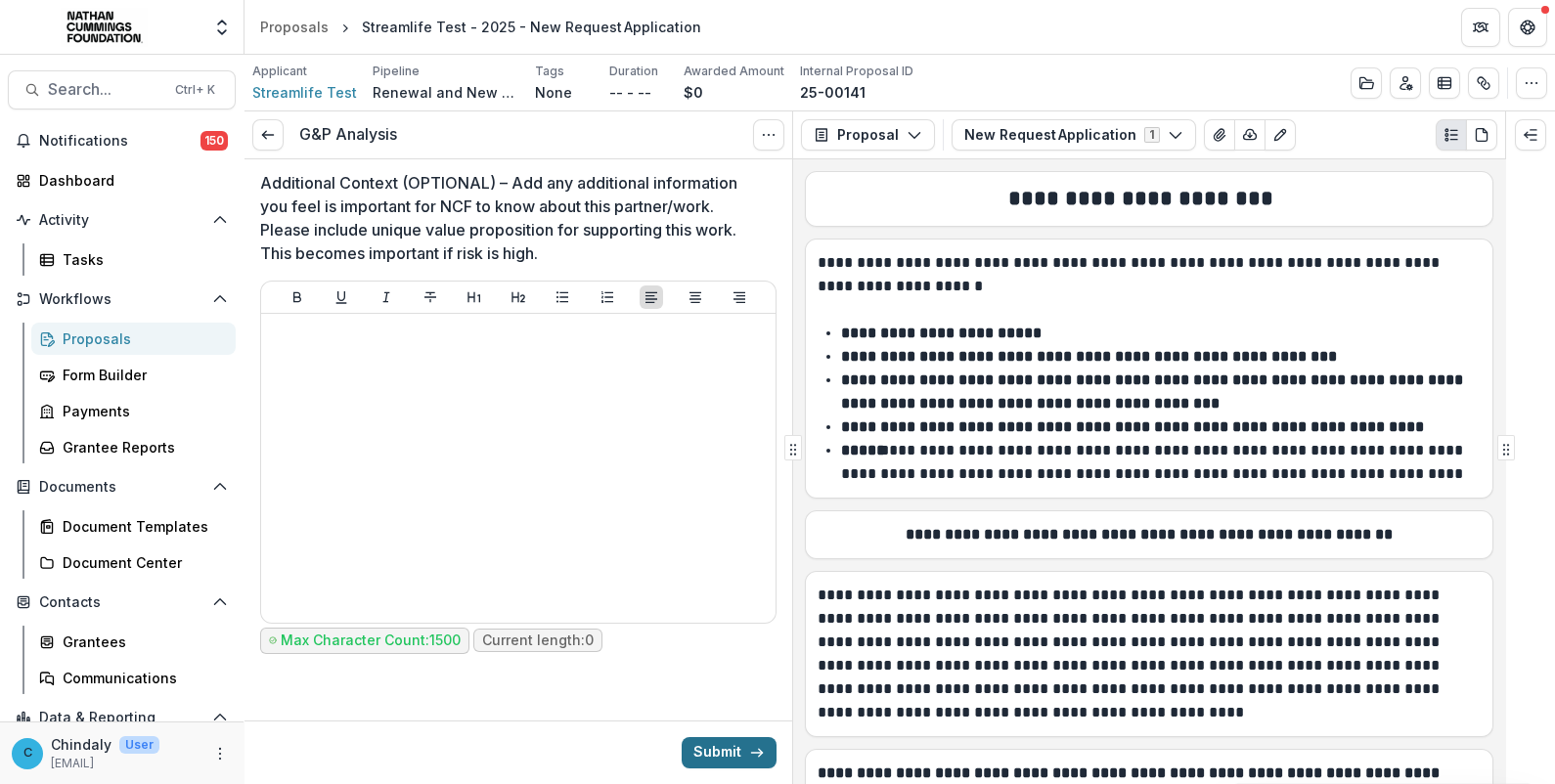 click on "Submit" at bounding box center (729, 753) 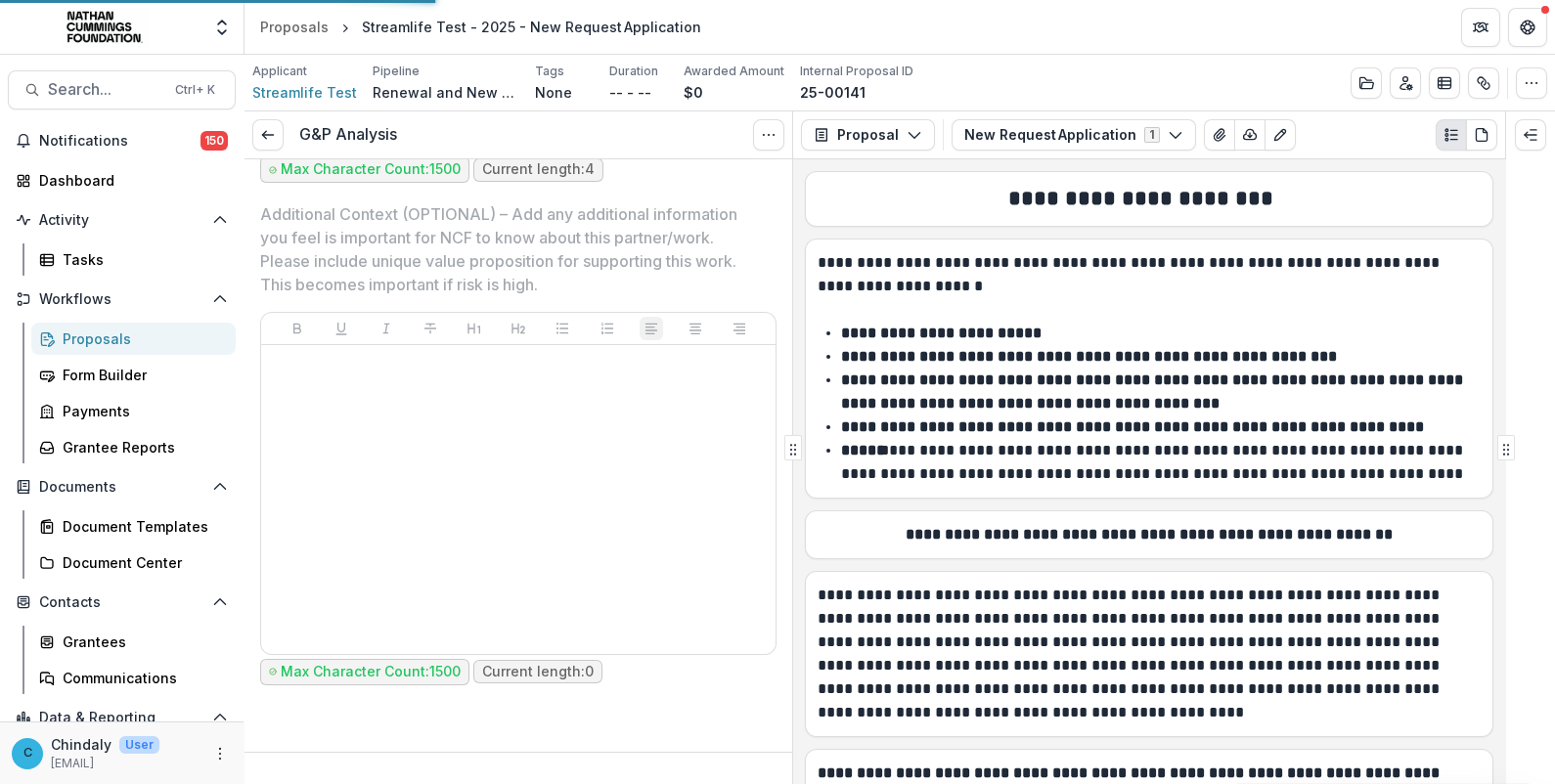 scroll, scrollTop: 6799, scrollLeft: 0, axis: vertical 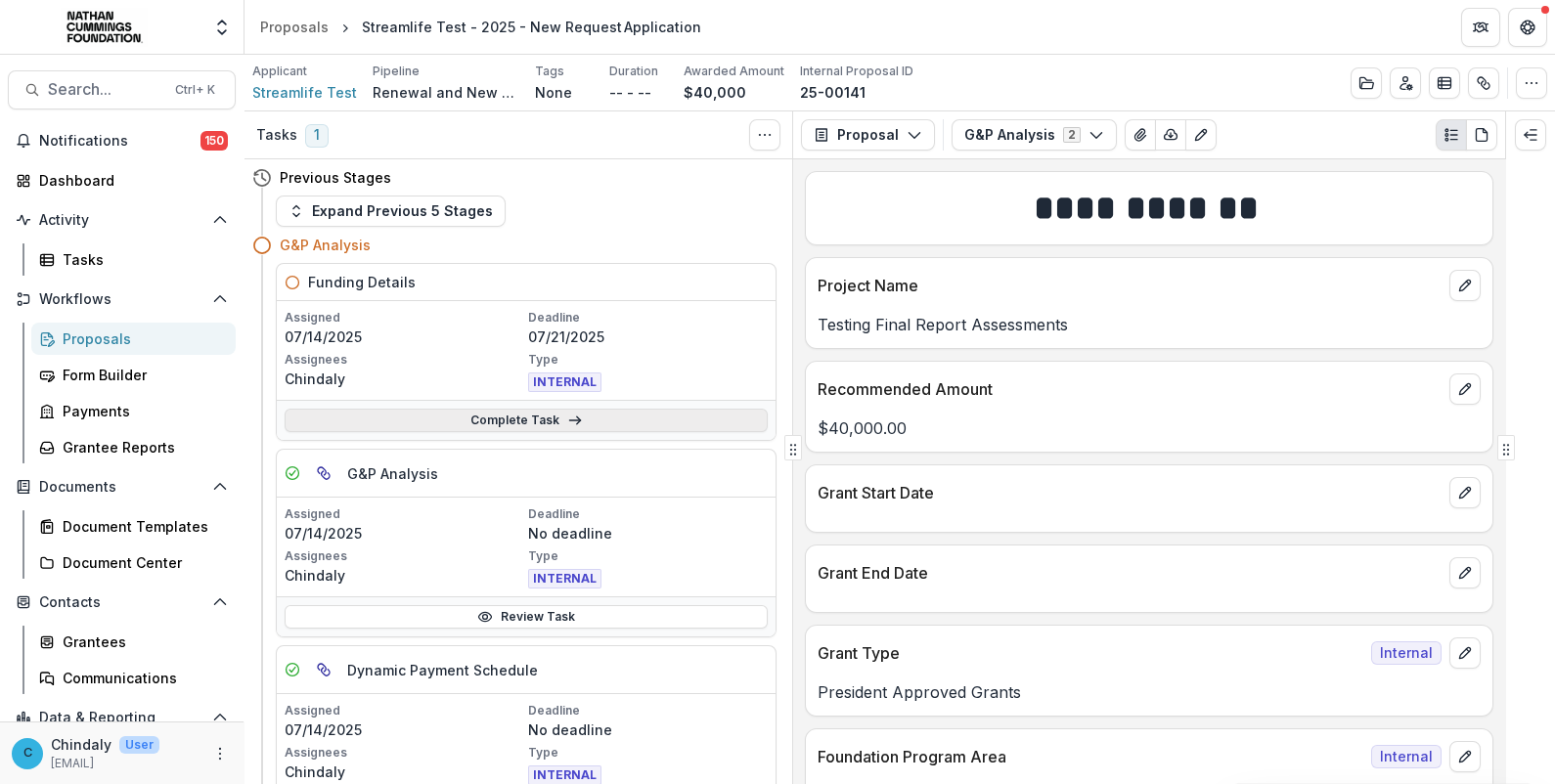 click 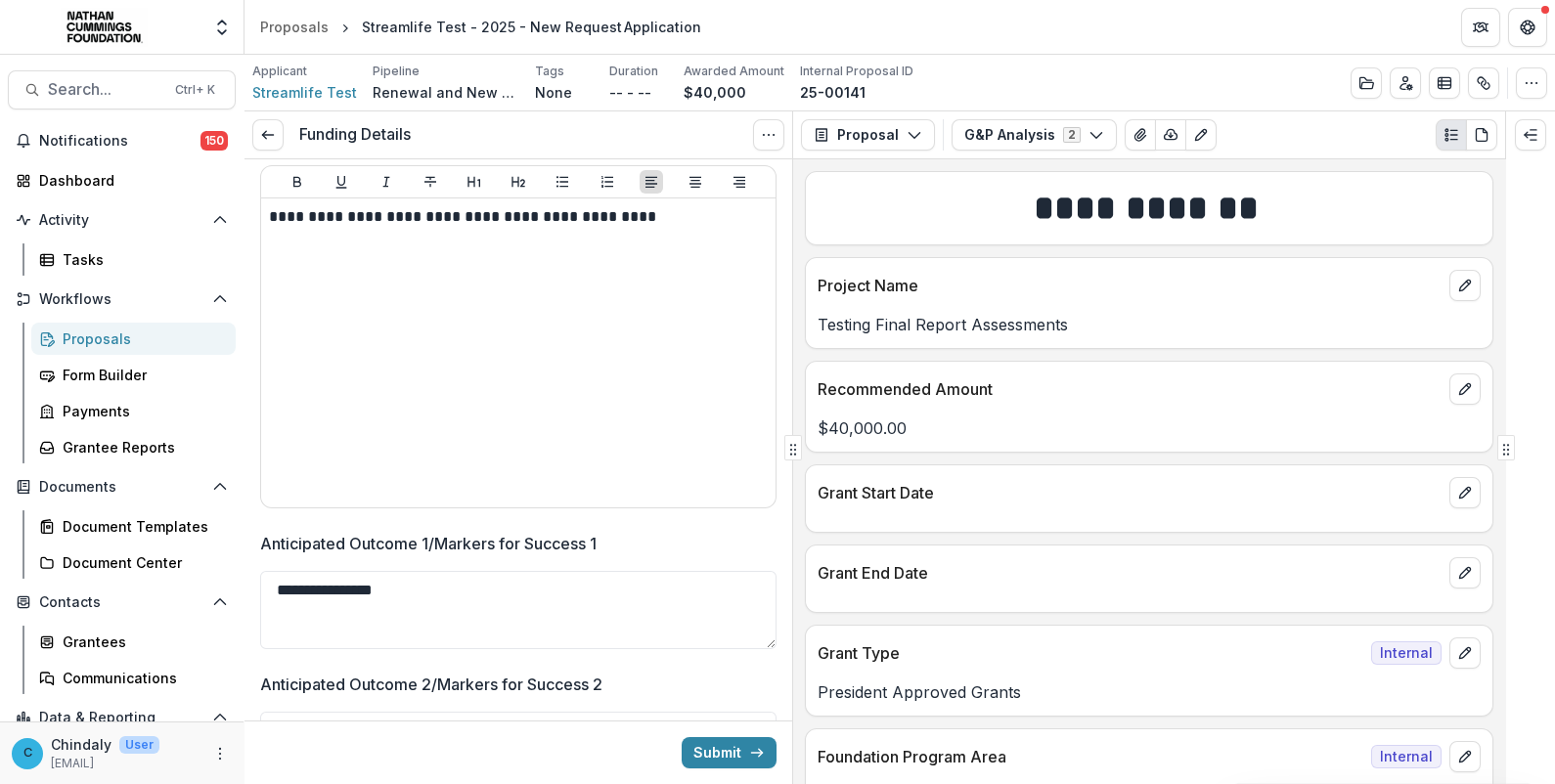 scroll, scrollTop: 488, scrollLeft: 0, axis: vertical 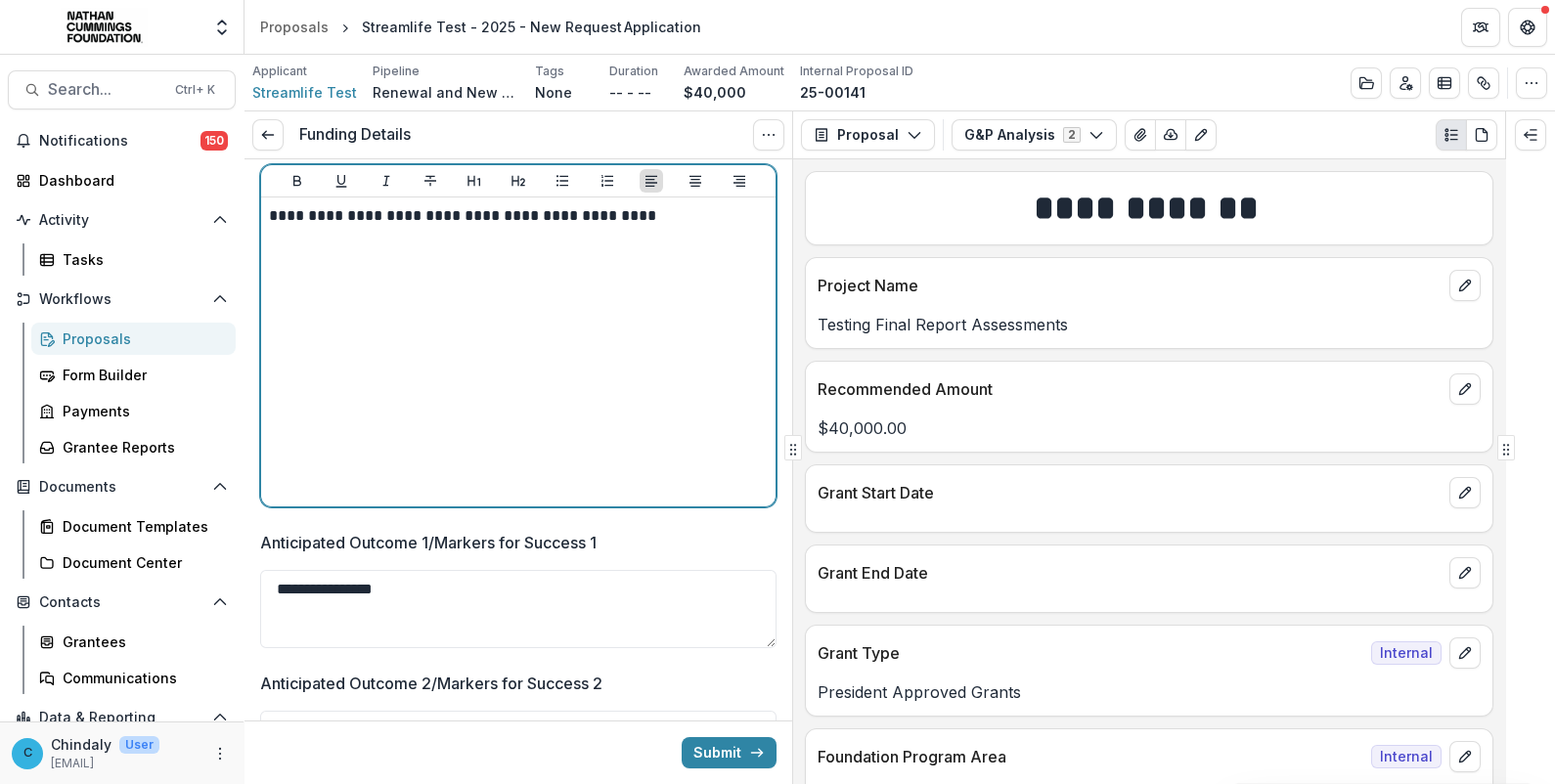 click on "**********" at bounding box center (515, 216) 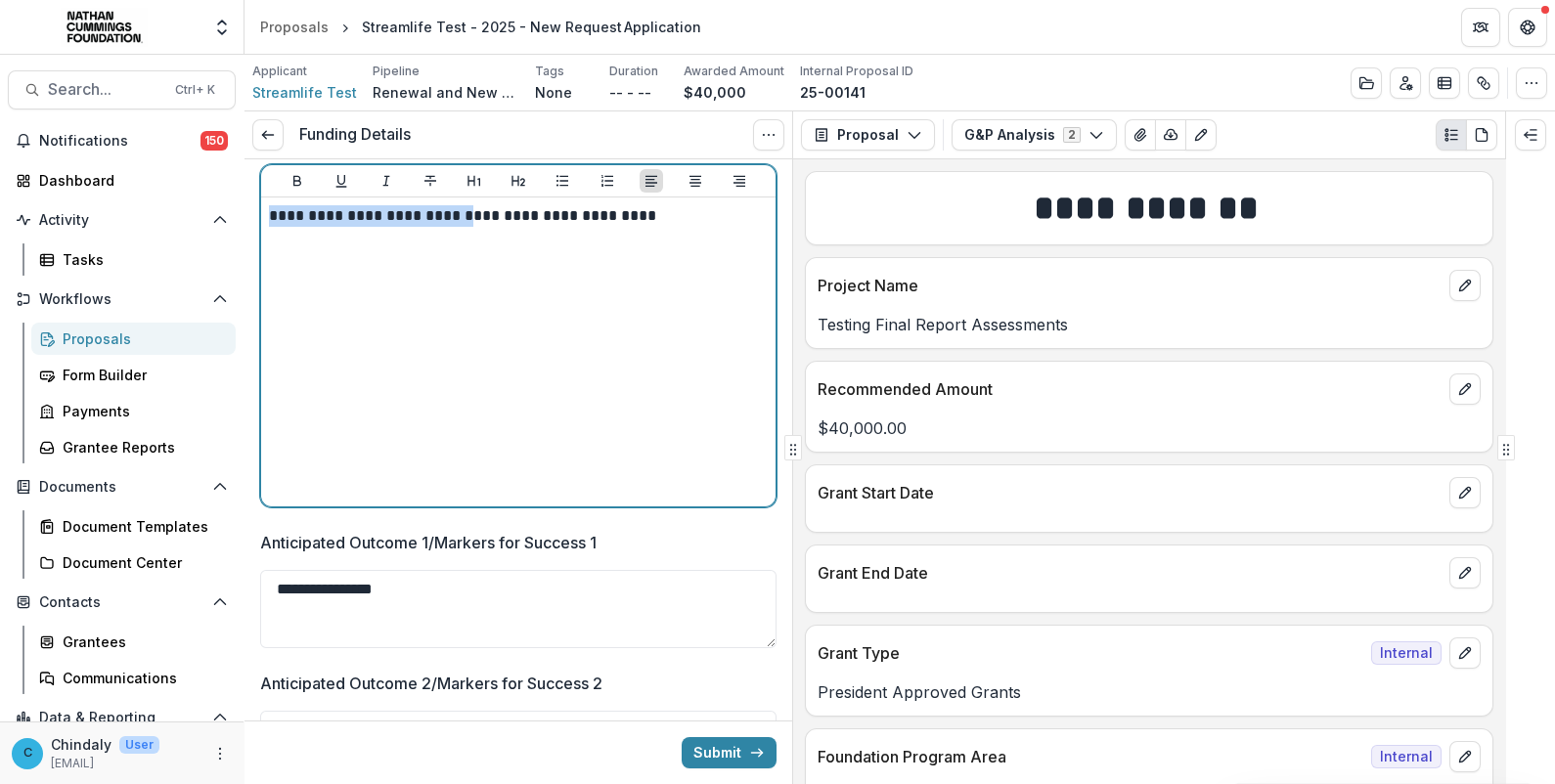 drag, startPoint x: 451, startPoint y: 211, endPoint x: 304, endPoint y: 205, distance: 147.1224 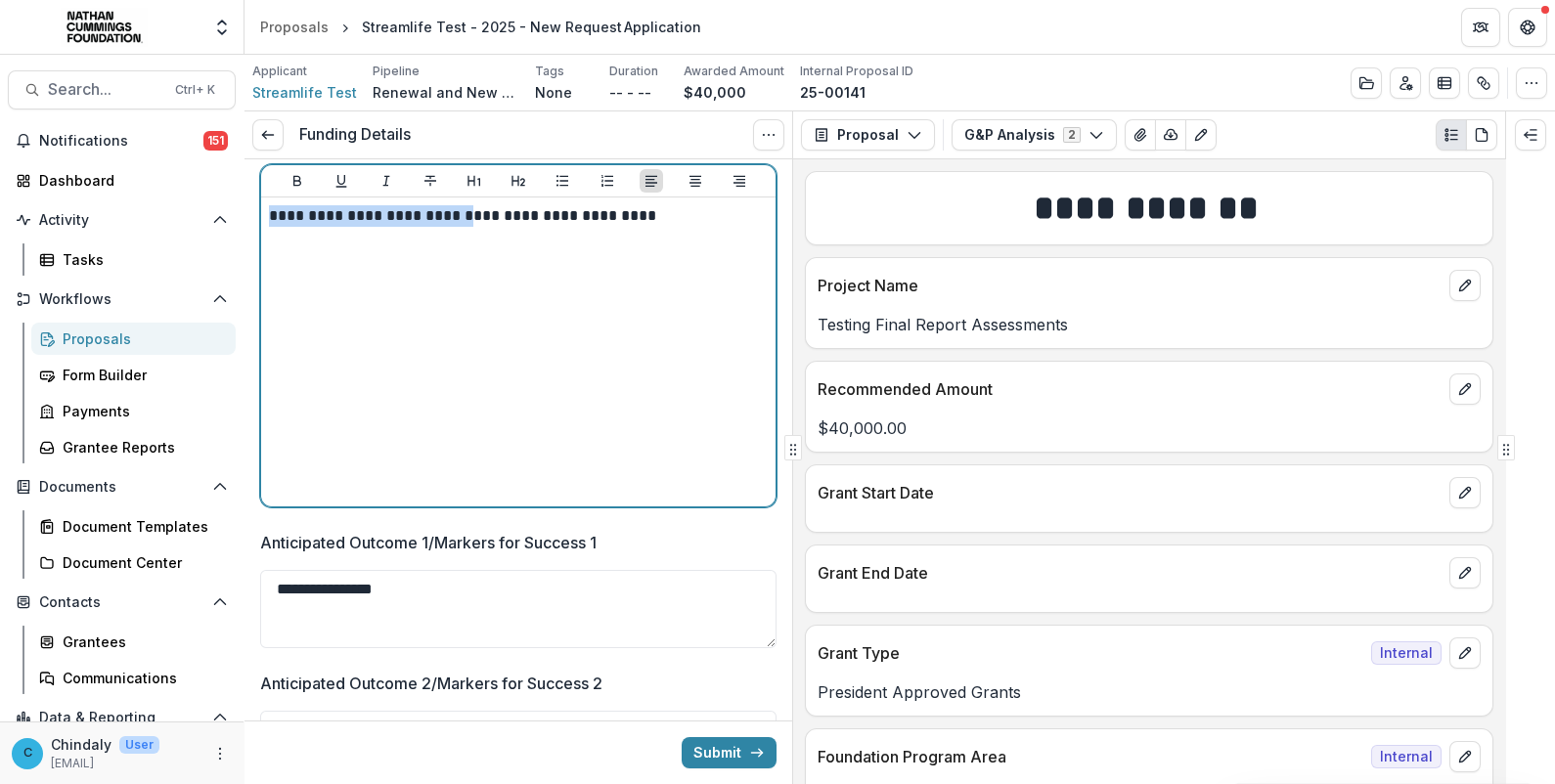 type 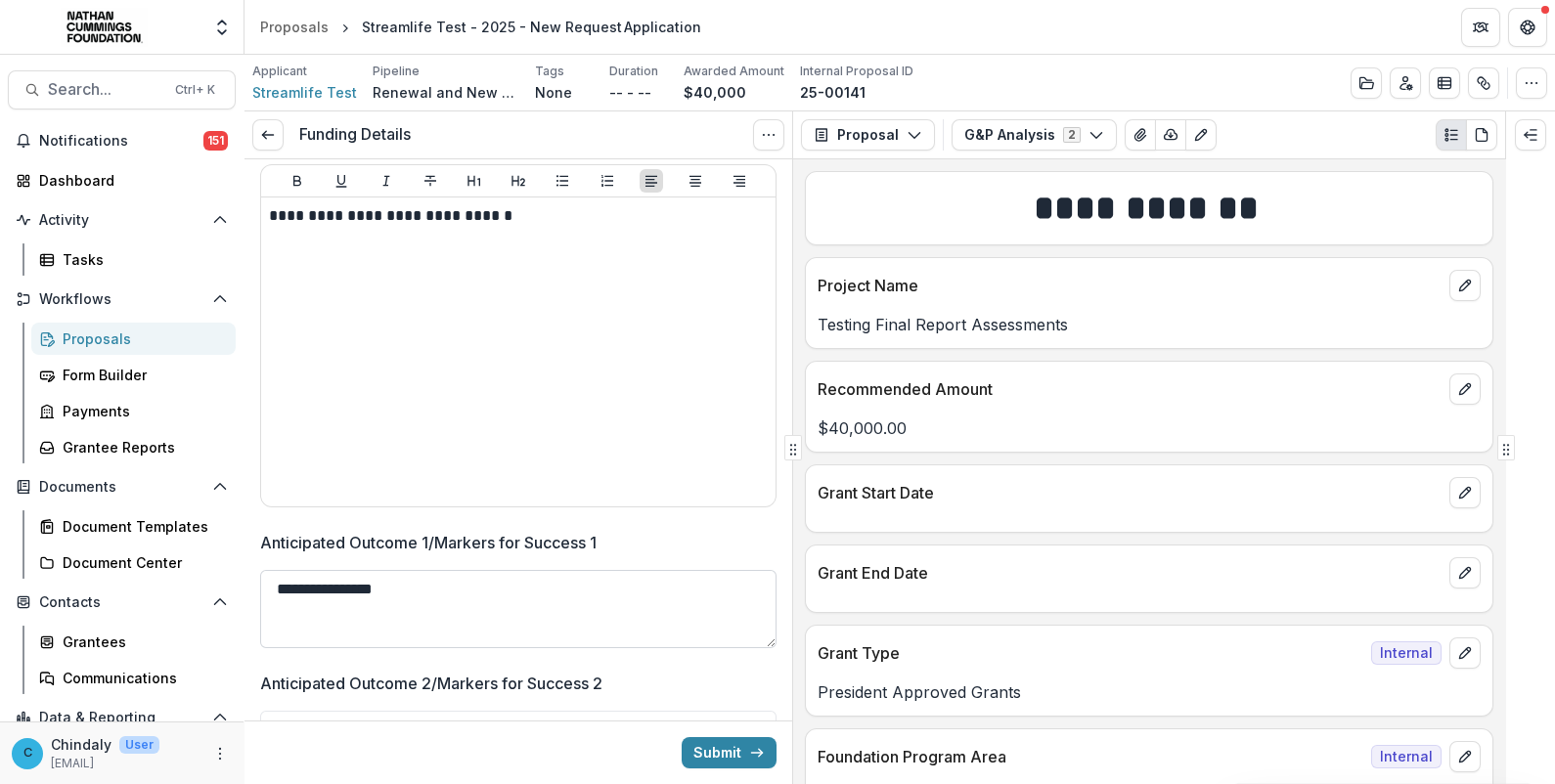 drag, startPoint x: 373, startPoint y: 584, endPoint x: 439, endPoint y: 601, distance: 68.15424 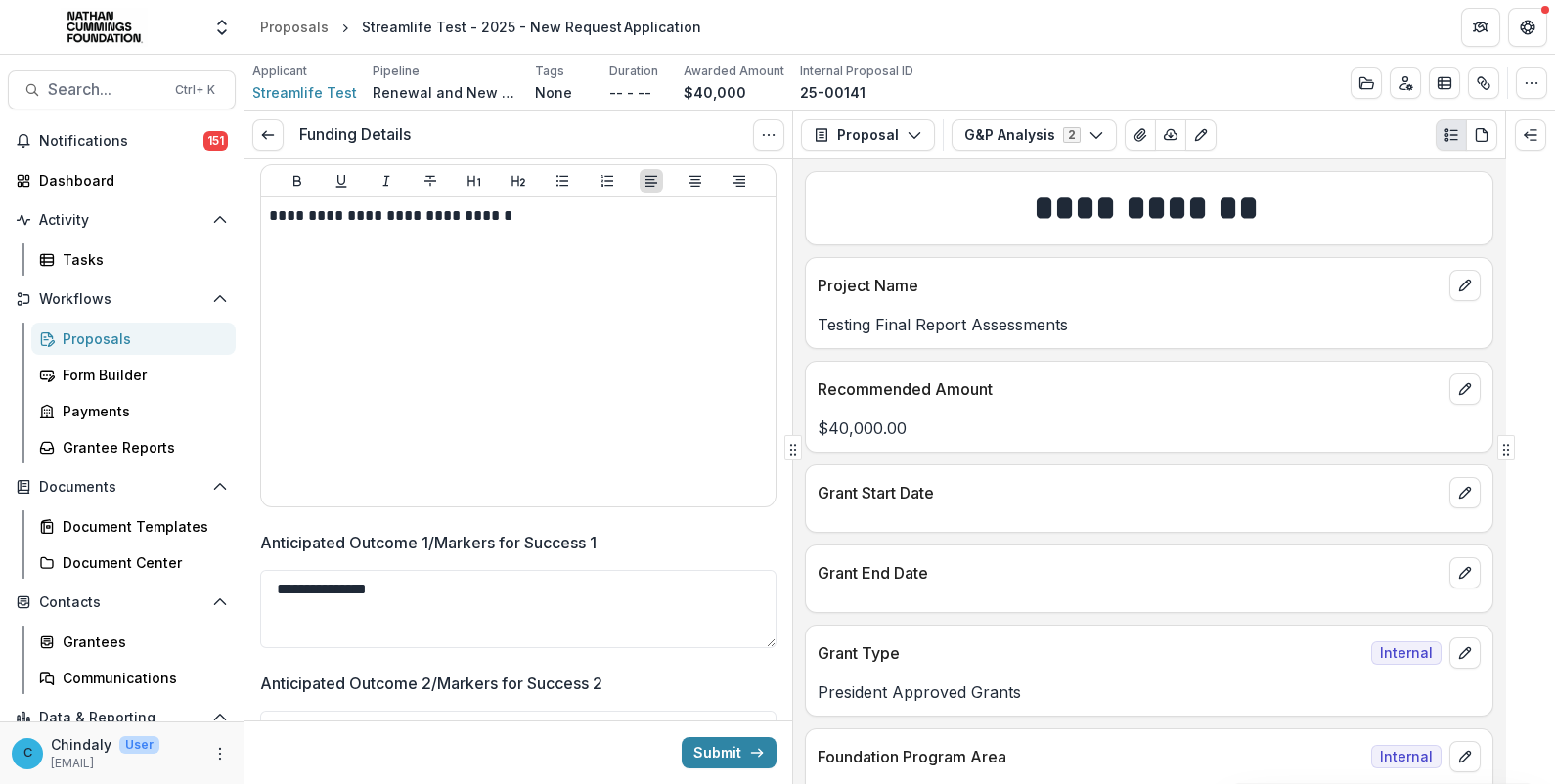 type on "**********" 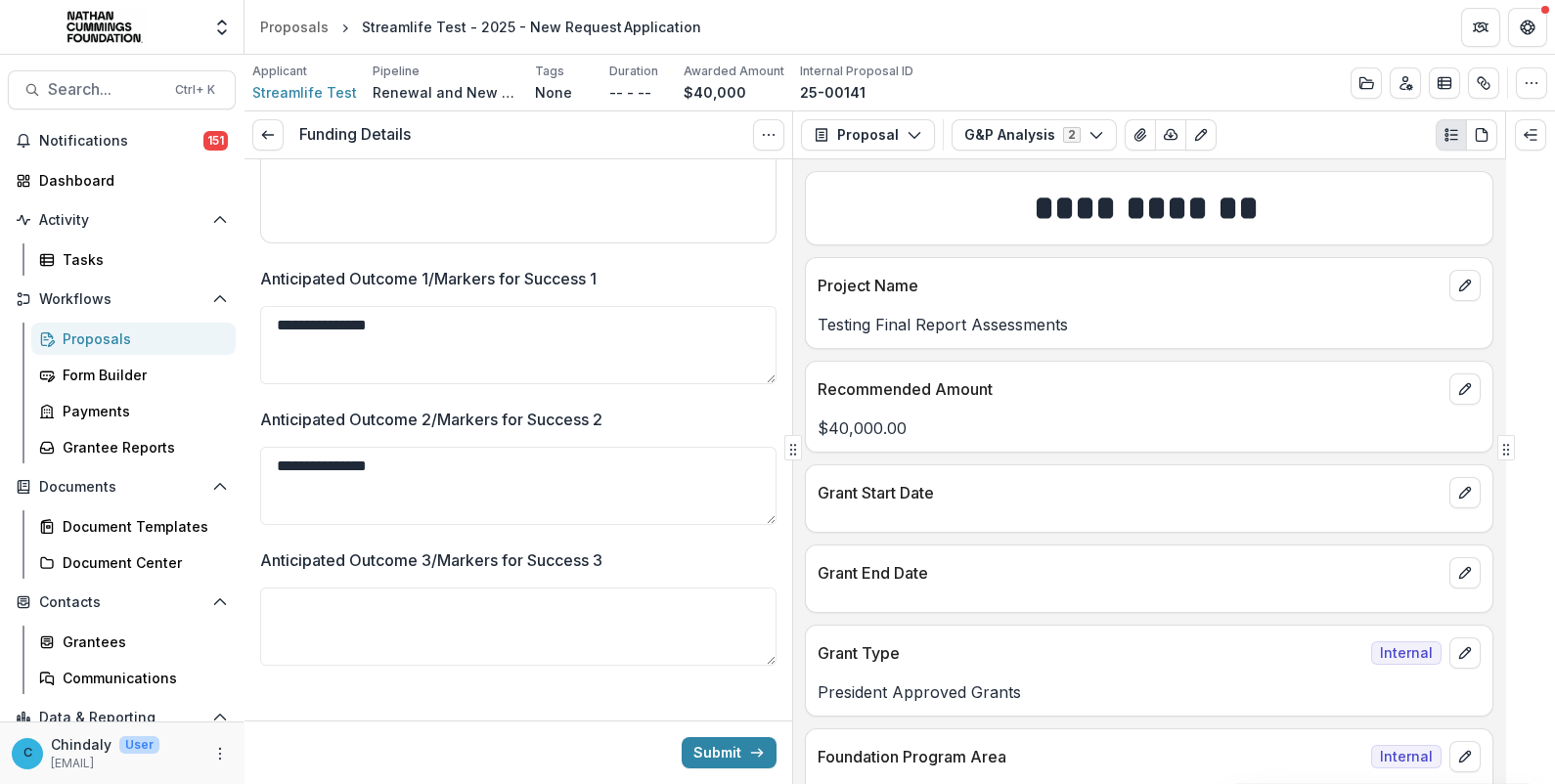 scroll, scrollTop: 766, scrollLeft: 0, axis: vertical 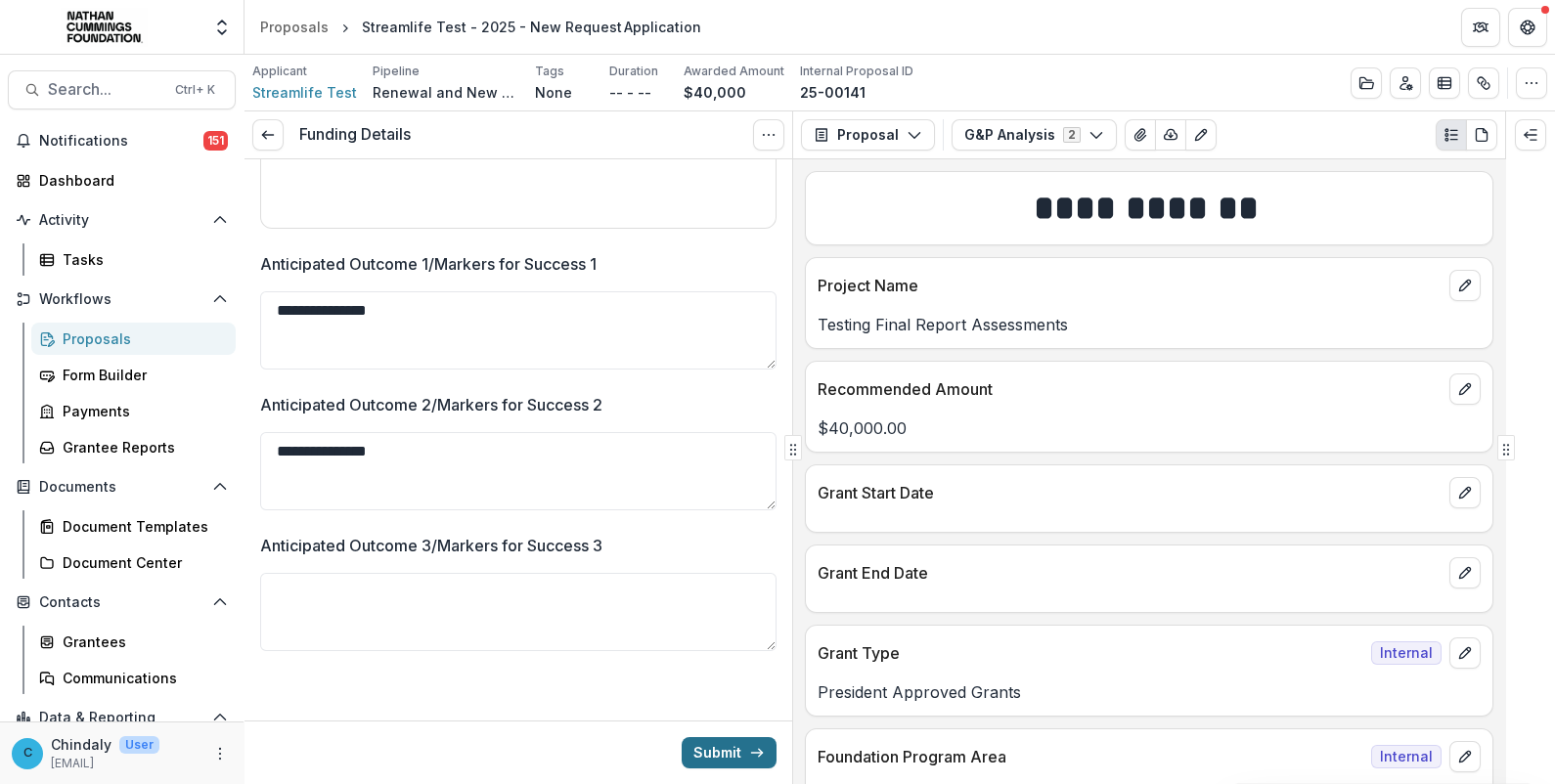 type on "**********" 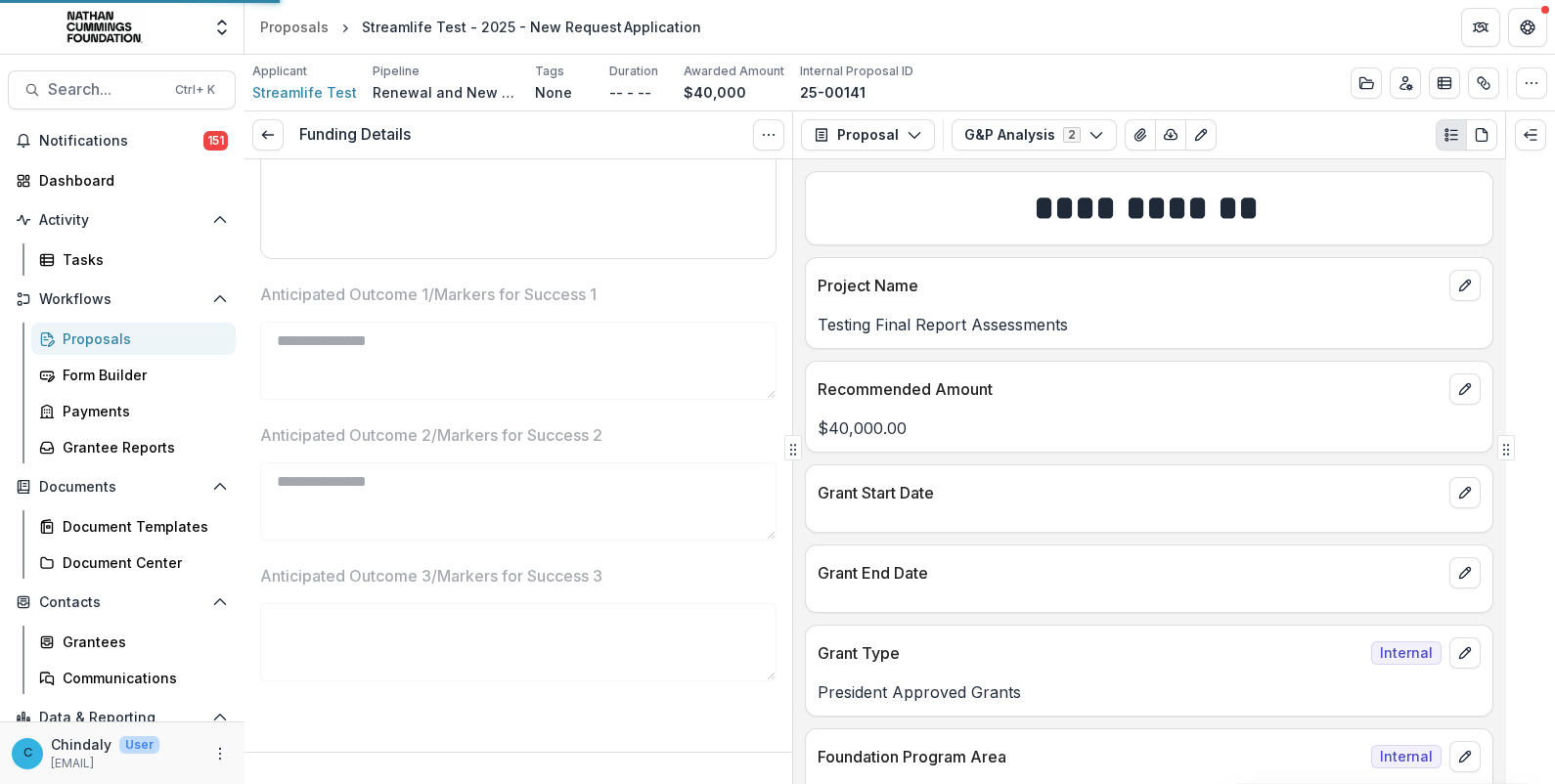 scroll, scrollTop: 734, scrollLeft: 0, axis: vertical 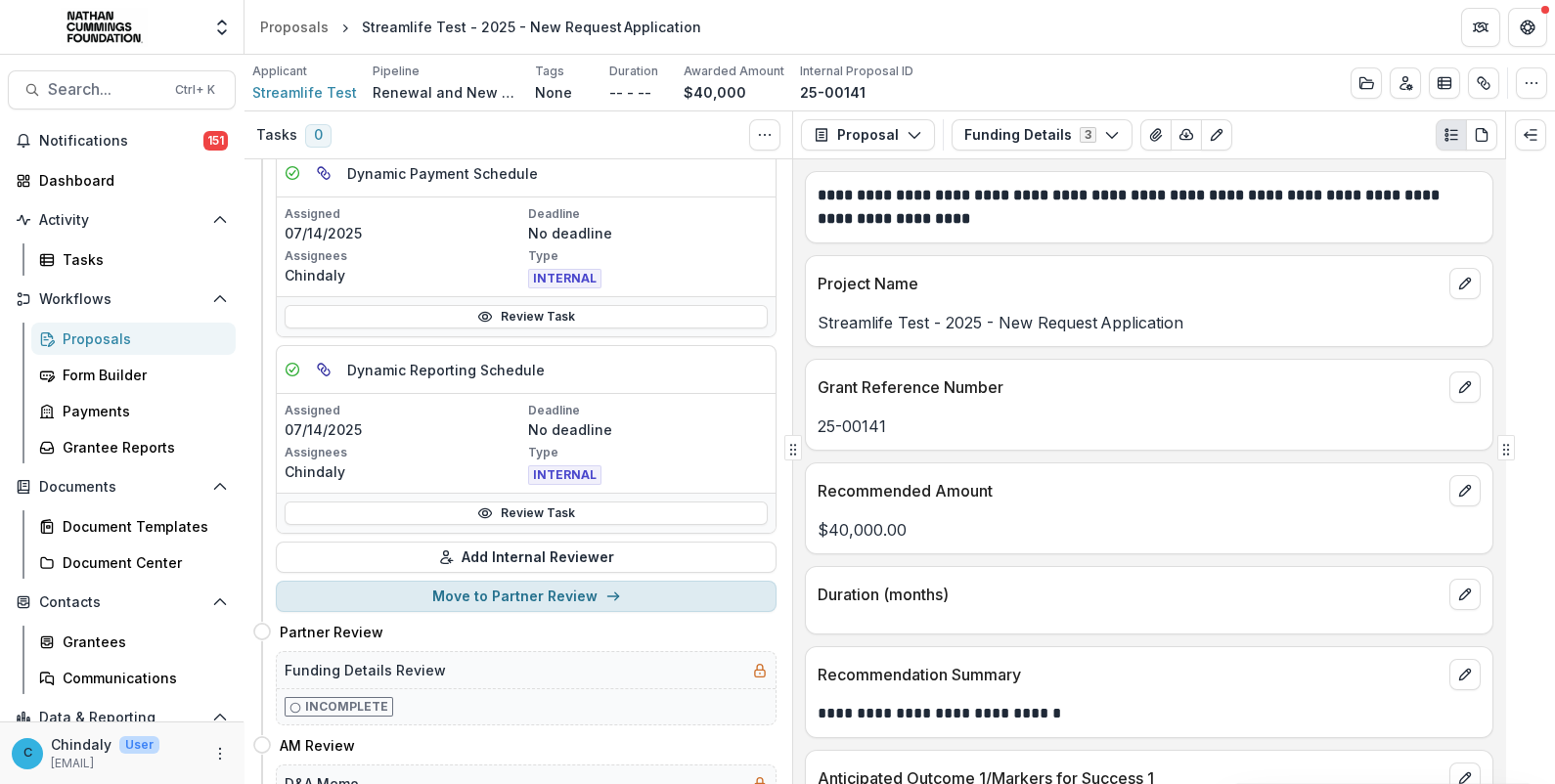 click on "Move to Partner Review" at bounding box center (526, 596) 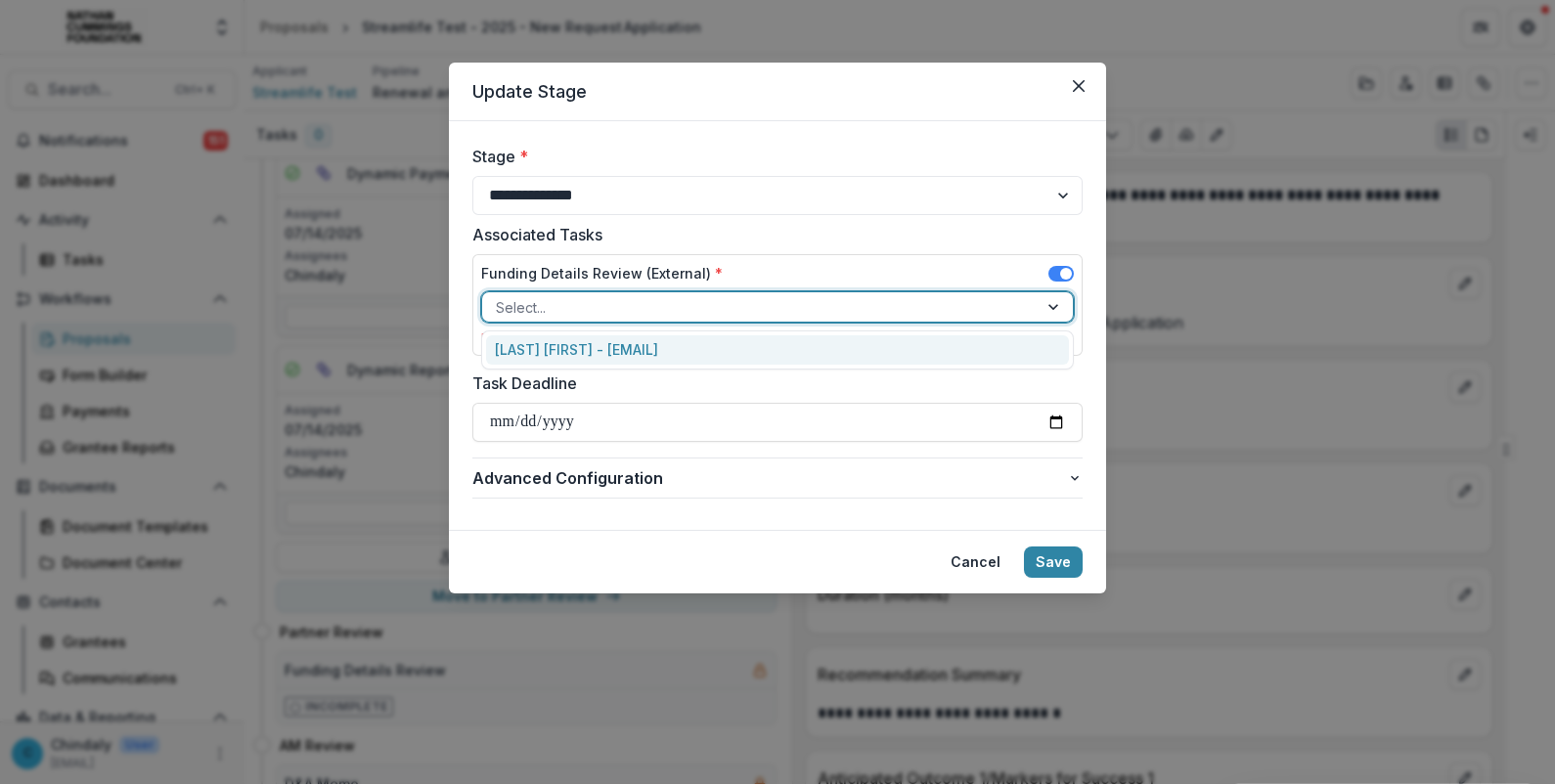 click at bounding box center [760, 307] 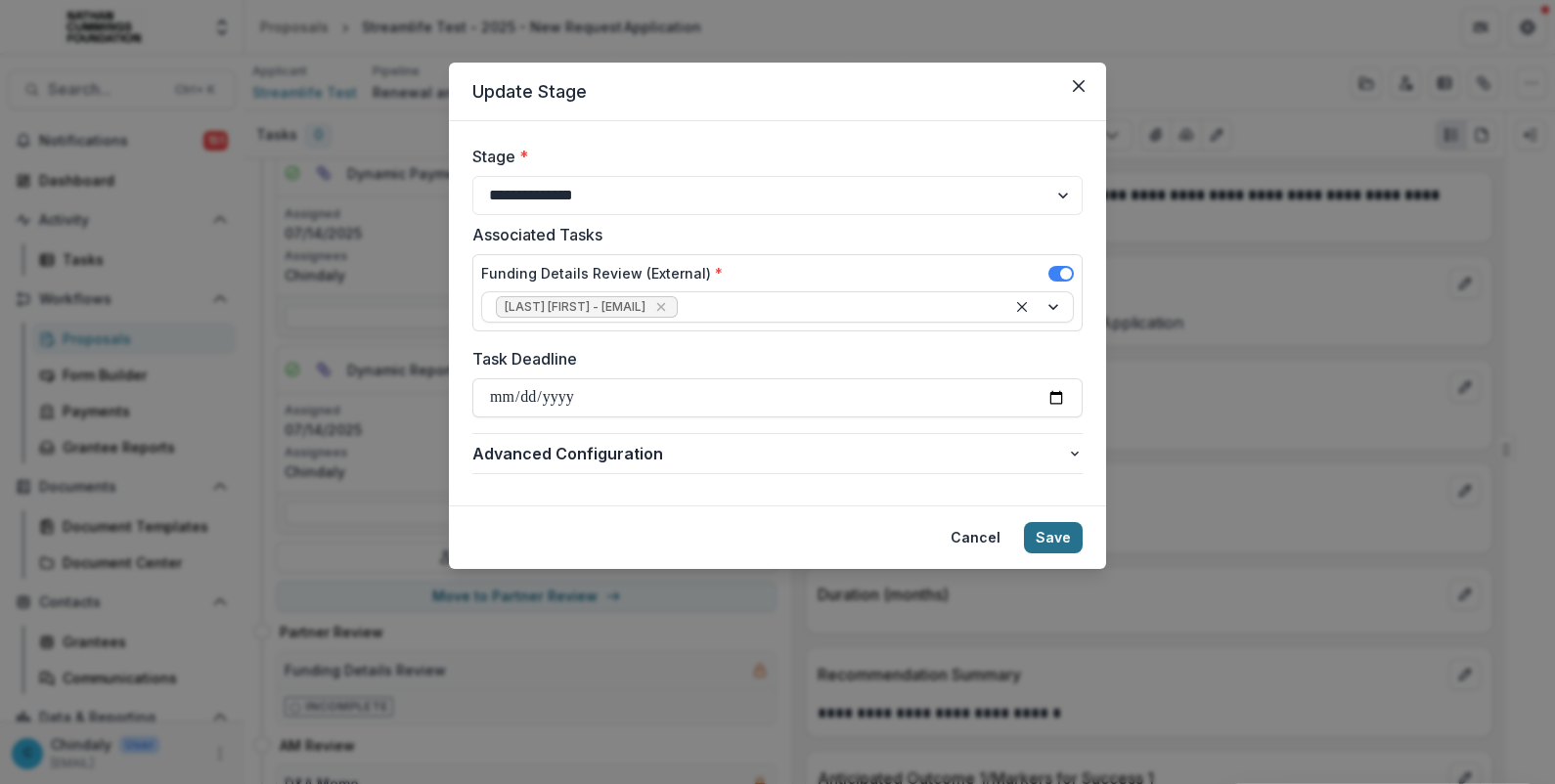 click on "Save" at bounding box center [1053, 538] 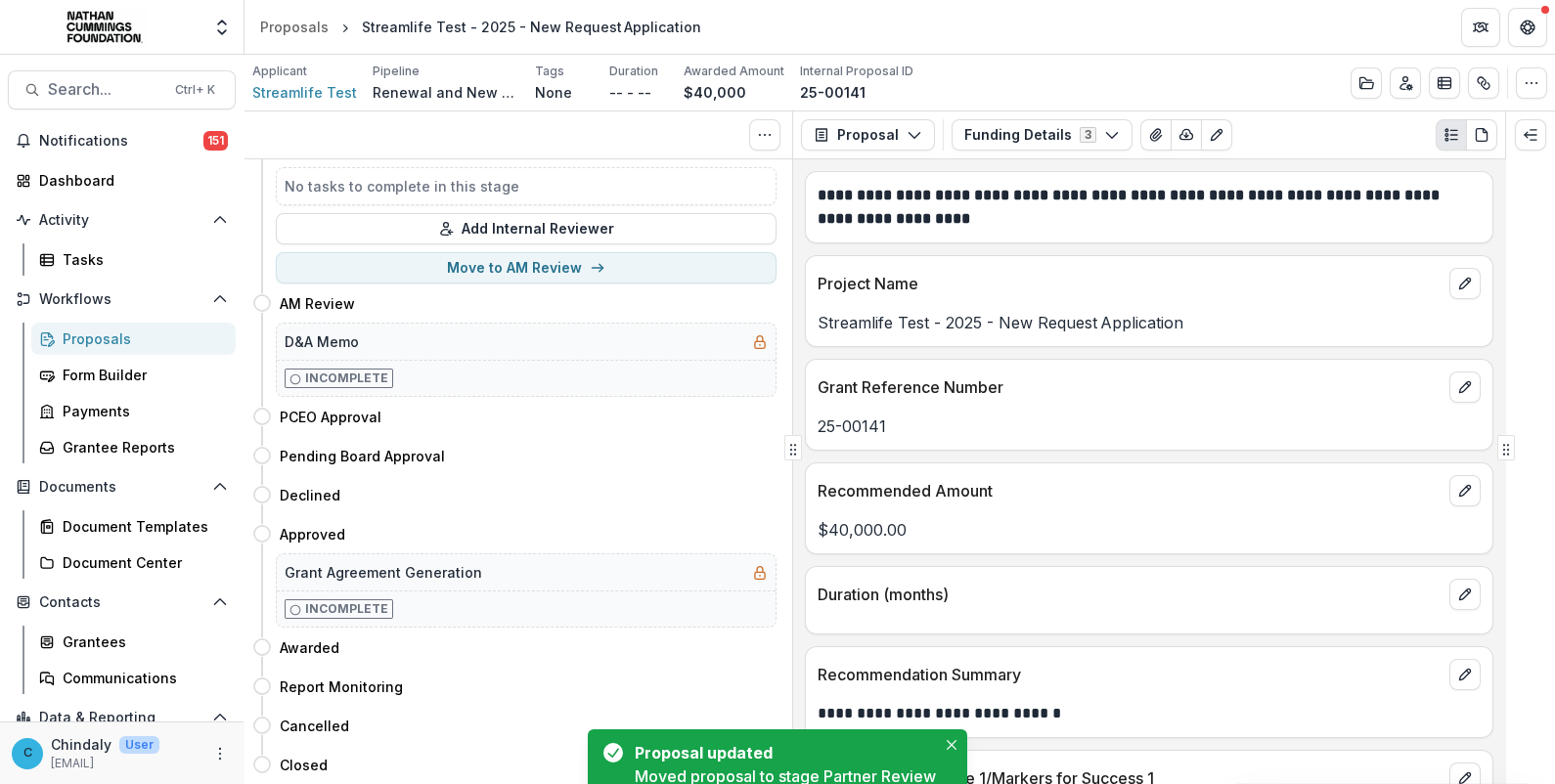 scroll, scrollTop: 0, scrollLeft: 0, axis: both 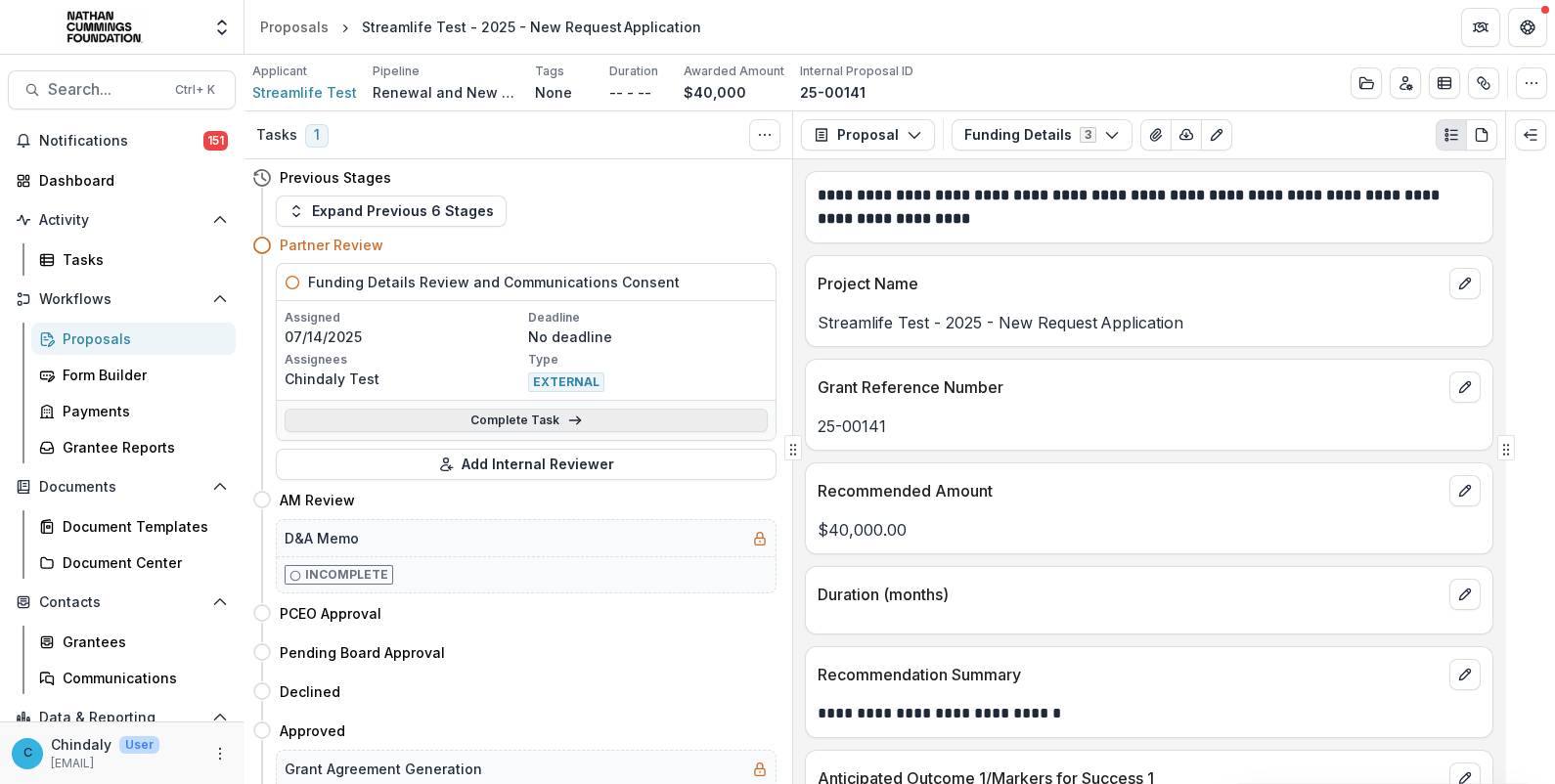 click on "Complete Task" at bounding box center [526, 420] 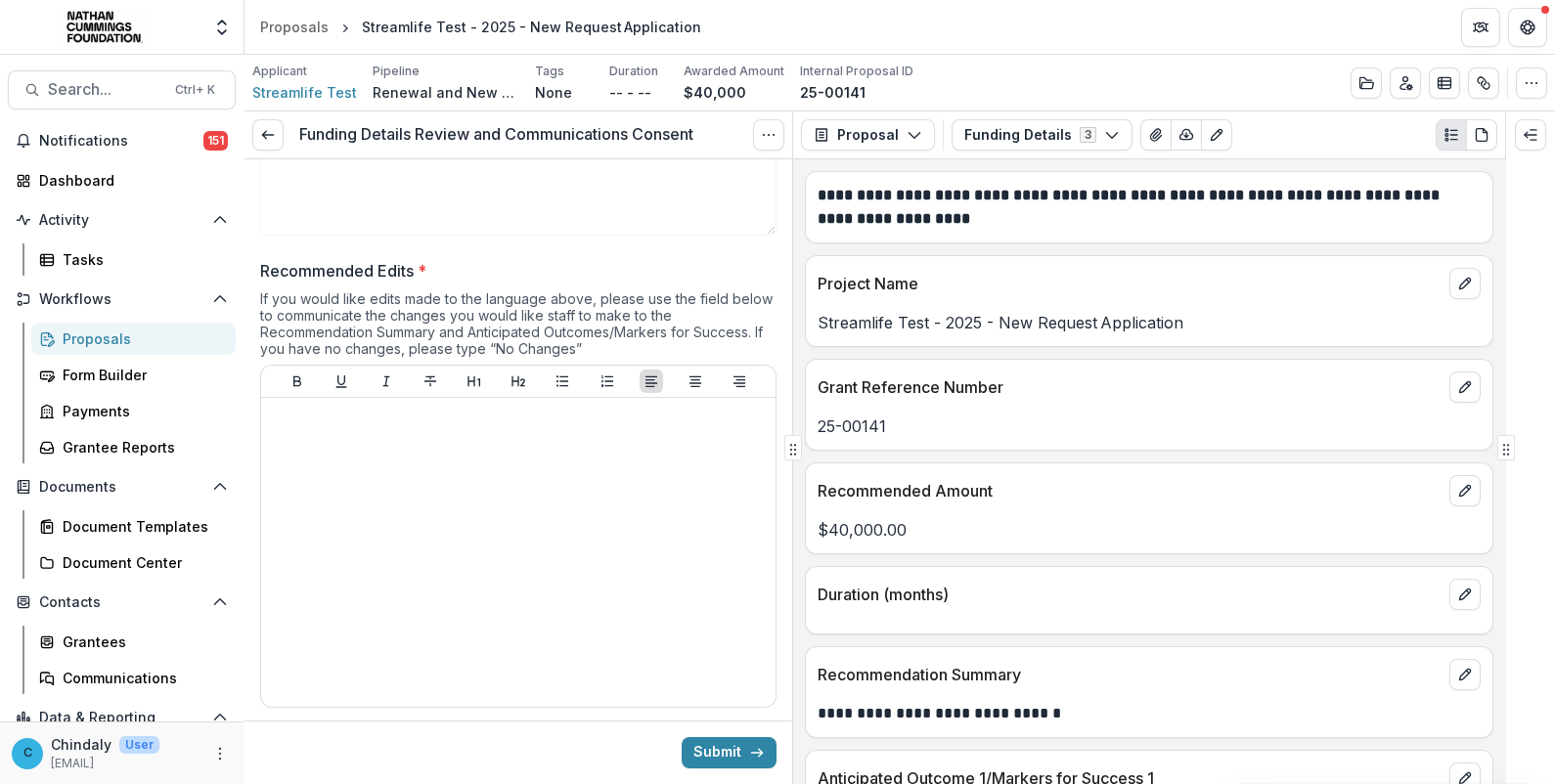 scroll, scrollTop: 1466, scrollLeft: 0, axis: vertical 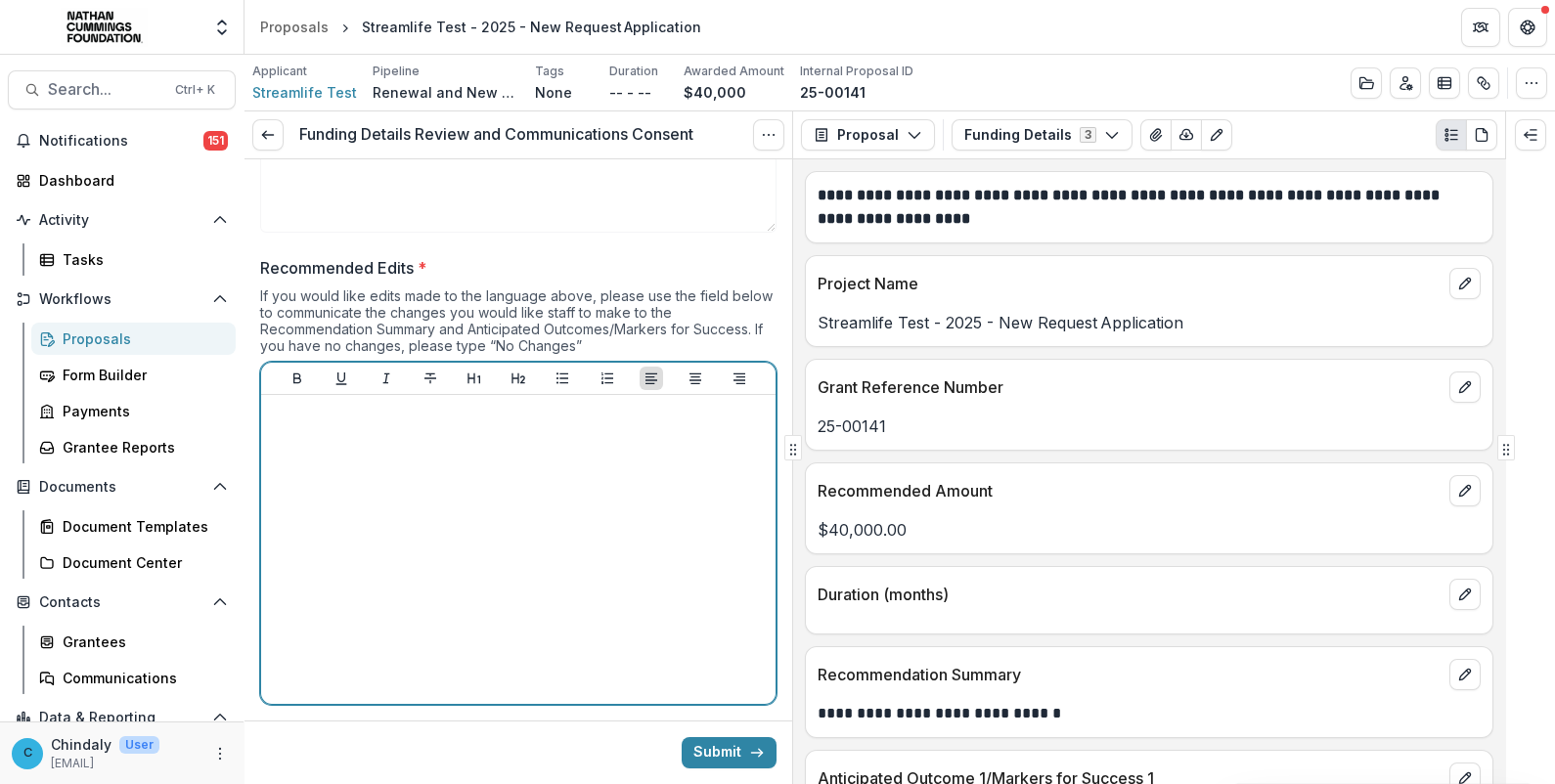 click at bounding box center [518, 549] 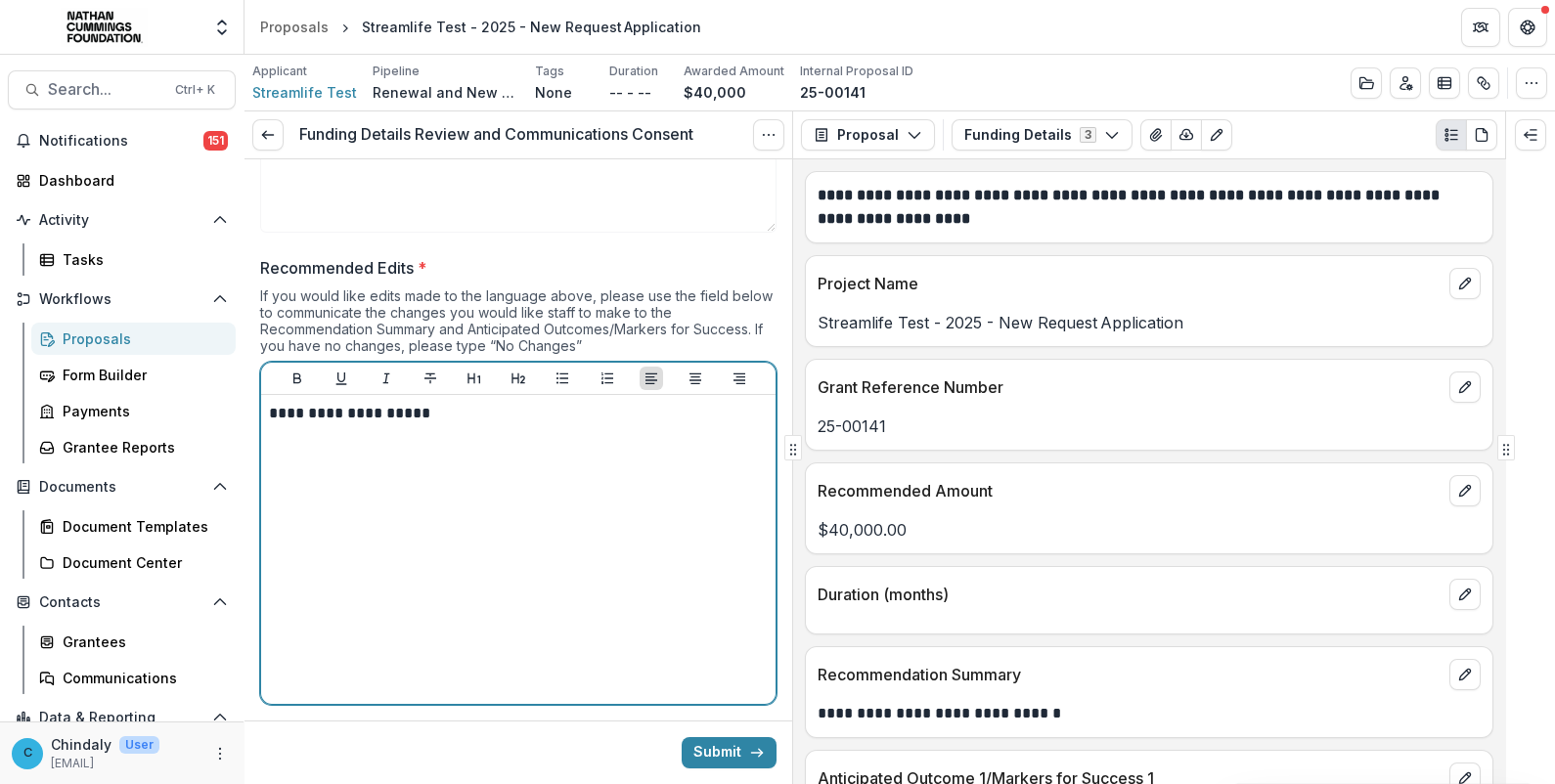 click on "**********" at bounding box center [515, 414] 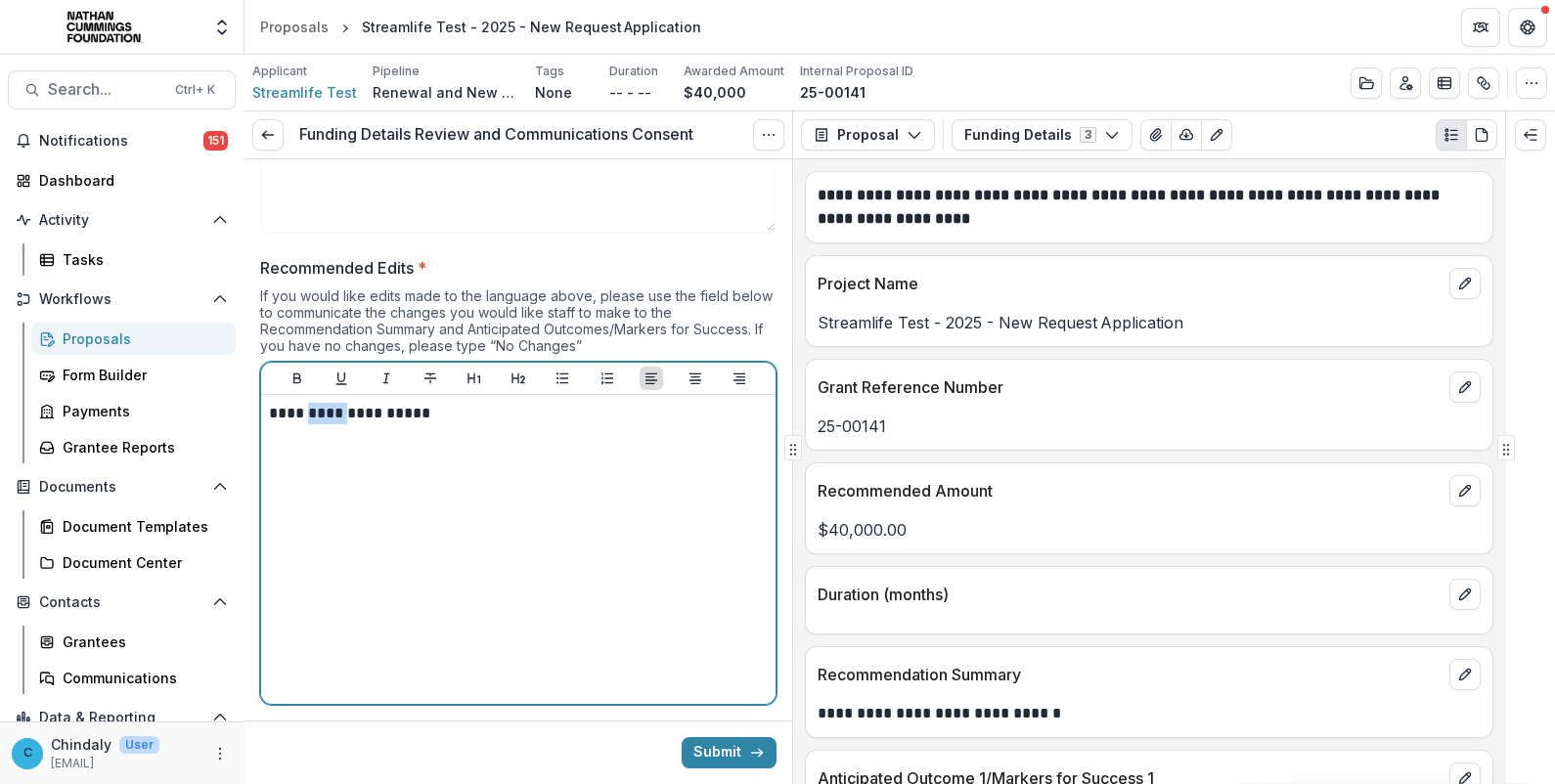 click on "**********" at bounding box center (515, 414) 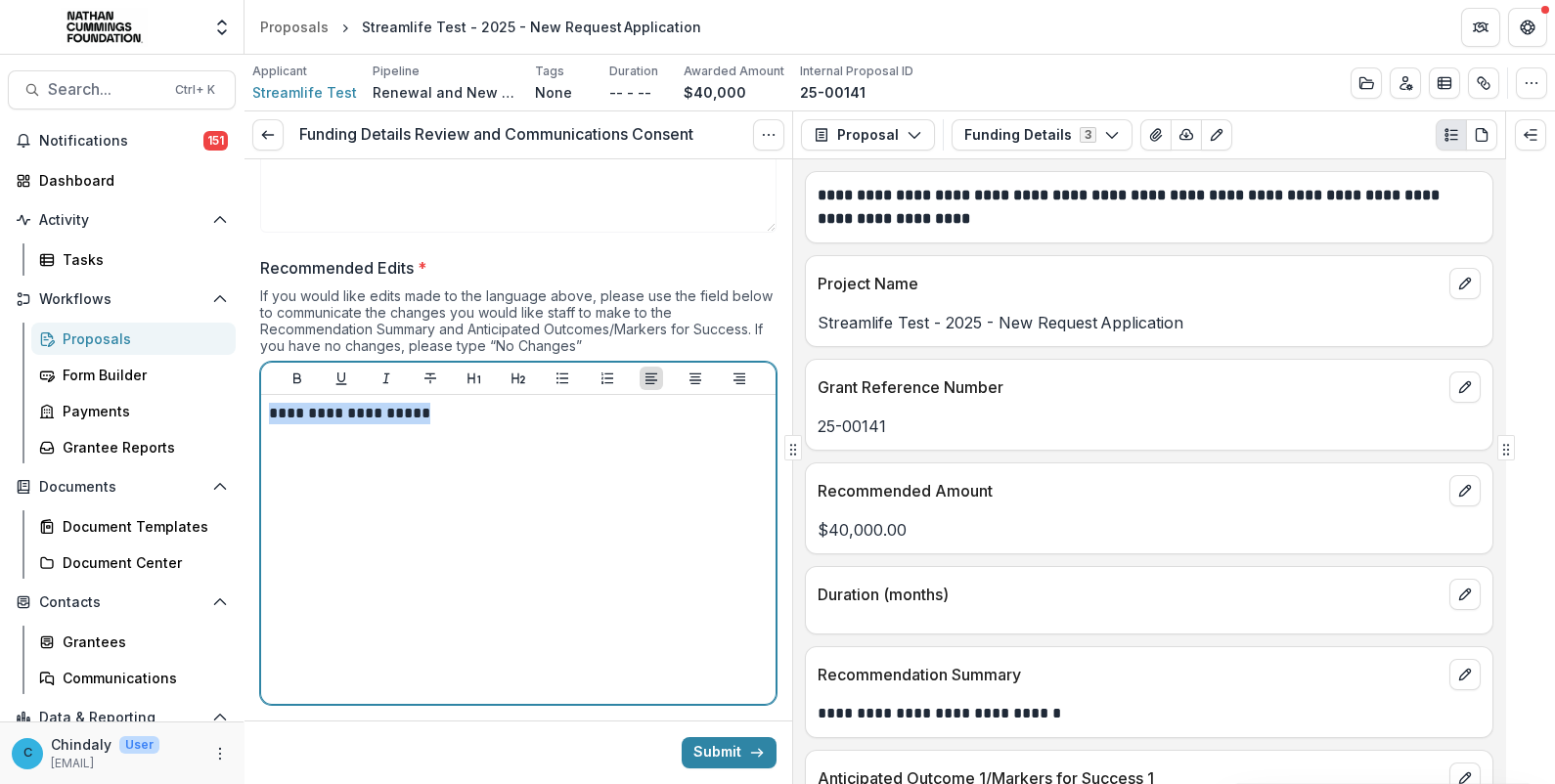 click on "**********" at bounding box center (515, 414) 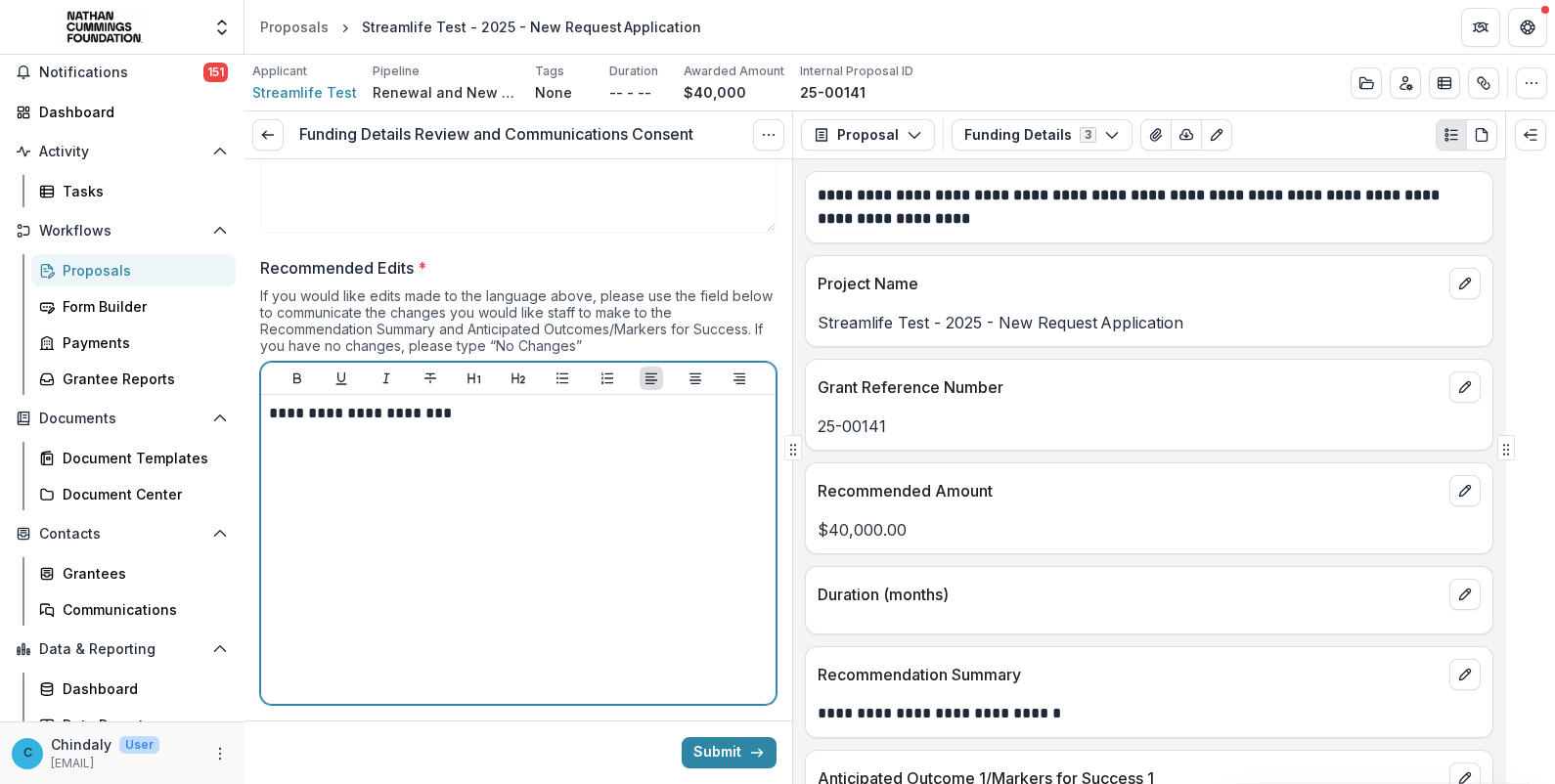 scroll, scrollTop: 87, scrollLeft: 0, axis: vertical 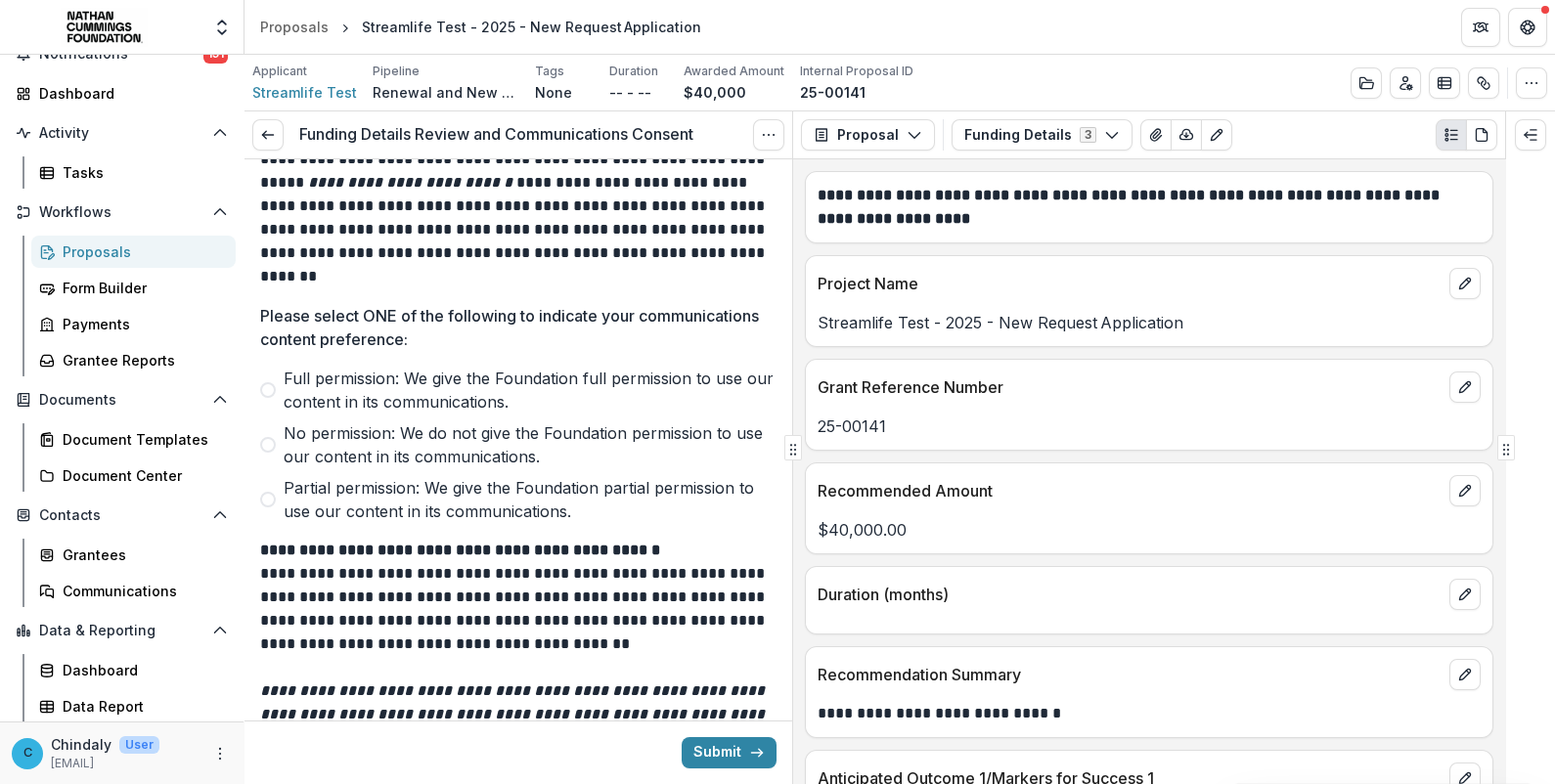 click at bounding box center [268, 390] 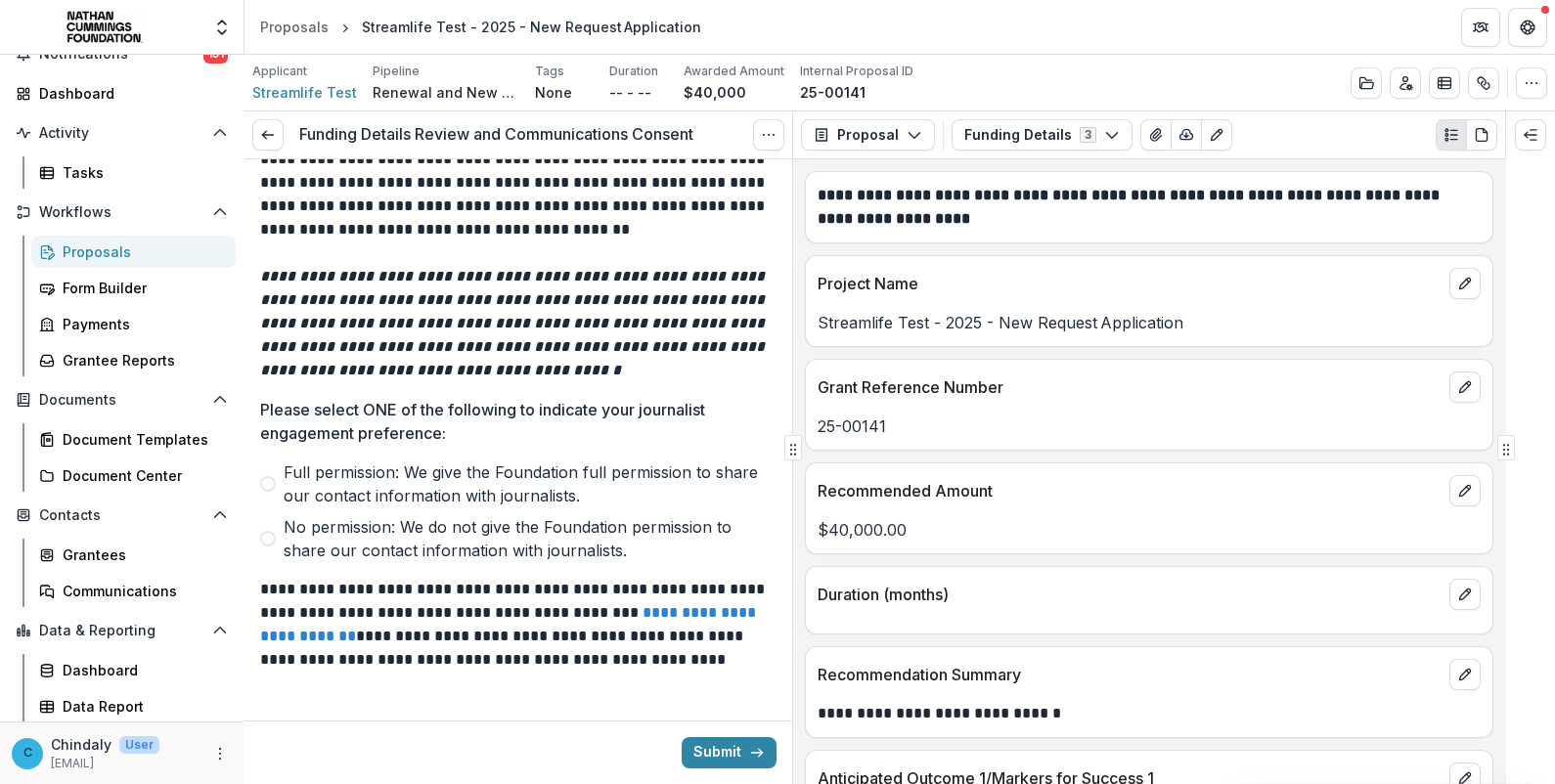 scroll, scrollTop: 2879, scrollLeft: 0, axis: vertical 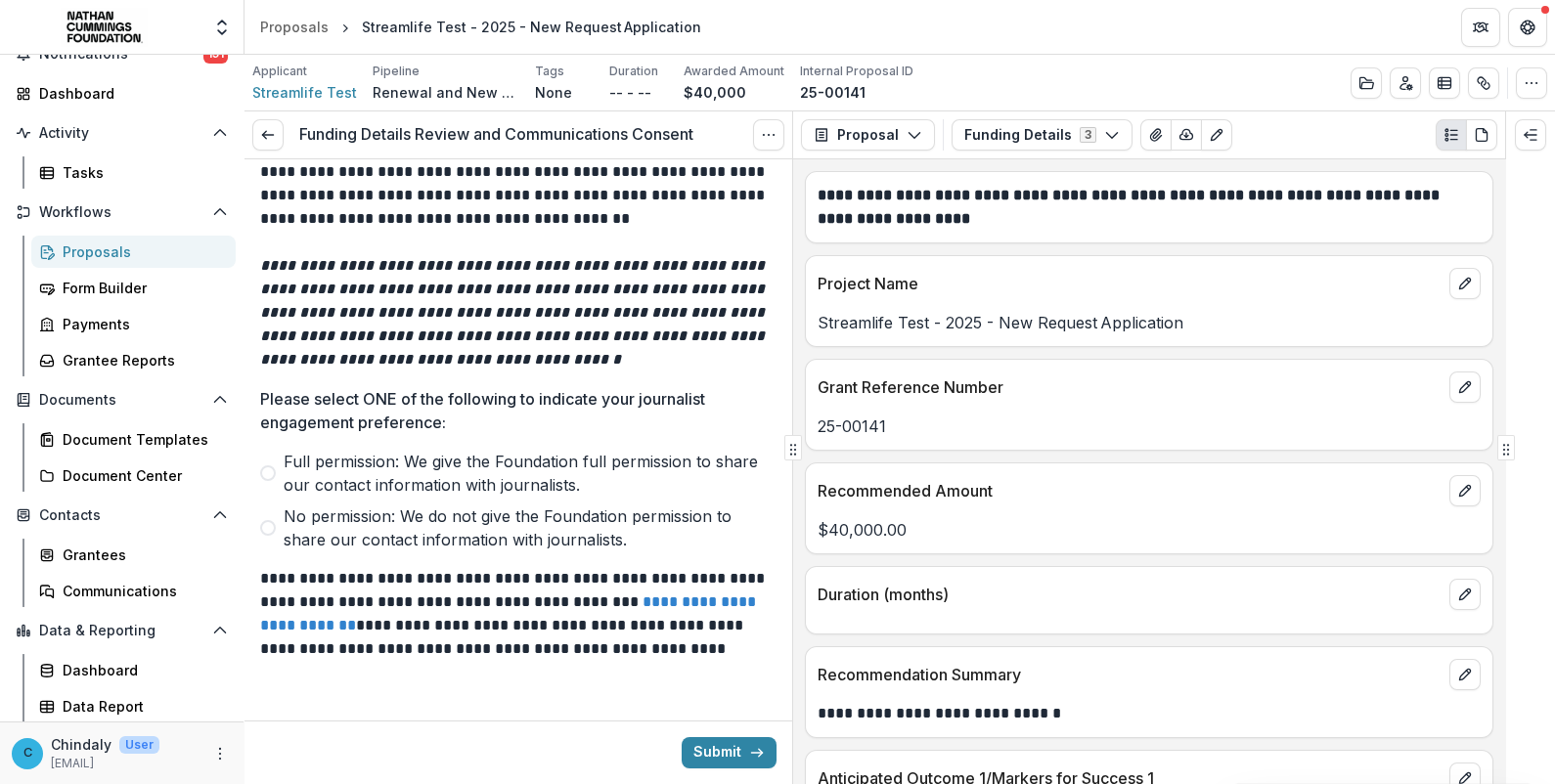 click on "Full permission: We give the Foundation full permission to share our contact information with journalists." at bounding box center [518, 473] 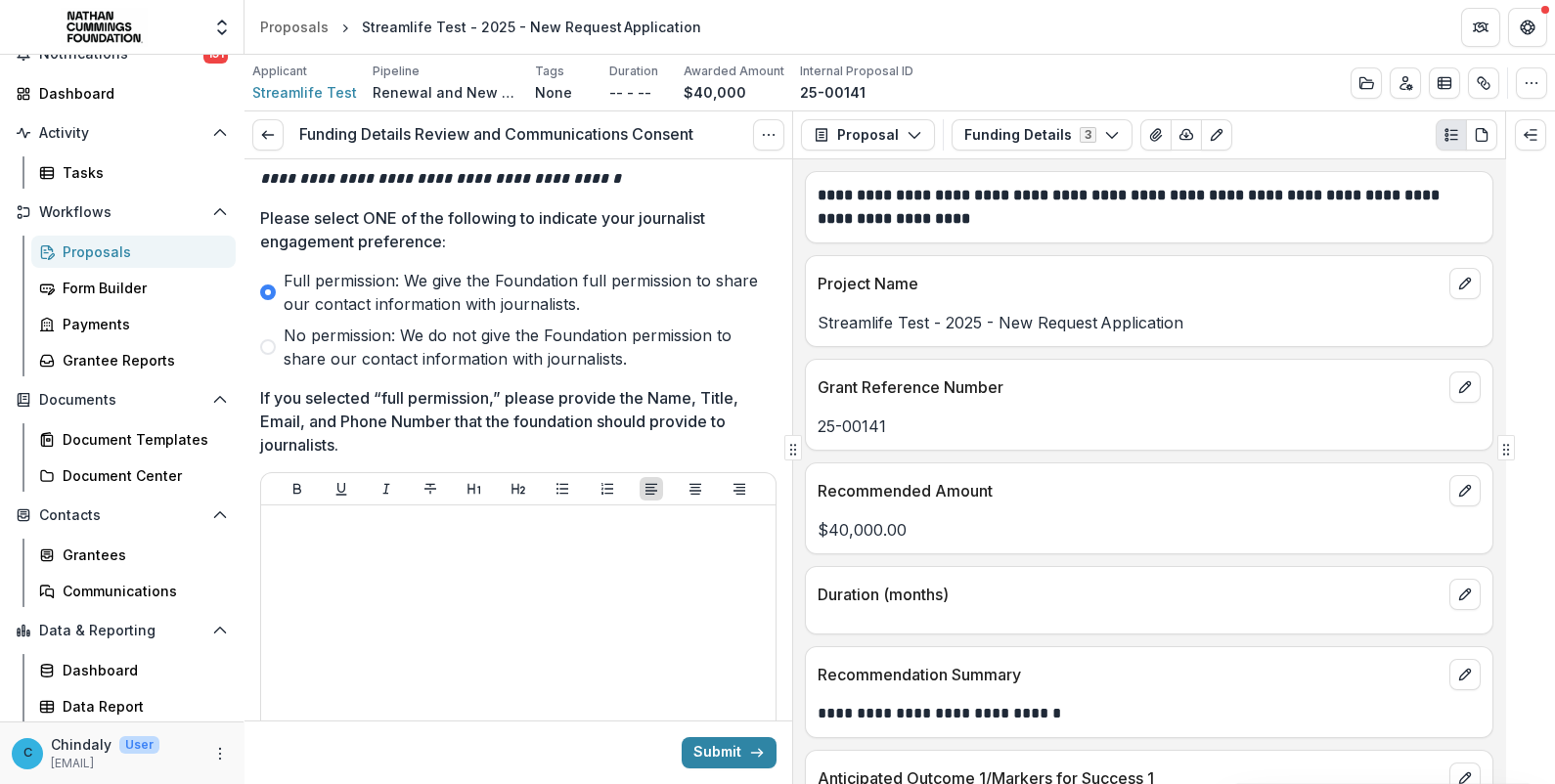scroll, scrollTop: 3331, scrollLeft: 0, axis: vertical 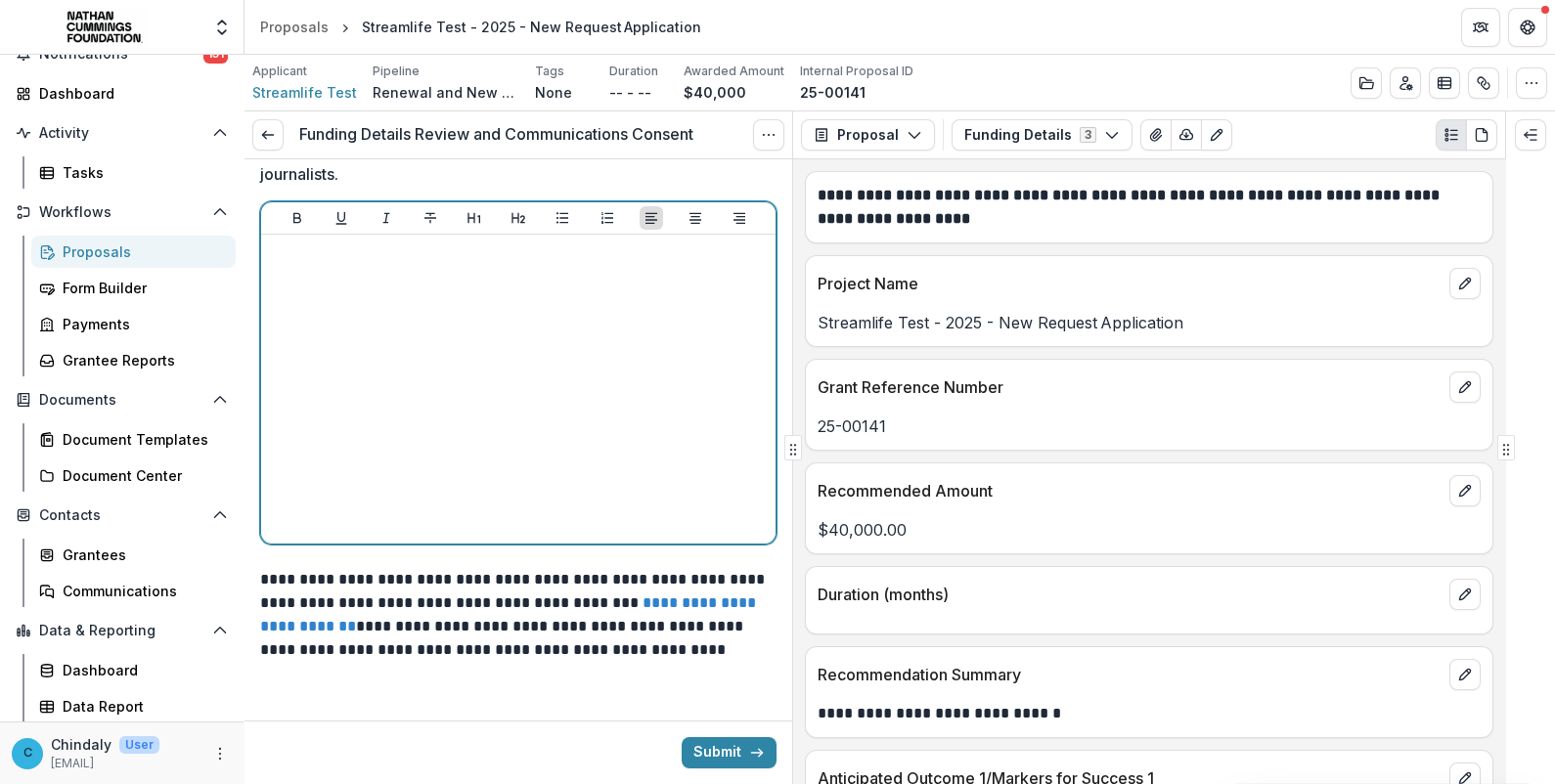 click at bounding box center [518, 389] 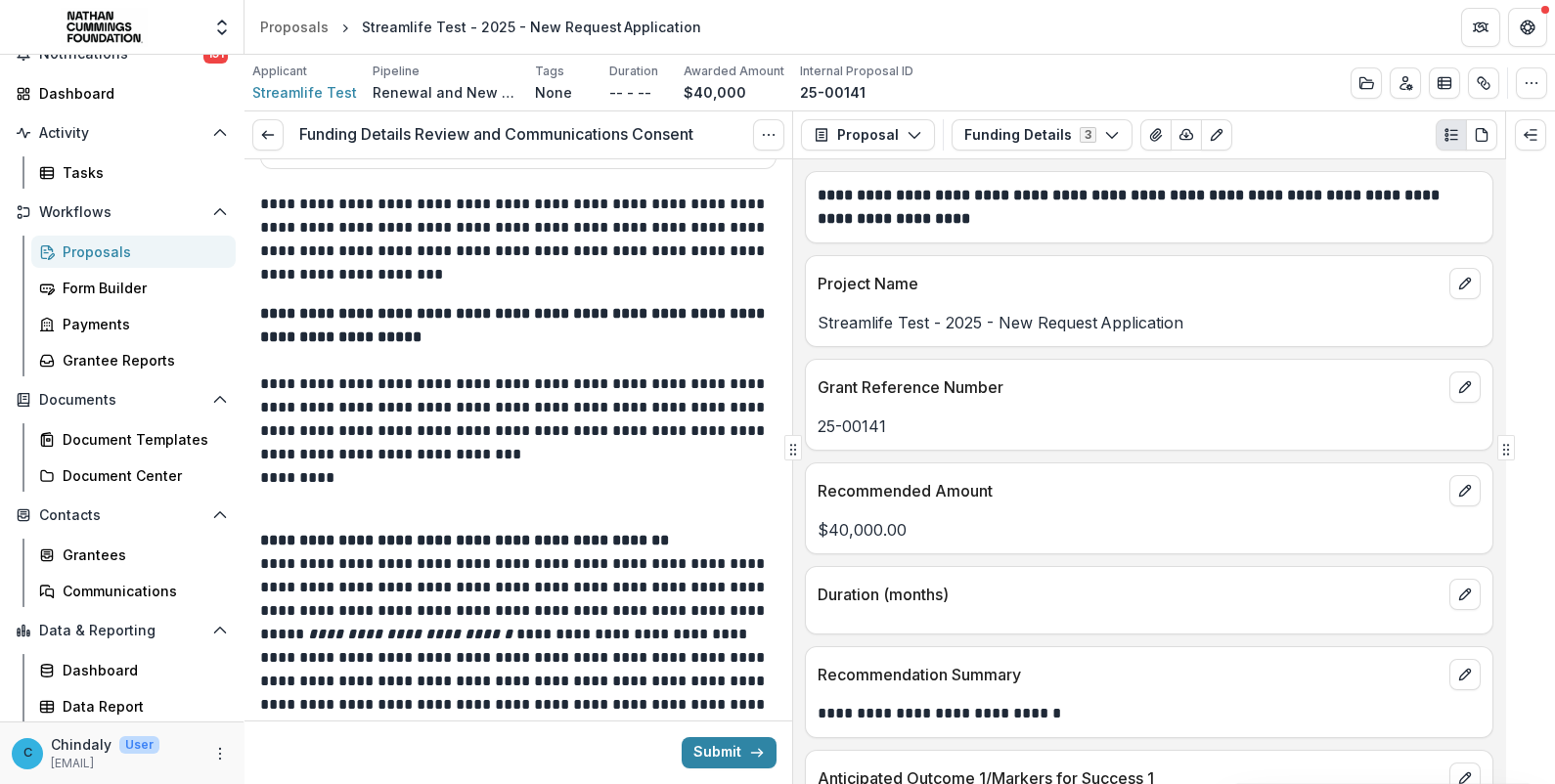 scroll, scrollTop: 2004, scrollLeft: 0, axis: vertical 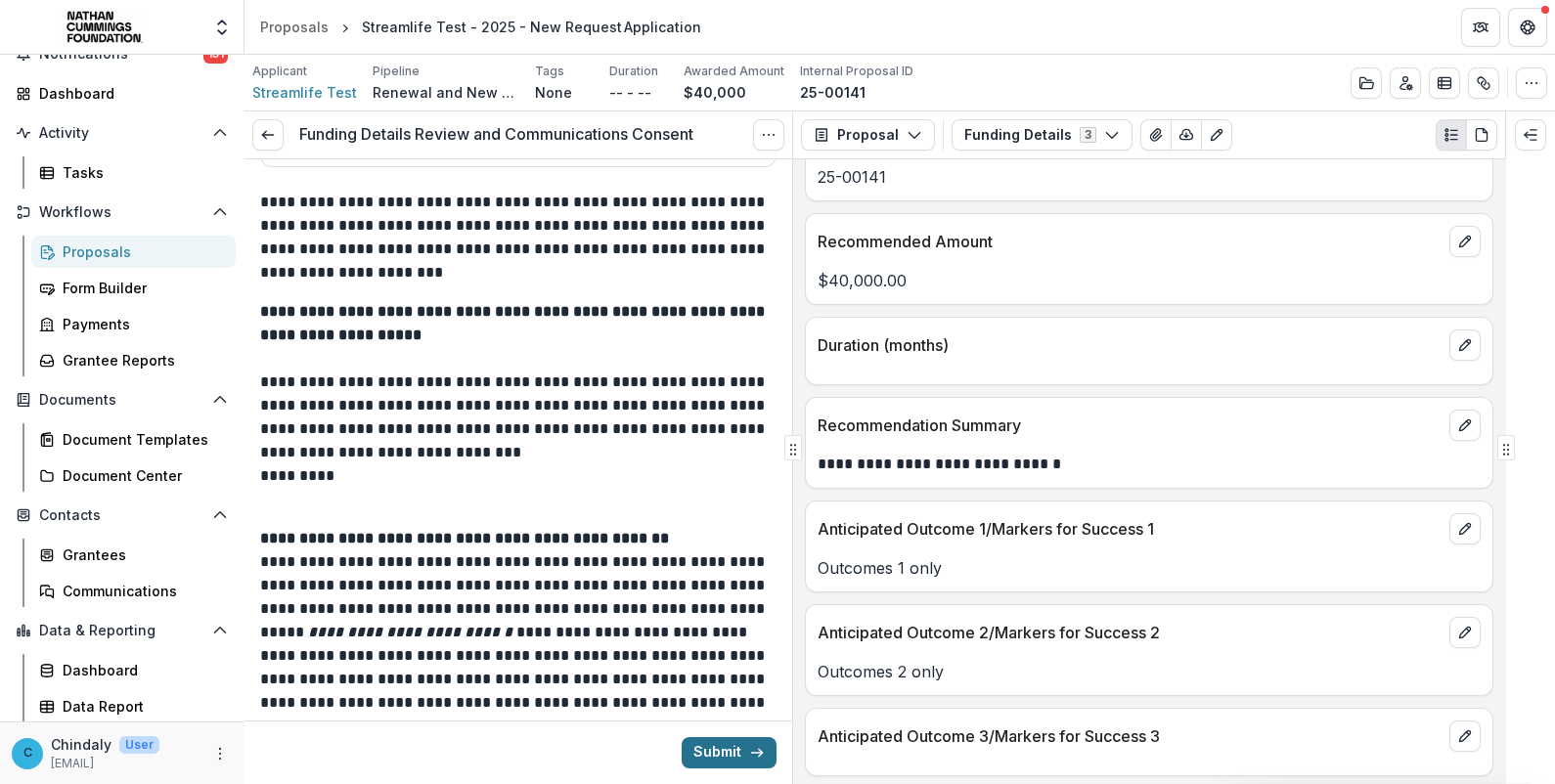 click on "Submit" at bounding box center (729, 753) 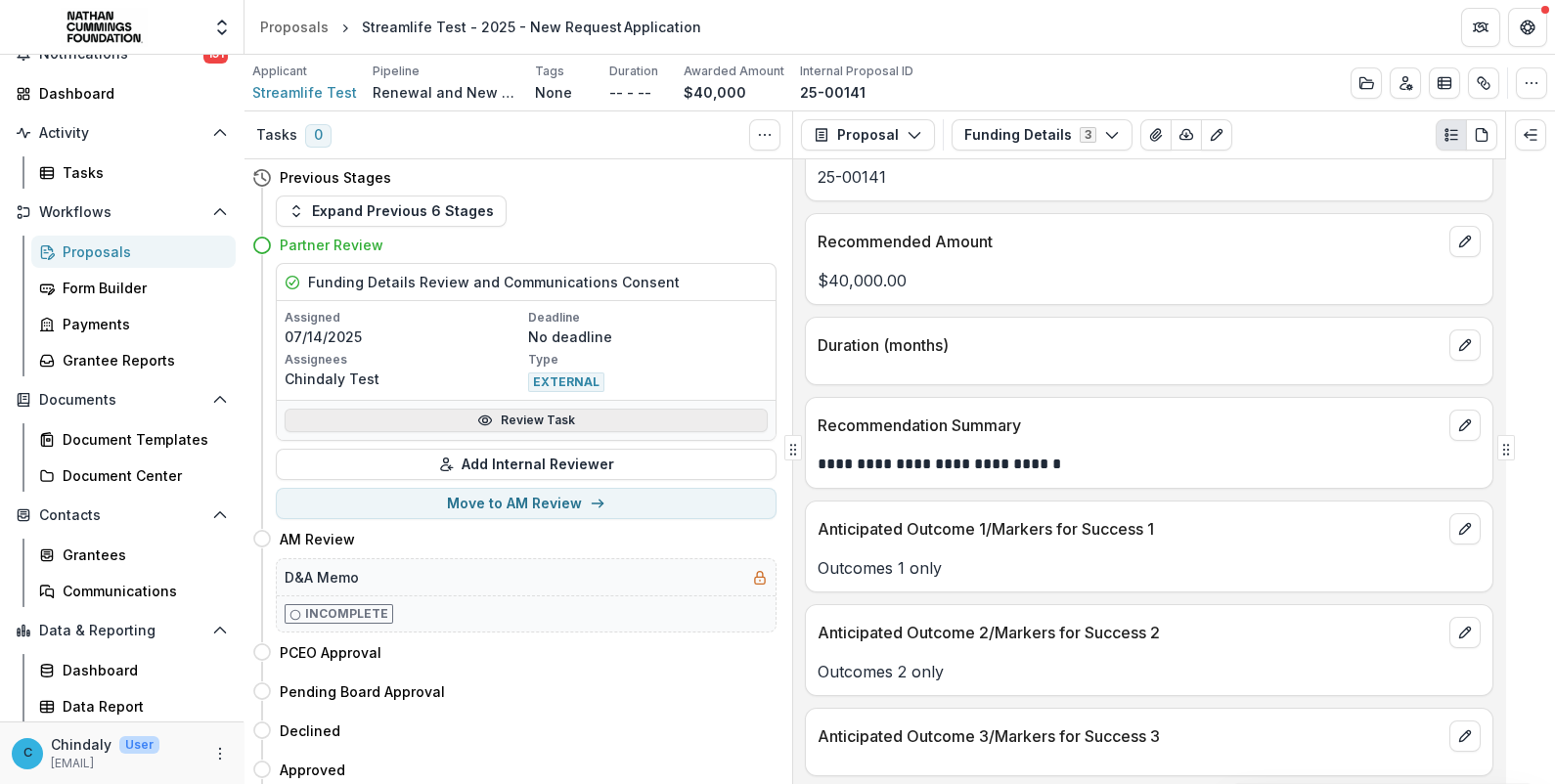 click on "Review Task" at bounding box center (526, 420) 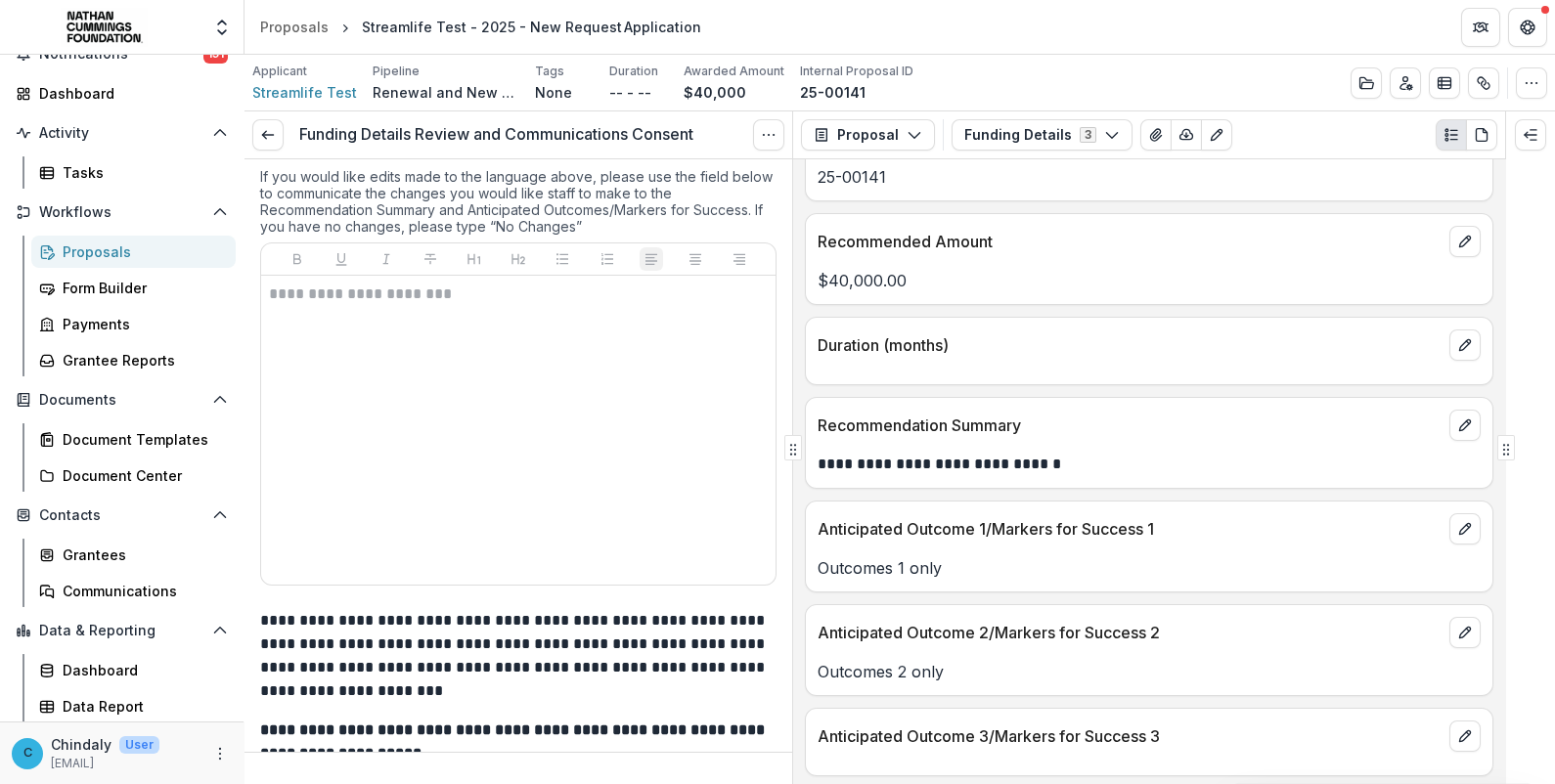 scroll, scrollTop: 1588, scrollLeft: 0, axis: vertical 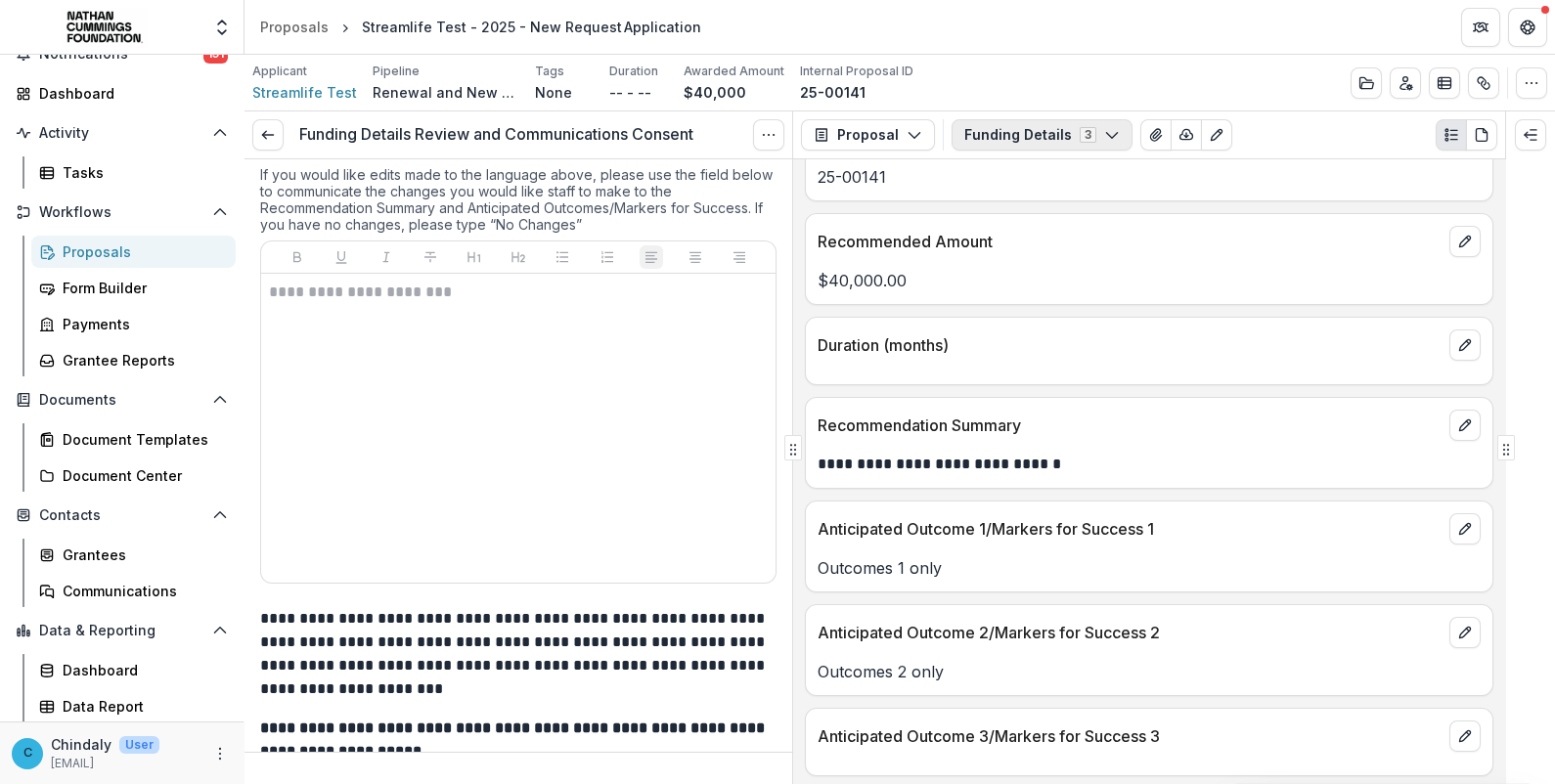 click on "Funding Details 3" at bounding box center (1042, 135) 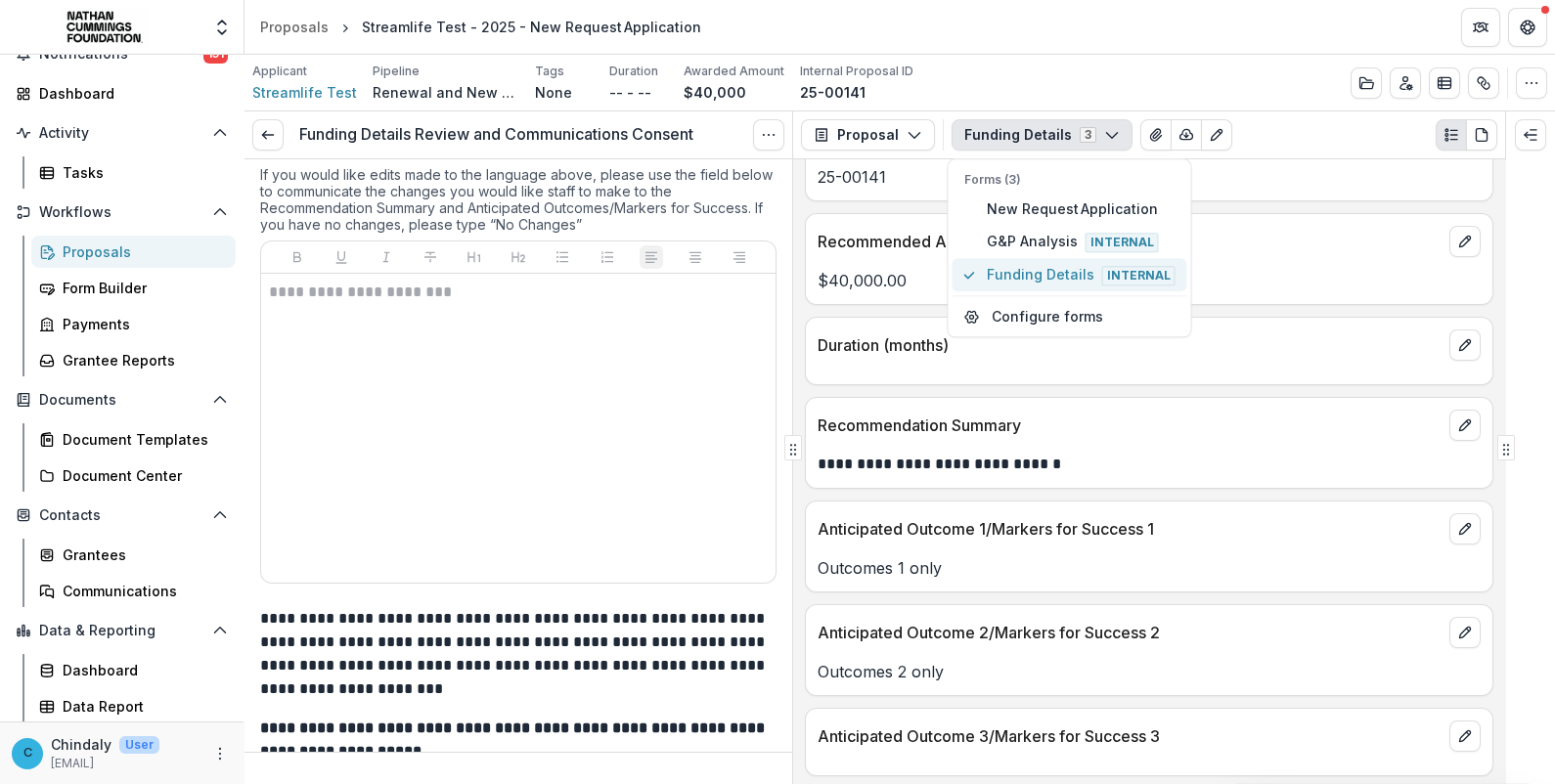 click on "Funding Details Internal" at bounding box center (1070, 276) 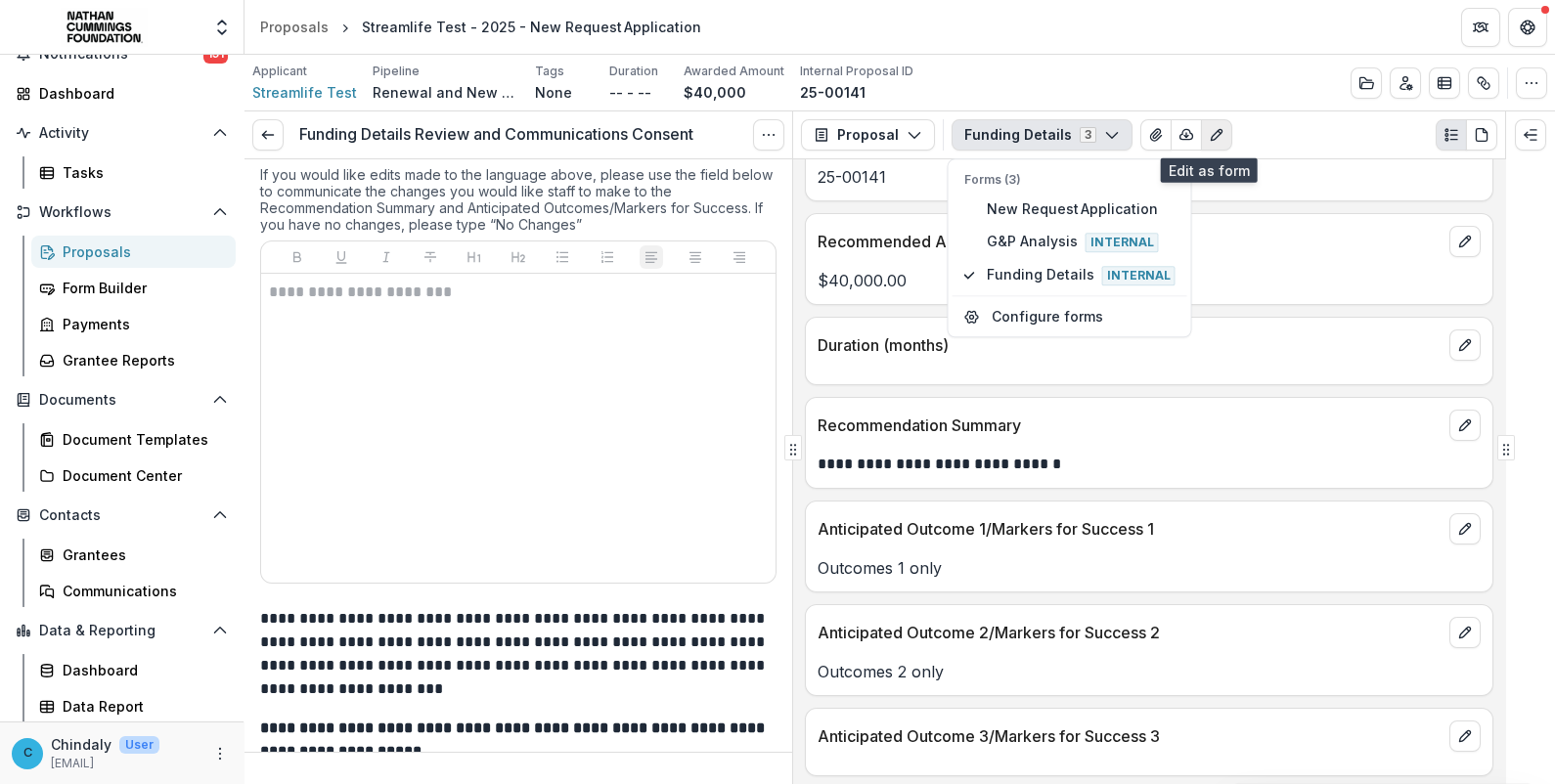 click 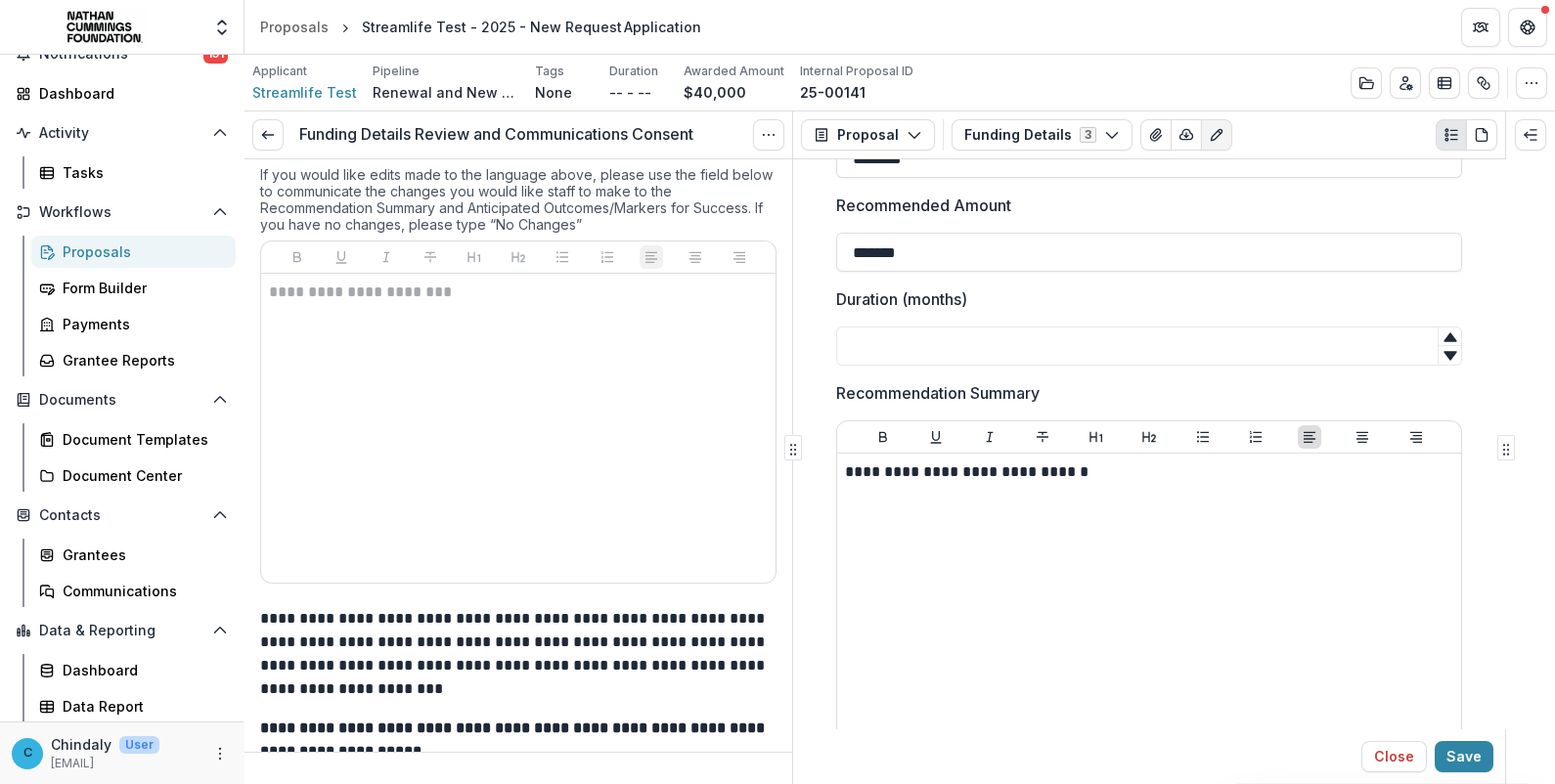 scroll, scrollTop: 243, scrollLeft: 0, axis: vertical 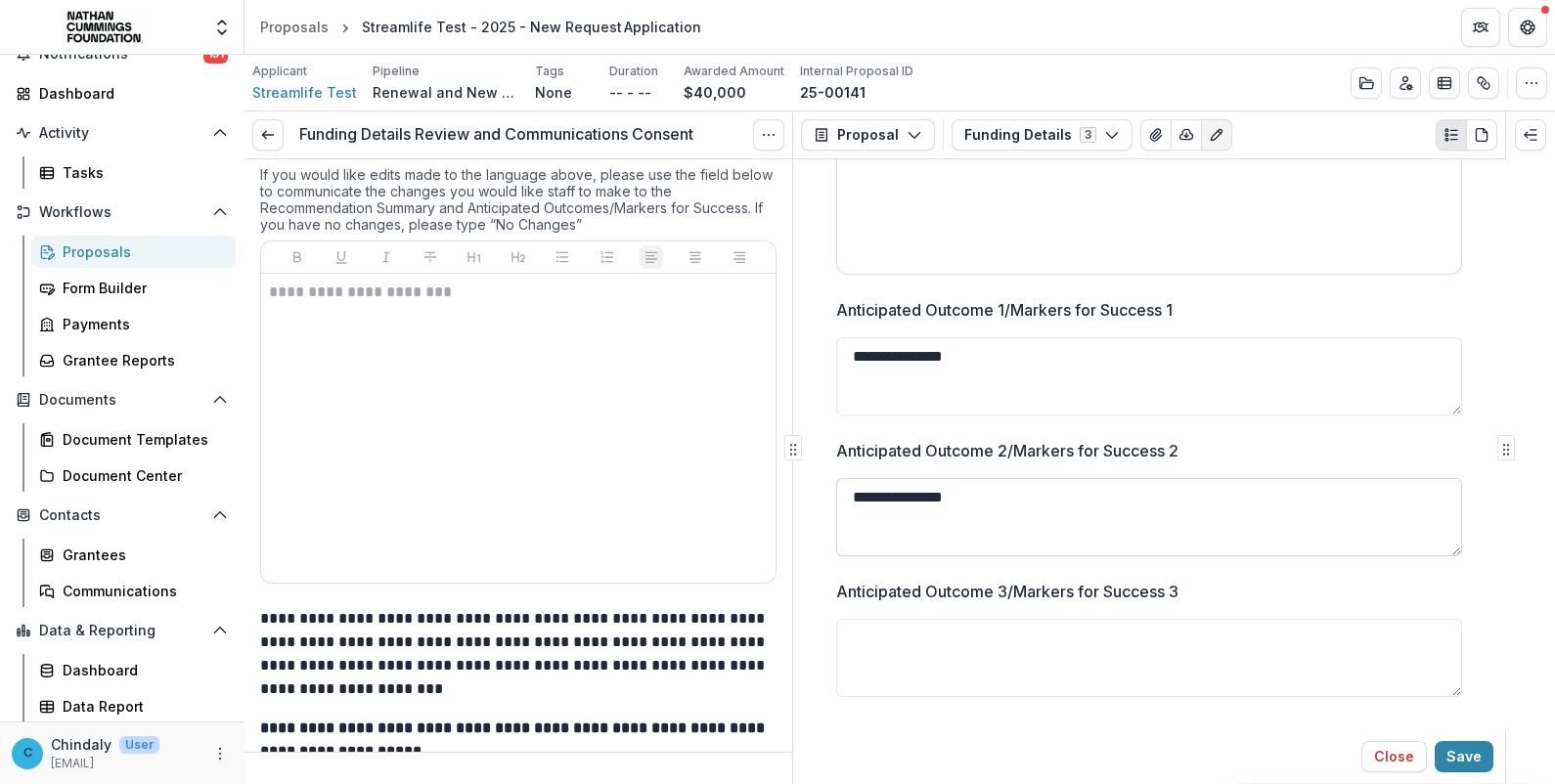 click on "**********" at bounding box center (1149, 517) 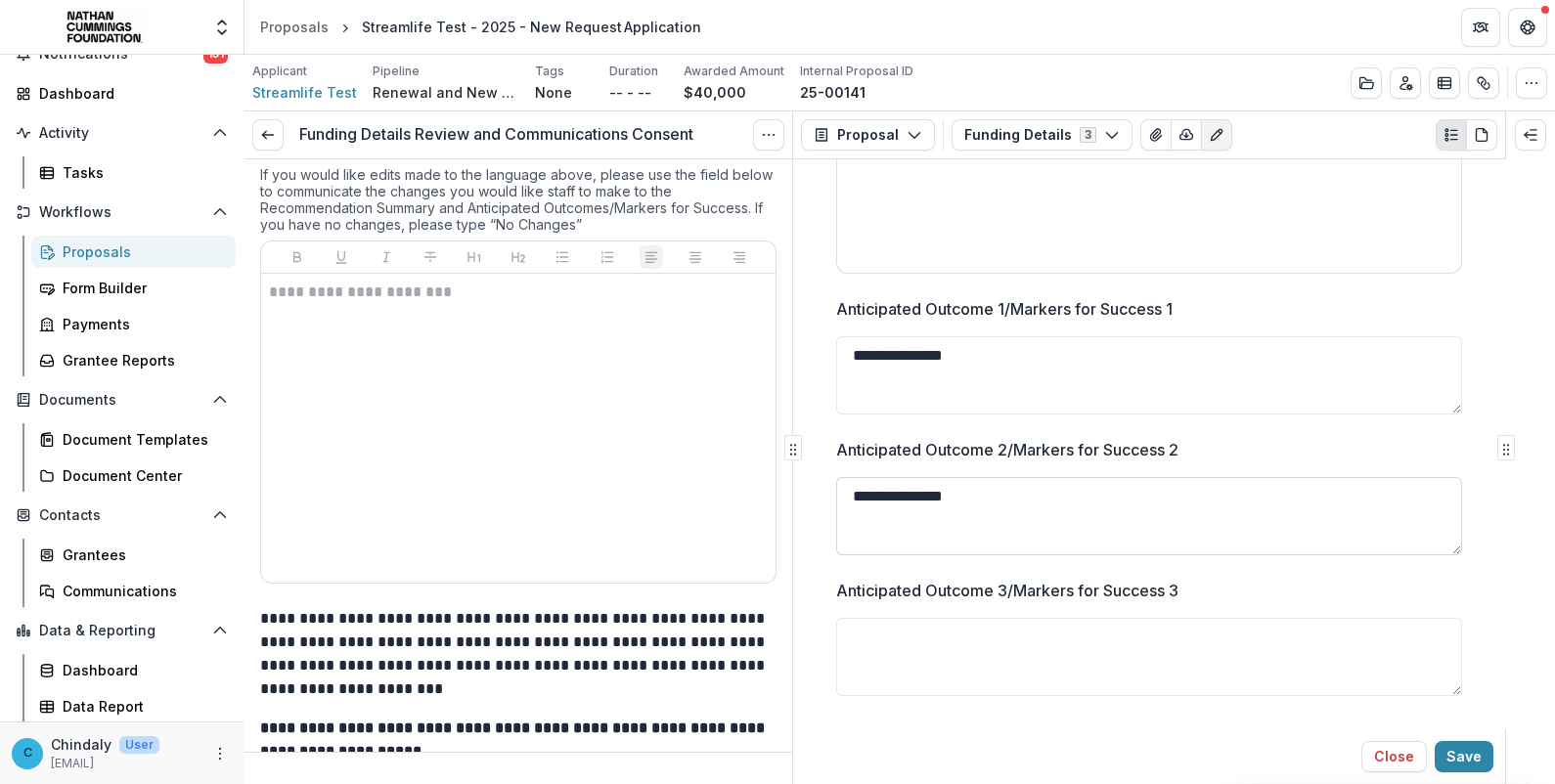 click on "**********" at bounding box center [1149, 516] 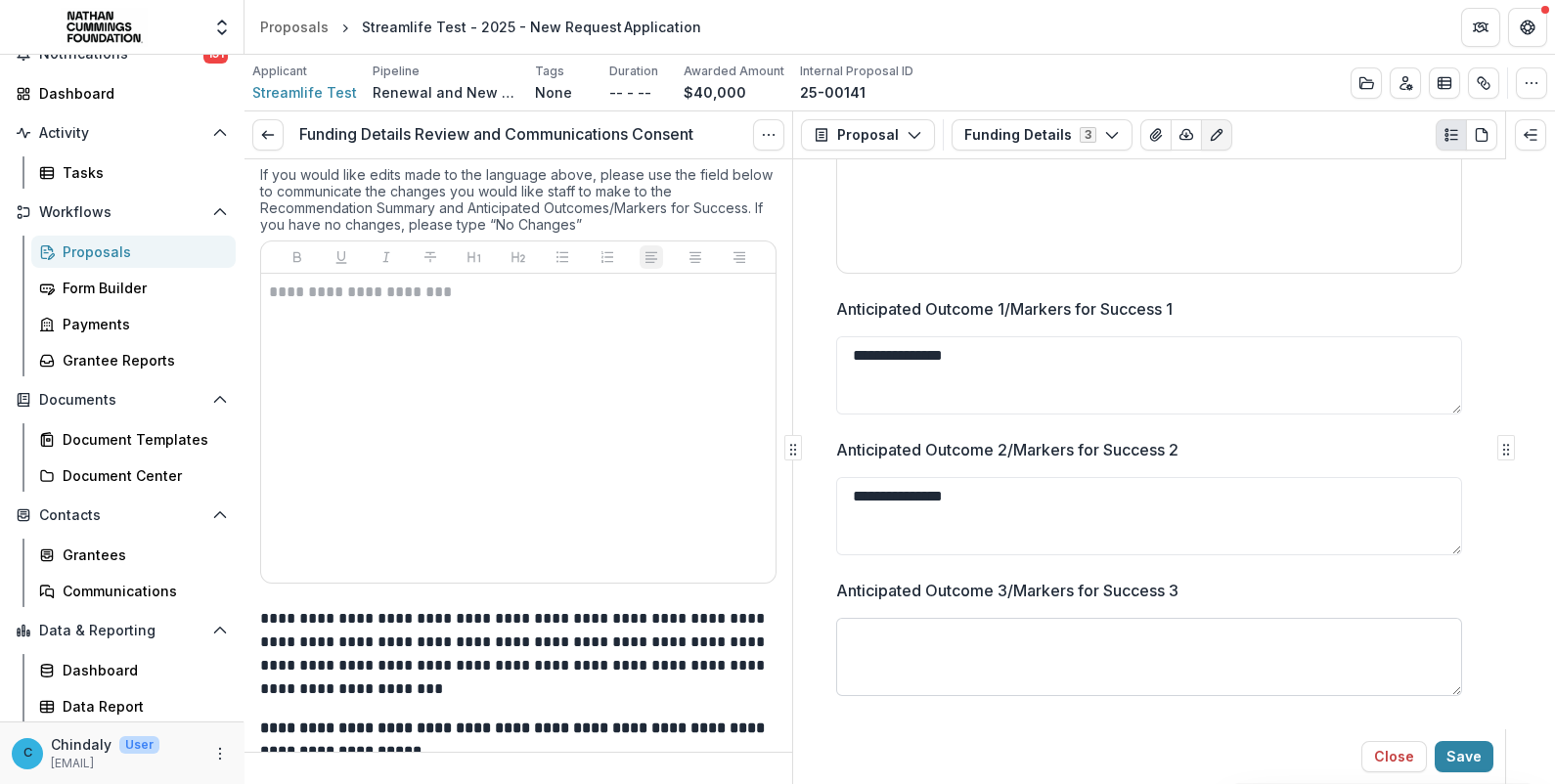 click on "Anticipated Outcome 3/Markers for Success 3" at bounding box center (1149, 657) 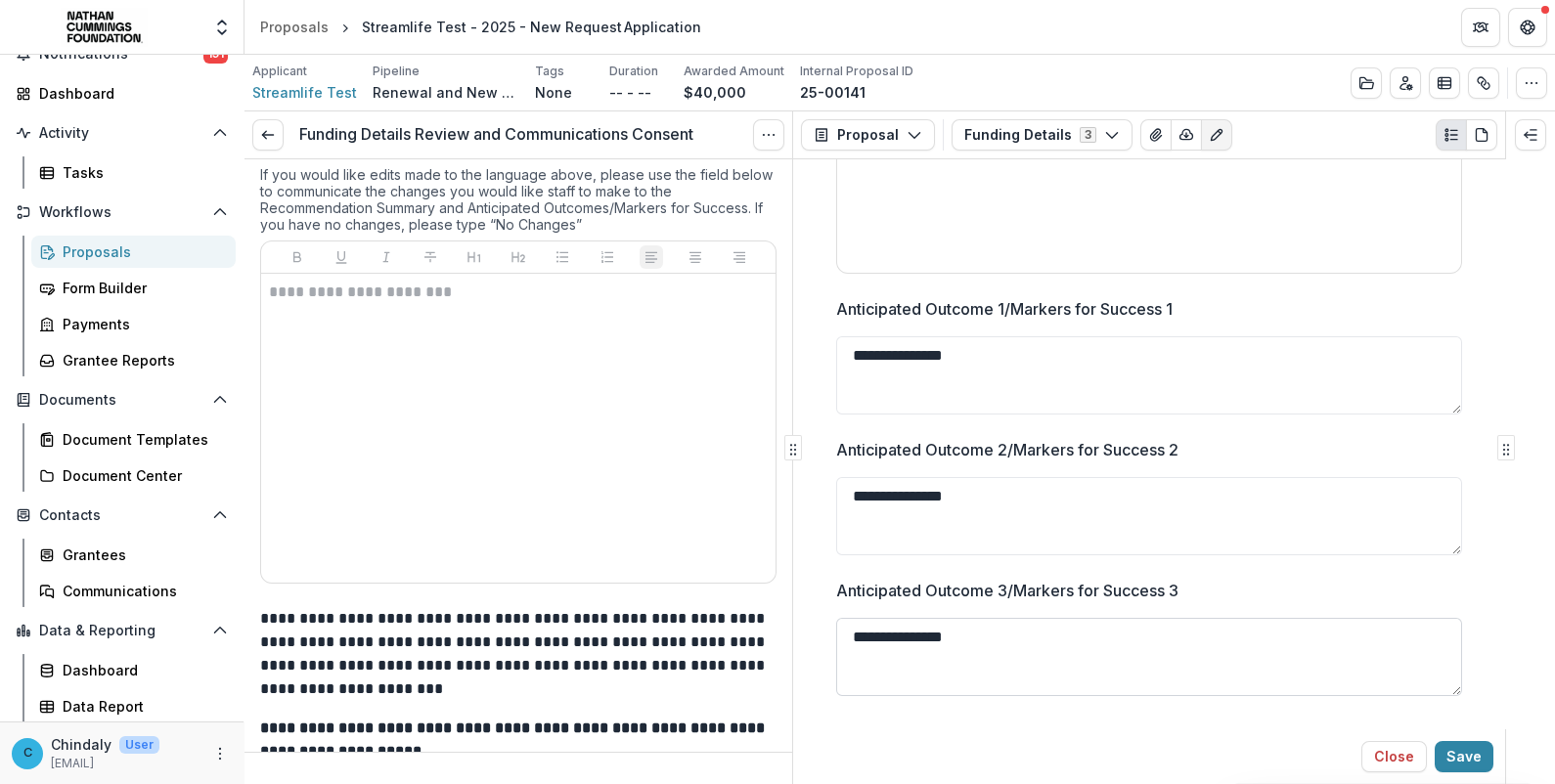 click on "**********" at bounding box center [1149, 657] 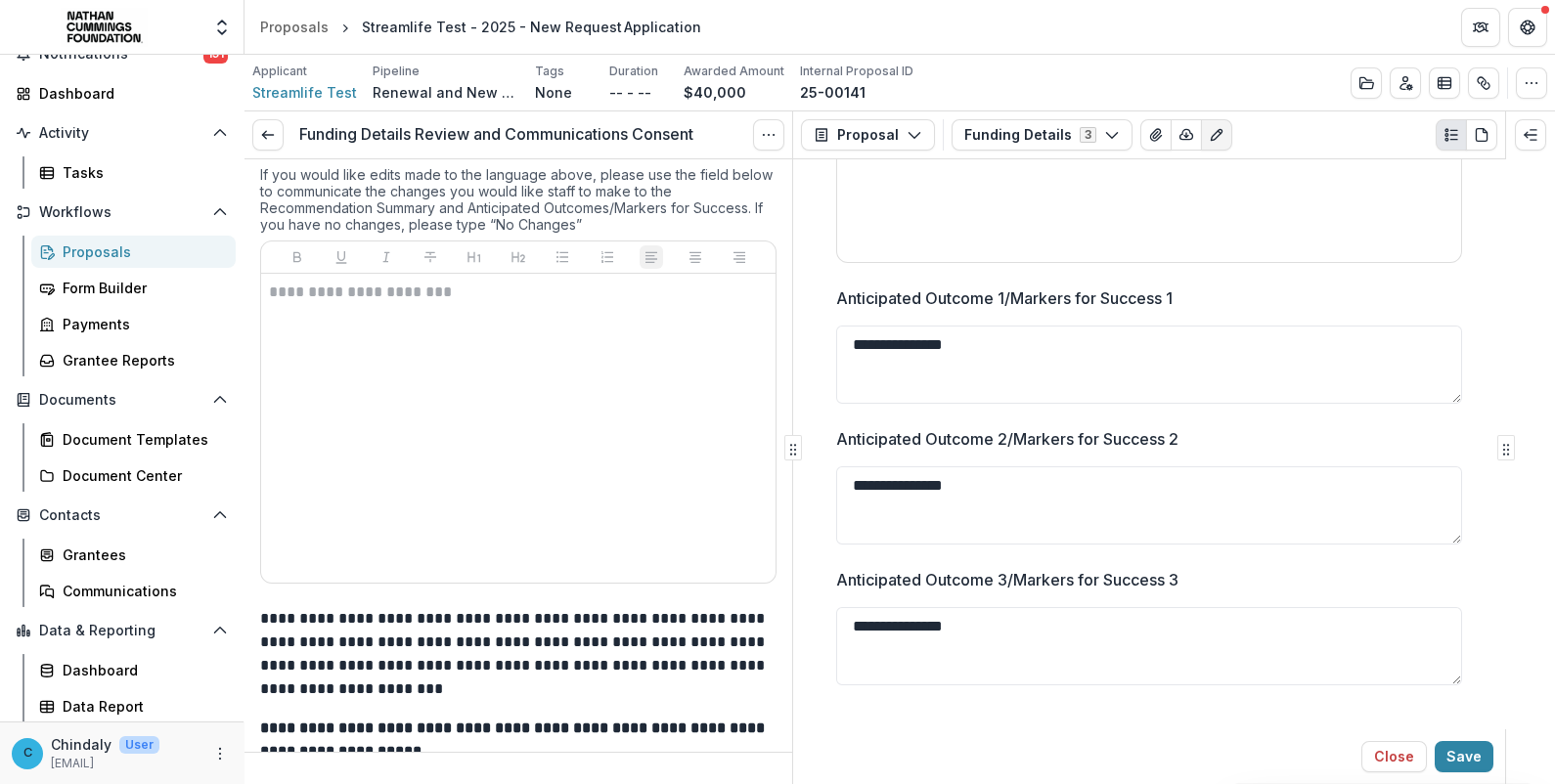 scroll, scrollTop: 750, scrollLeft: 0, axis: vertical 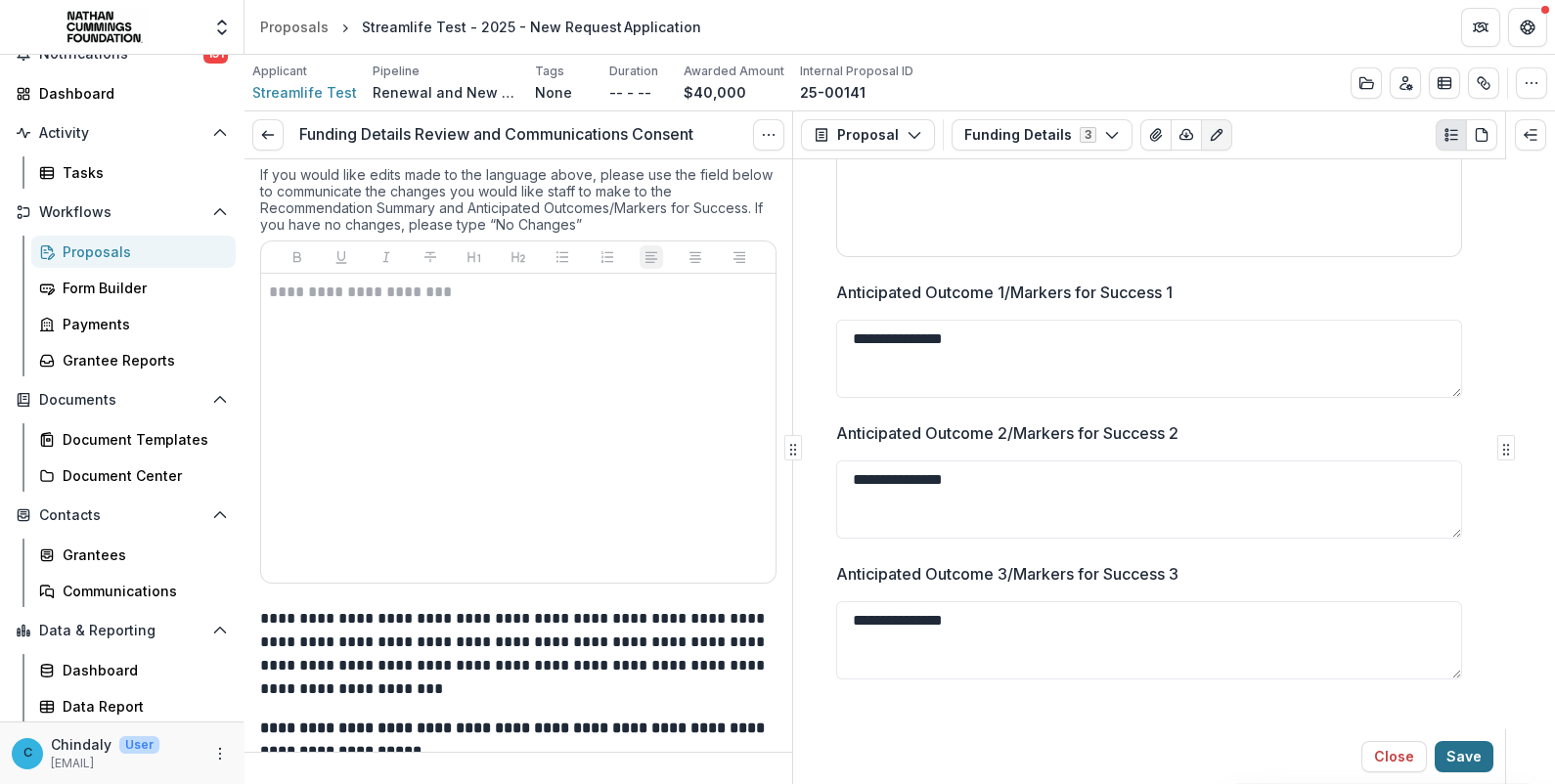 type on "**********" 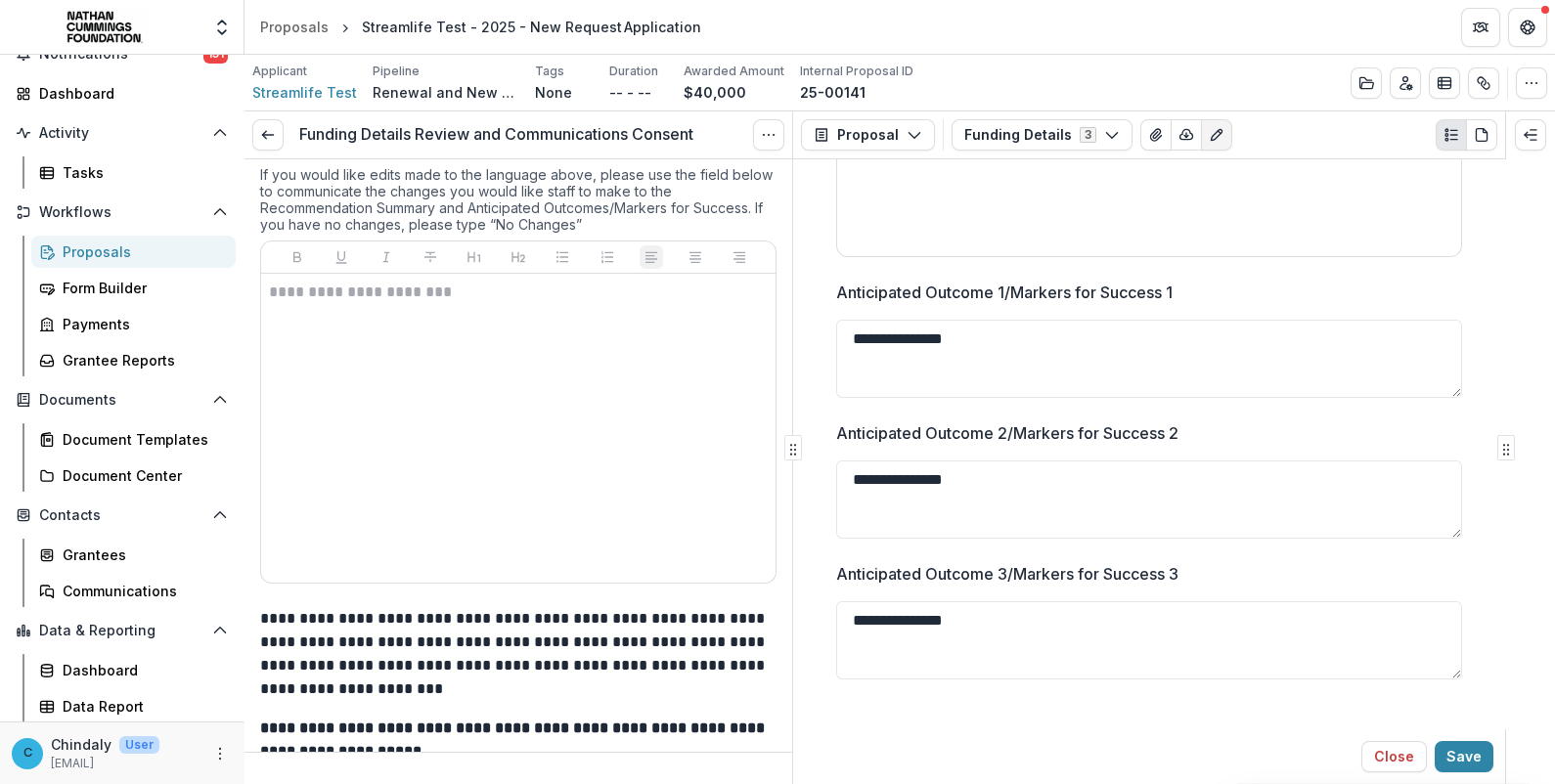 click at bounding box center [1217, 135] 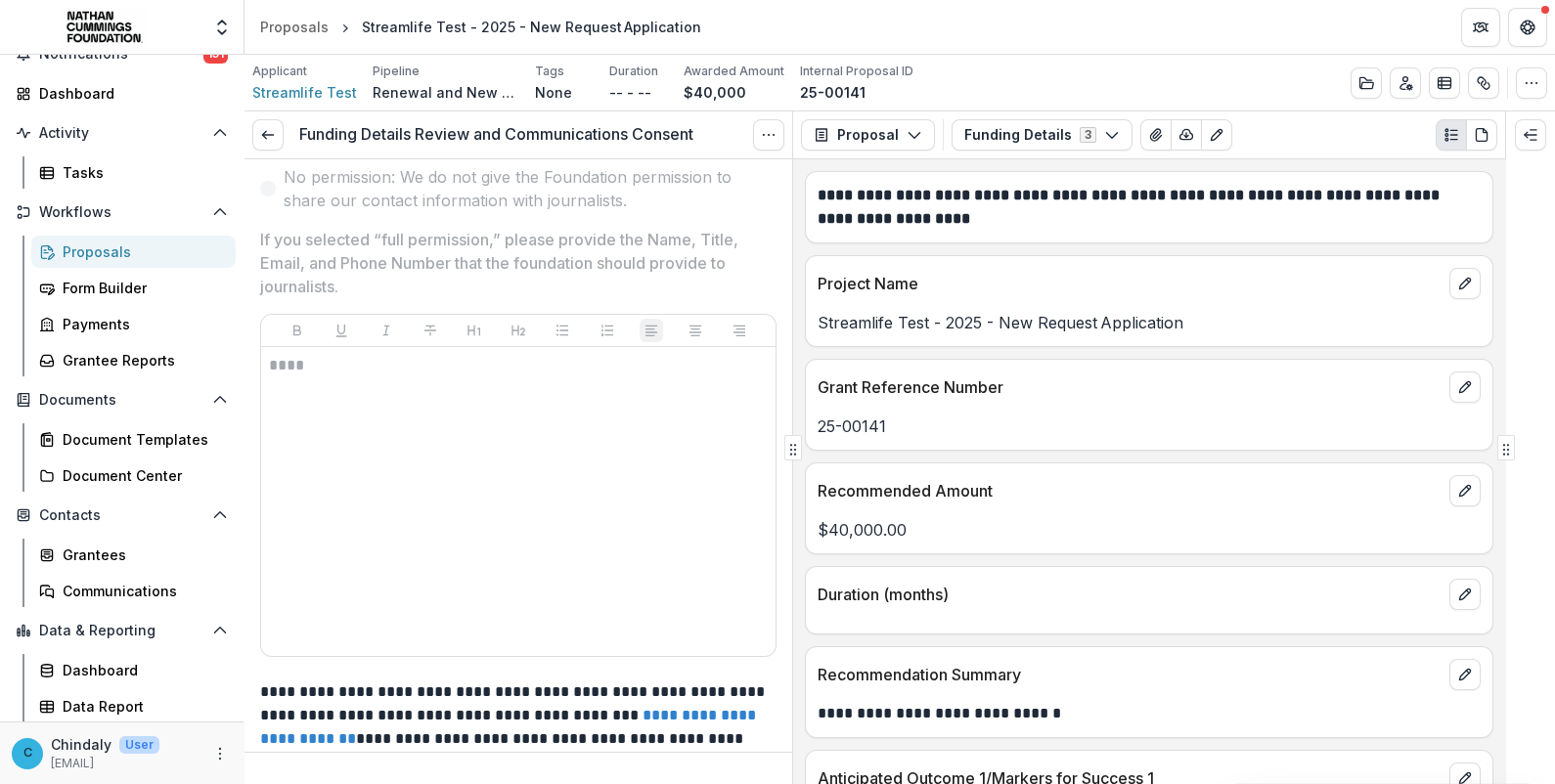 scroll, scrollTop: 3298, scrollLeft: 0, axis: vertical 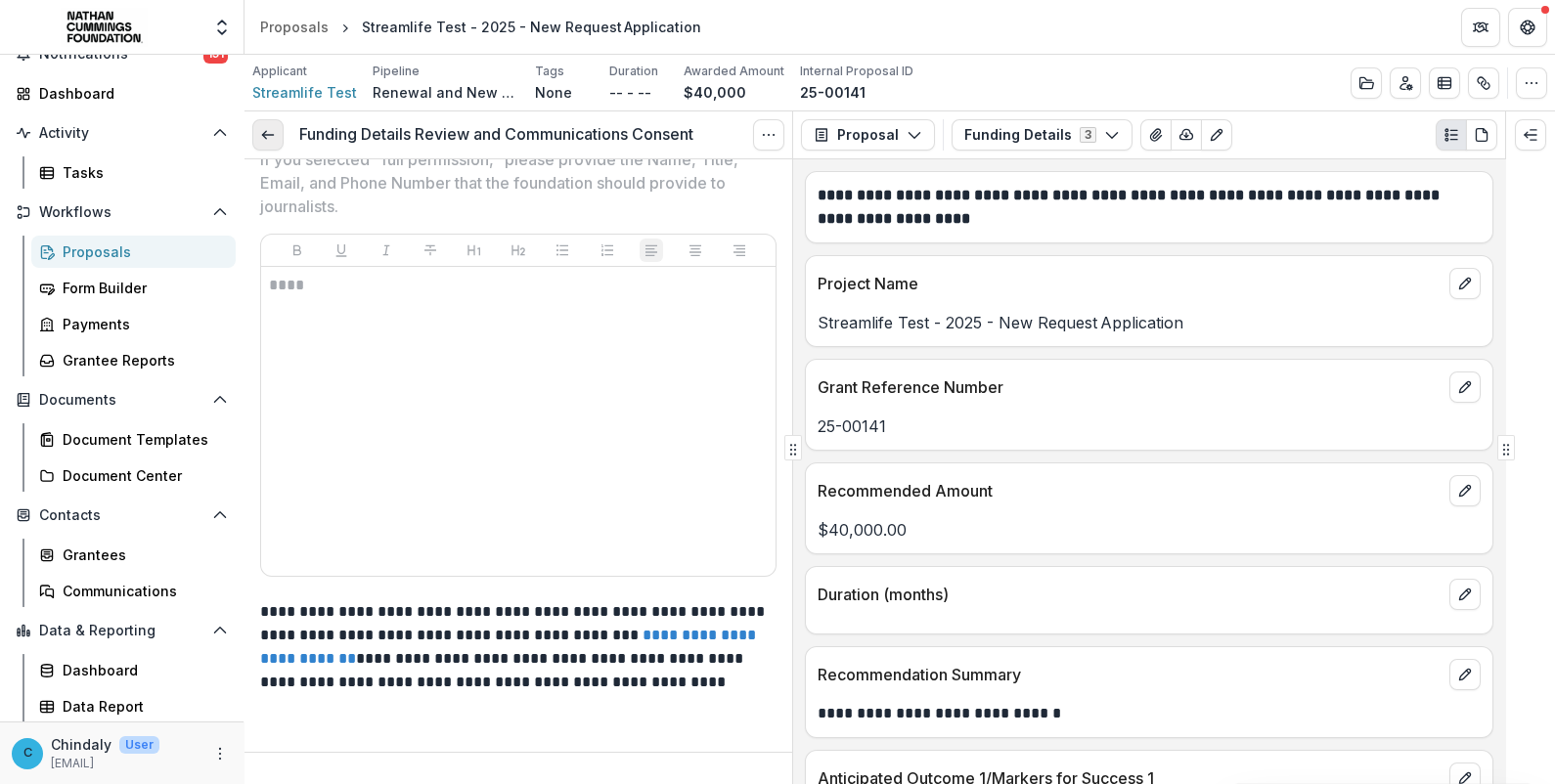 click 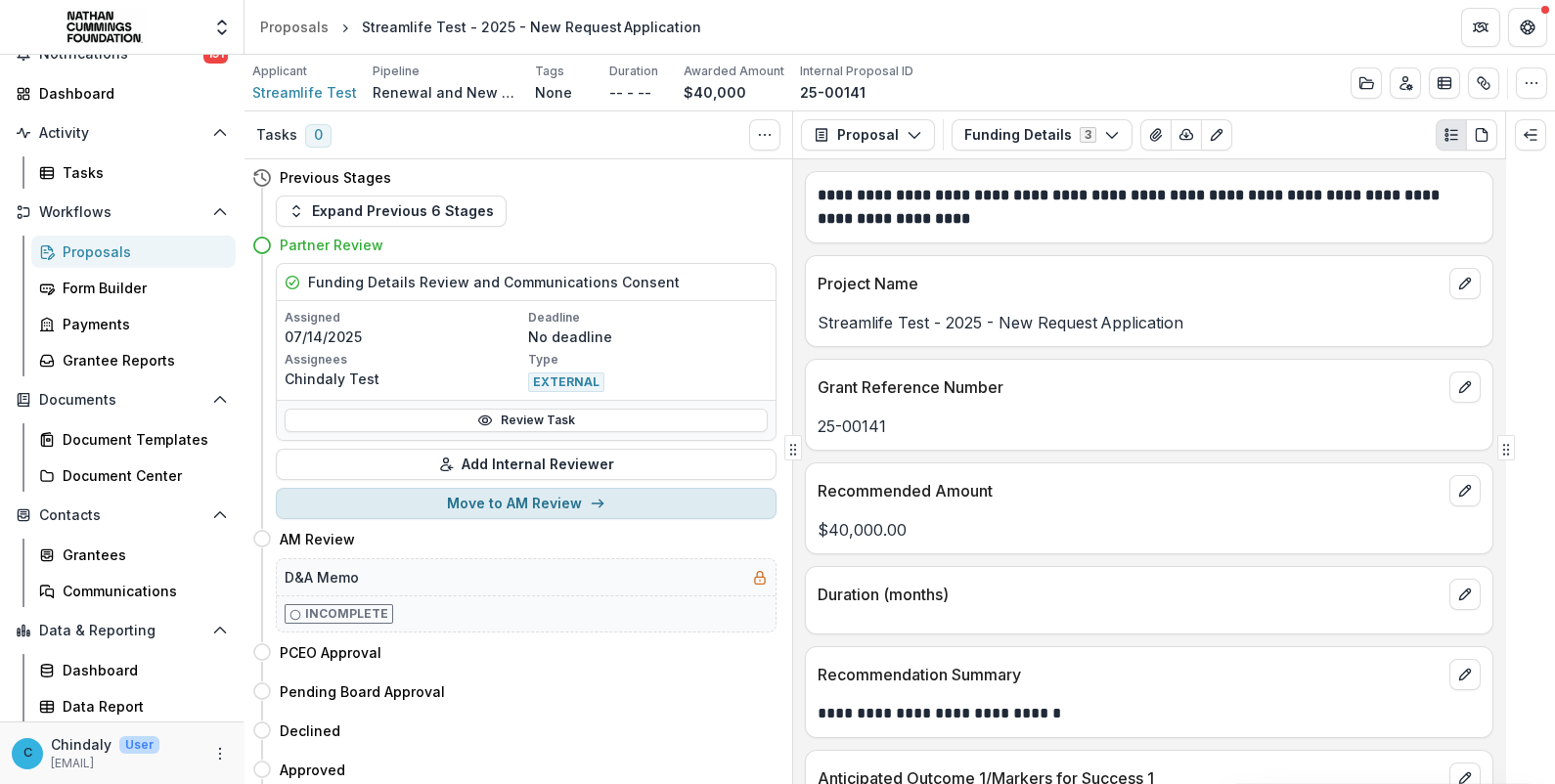 click on "Move to AM Review" at bounding box center [526, 503] 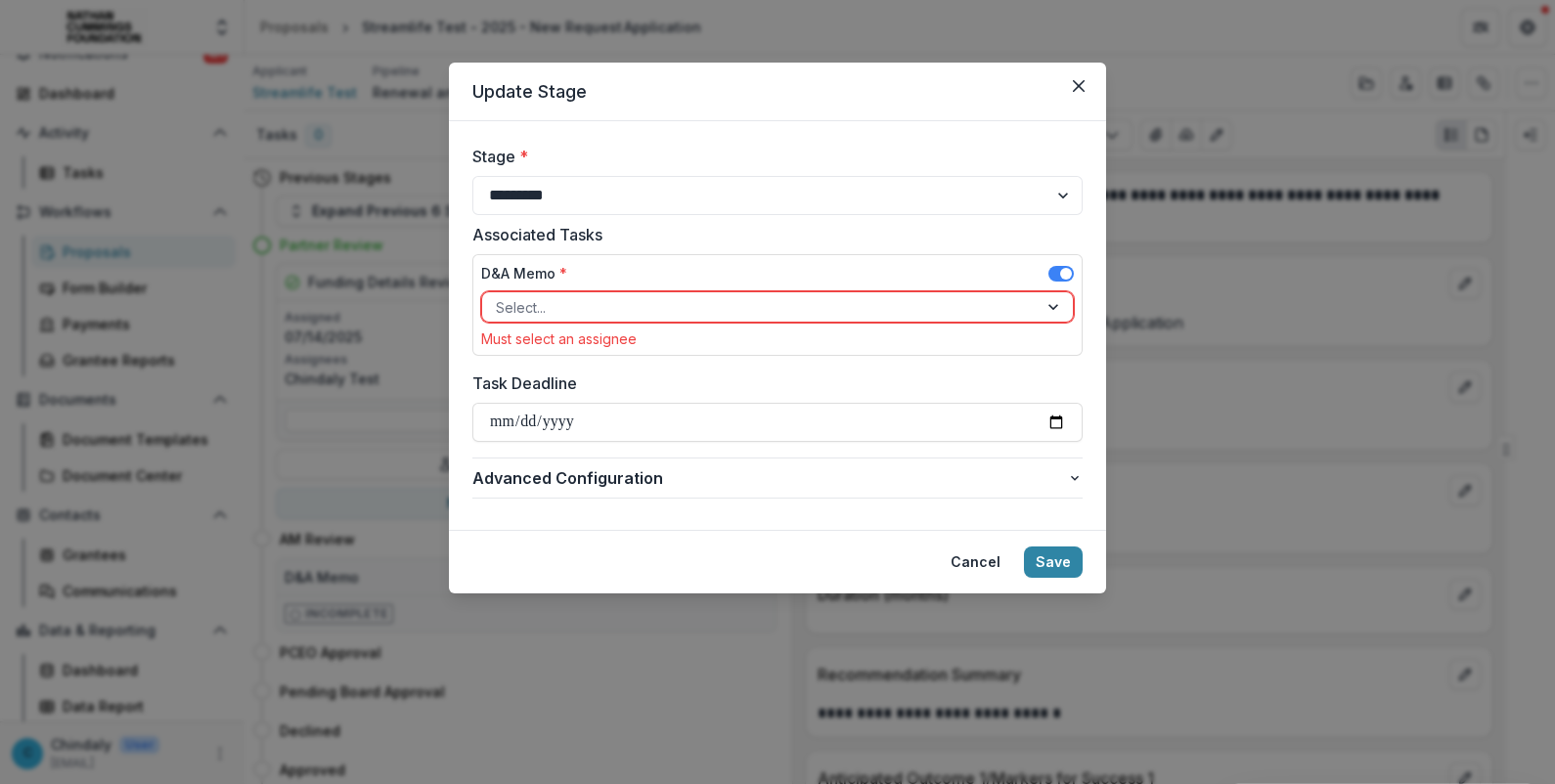 click at bounding box center (760, 307) 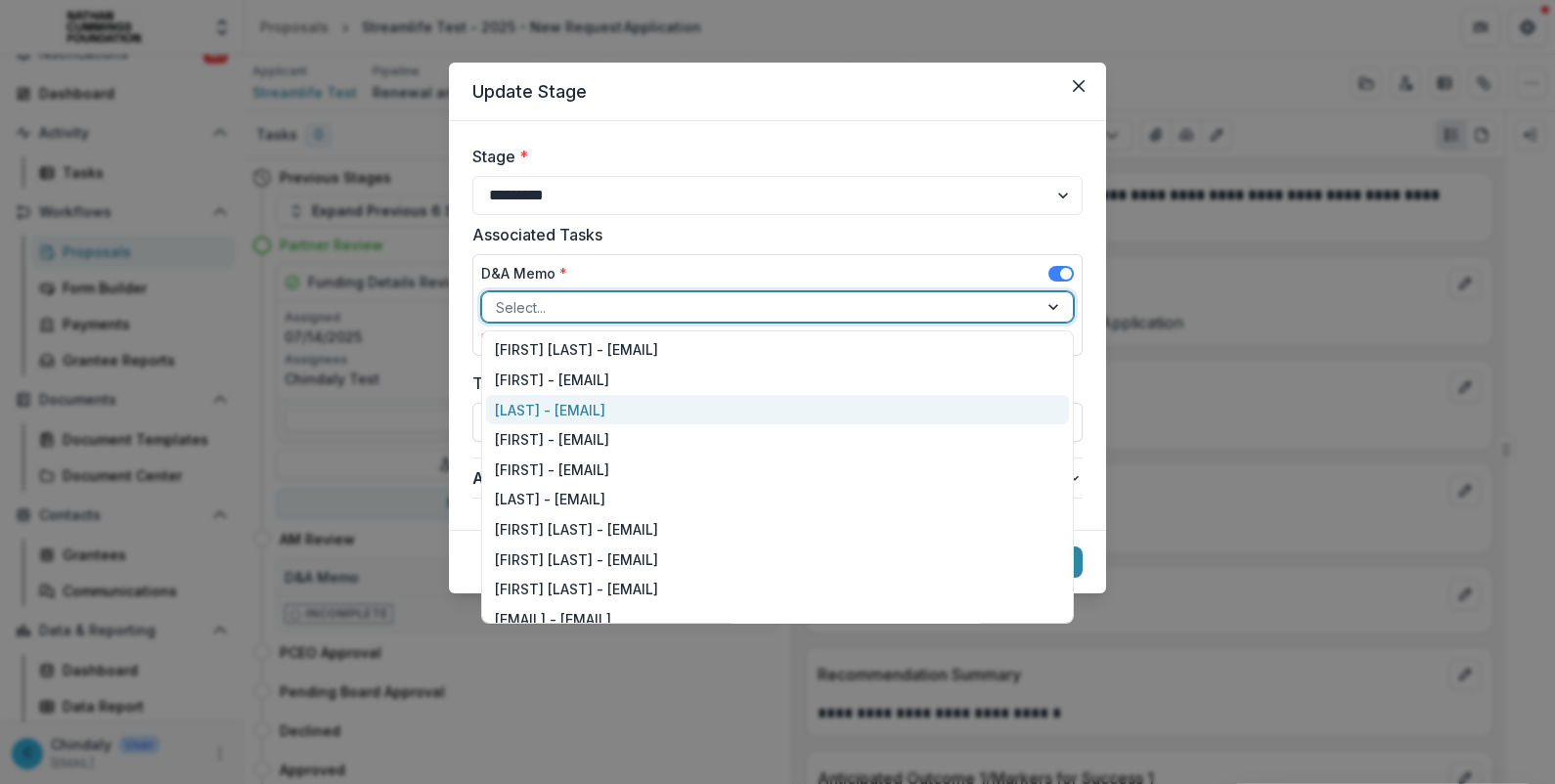 click on "[LAST] - [EMAIL]" at bounding box center (778, 410) 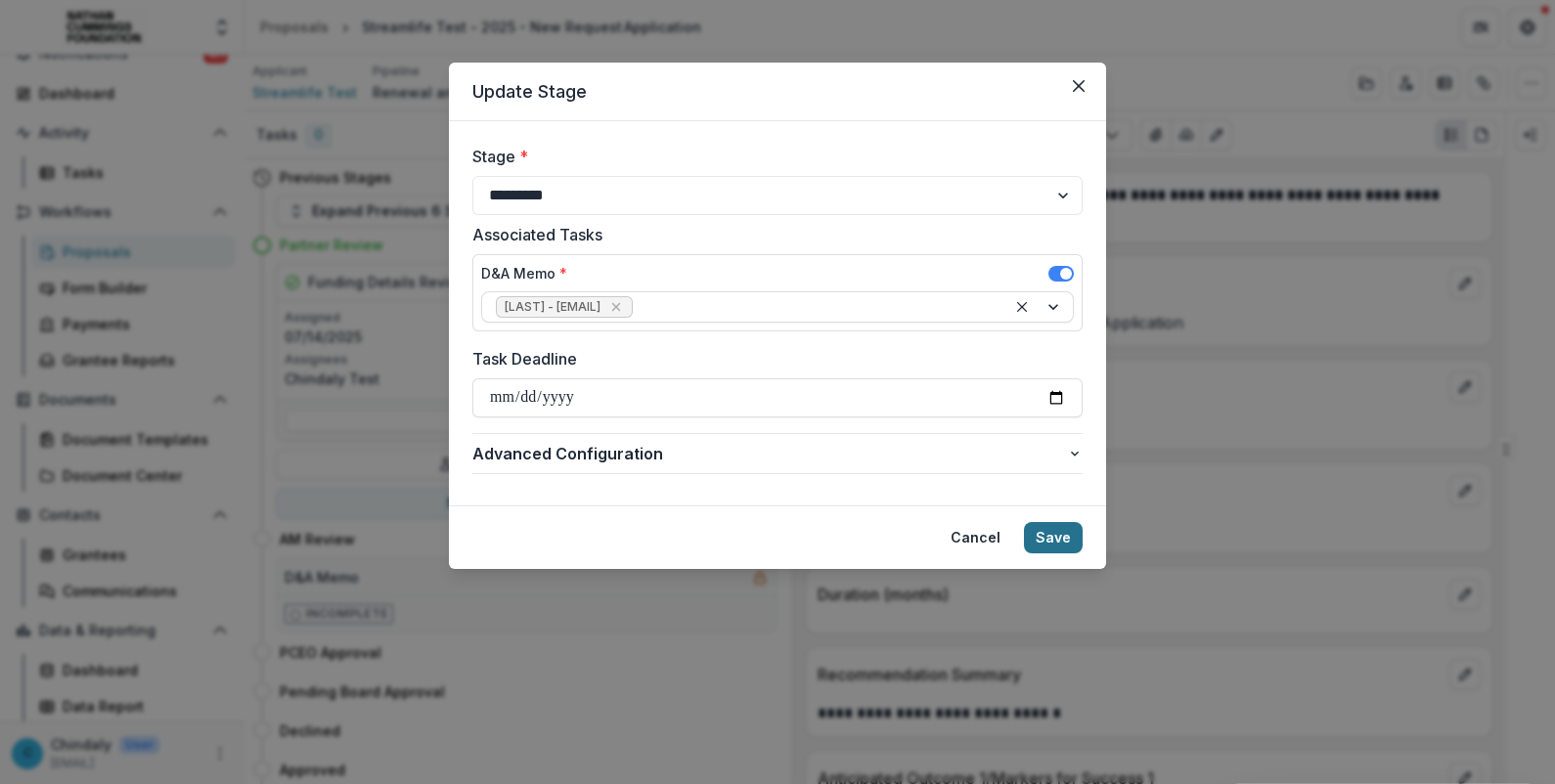 click on "Save" at bounding box center [1053, 538] 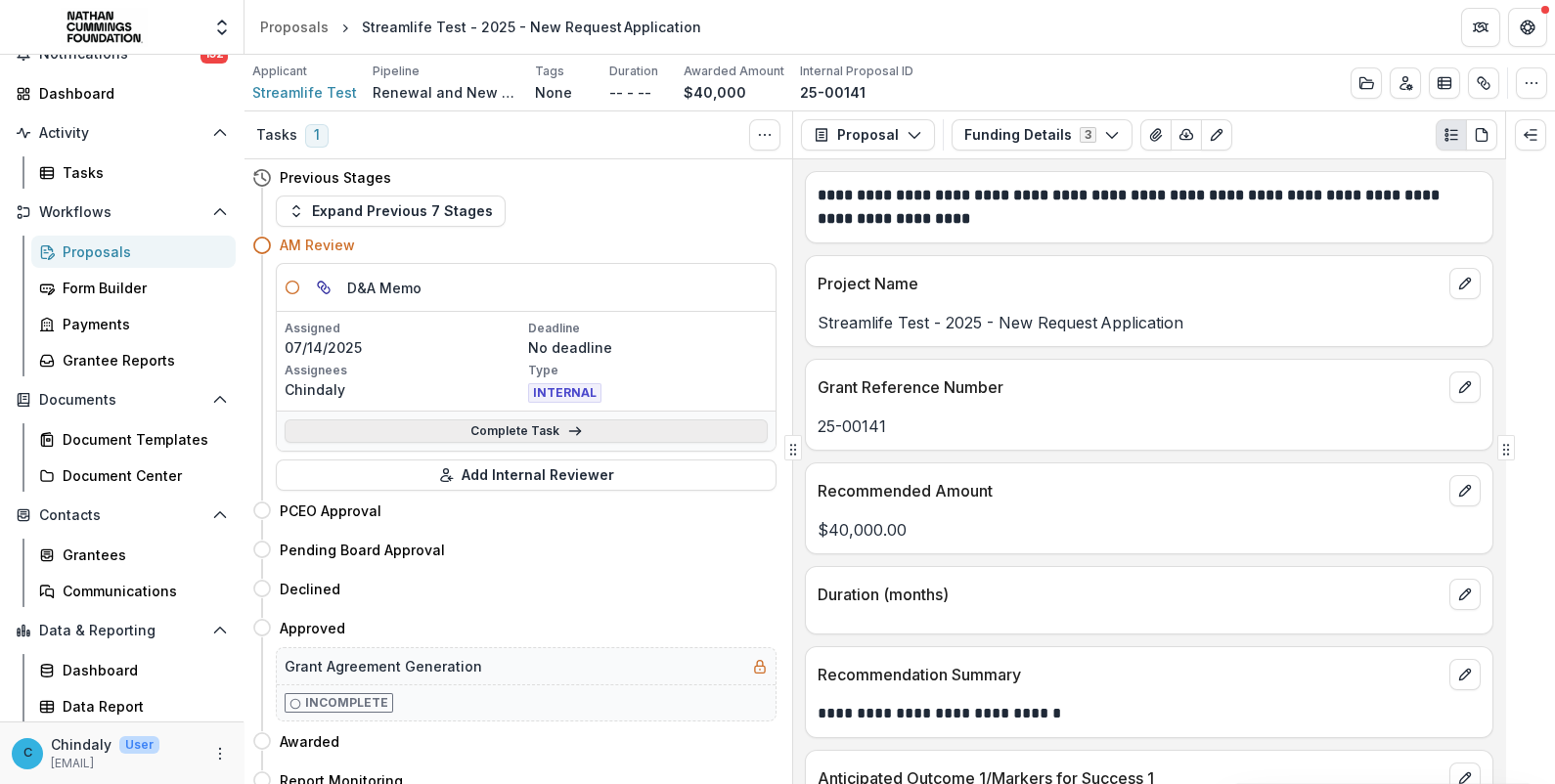 click on "Complete Task" at bounding box center (526, 431) 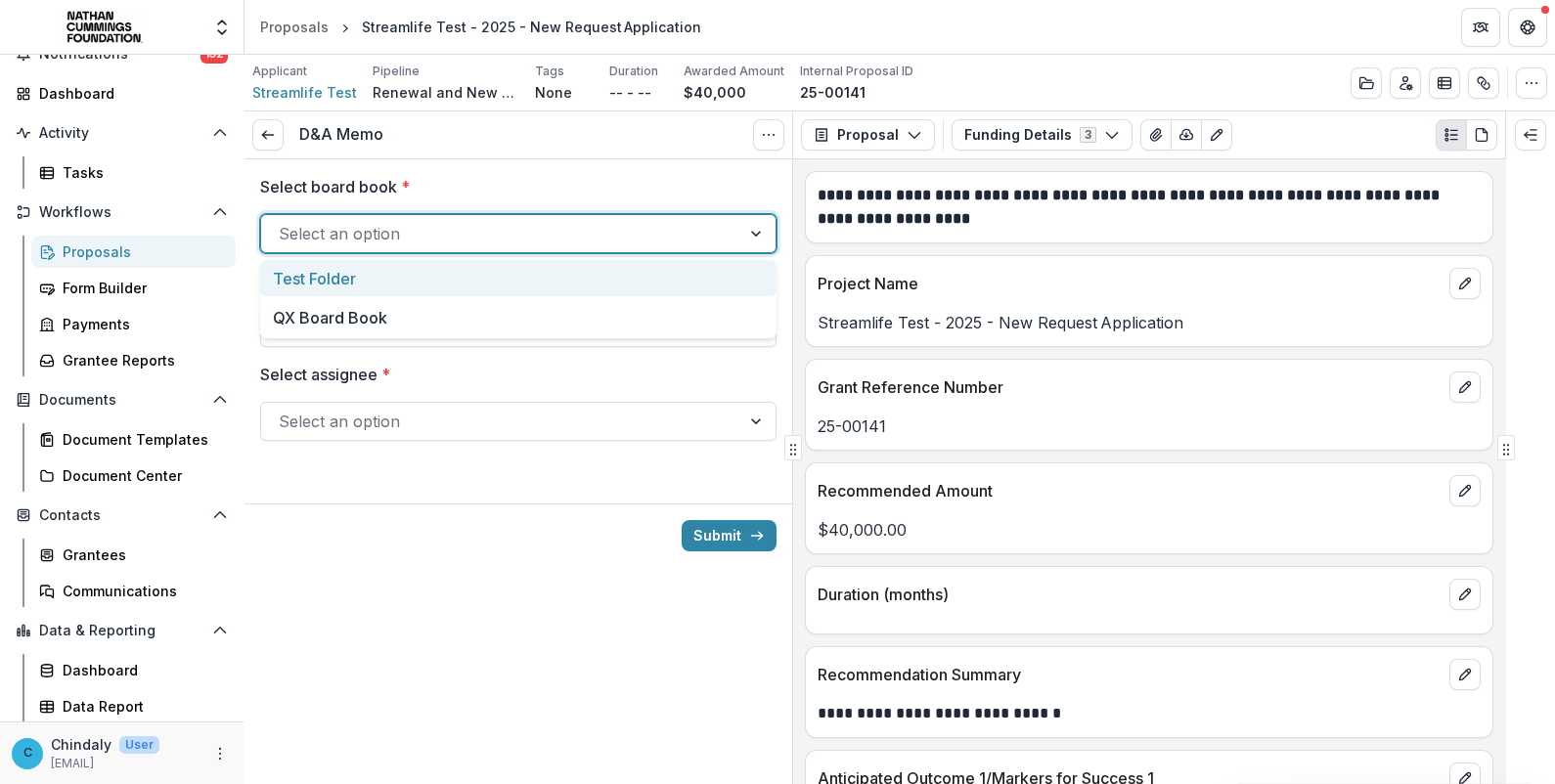 click at bounding box center [501, 234] 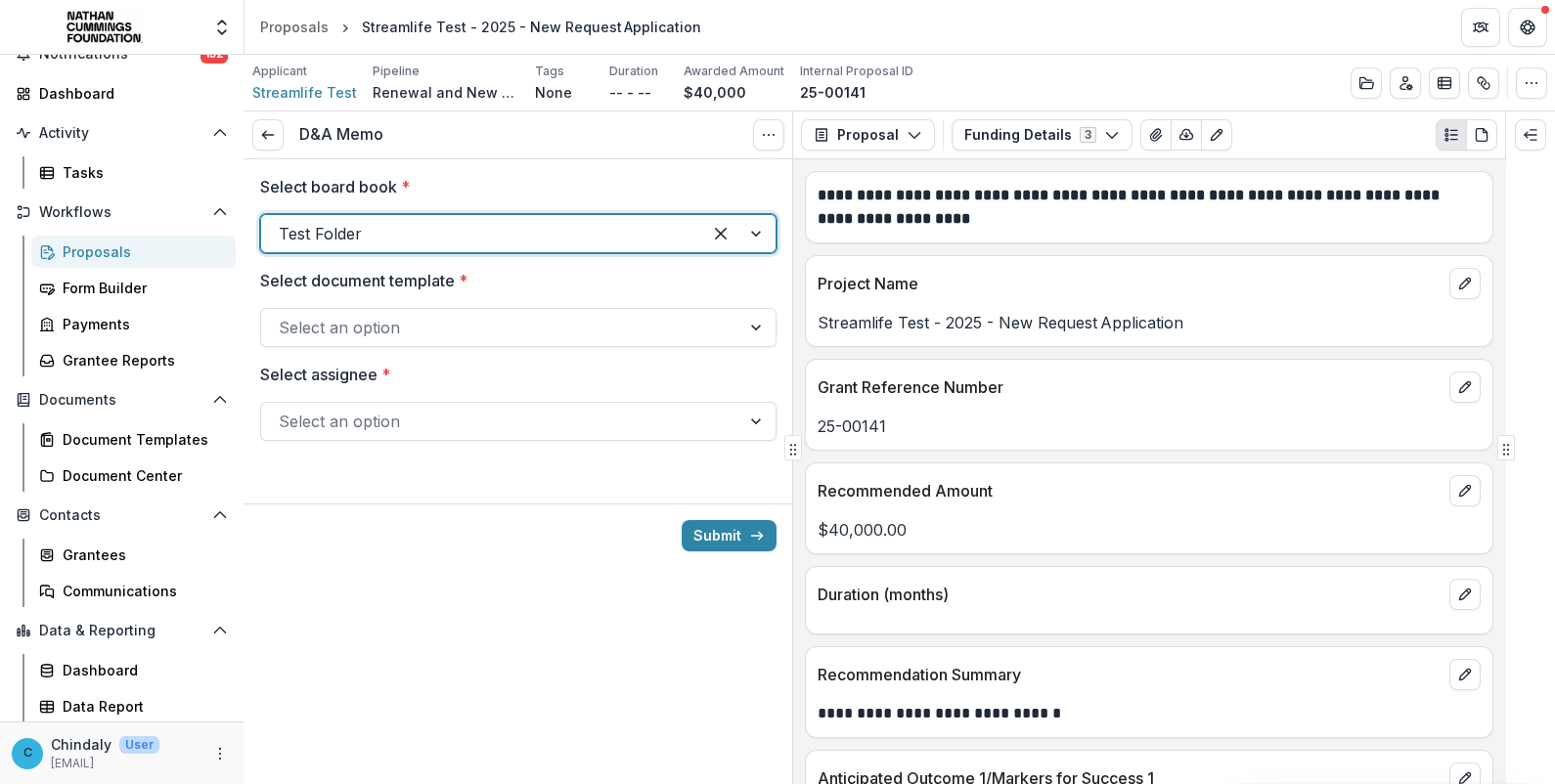 click at bounding box center (501, 327) 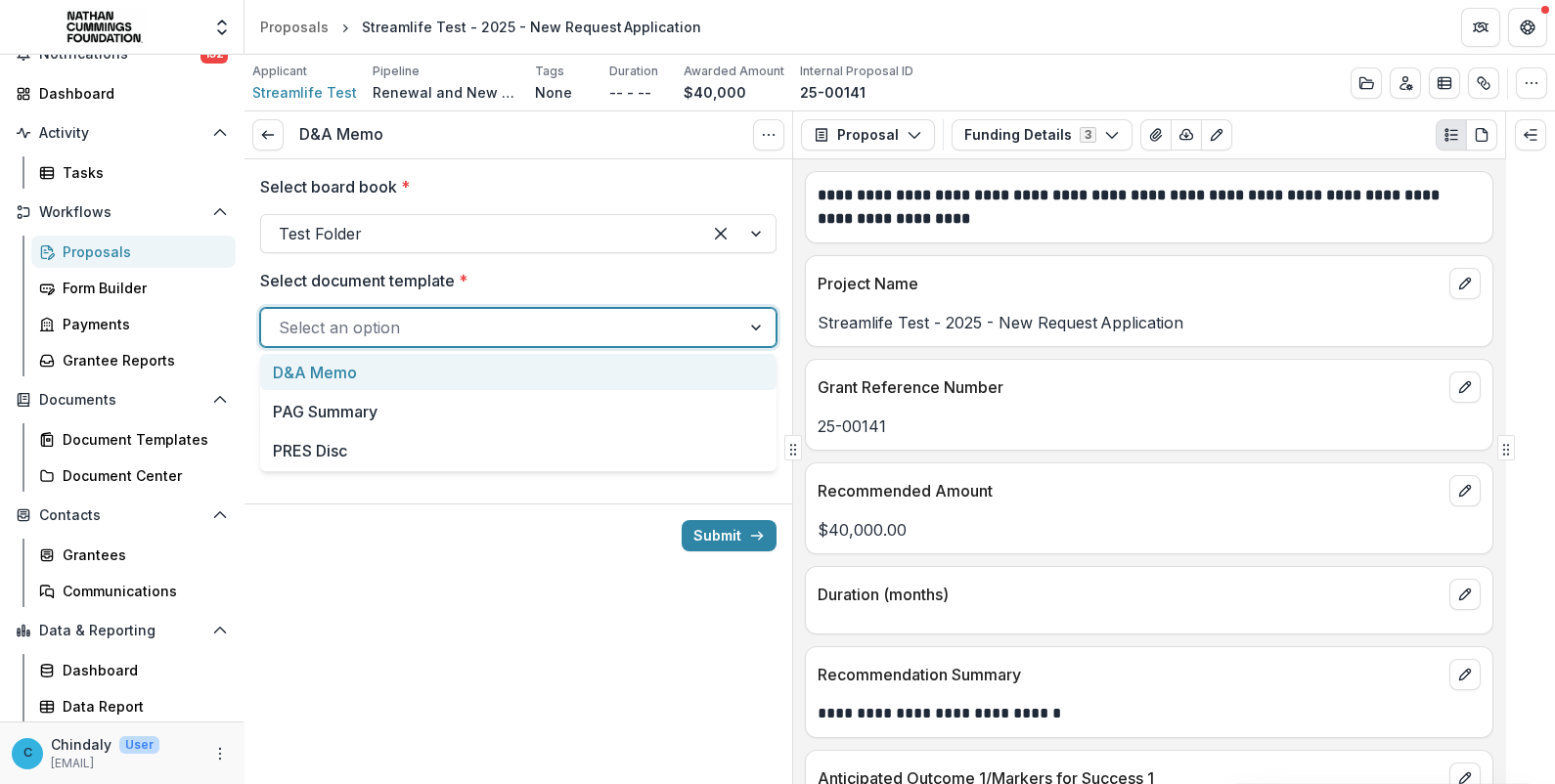 click on "D&A Memo" at bounding box center (518, 371) 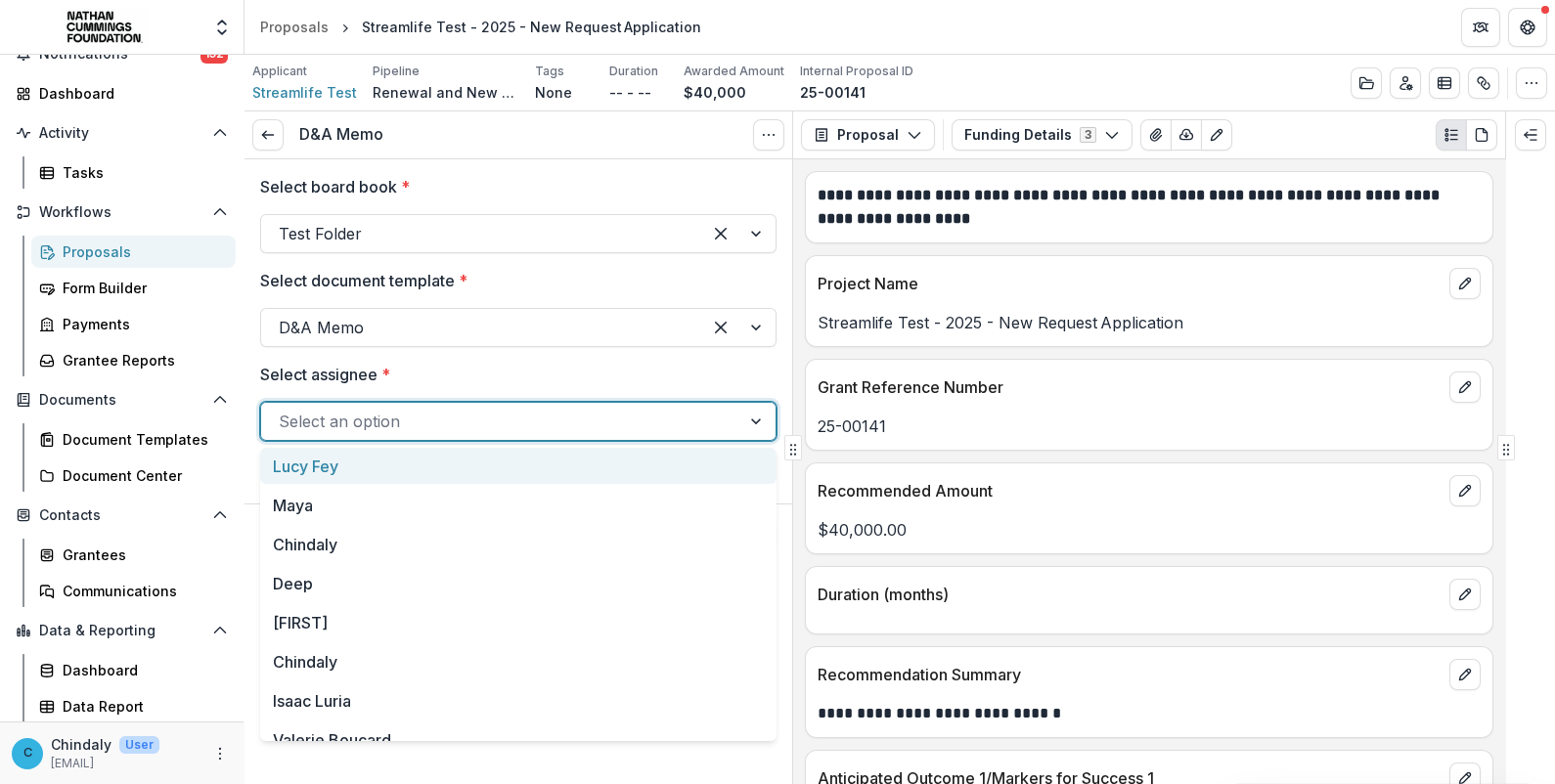 click on "Select an option" at bounding box center [501, 421] 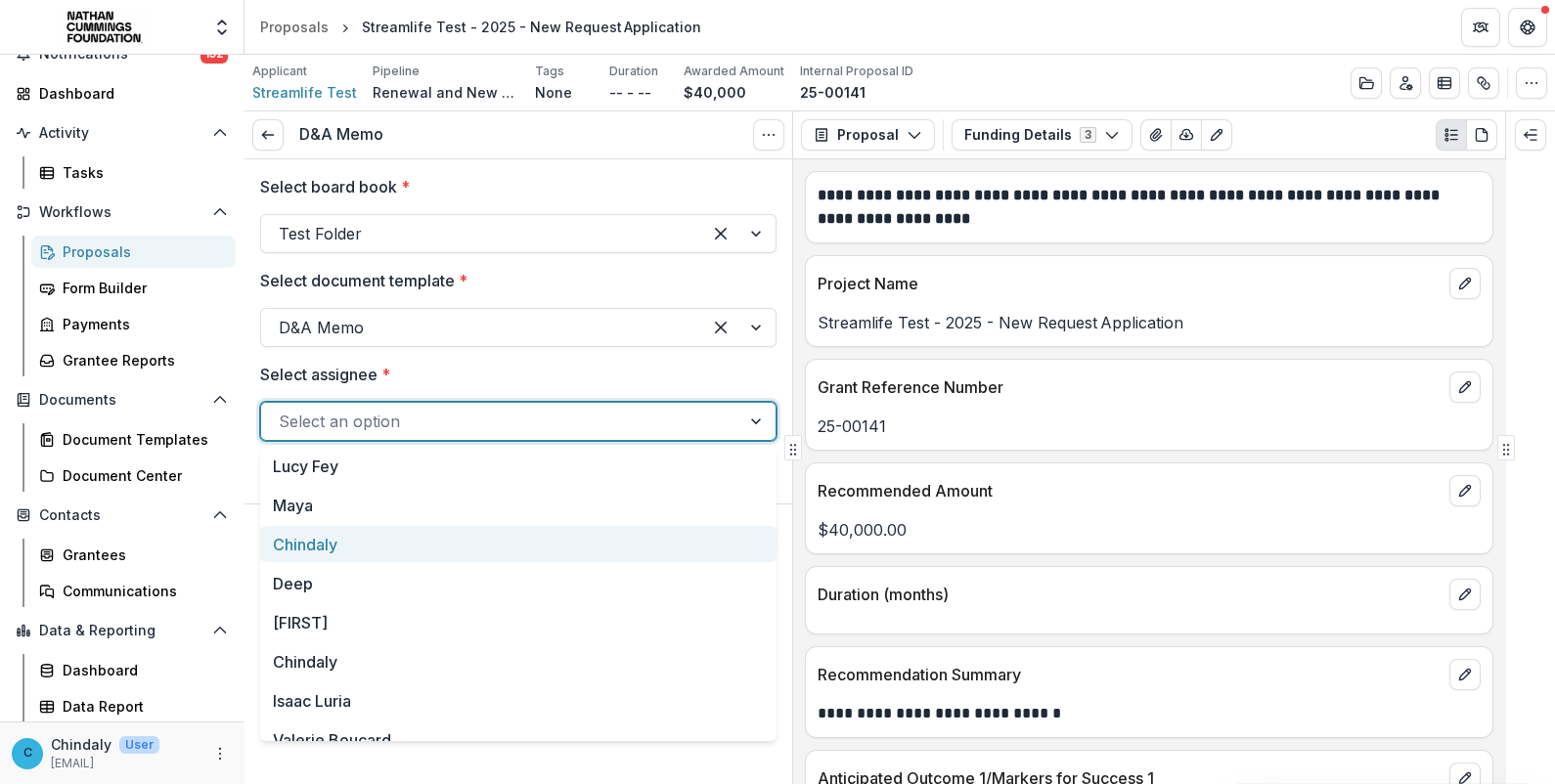 click on "Chindaly" at bounding box center [518, 544] 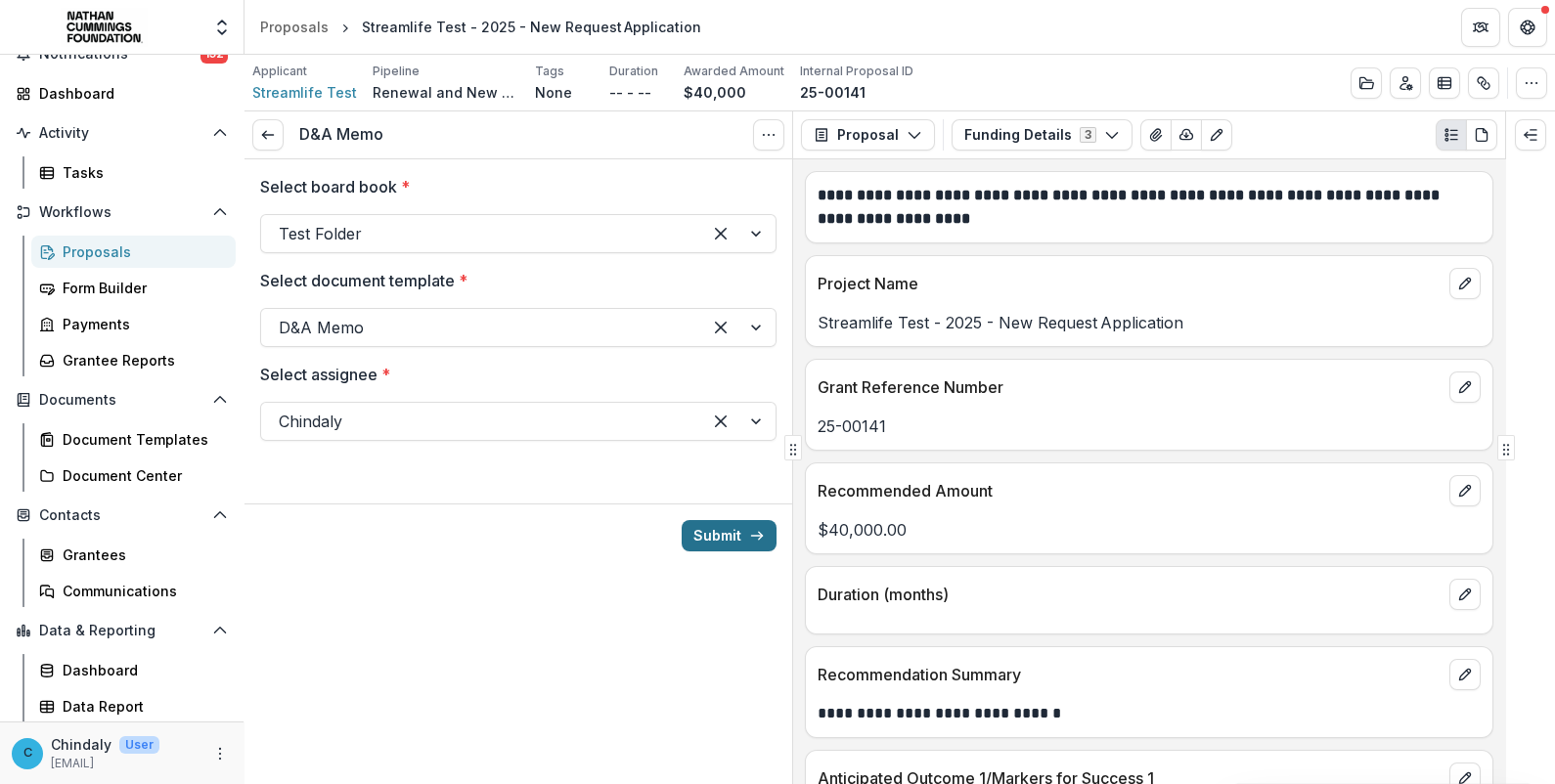 click 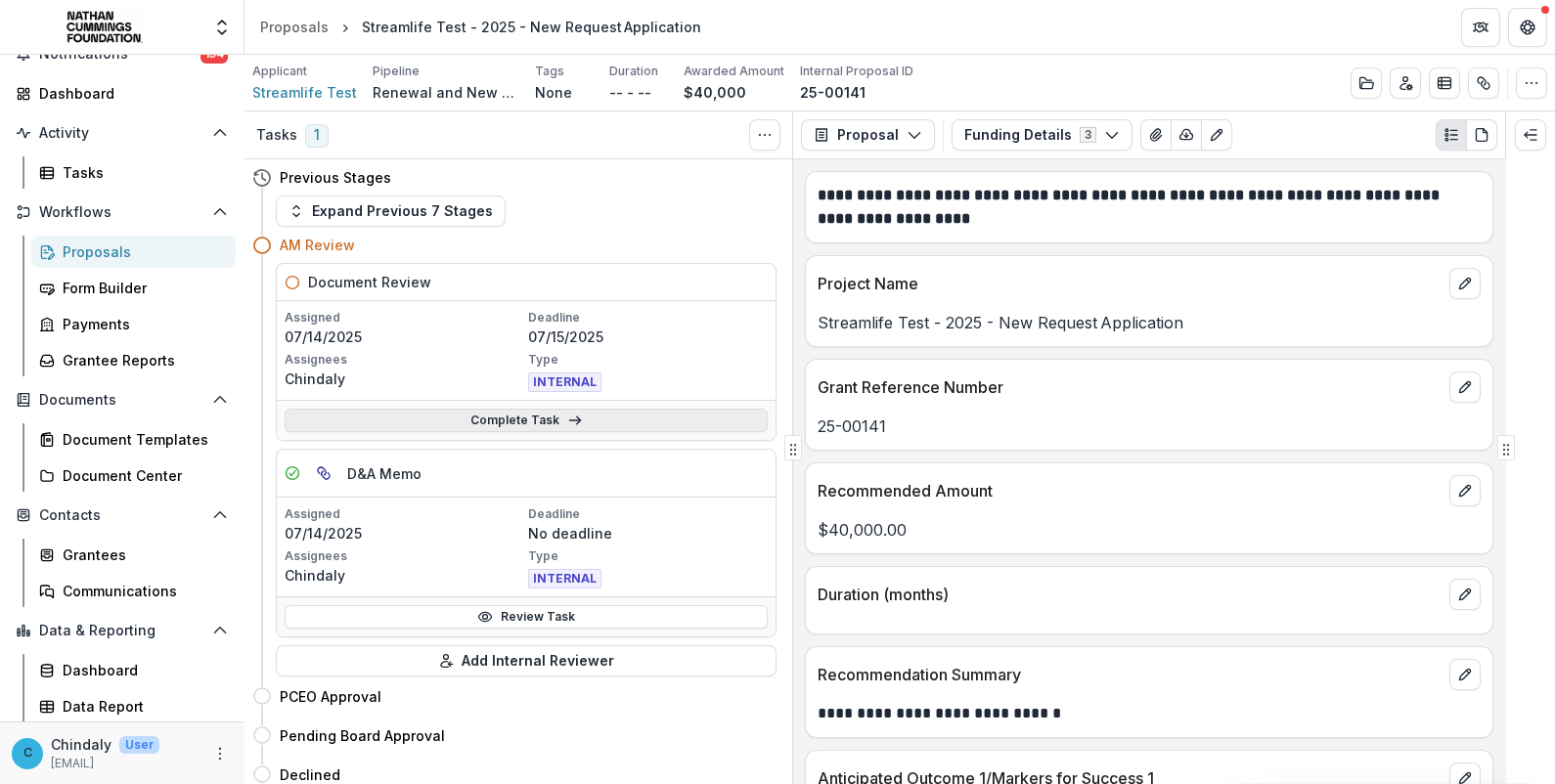 click on "Complete Task" at bounding box center [526, 420] 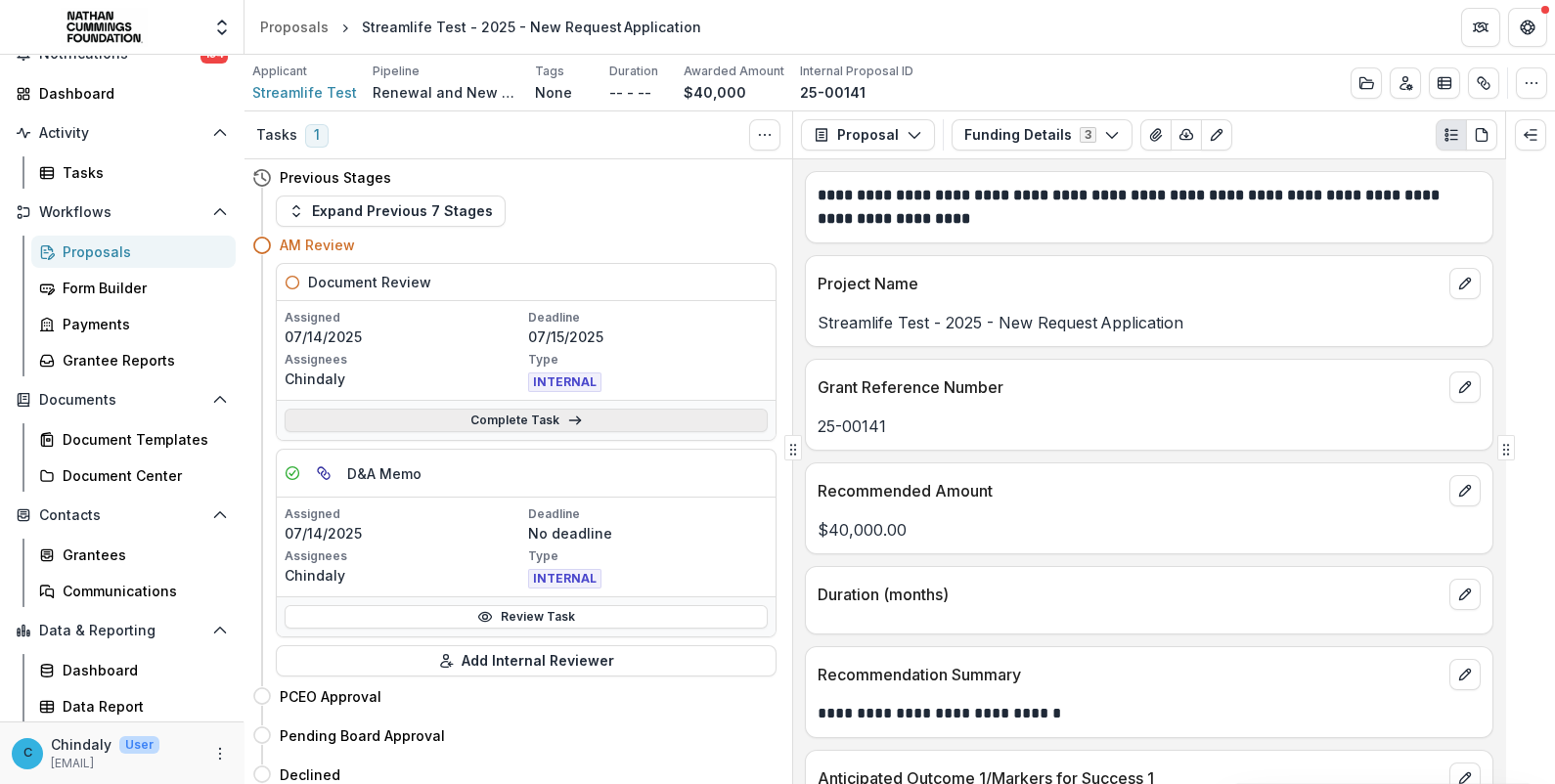 select on "**********" 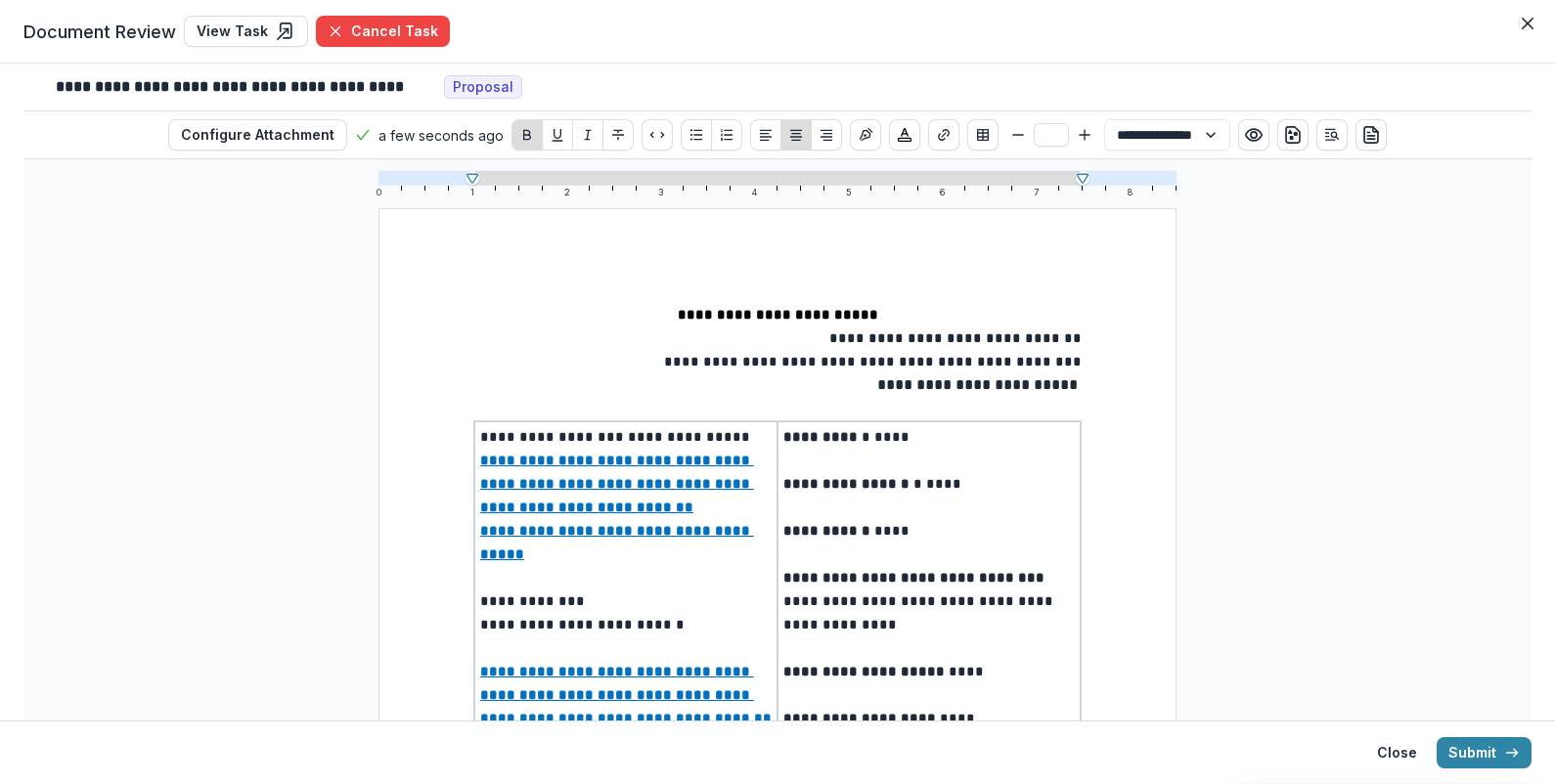 scroll, scrollTop: 0, scrollLeft: 0, axis: both 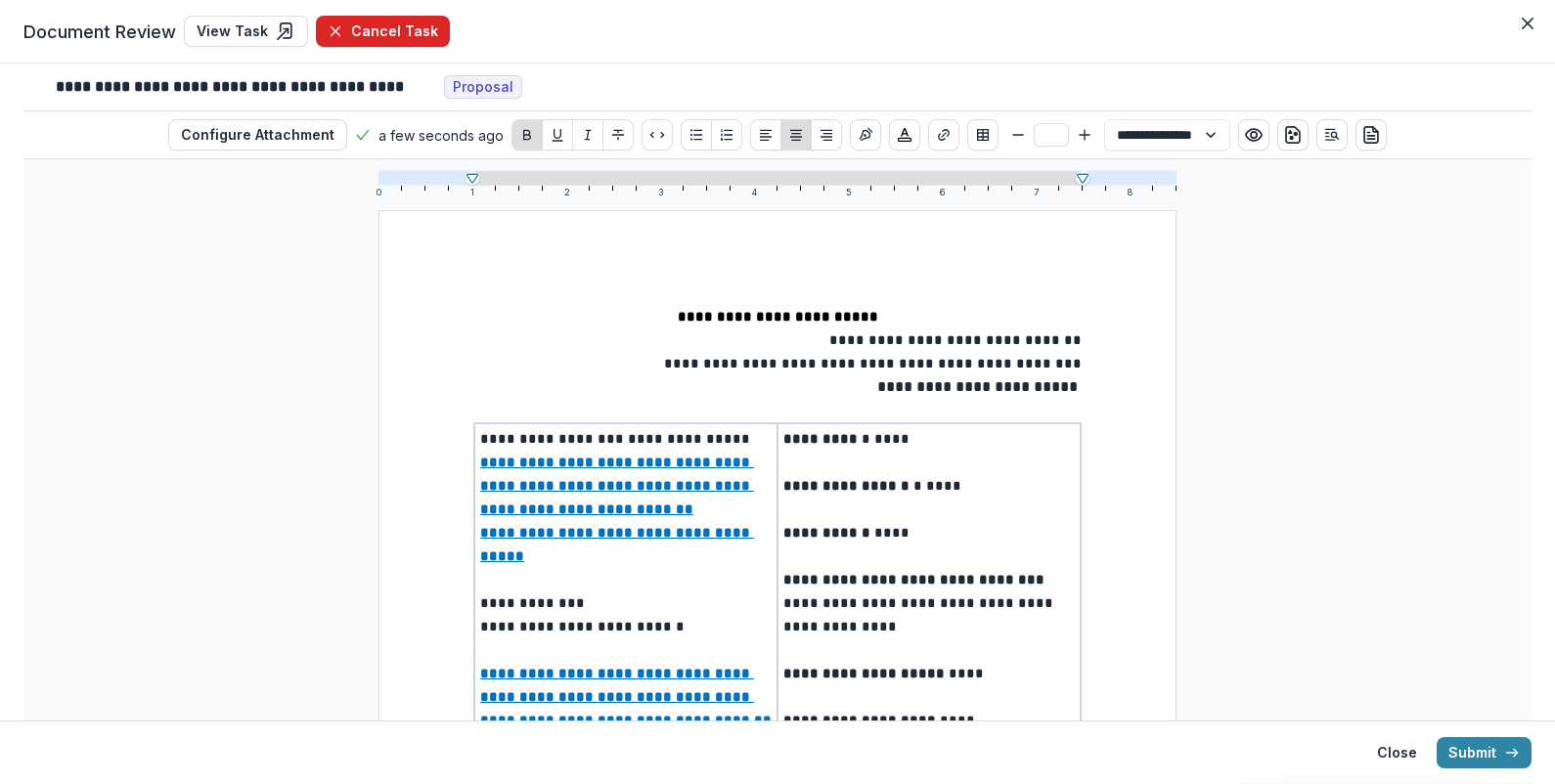 click on "Cancel Task" at bounding box center [382, 31] 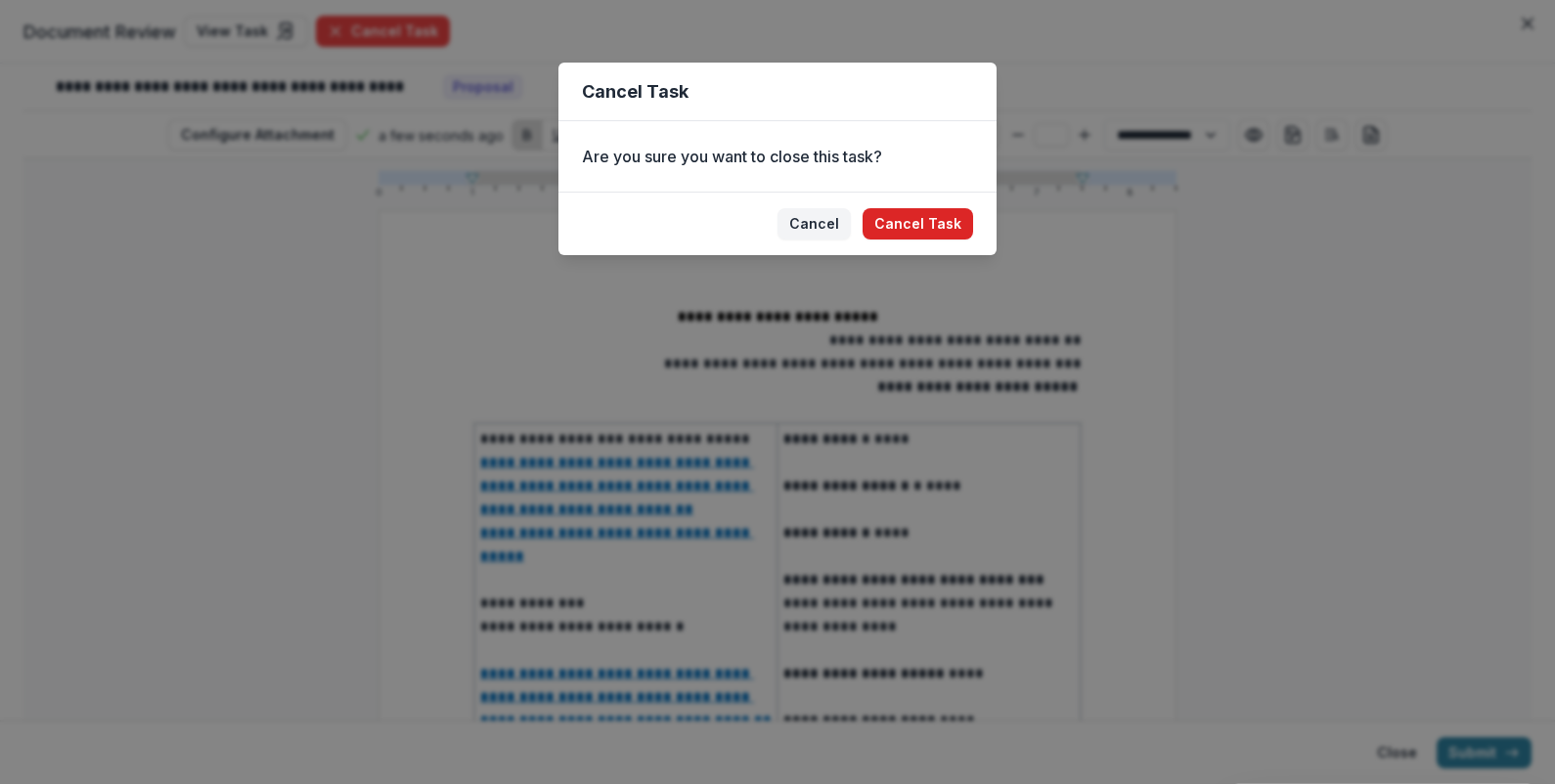 click on "Cancel Task" at bounding box center (917, 224) 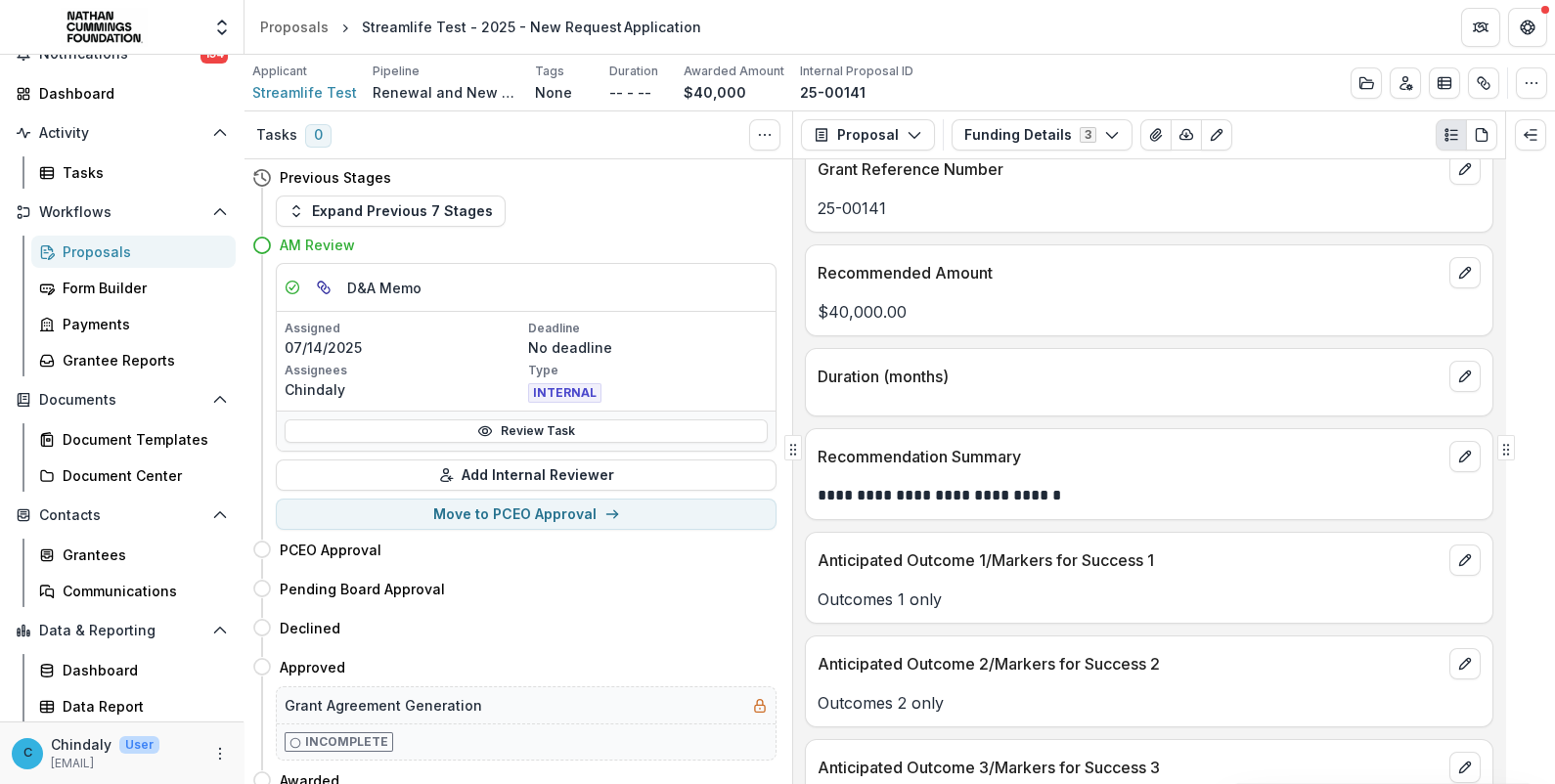 scroll, scrollTop: 273, scrollLeft: 0, axis: vertical 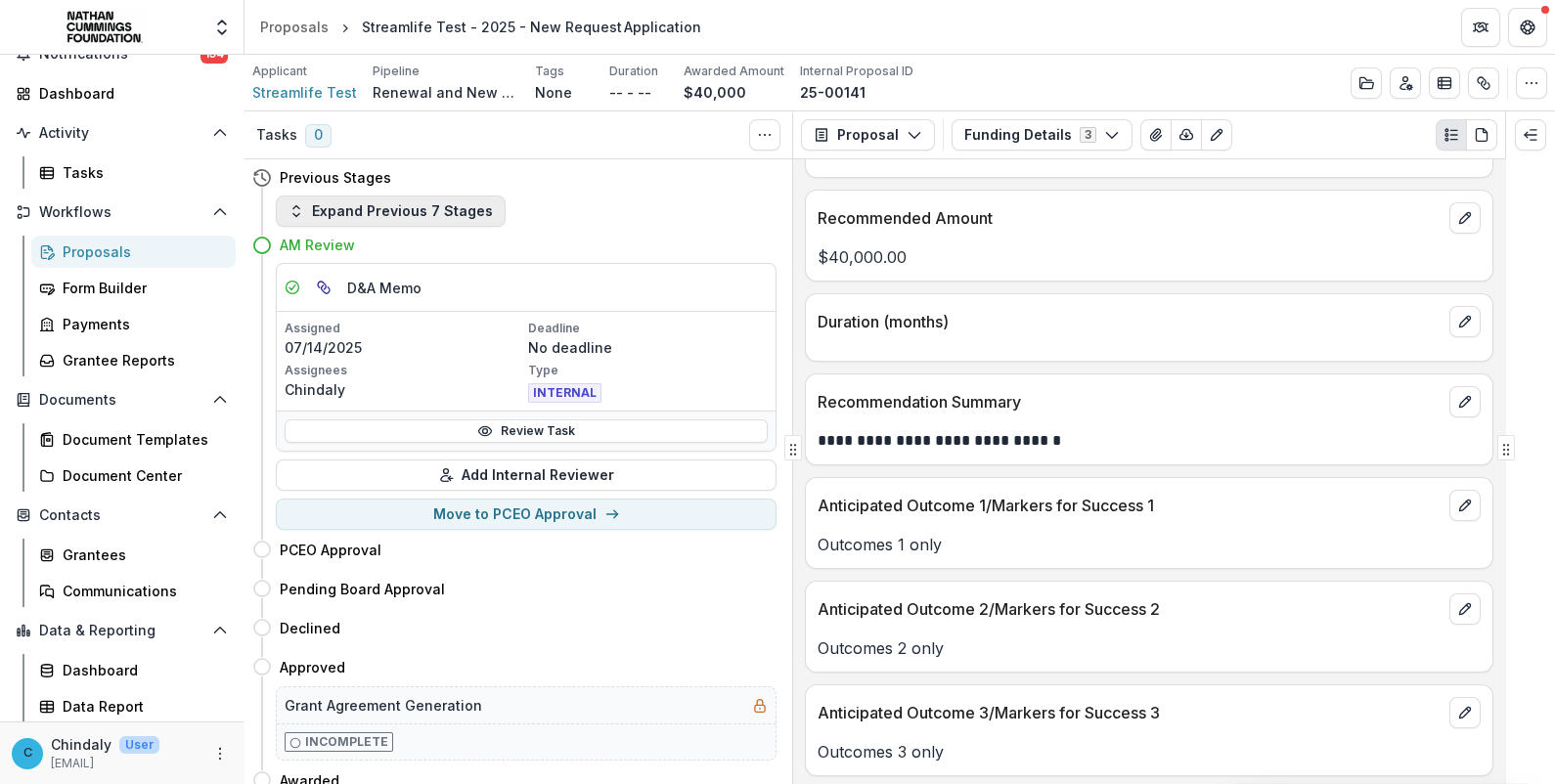 click on "Expand Previous 7 Stages" at bounding box center (390, 211) 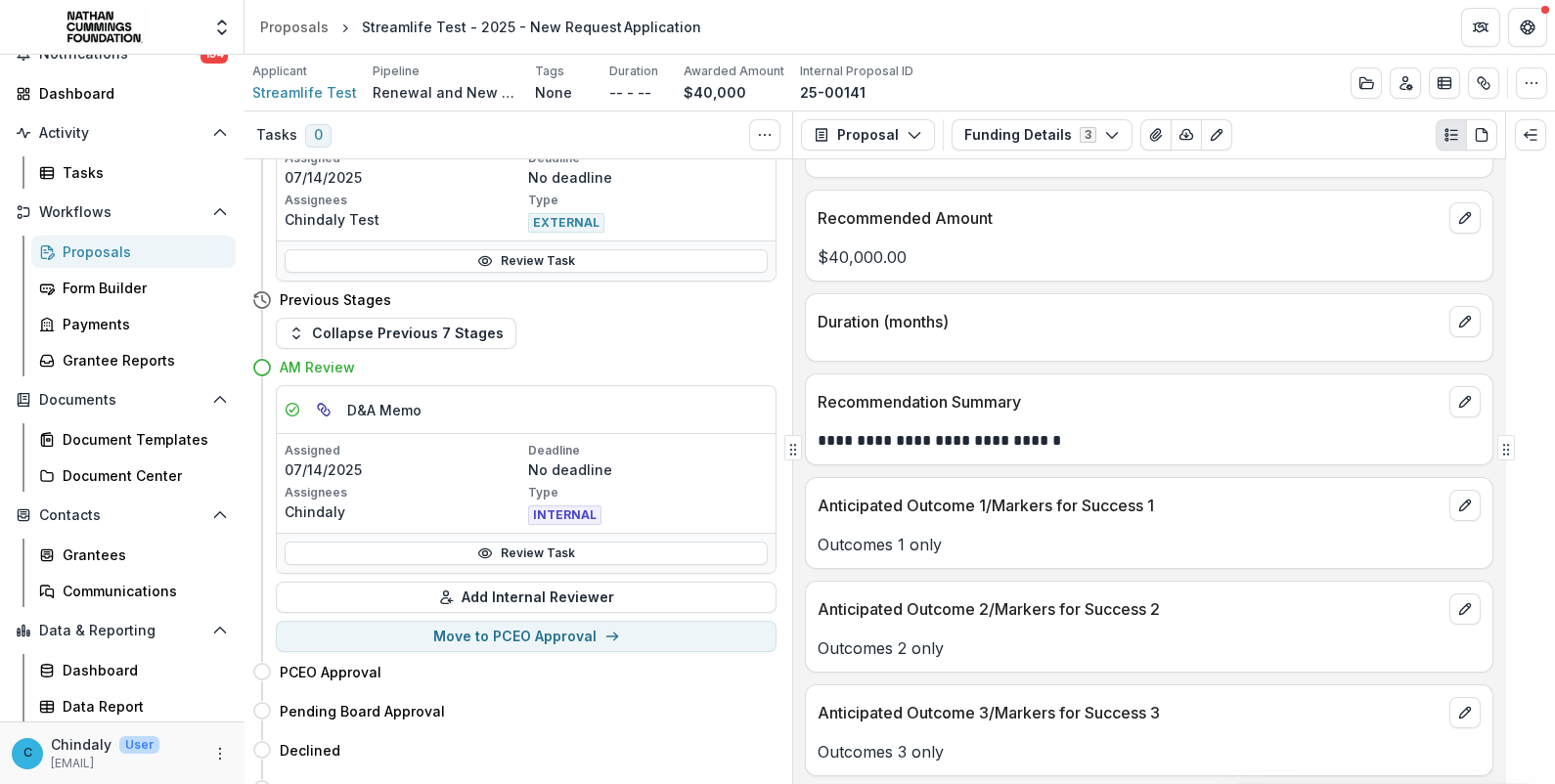 scroll, scrollTop: 1098, scrollLeft: 0, axis: vertical 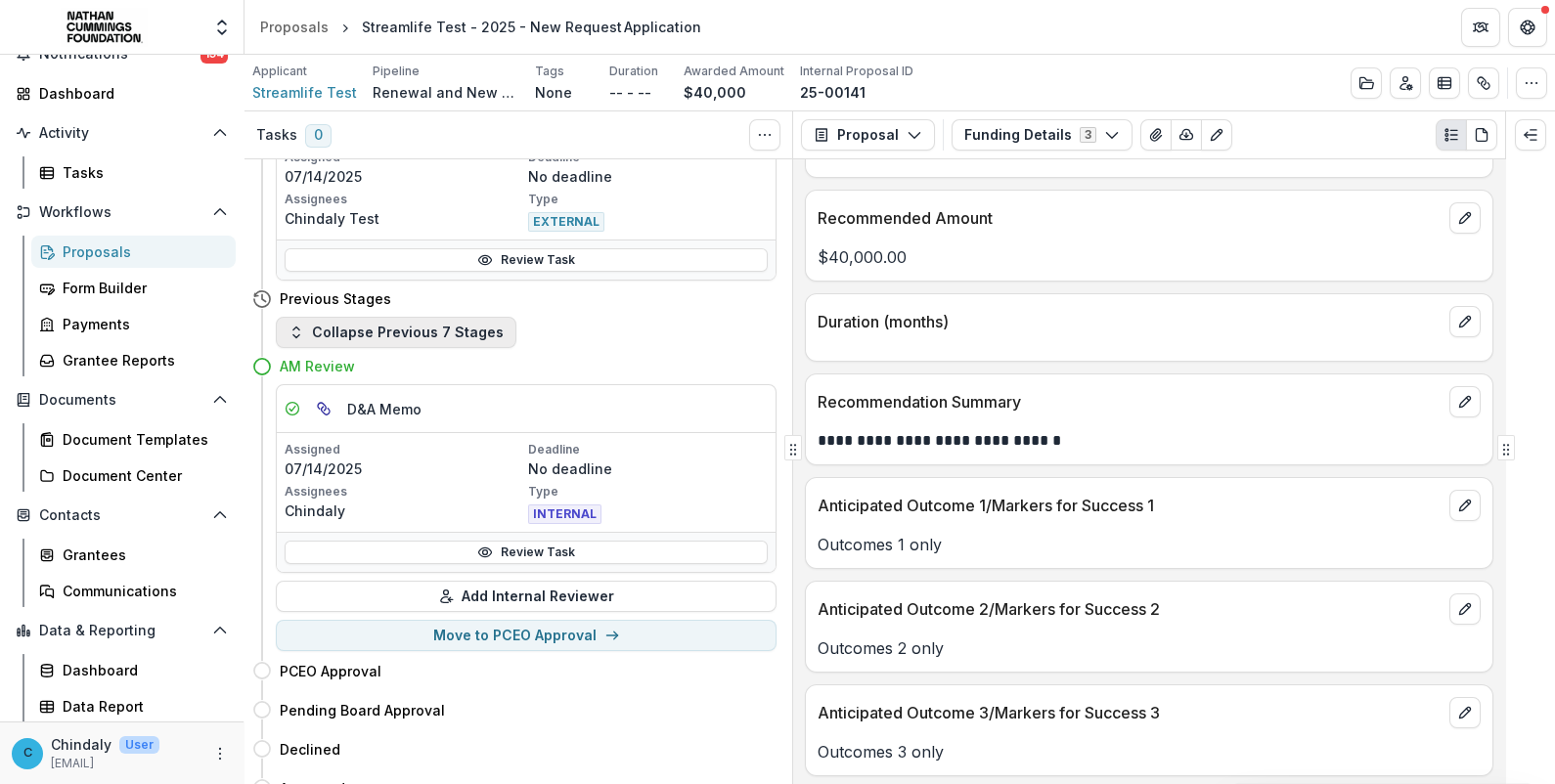 click on "Collapse Previous 7 Stages" at bounding box center [396, 332] 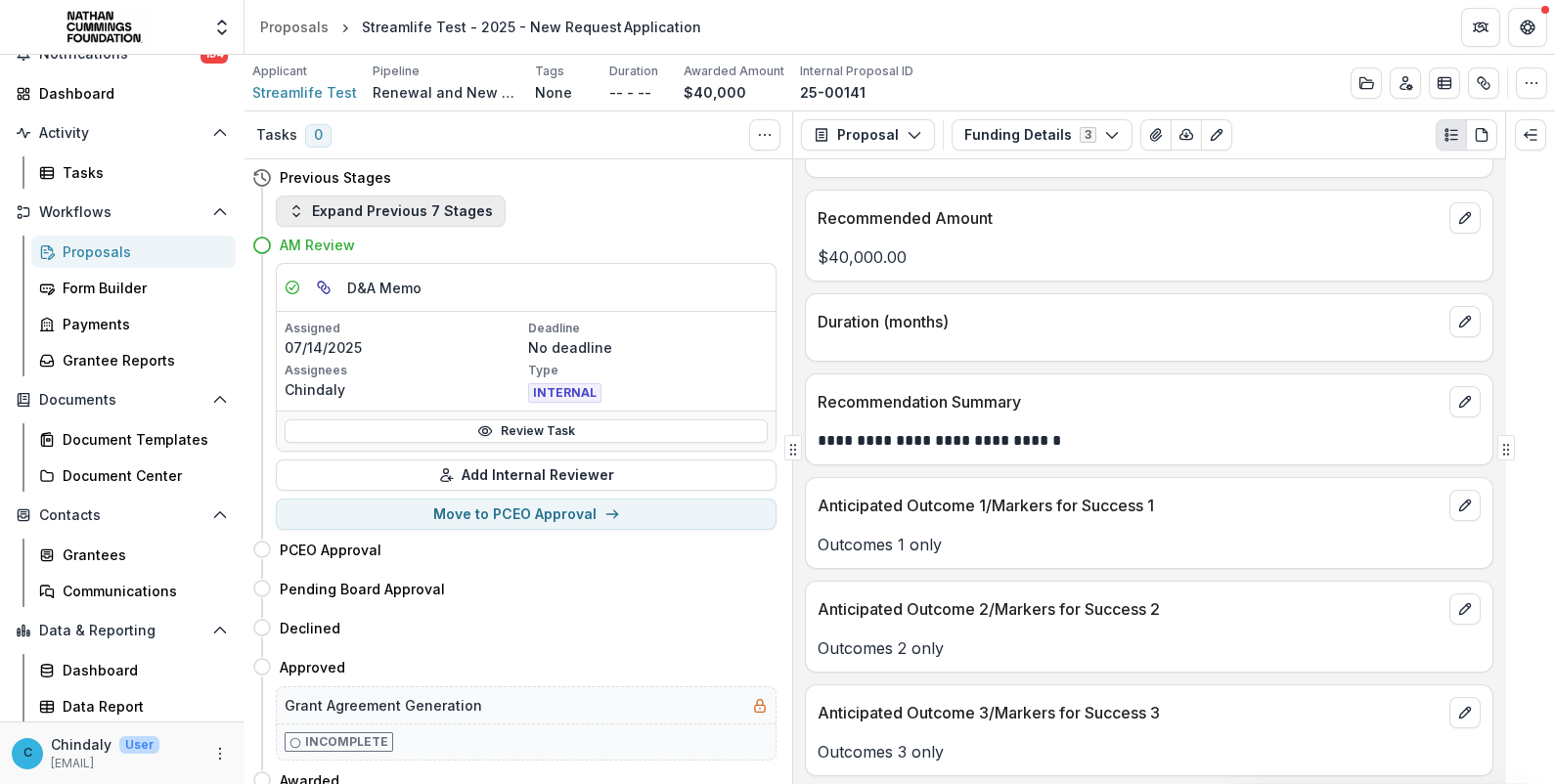 click on "Expand Previous 7 Stages" at bounding box center (390, 211) 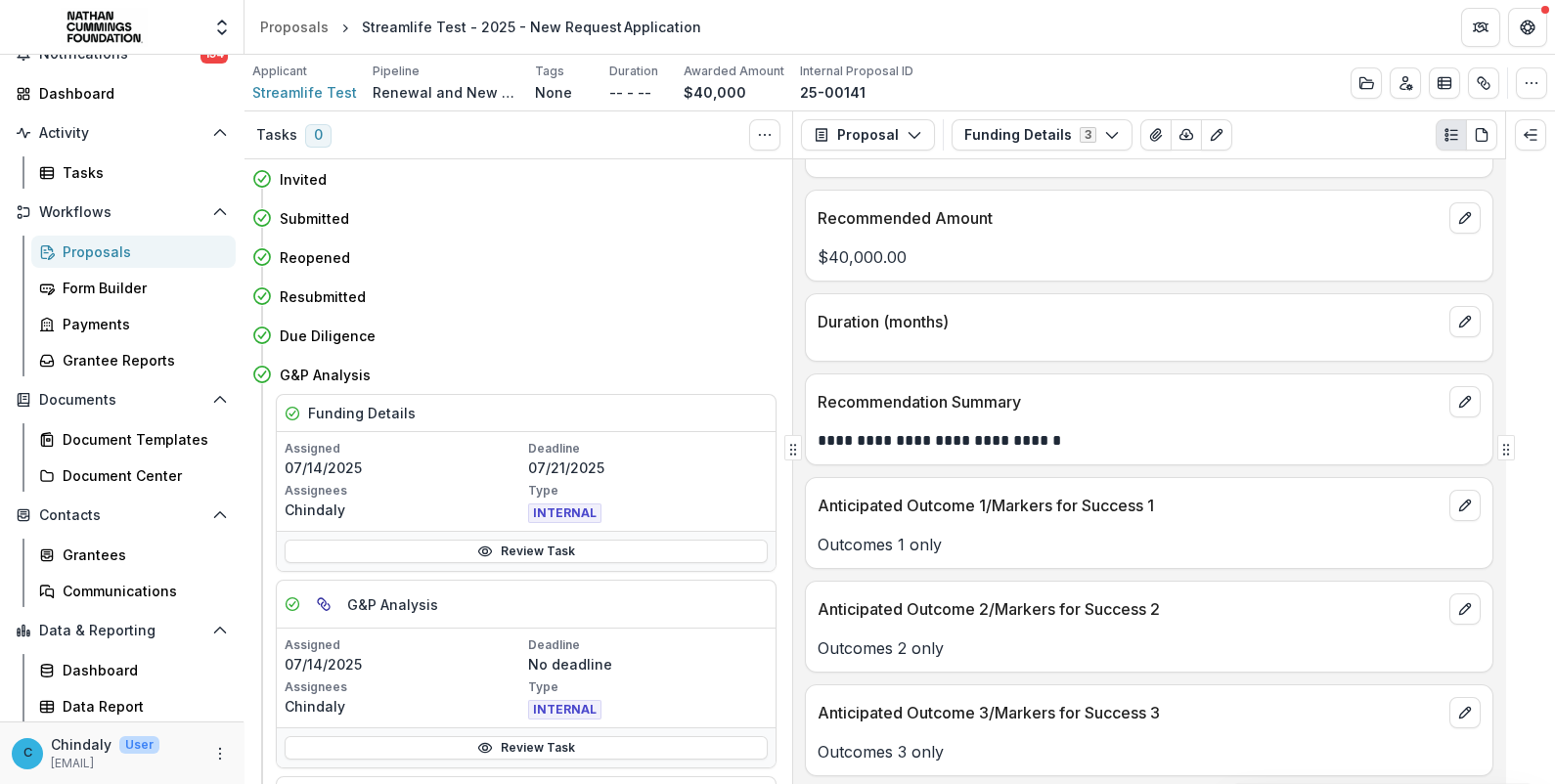 scroll, scrollTop: 1216, scrollLeft: 0, axis: vertical 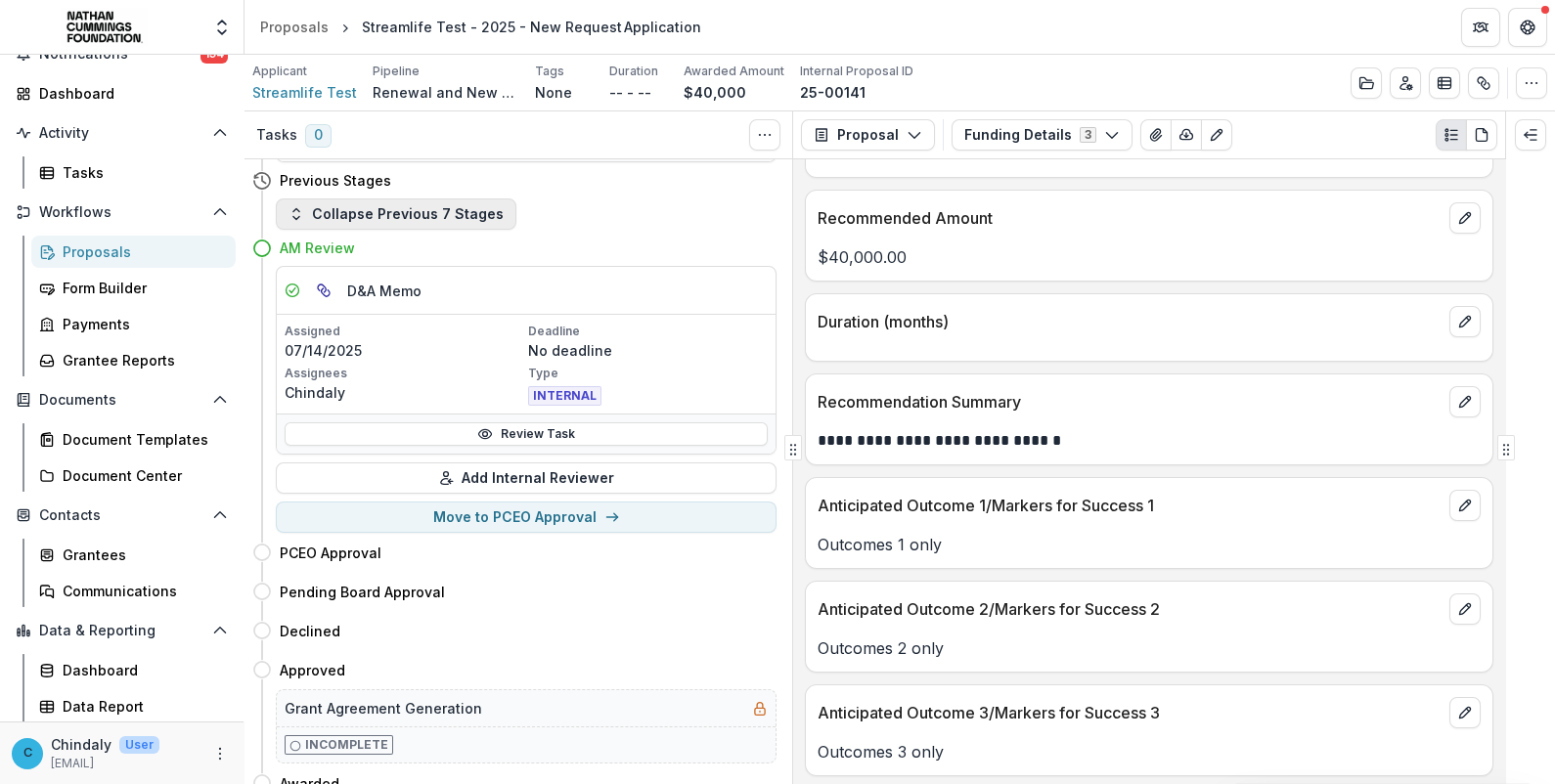 click on "Collapse Previous 7 Stages" at bounding box center (396, 214) 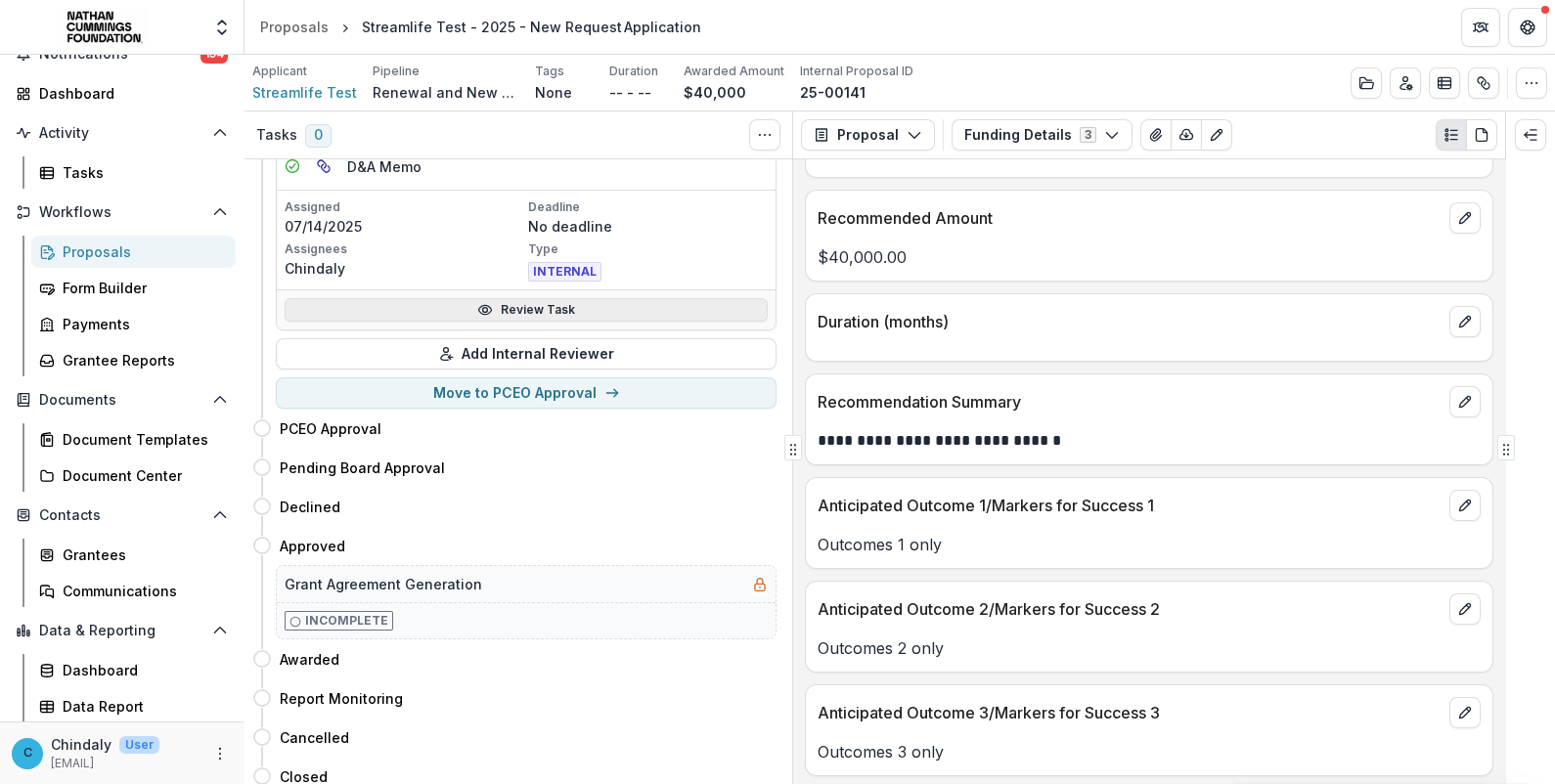 scroll, scrollTop: 122, scrollLeft: 0, axis: vertical 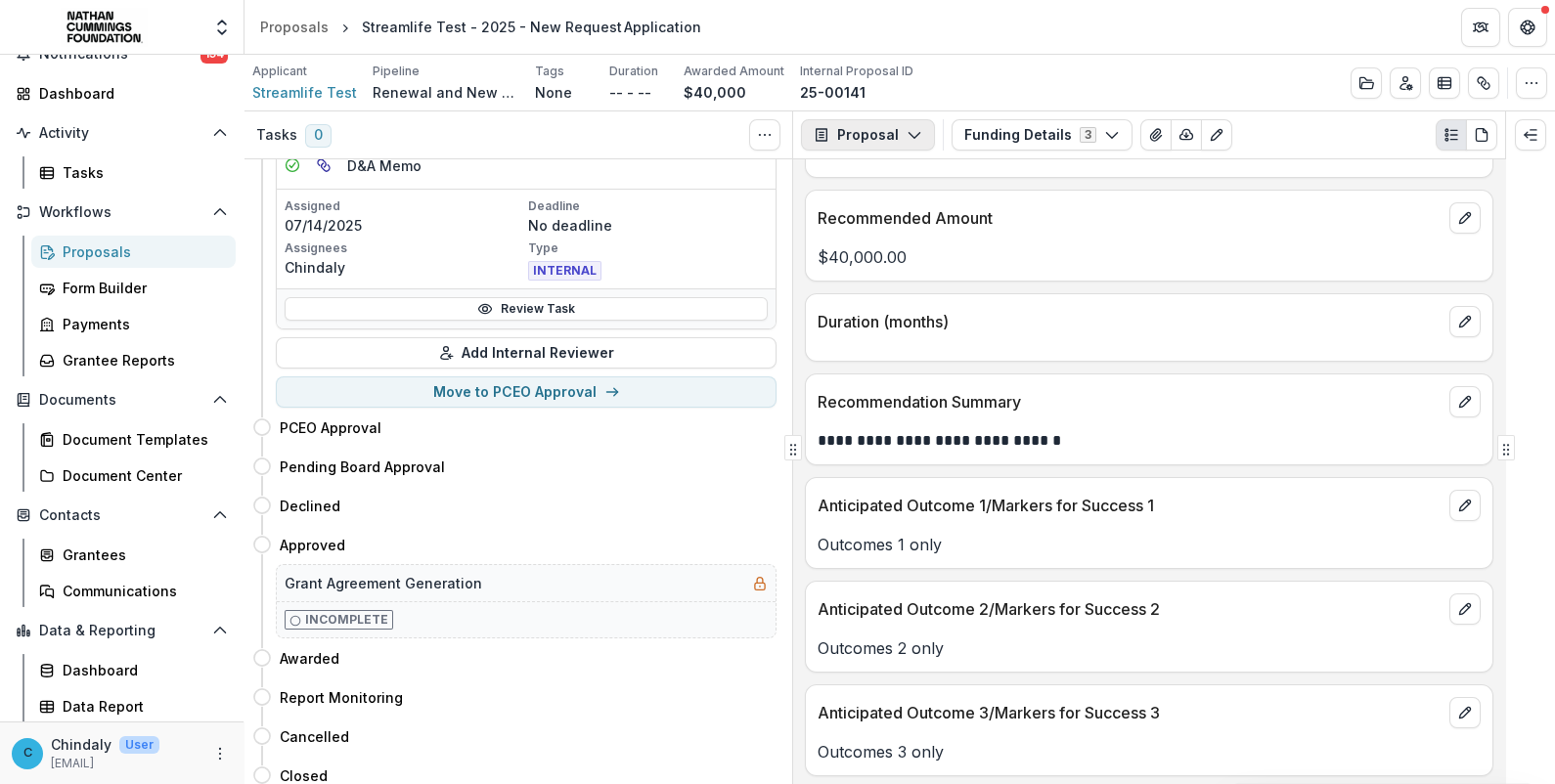 click on "Proposal" at bounding box center (867, 135) 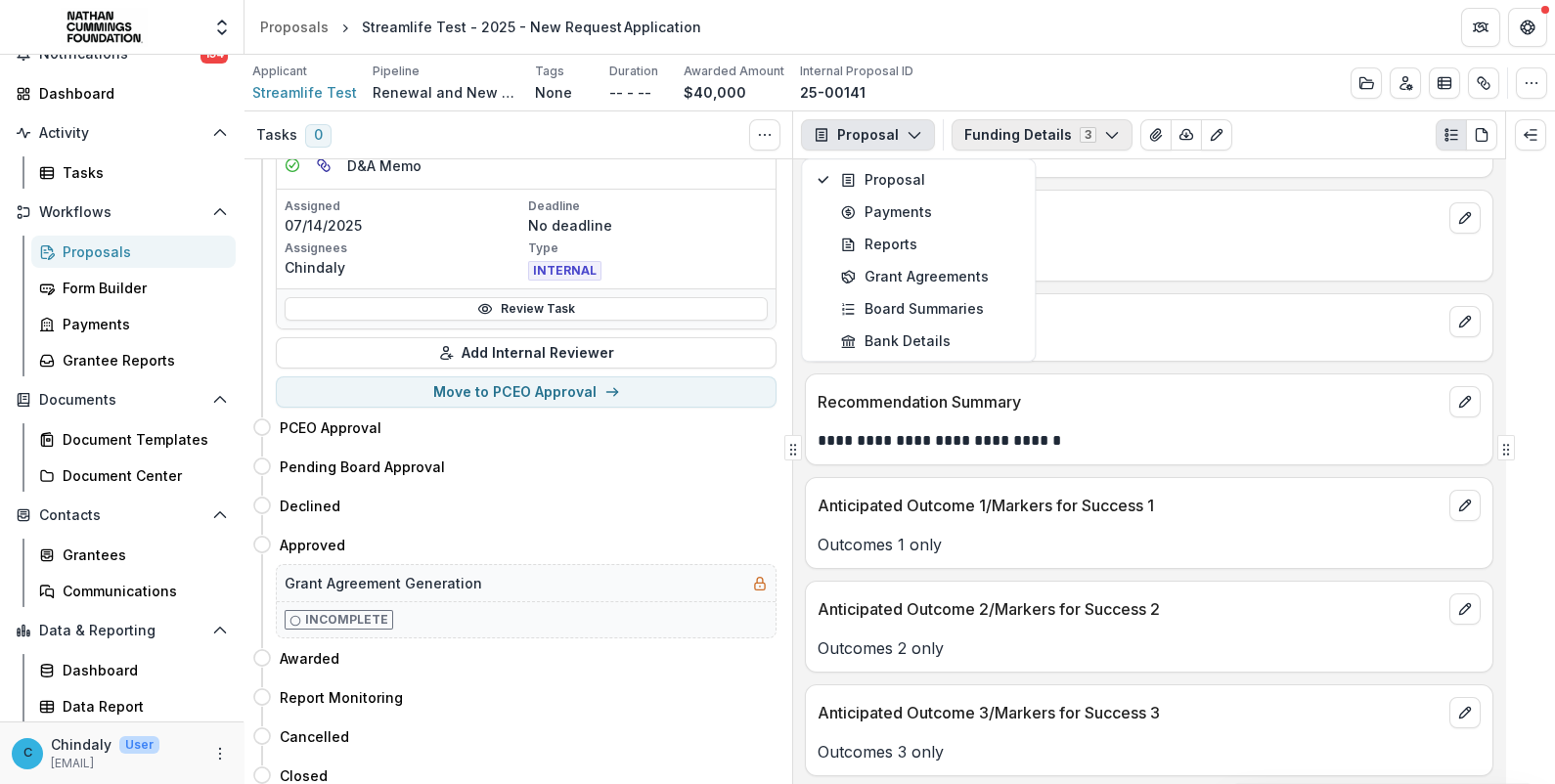 click on "Funding Details 3" at bounding box center [1042, 135] 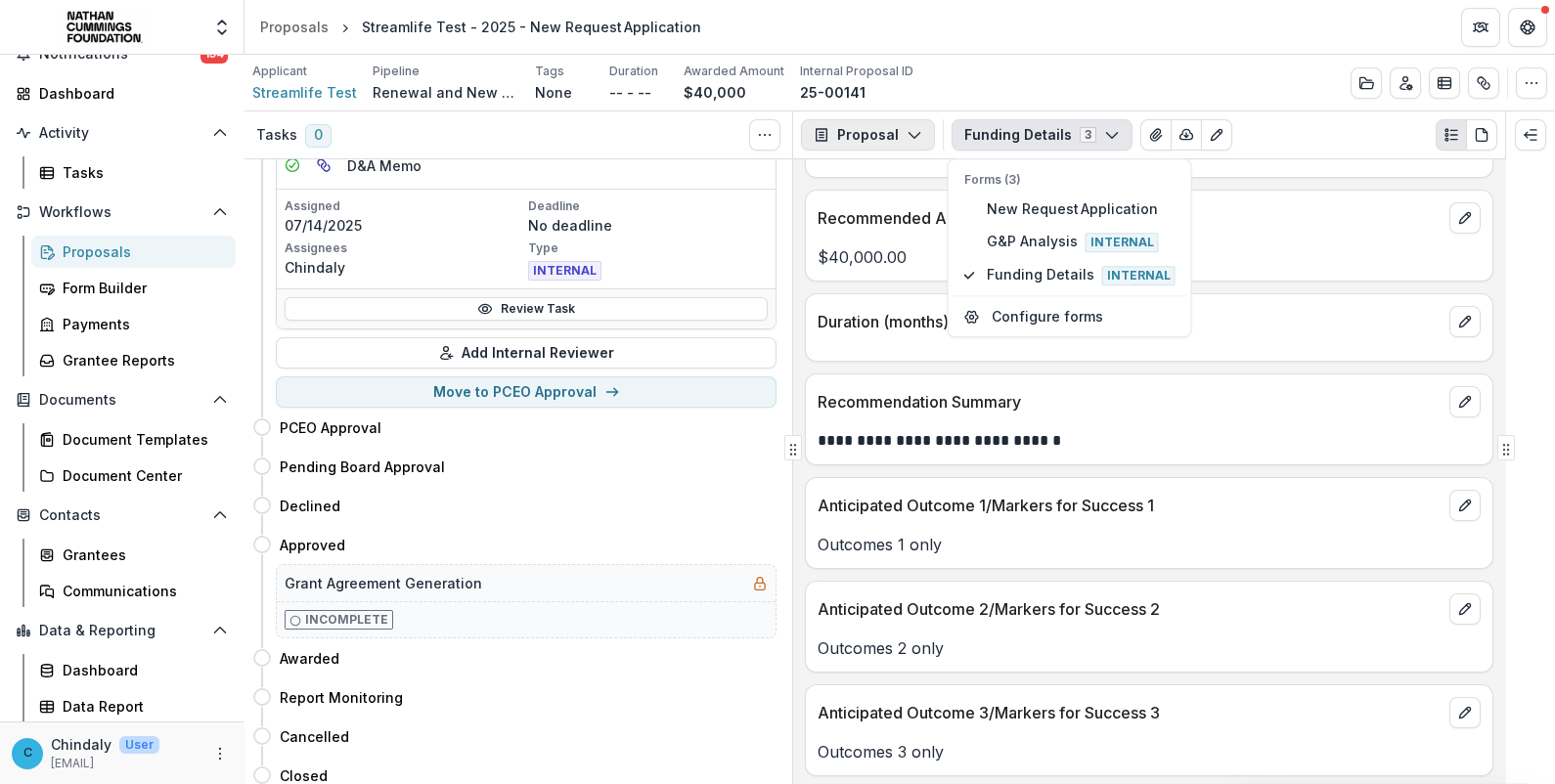 click on "Proposal" at bounding box center [867, 135] 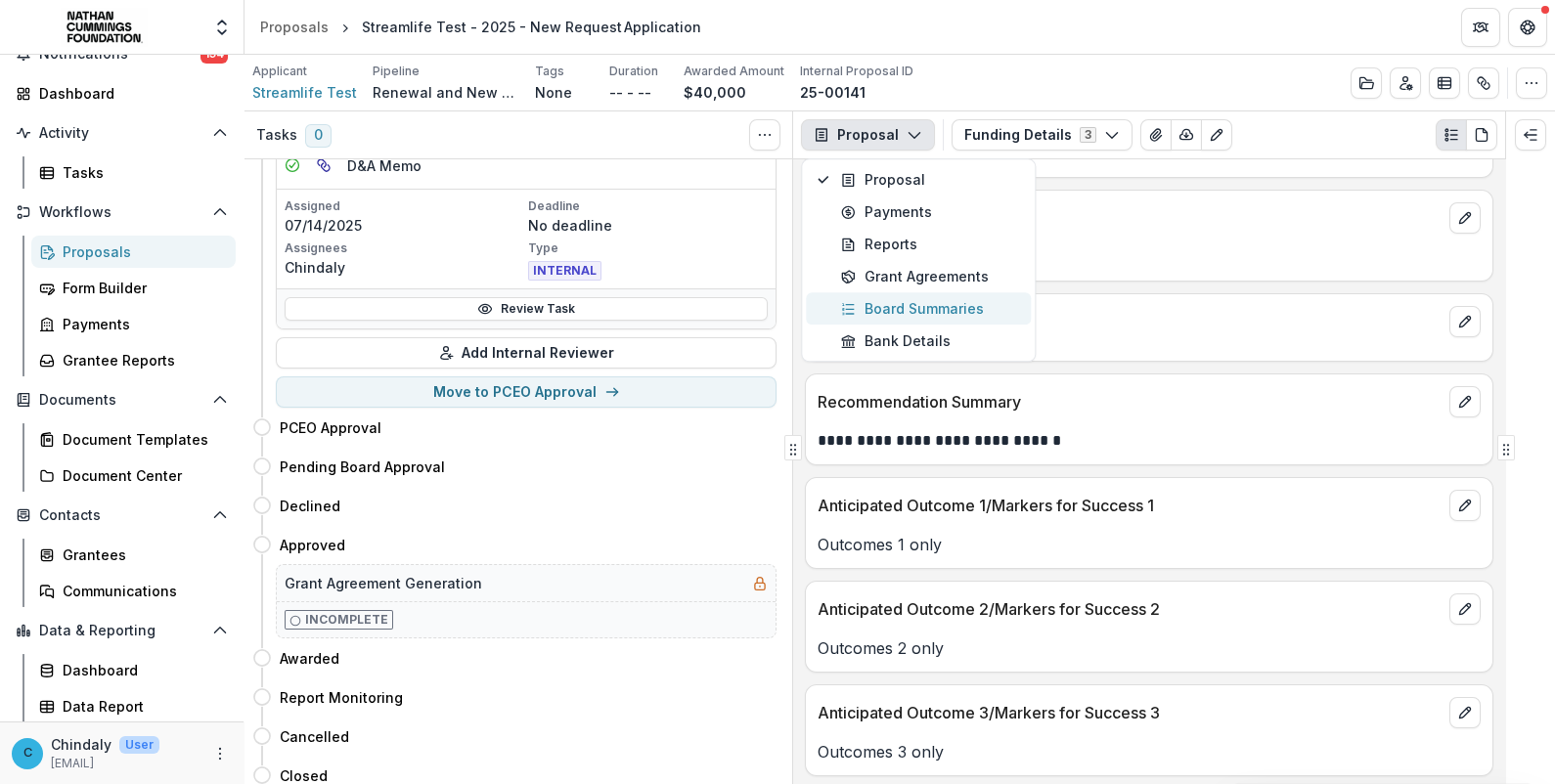 click on "Board Summaries" at bounding box center (930, 308) 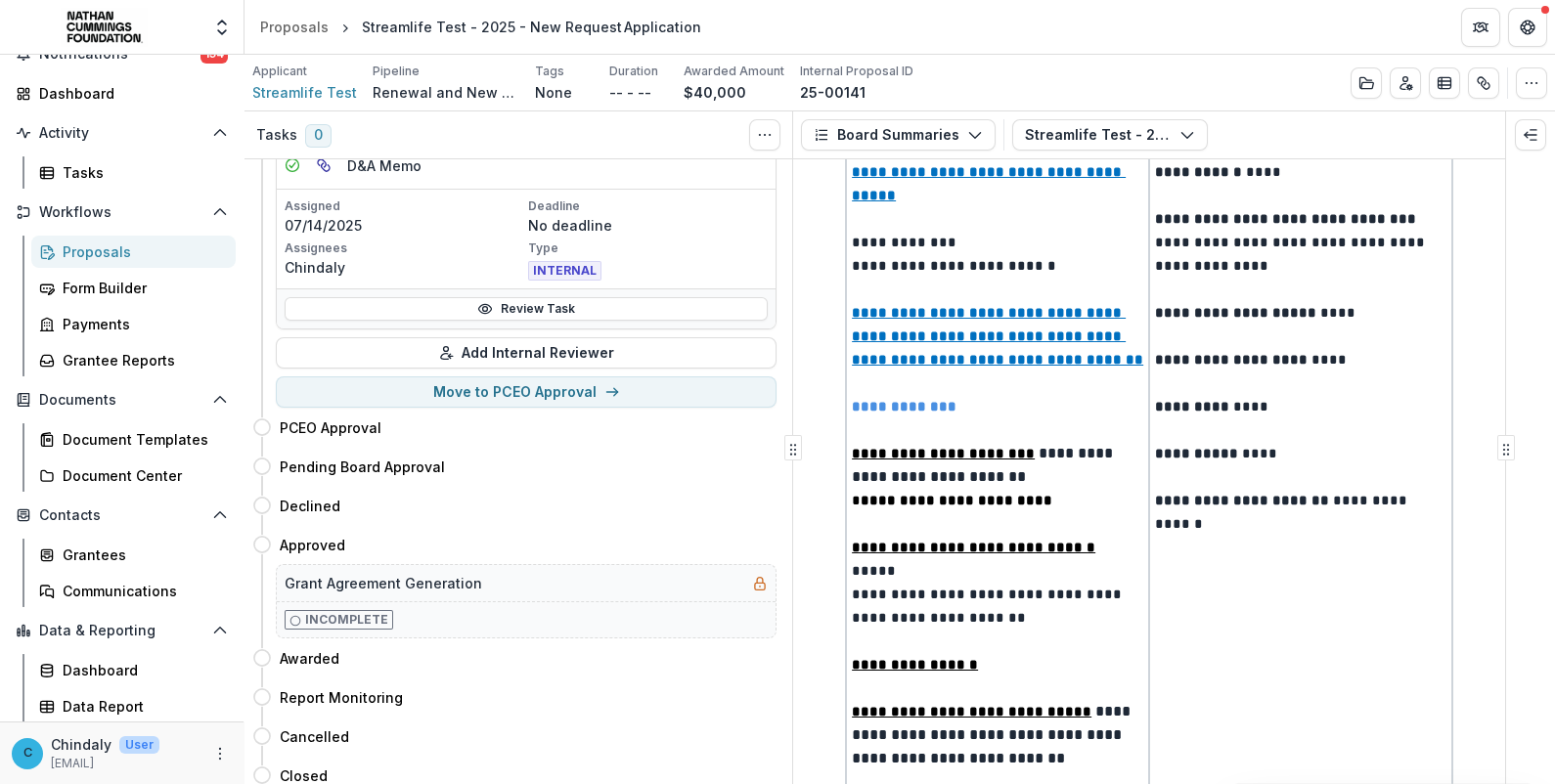 scroll, scrollTop: 367, scrollLeft: 0, axis: vertical 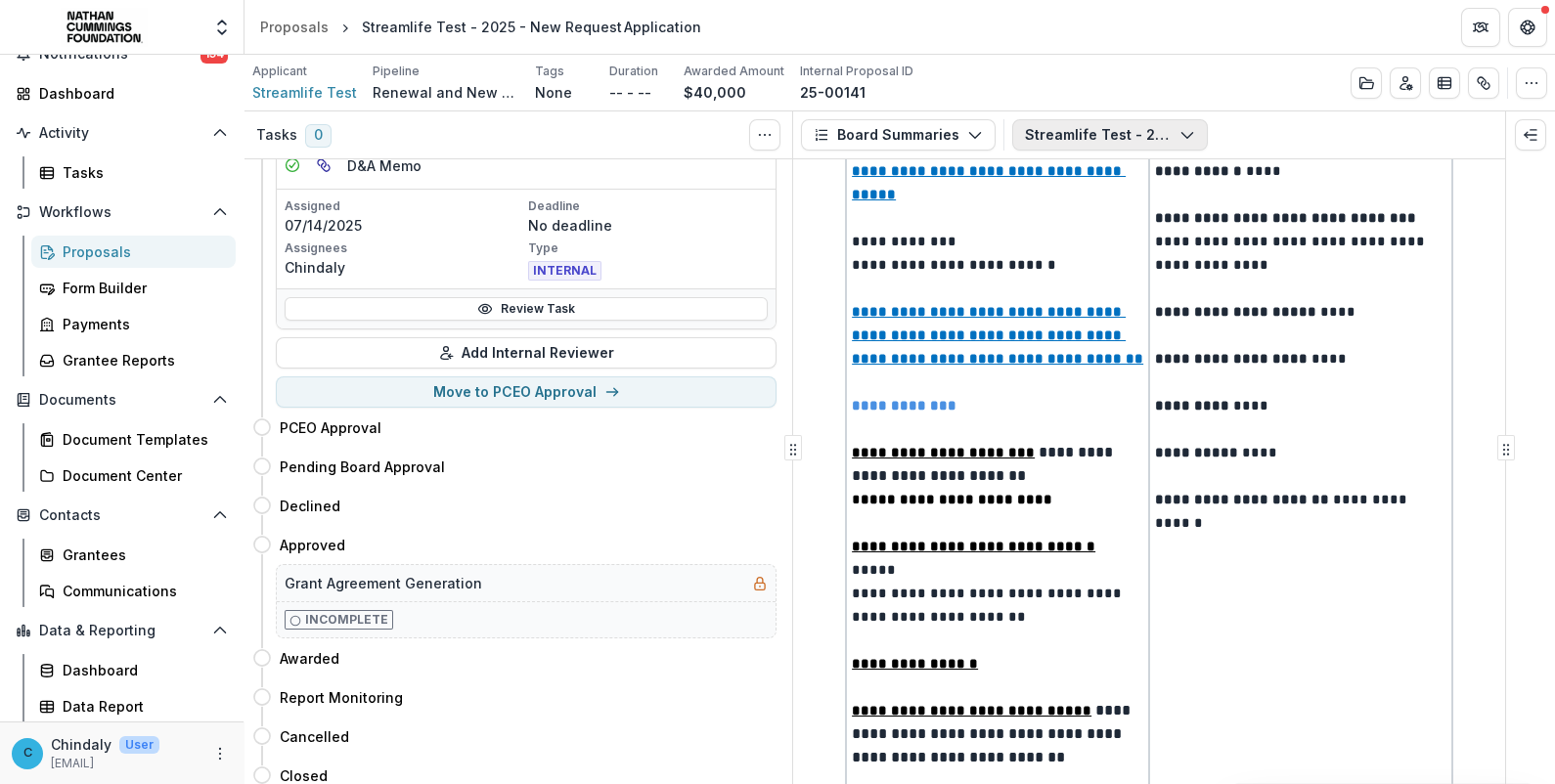 click on "Streamlife Test - 2025 - New Request Application" at bounding box center [1110, 135] 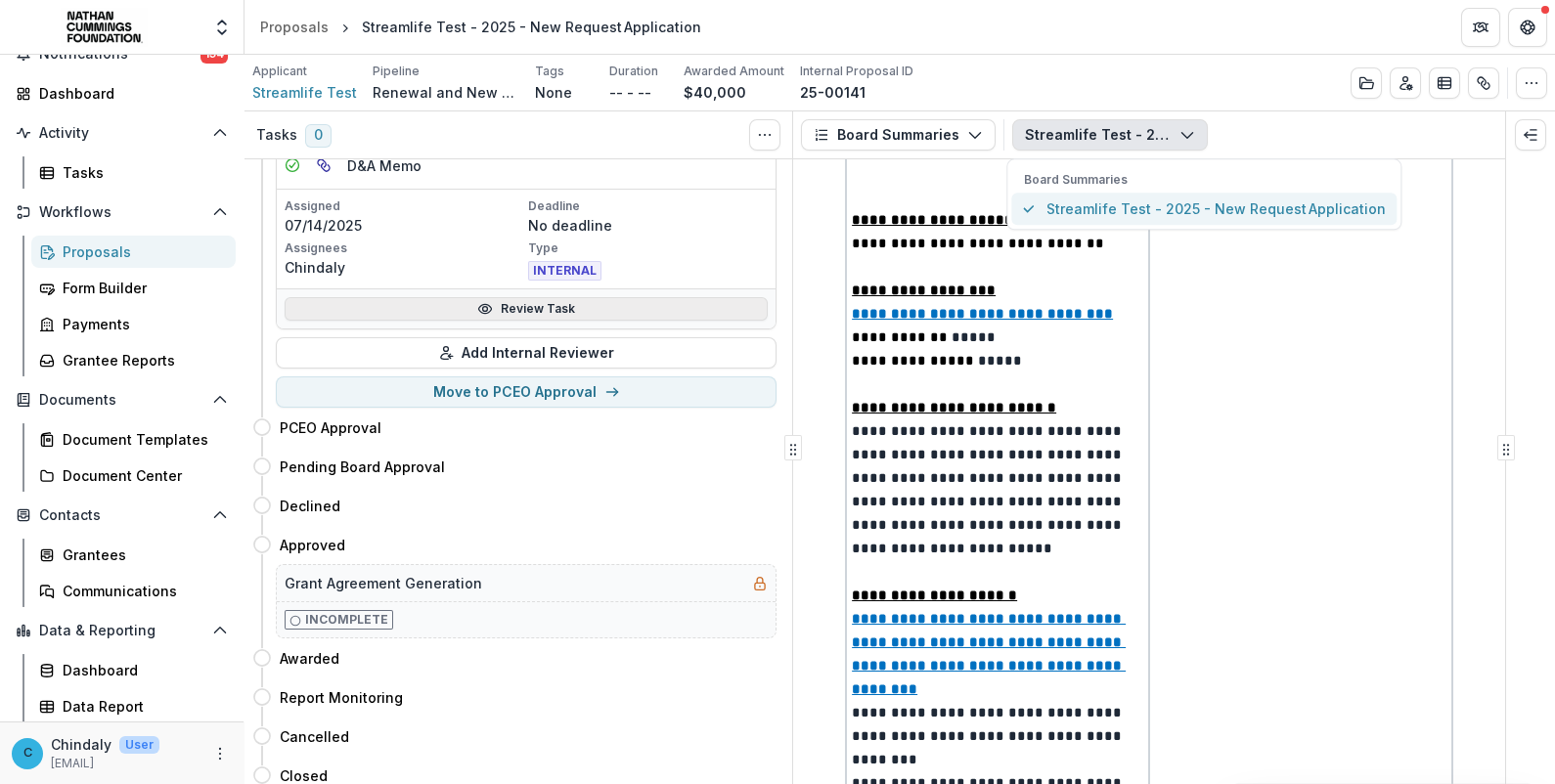 scroll, scrollTop: 976, scrollLeft: 0, axis: vertical 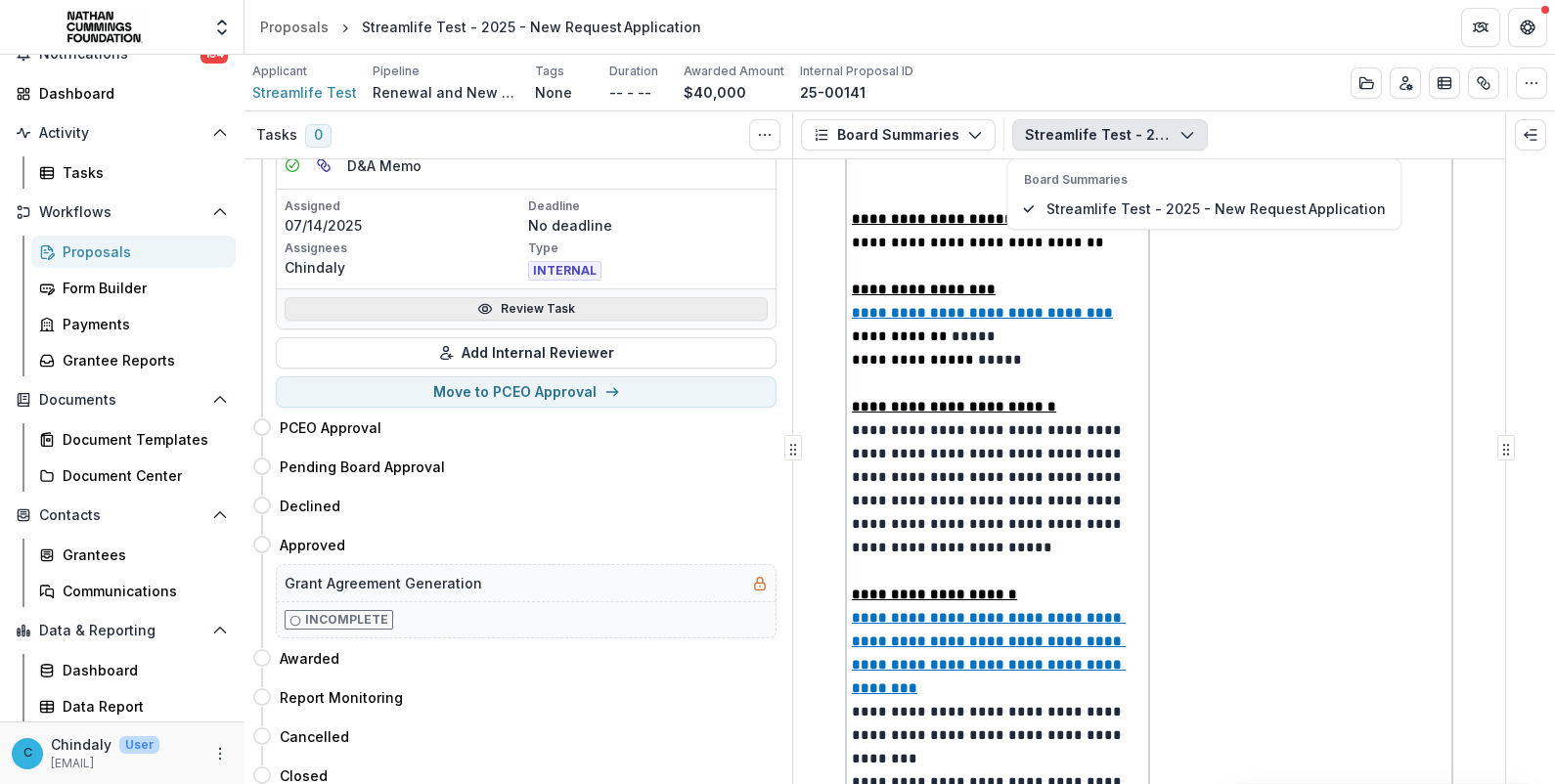 click on "Review Task" at bounding box center [526, 309] 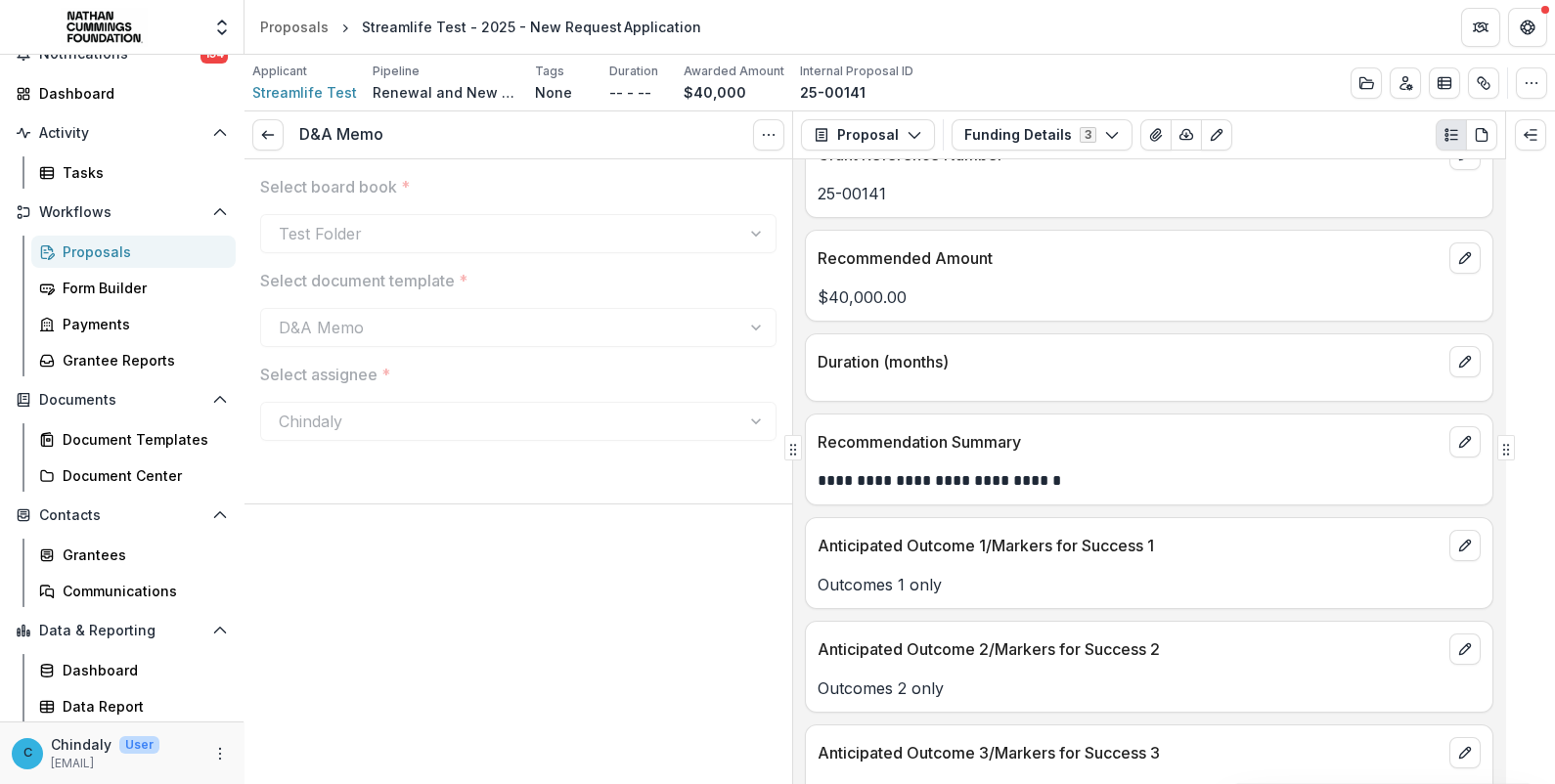 scroll, scrollTop: 273, scrollLeft: 0, axis: vertical 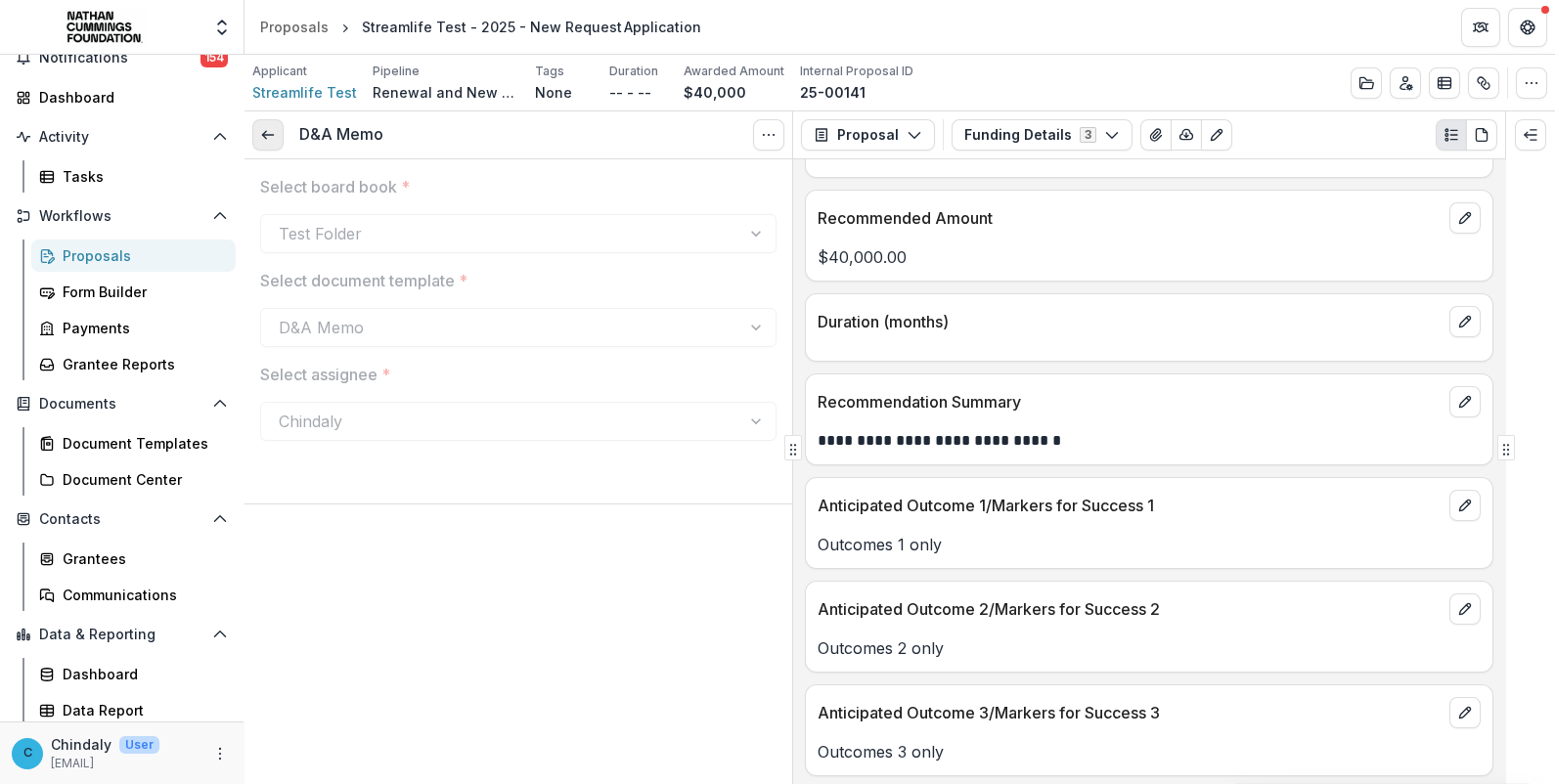 click 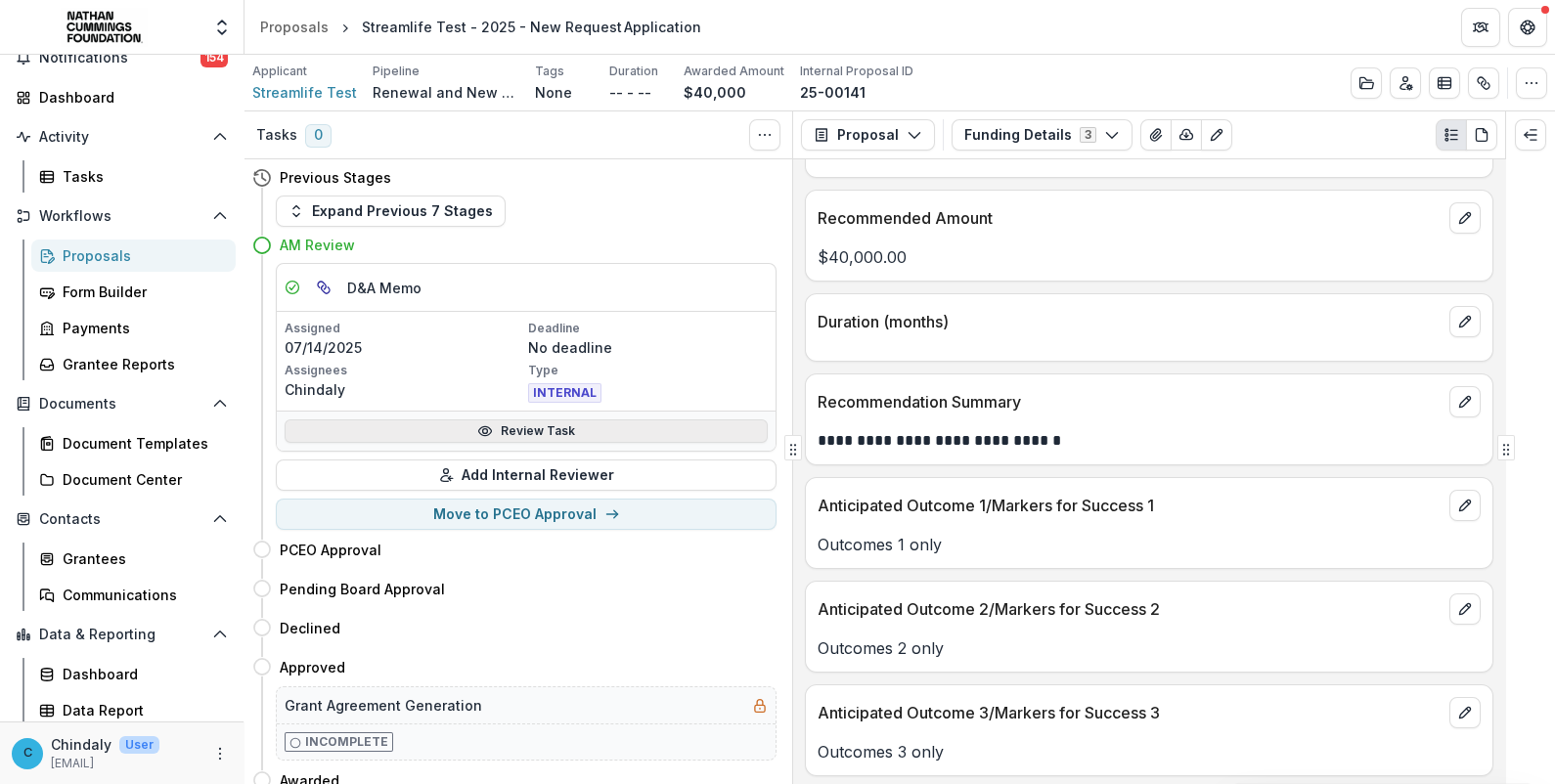 click on "Review Task" at bounding box center (526, 431) 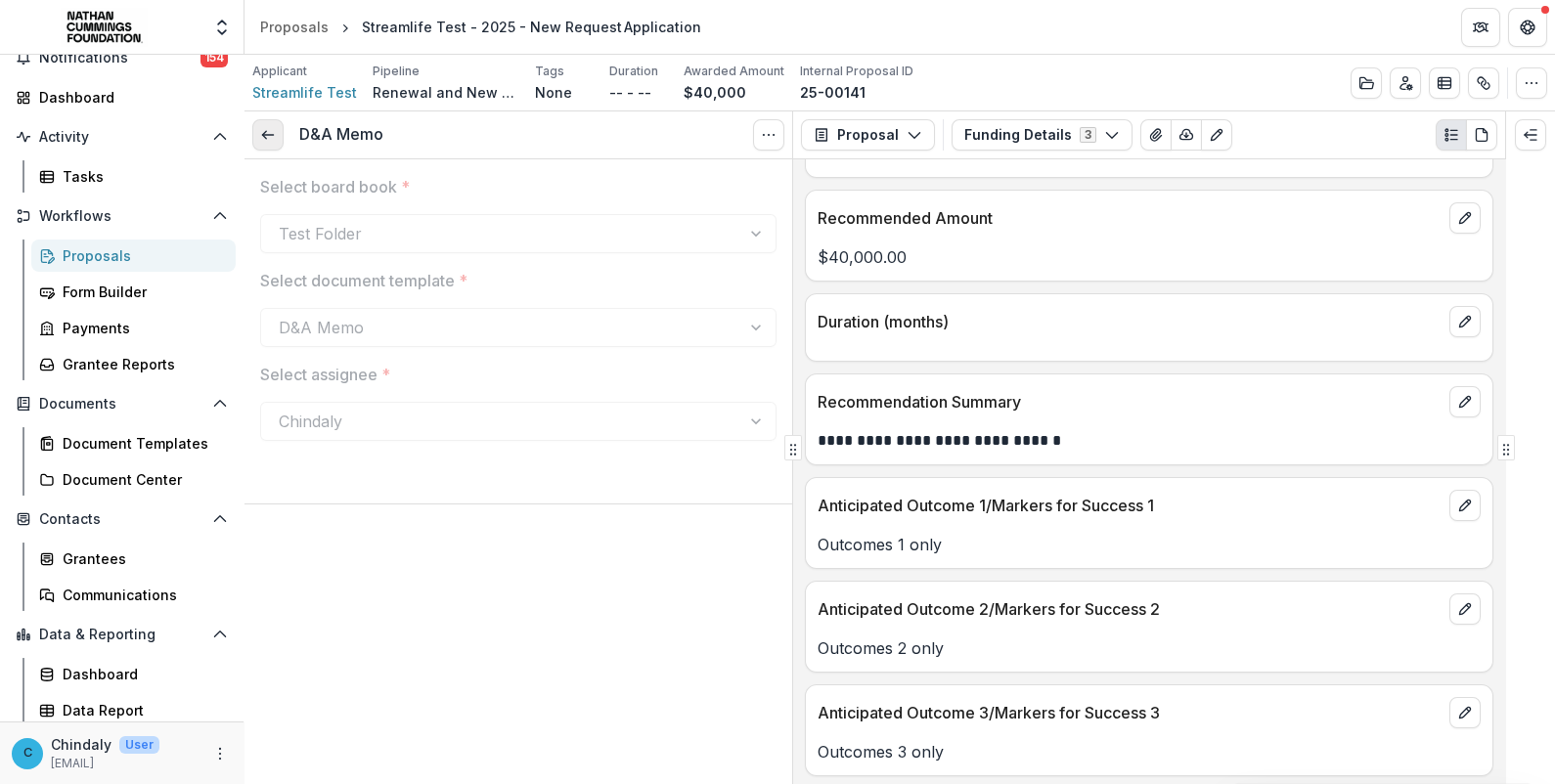 click 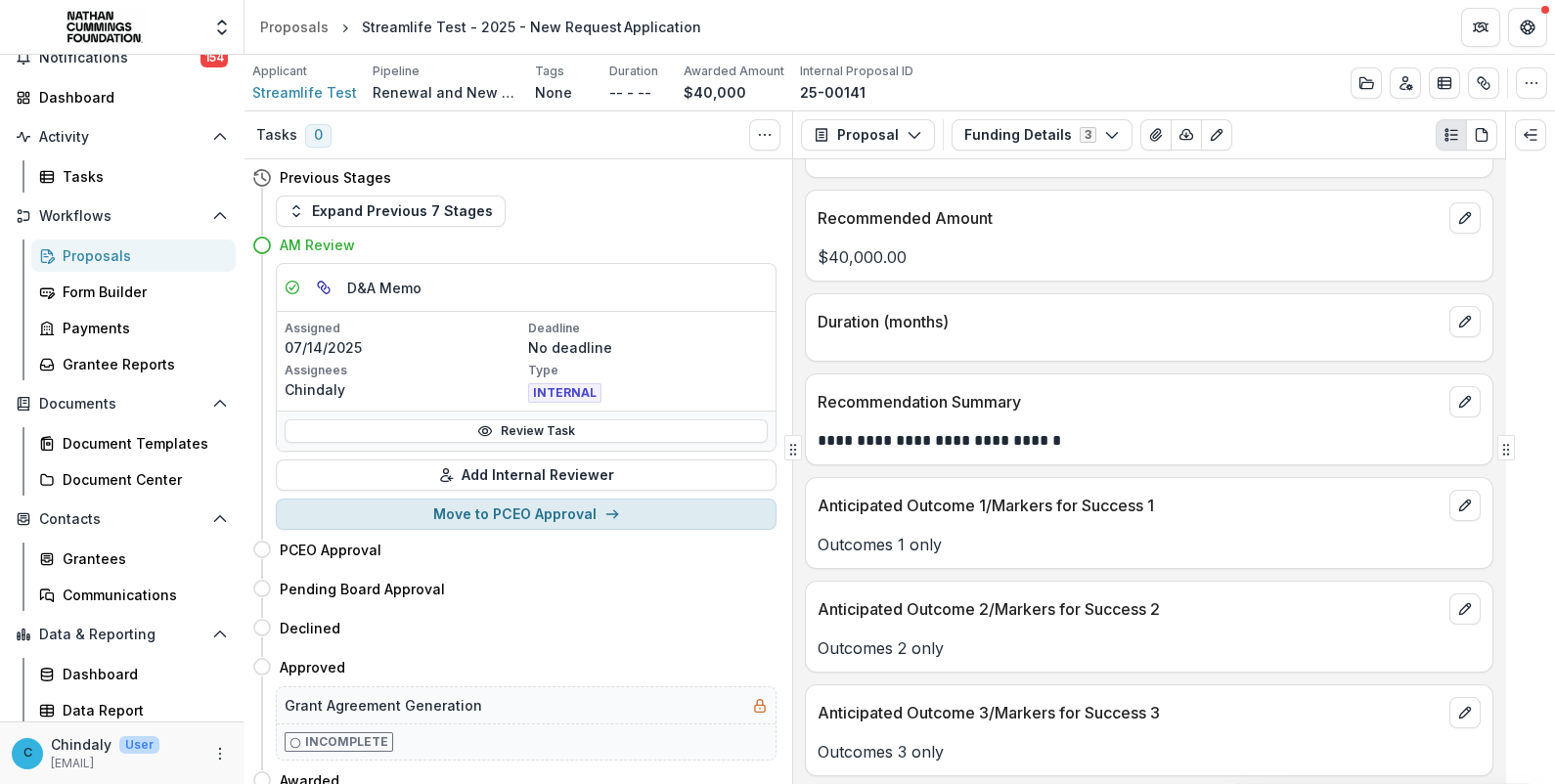 click on "Move to PCEO Approval" at bounding box center (526, 514) 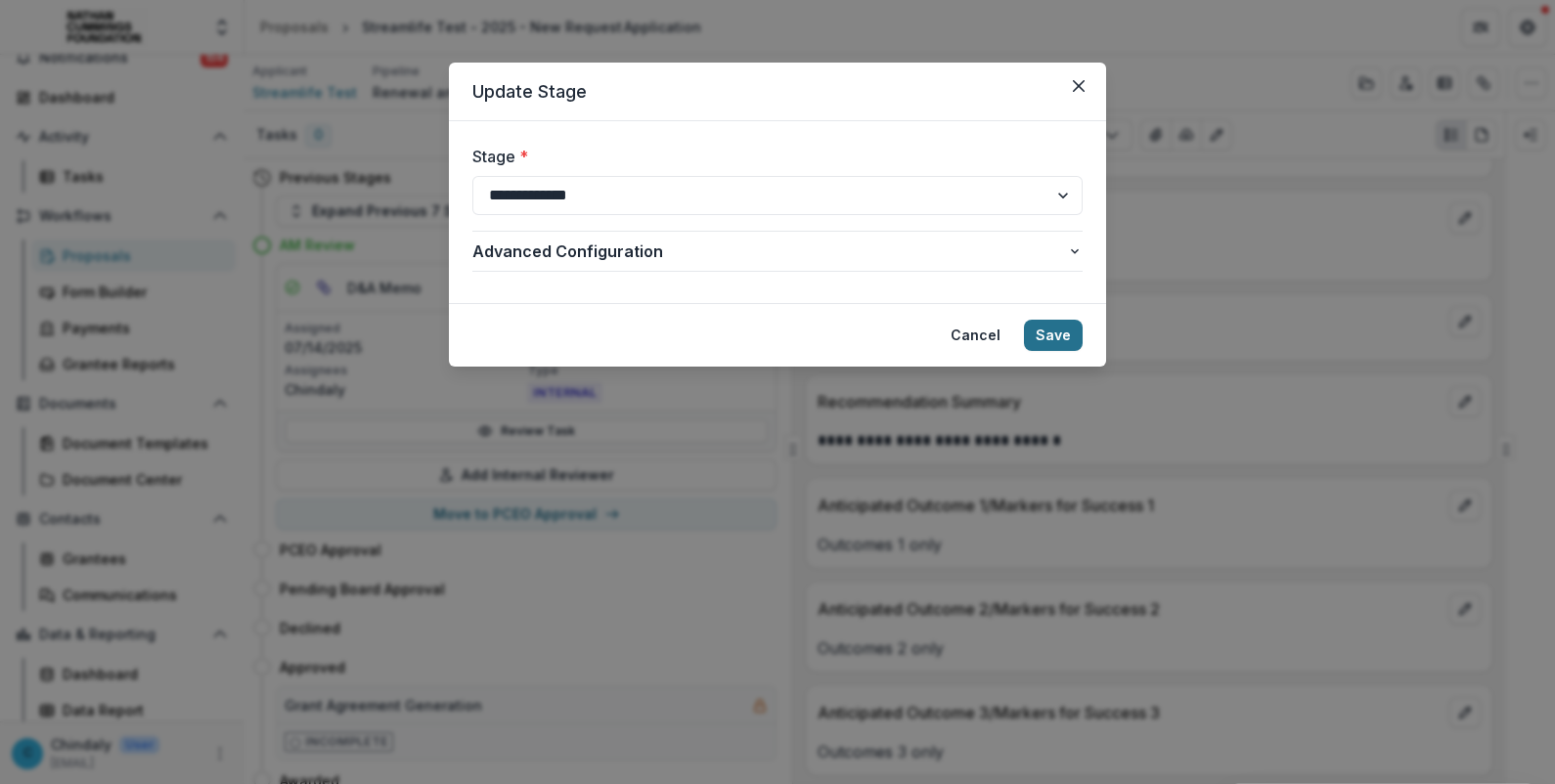 click on "Save" at bounding box center [1053, 335] 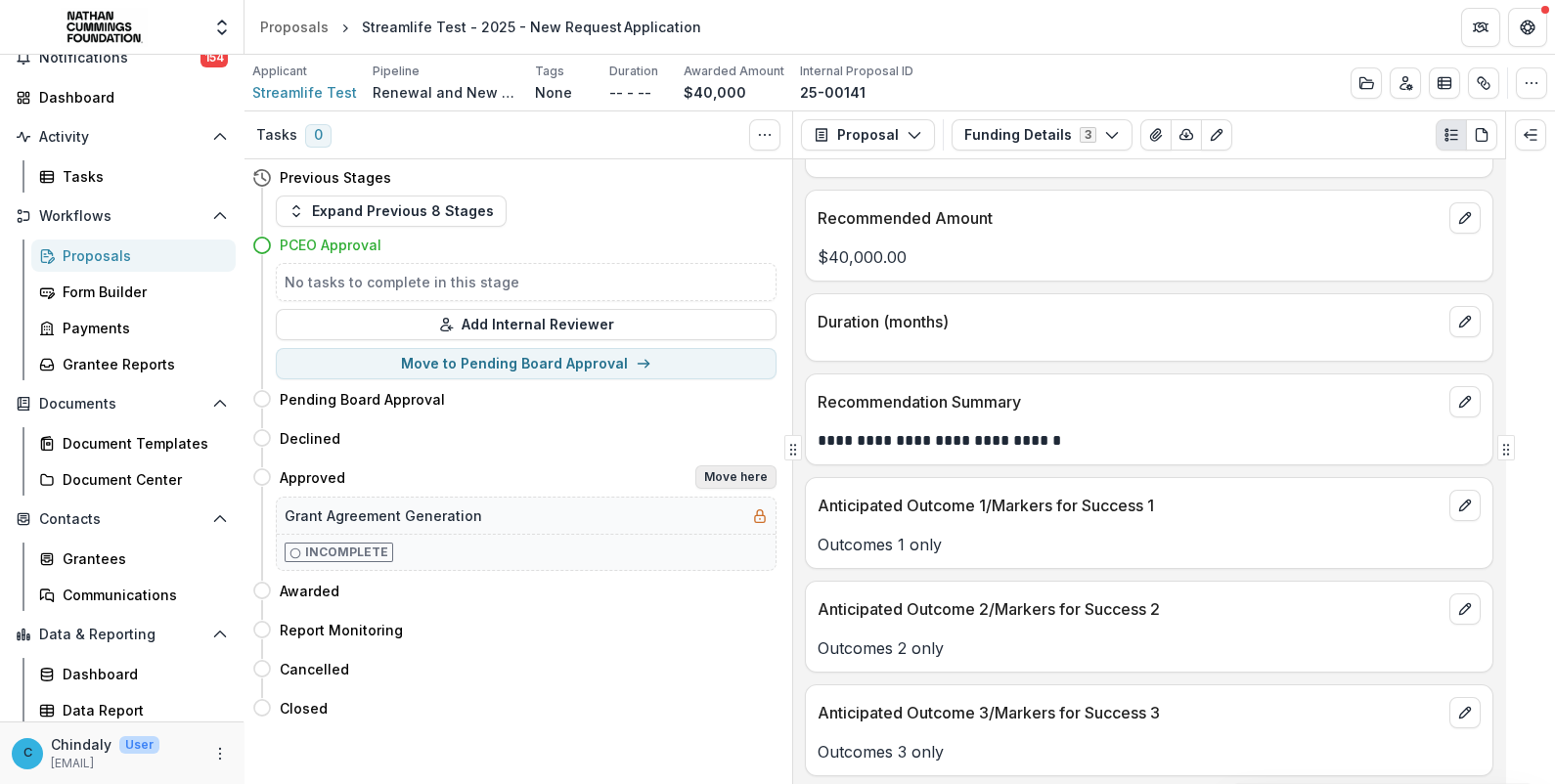 click on "Move here" at bounding box center (735, 477) 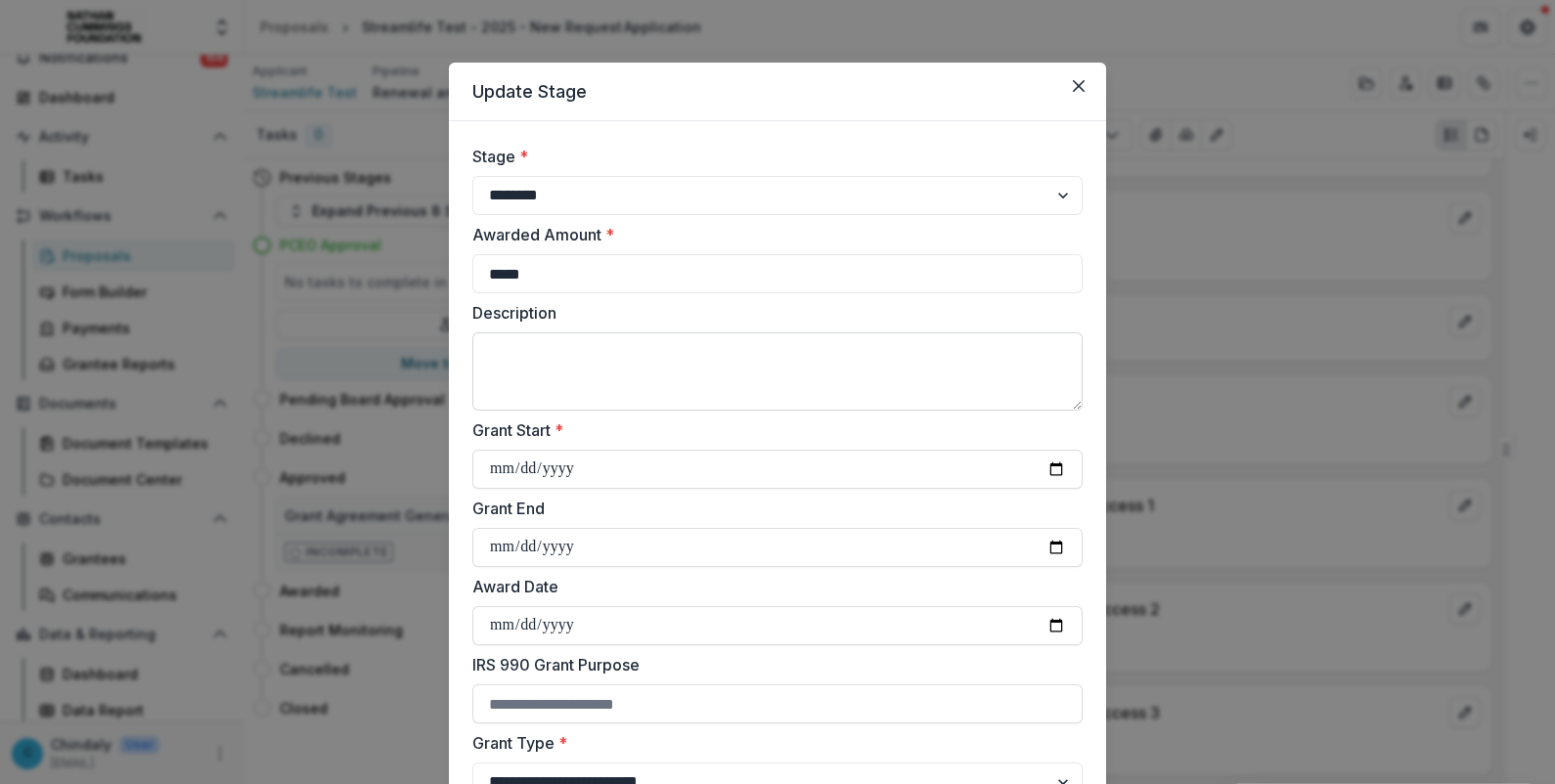 click on "Description" at bounding box center (778, 371) 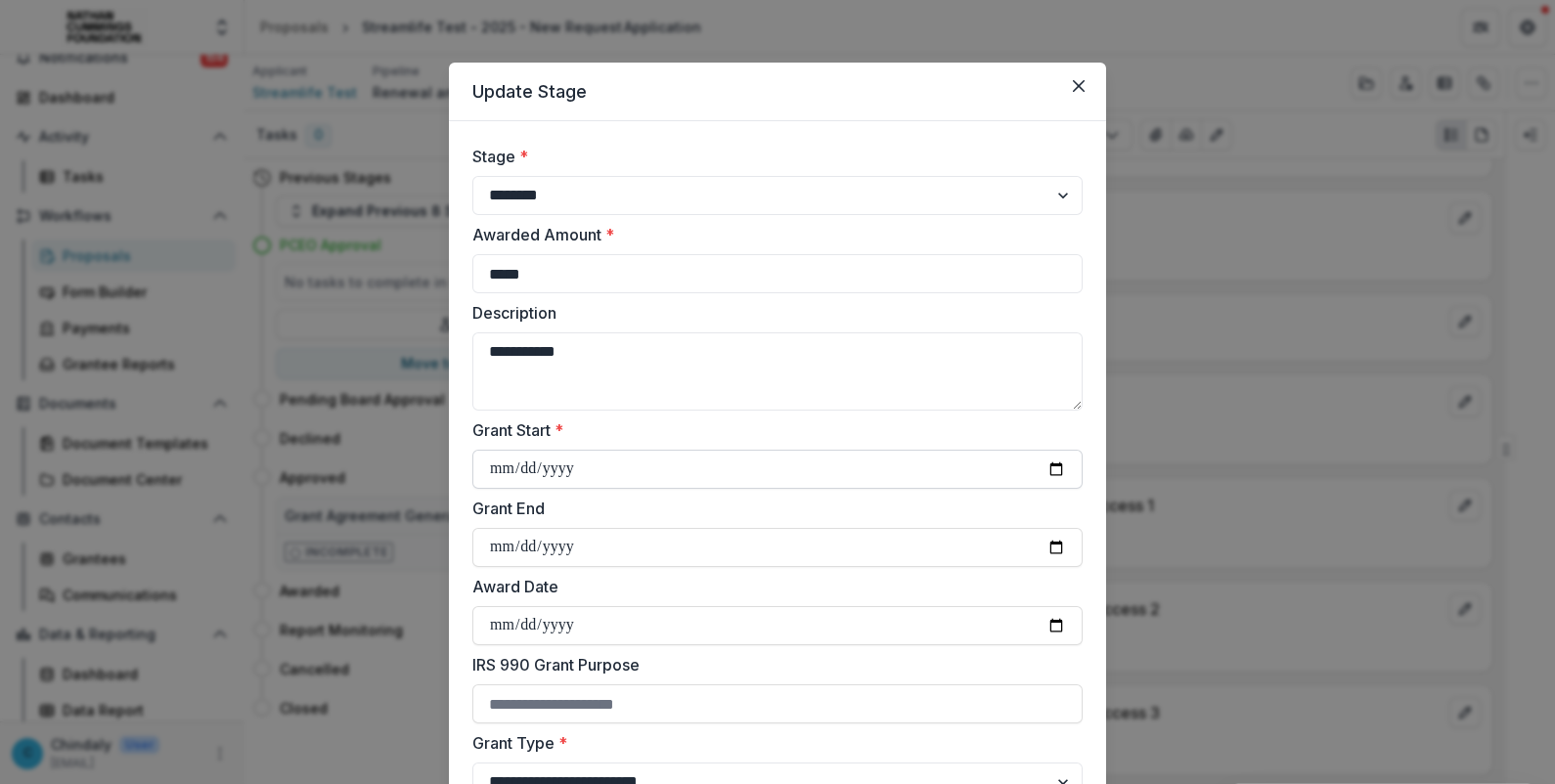 type on "**********" 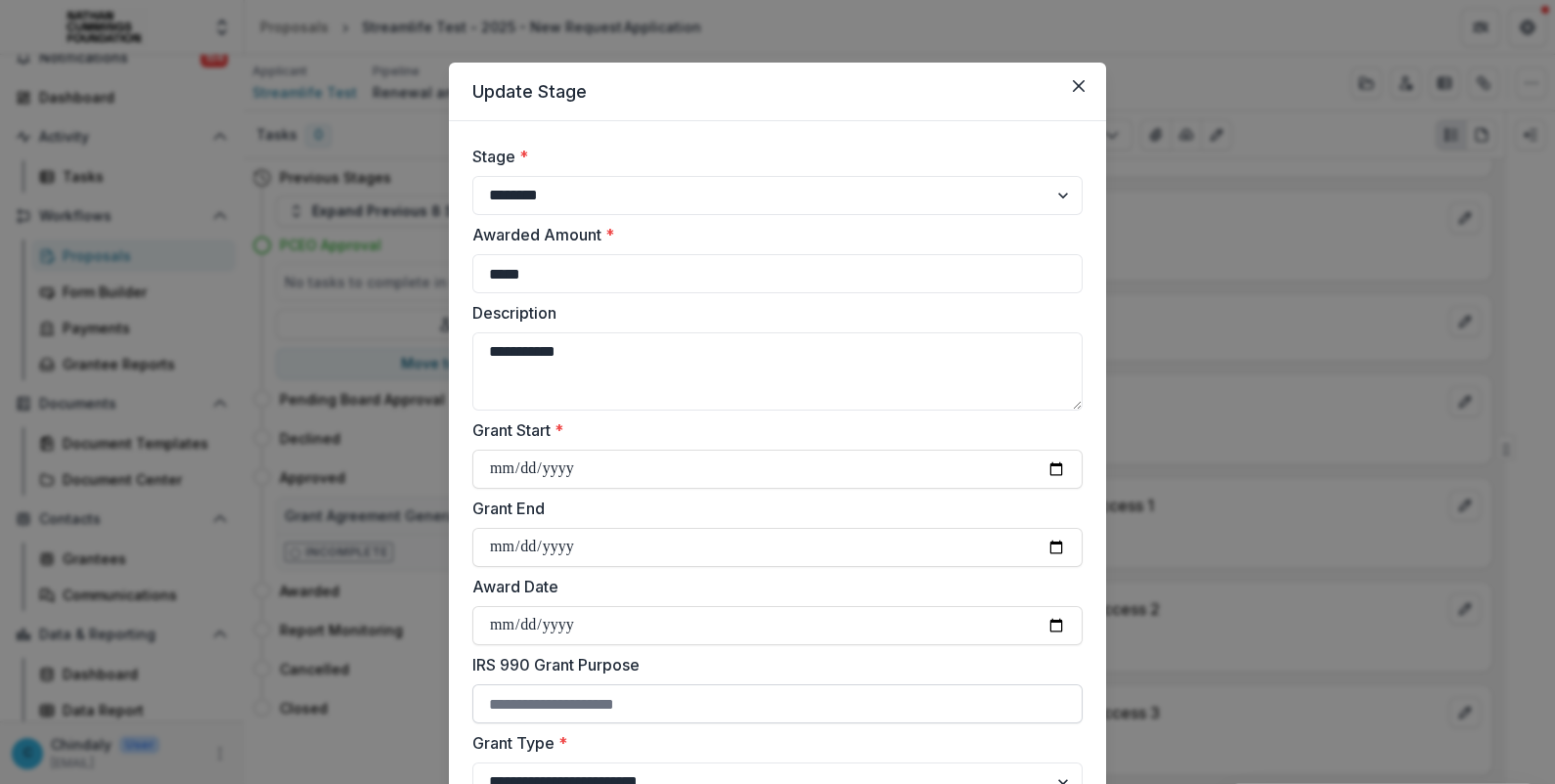 type on "**********" 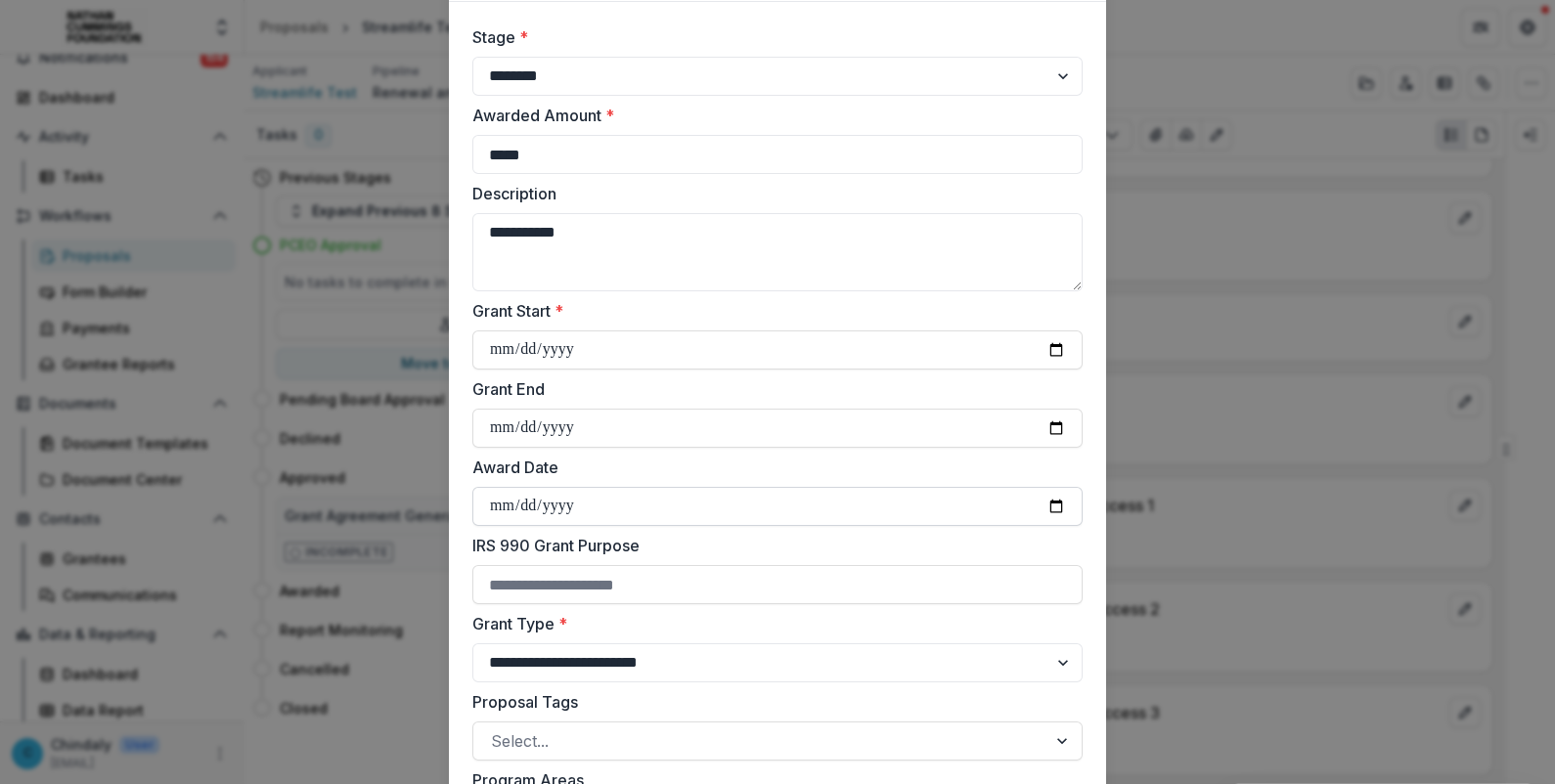 scroll, scrollTop: 120, scrollLeft: 0, axis: vertical 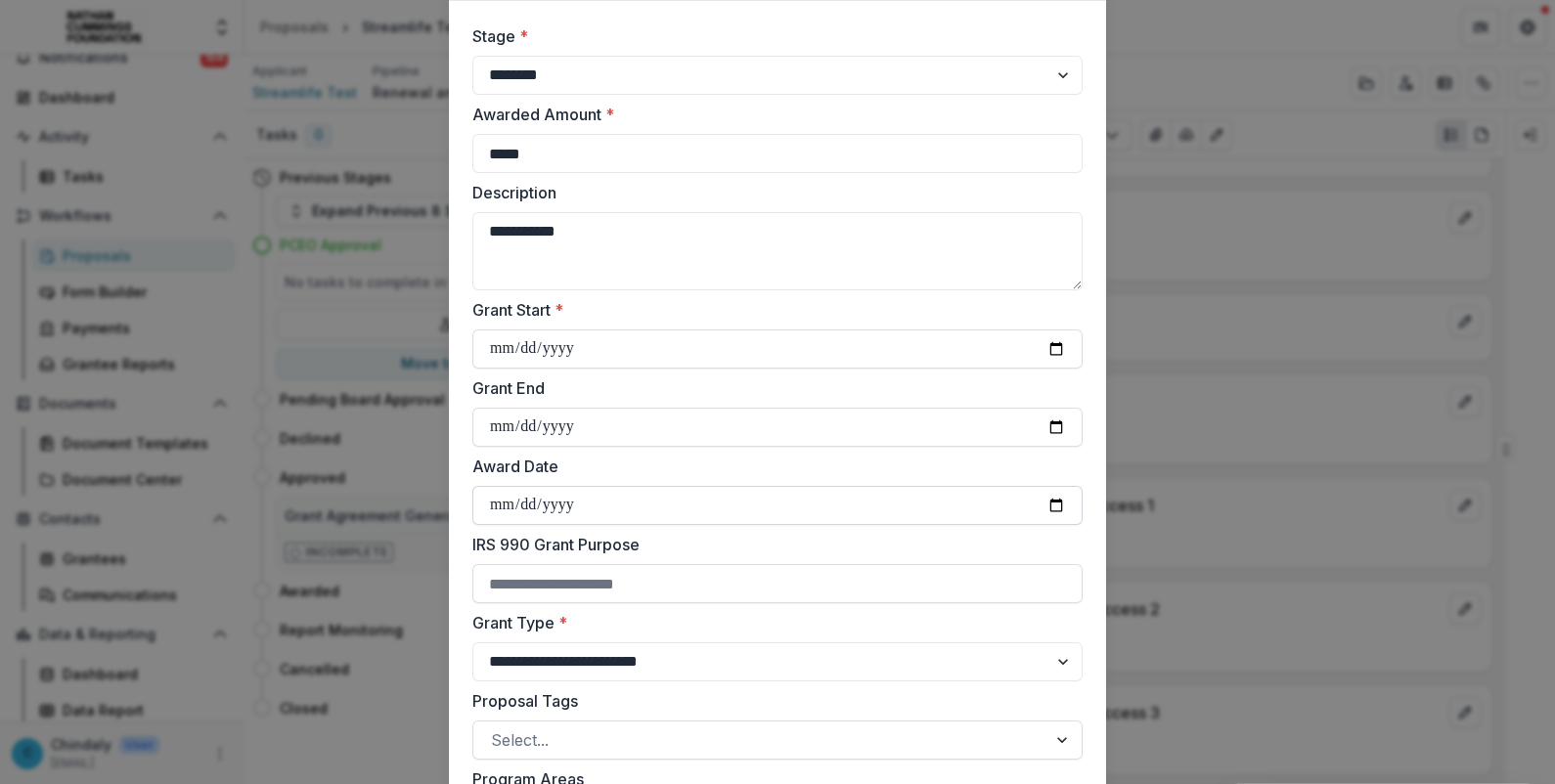 click on "Award Date" at bounding box center (778, 505) 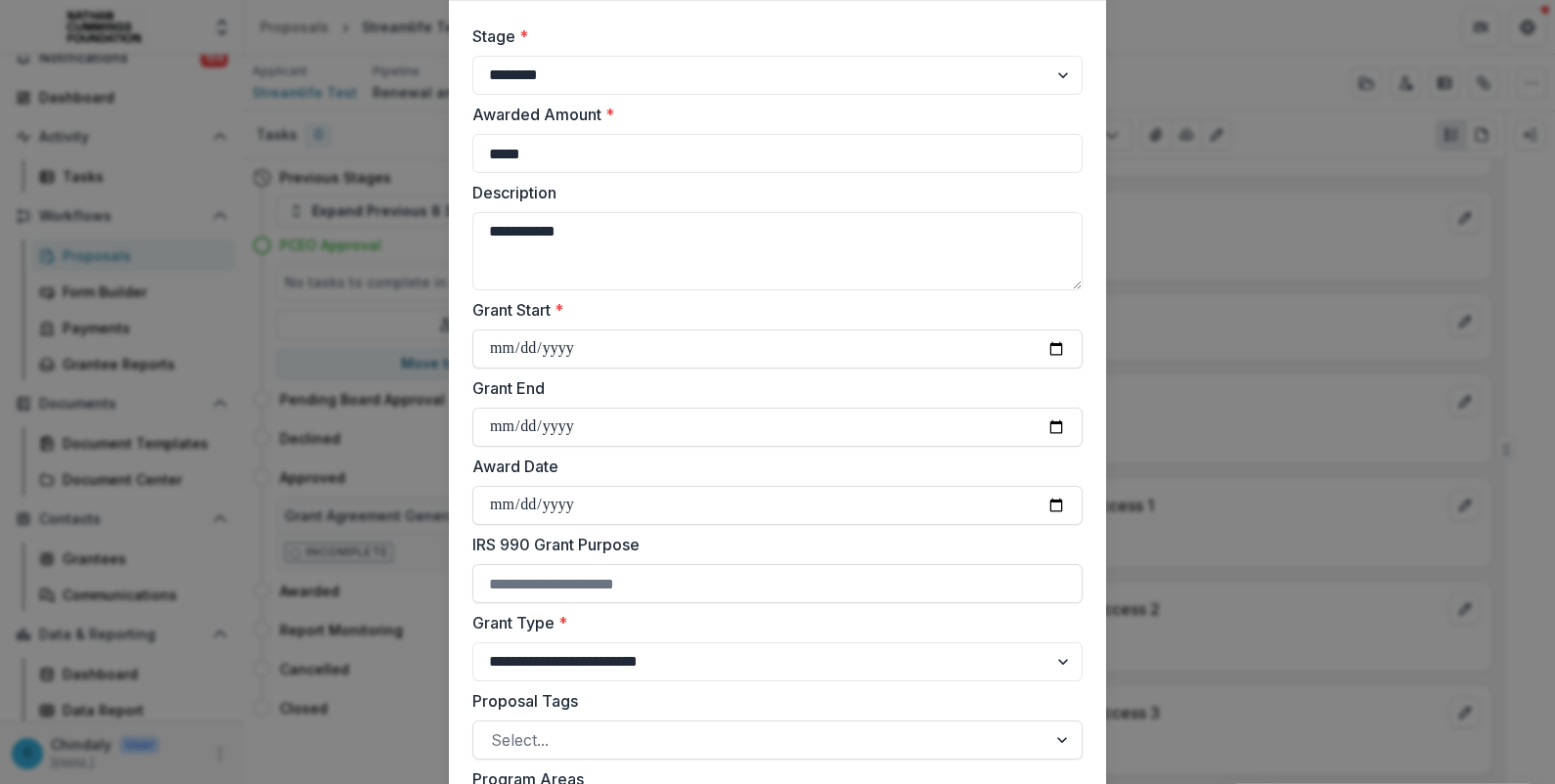 type on "**********" 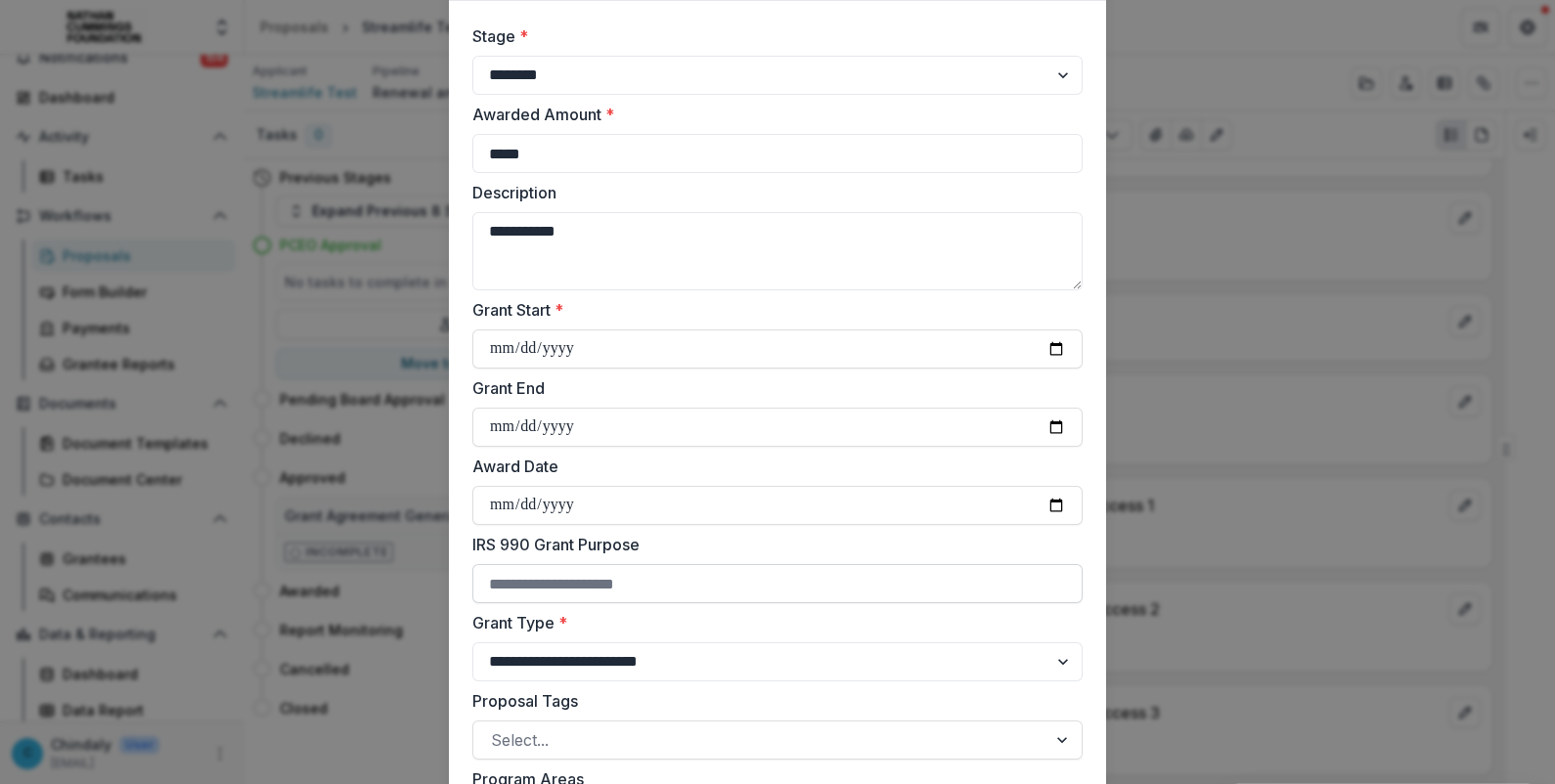 click on "IRS 990 Grant Purpose" at bounding box center [778, 584] 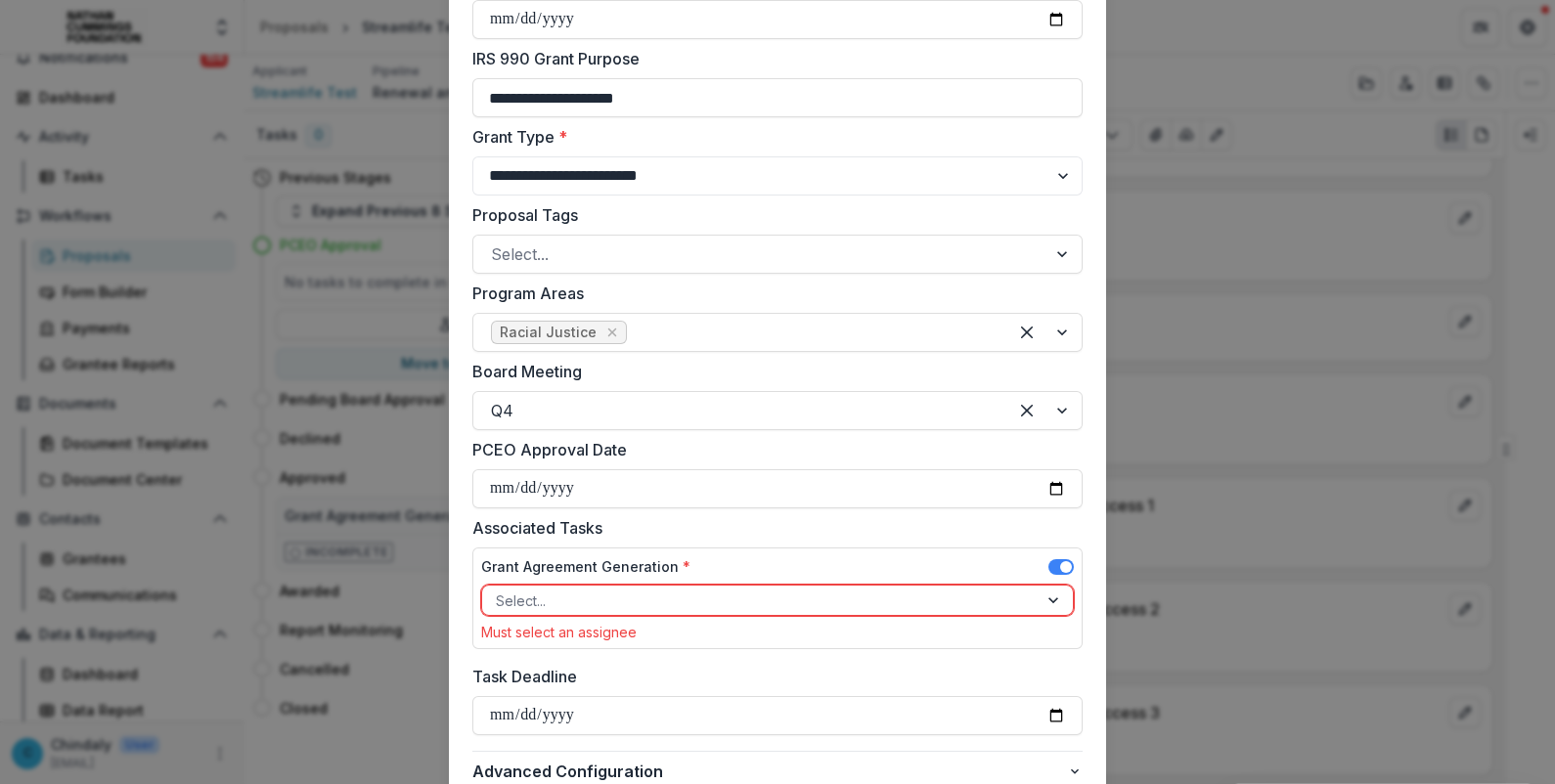scroll, scrollTop: 607, scrollLeft: 0, axis: vertical 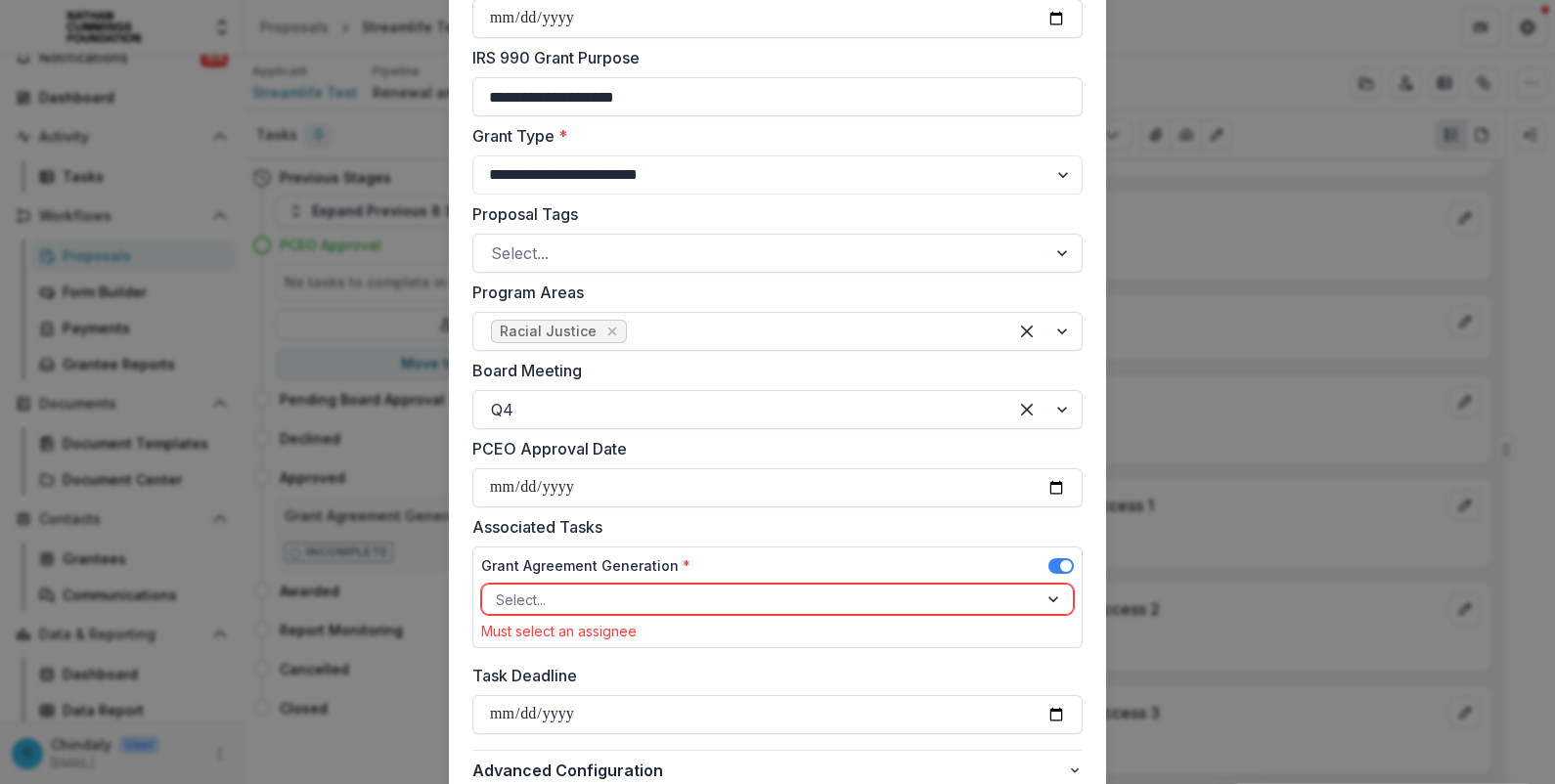 type on "**********" 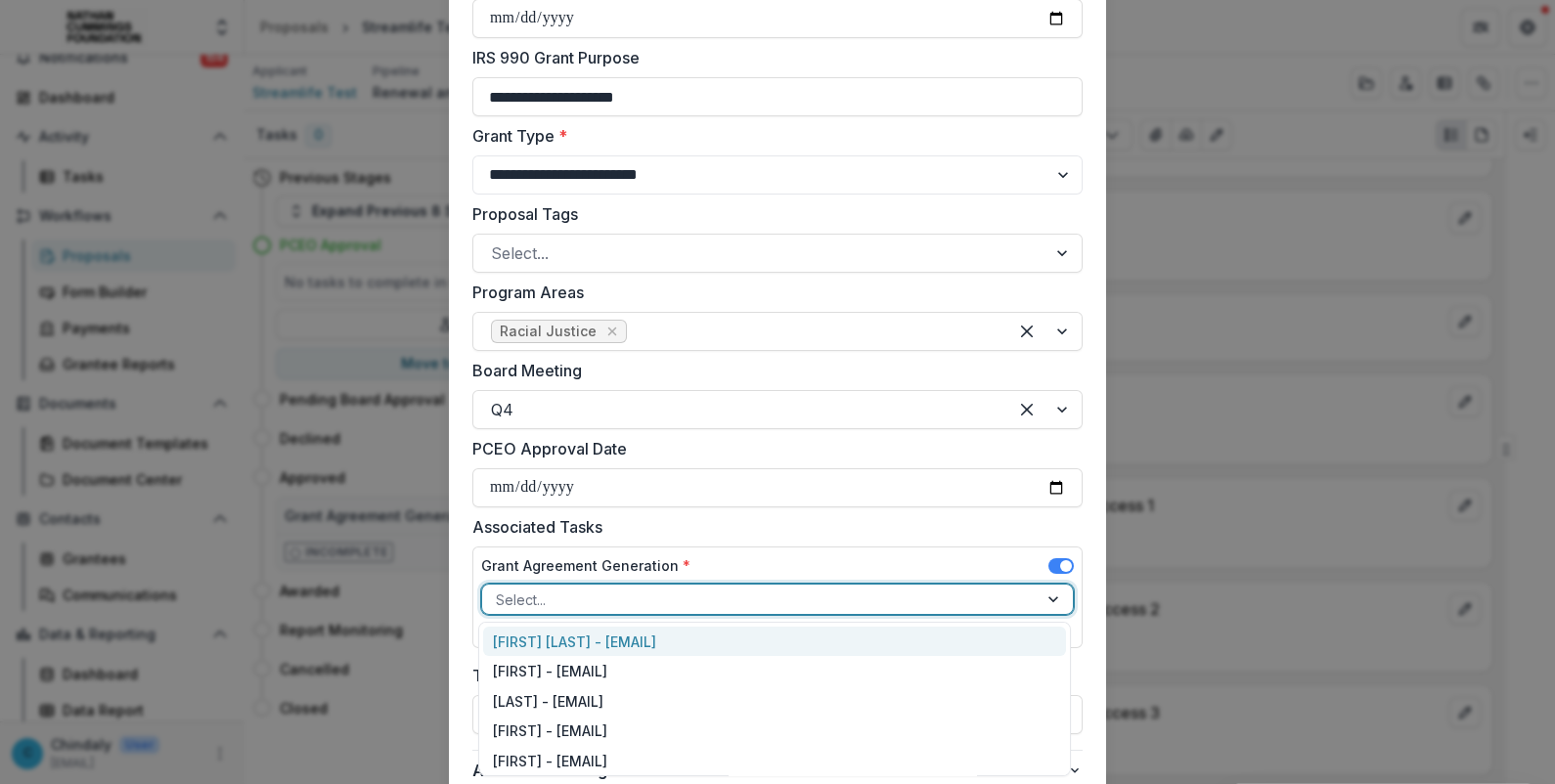 click at bounding box center [760, 599] 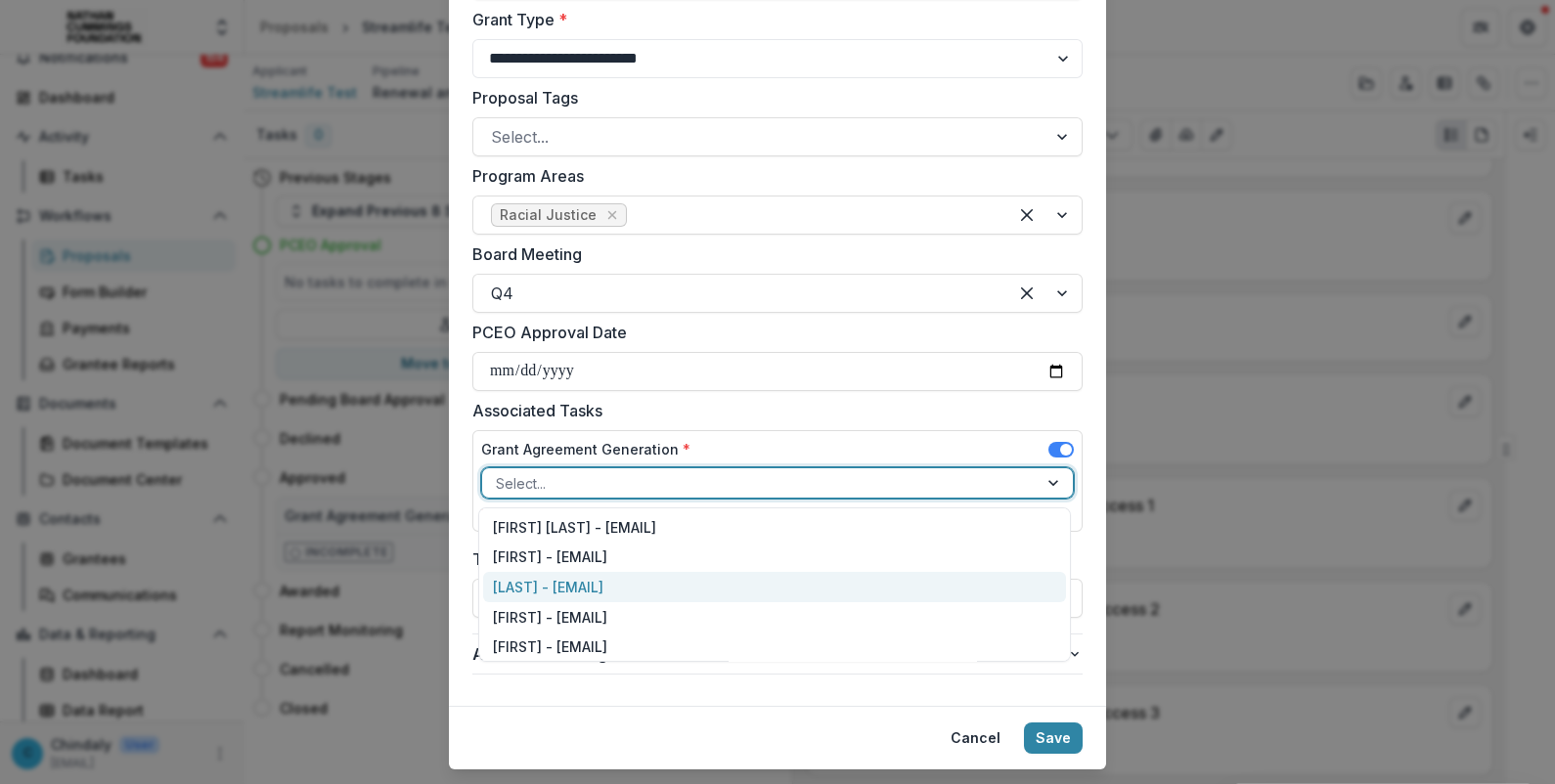 click on "[LAST] - [EMAIL]" at bounding box center [775, 587] 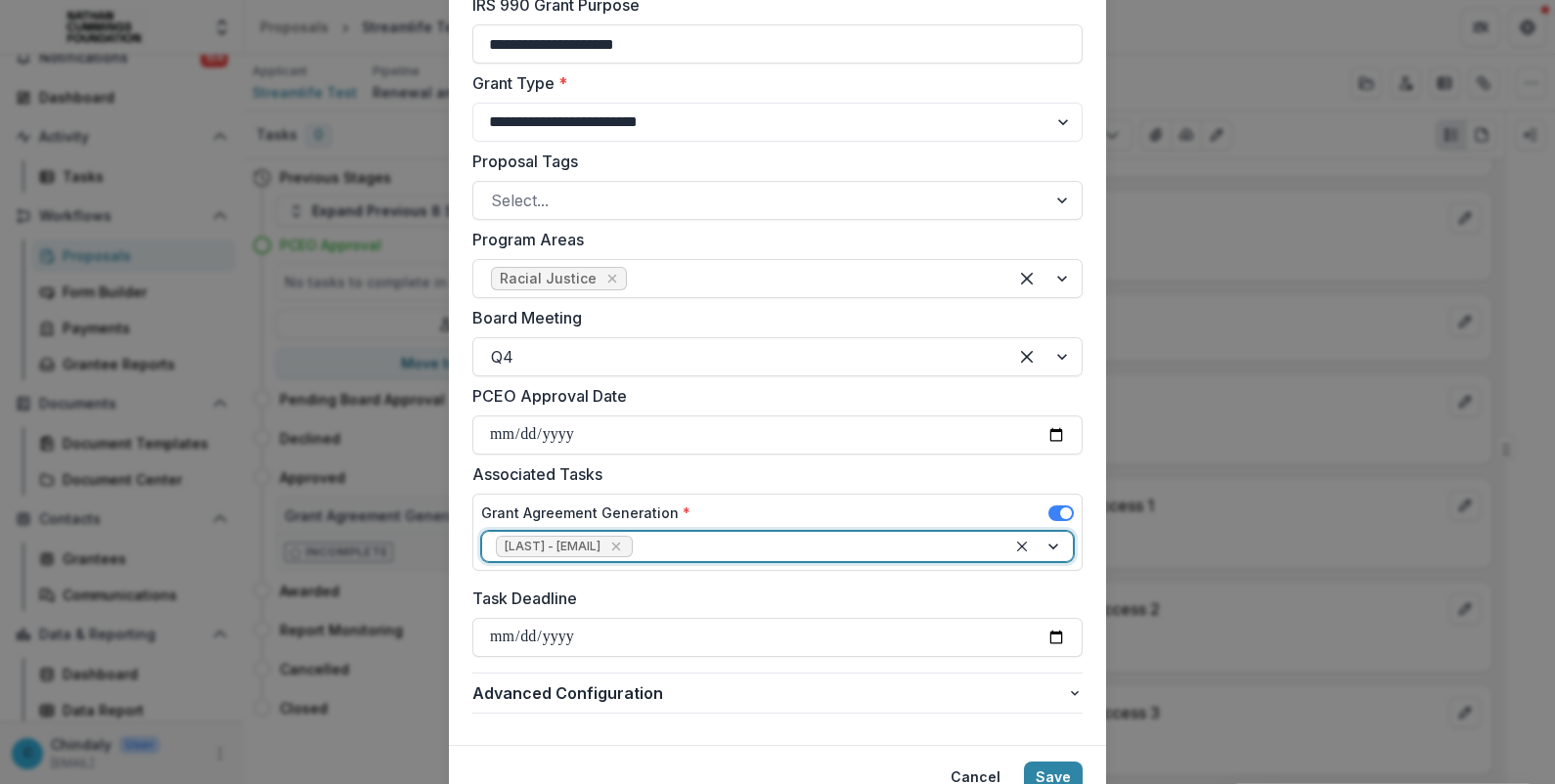 scroll, scrollTop: 746, scrollLeft: 0, axis: vertical 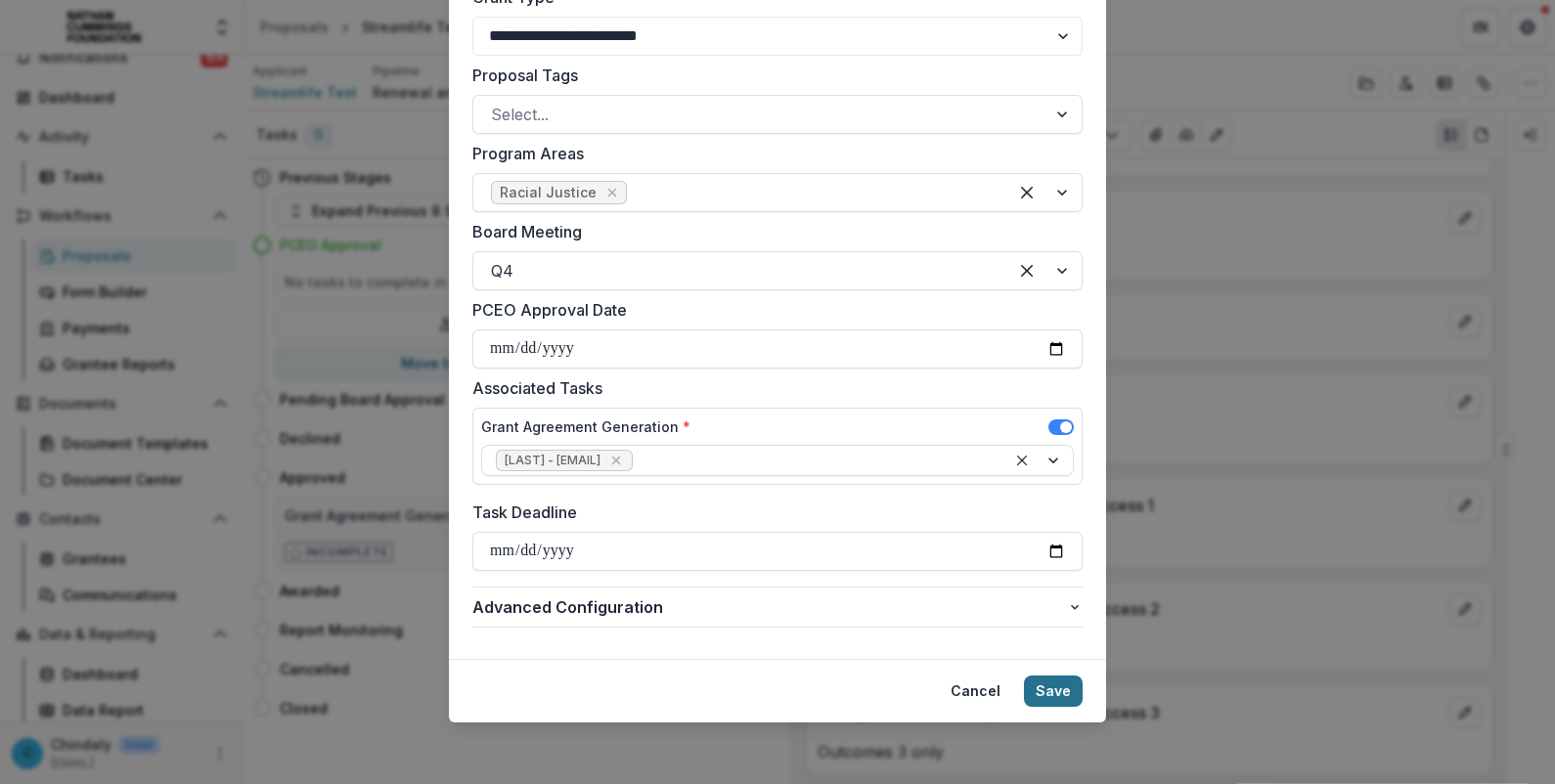 click on "Save" at bounding box center [1053, 691] 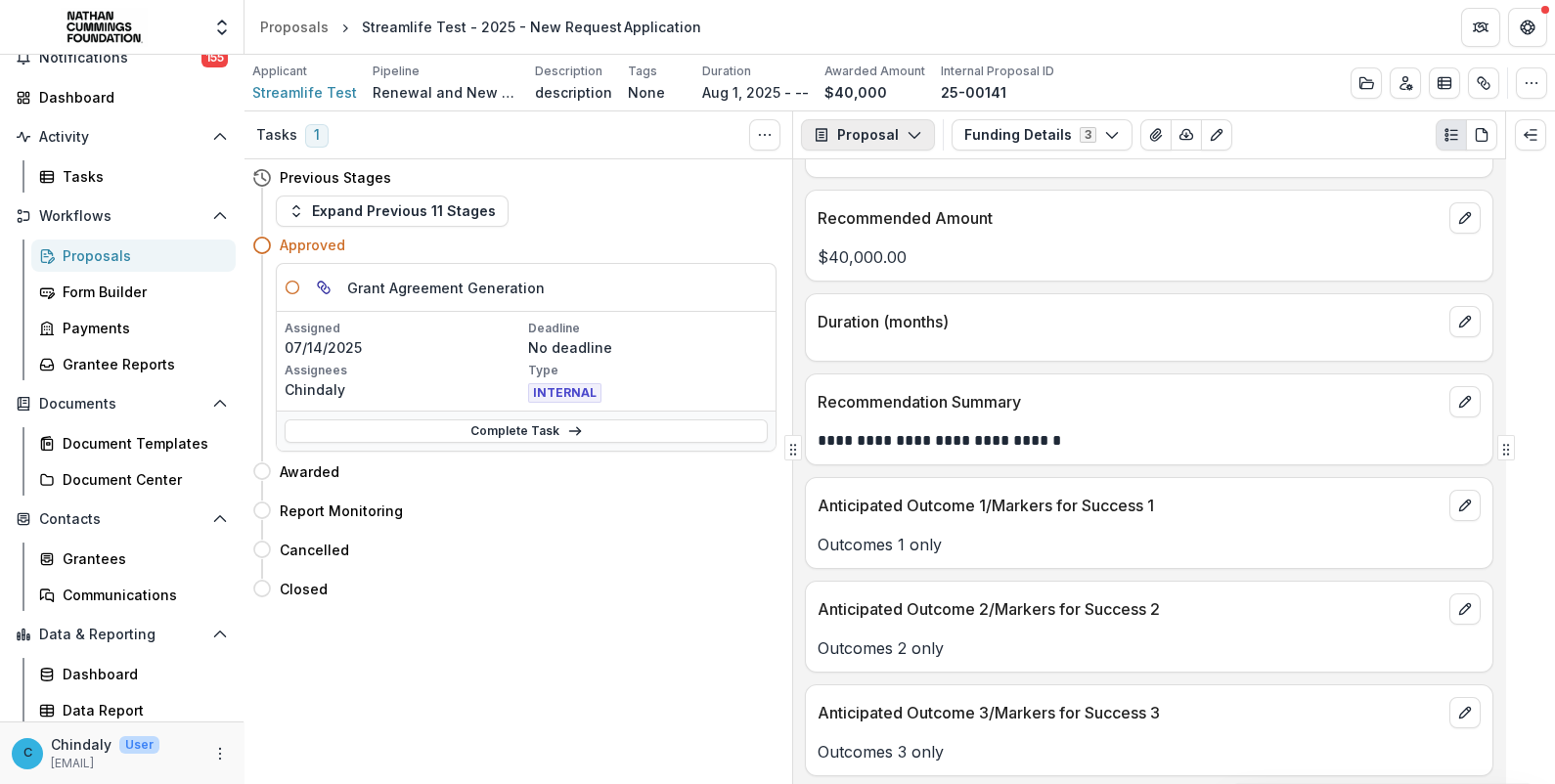 click on "Proposal" at bounding box center [867, 135] 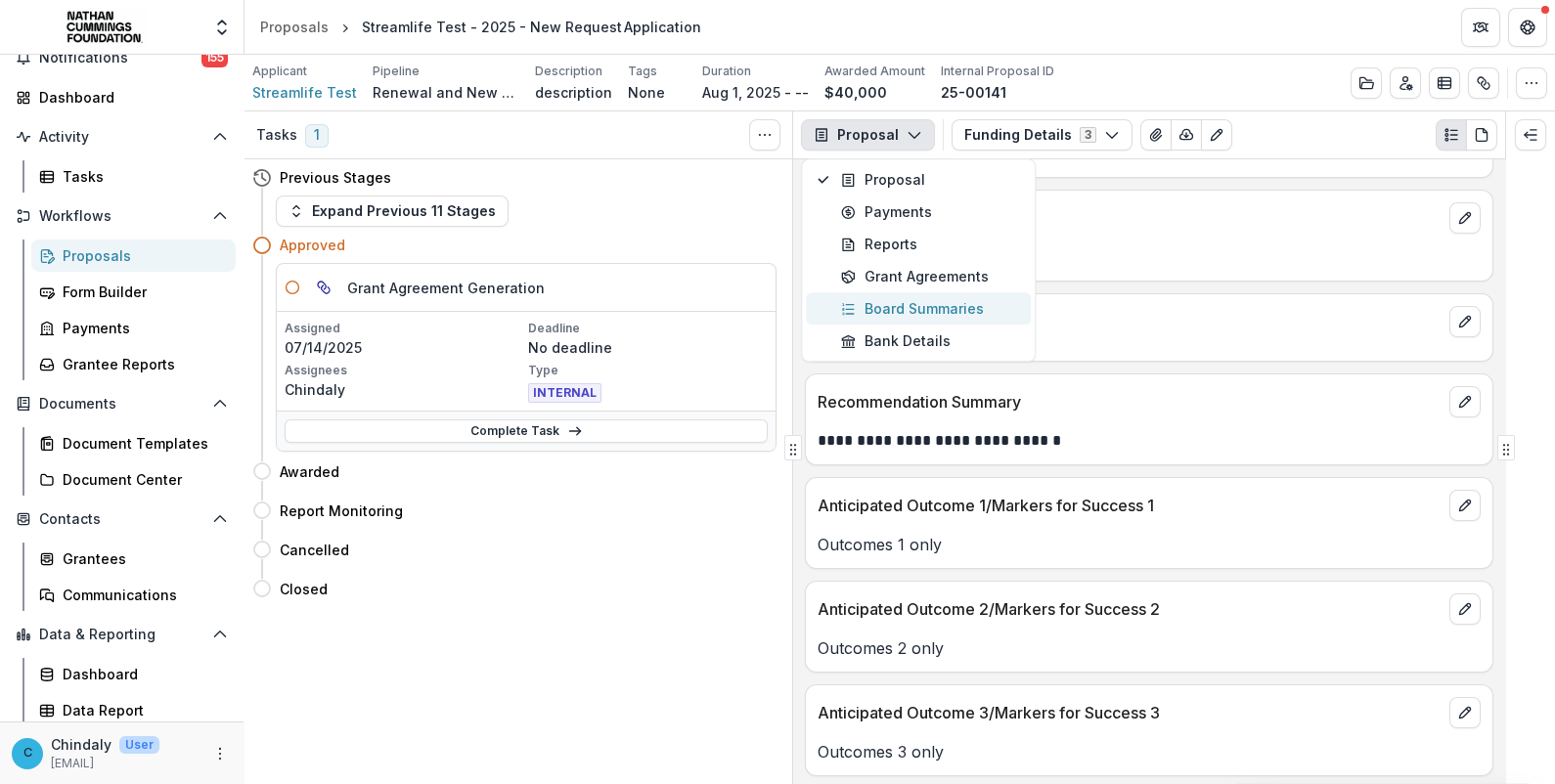 click on "Board Summaries" at bounding box center (930, 308) 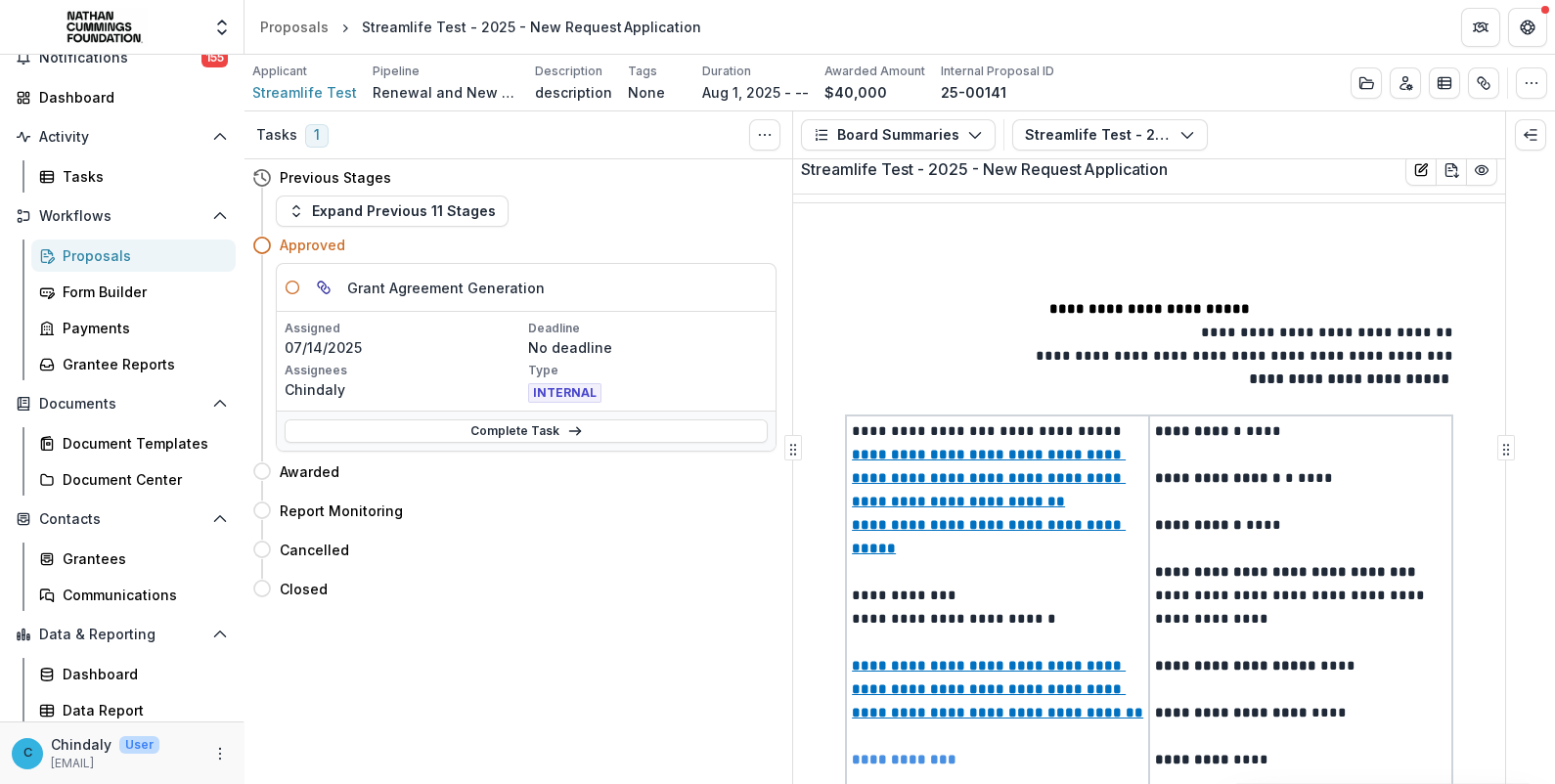 scroll, scrollTop: 0, scrollLeft: 0, axis: both 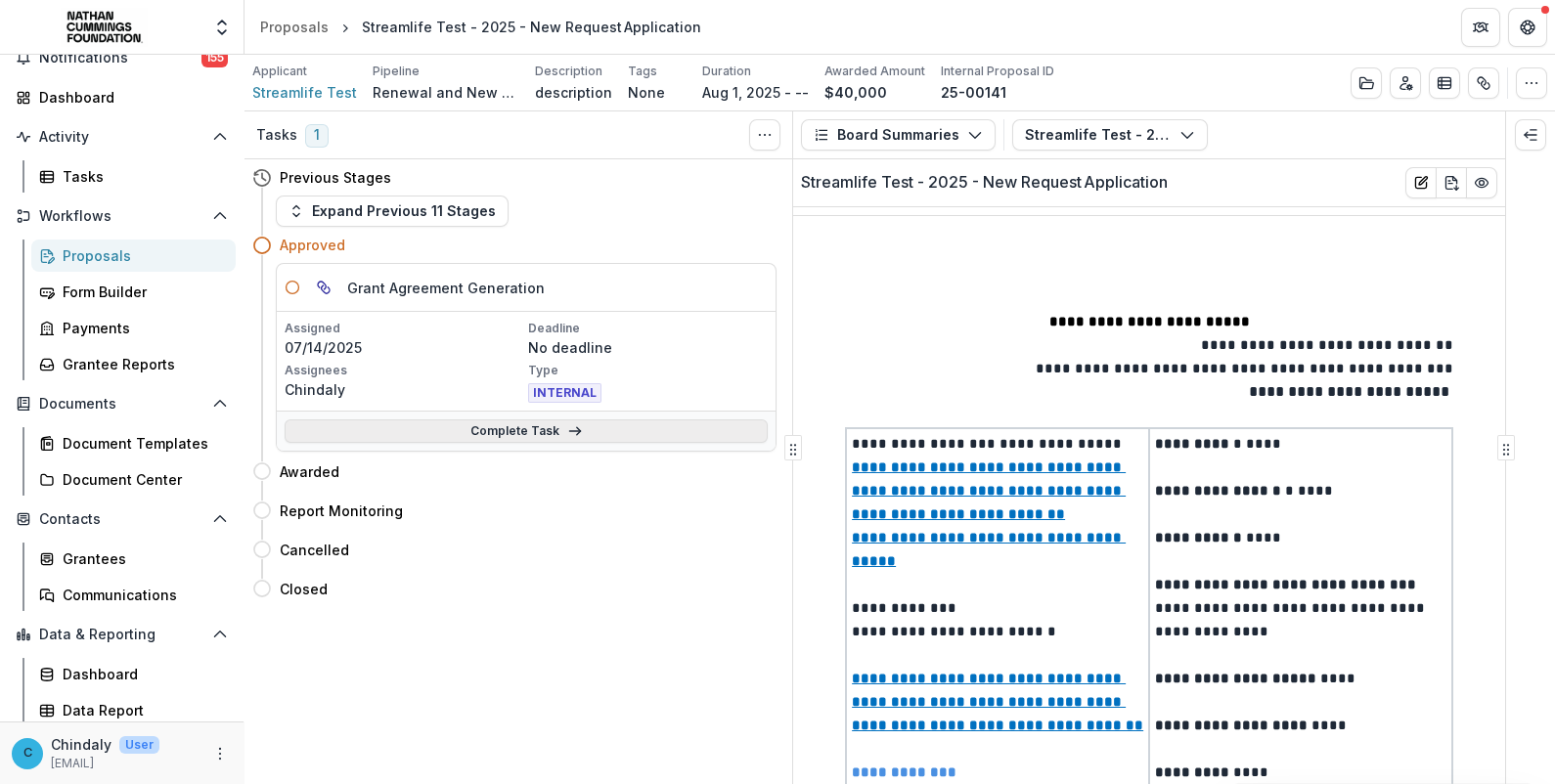 click on "Complete Task" at bounding box center (526, 431) 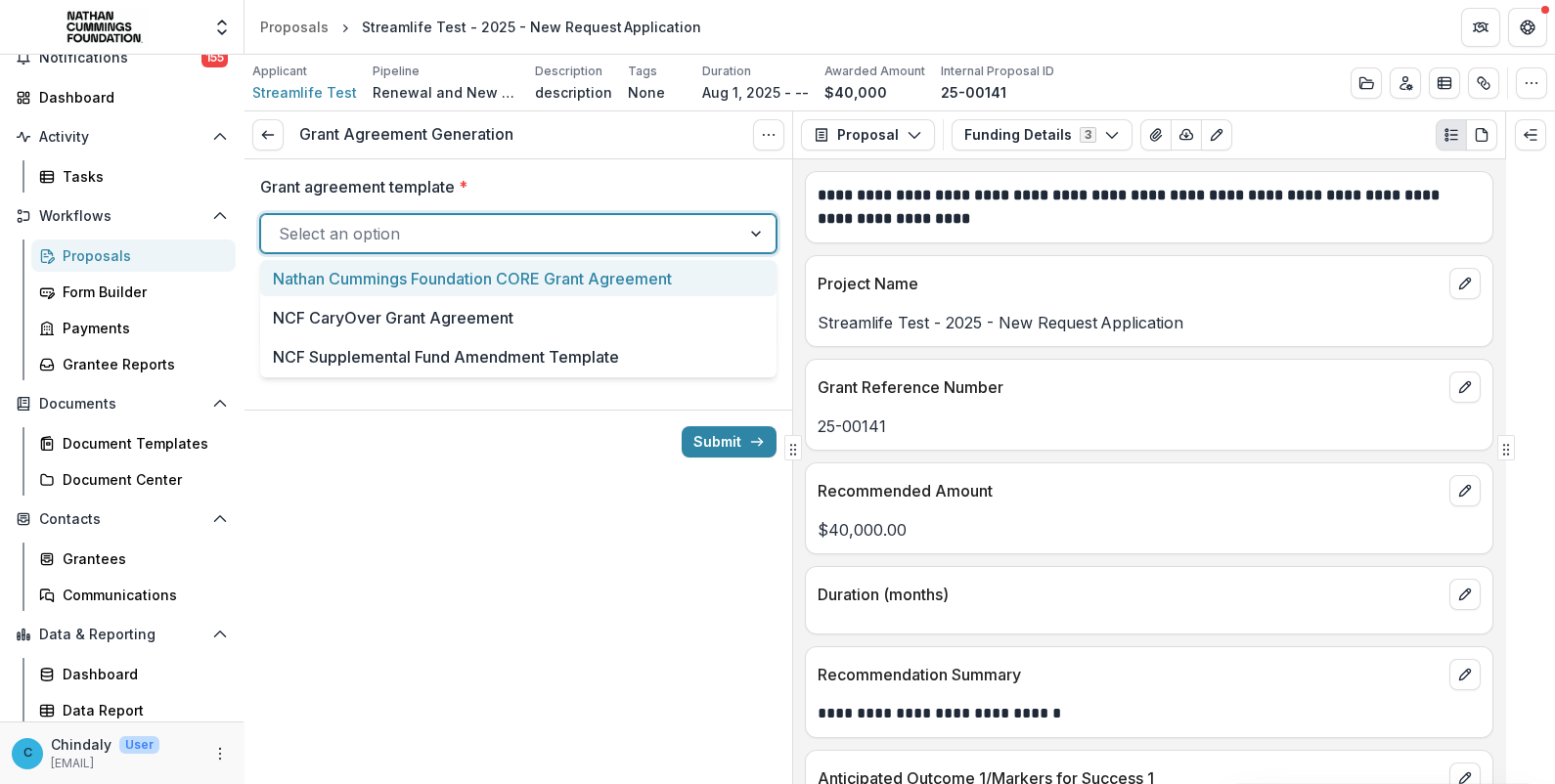 click at bounding box center (501, 234) 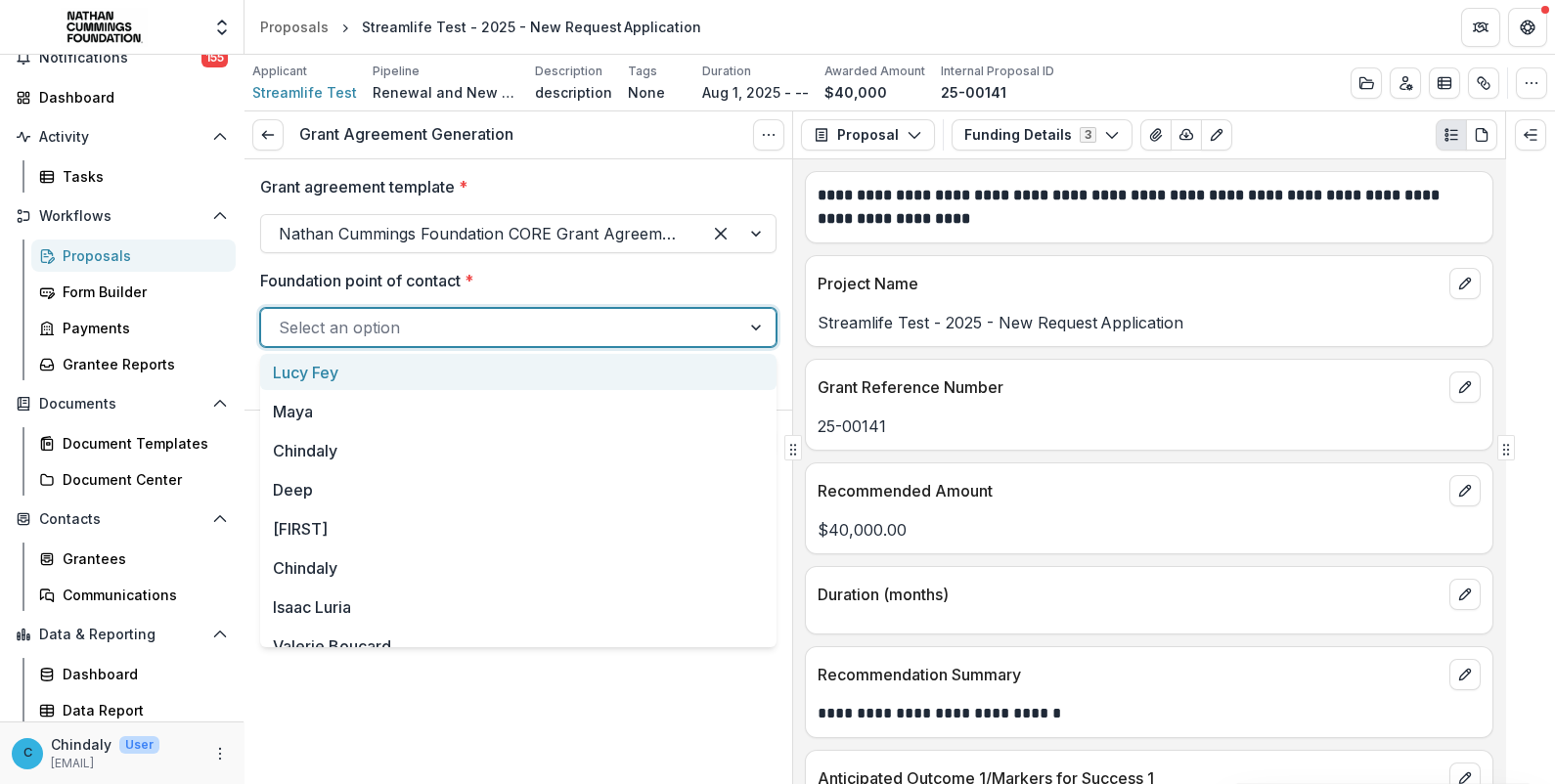 click at bounding box center (501, 327) 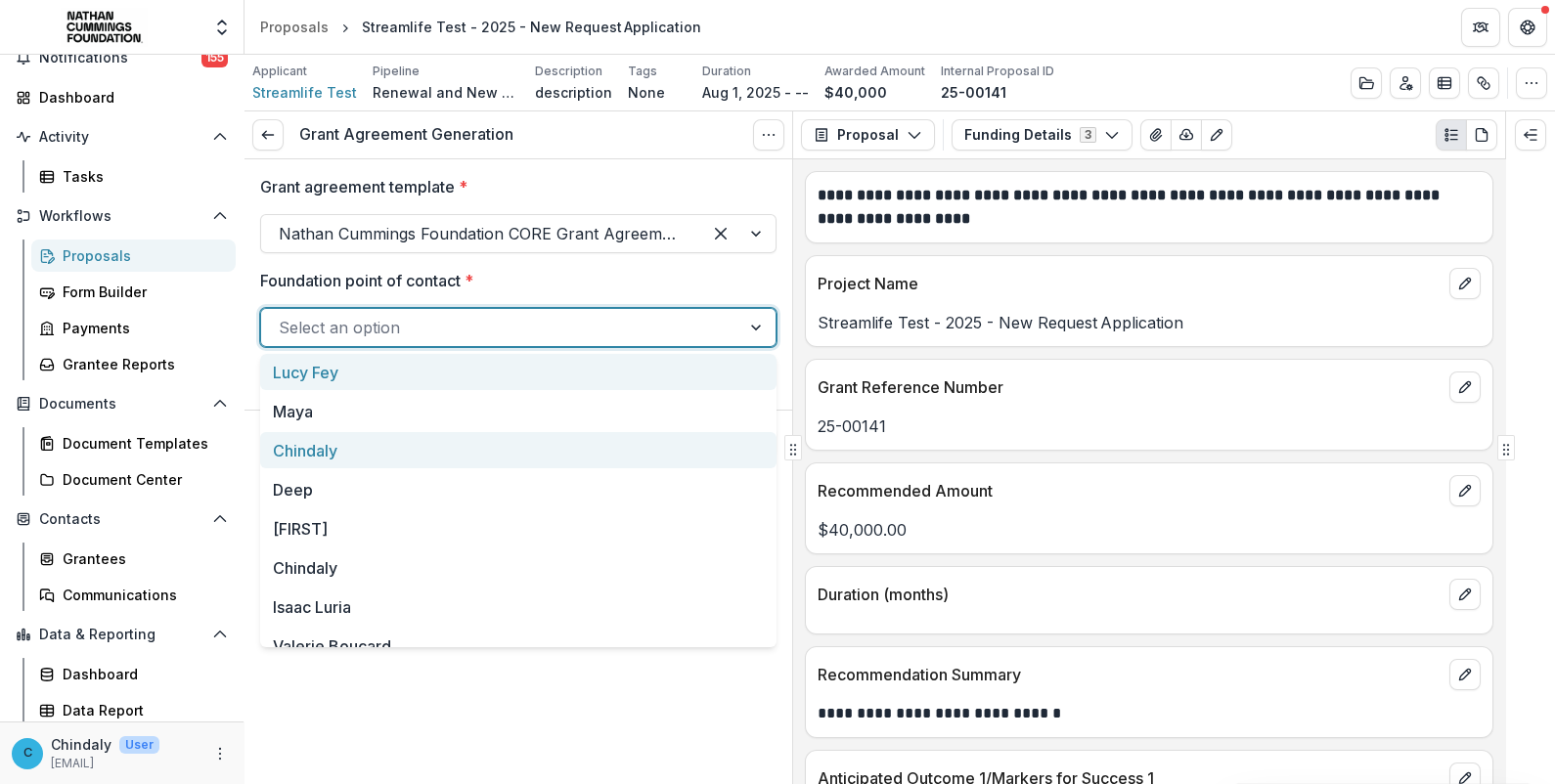 click on "Chindaly" at bounding box center (518, 450) 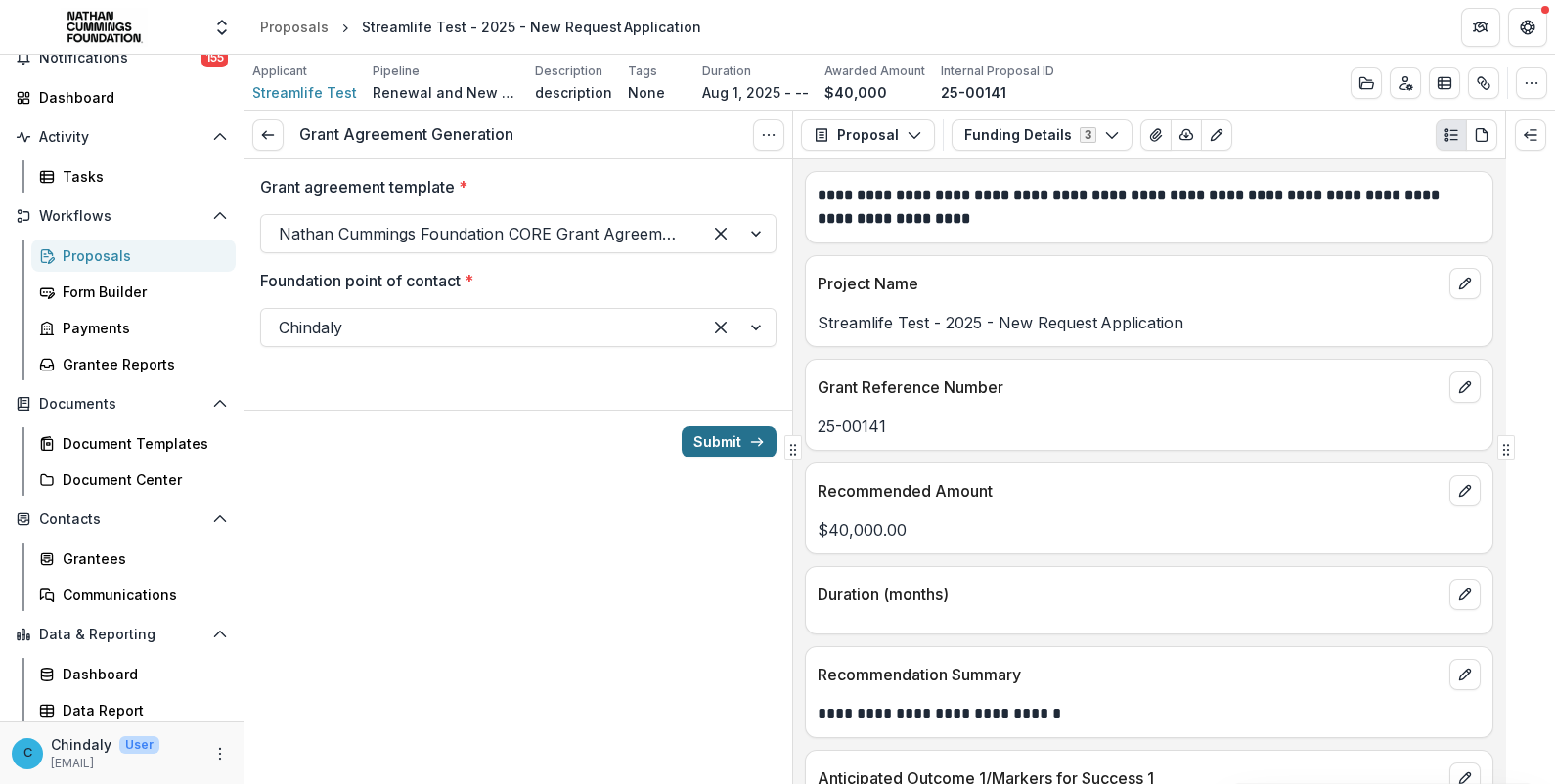 click on "Submit" at bounding box center [729, 442] 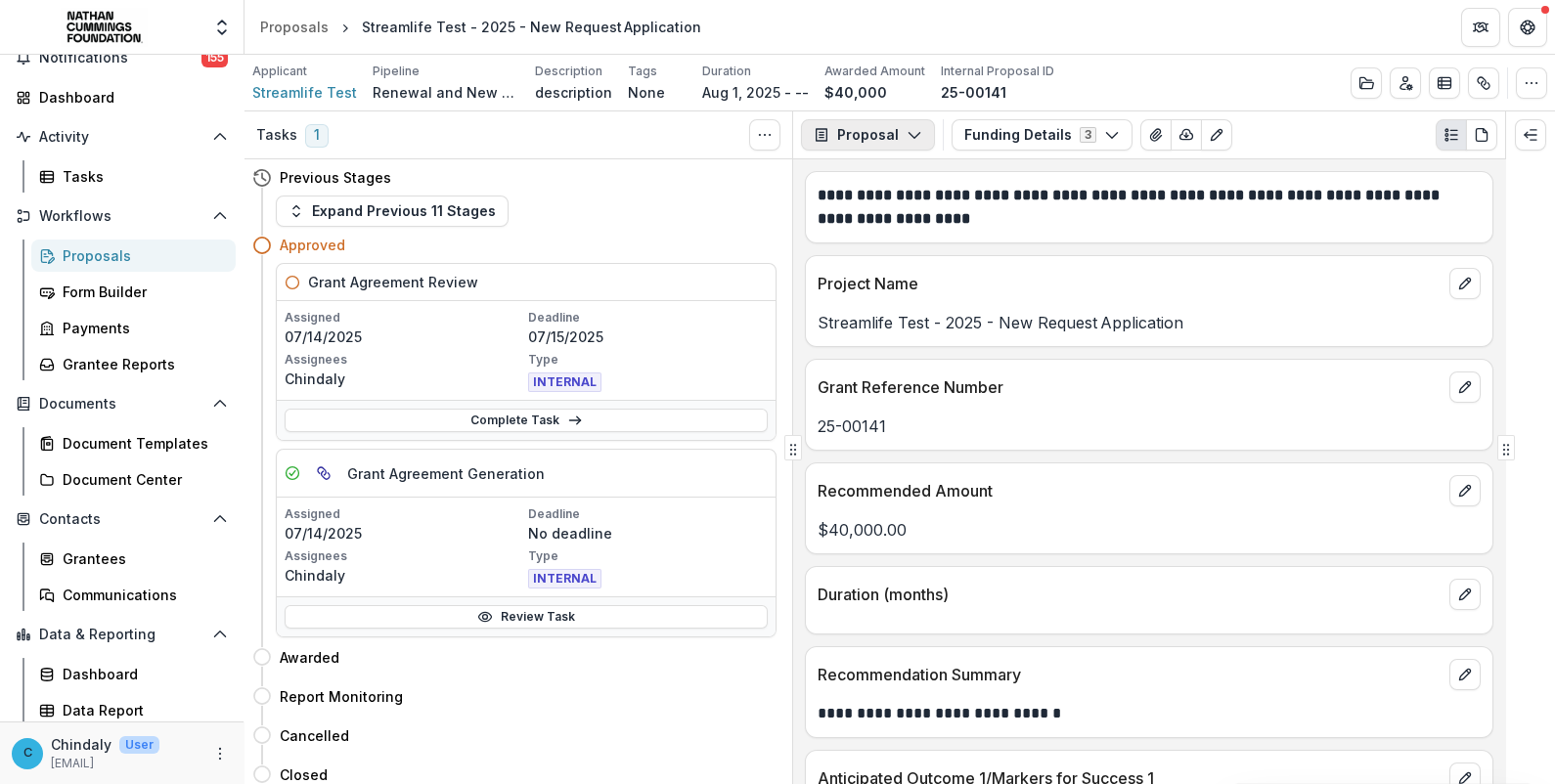 click on "Proposal" at bounding box center [867, 135] 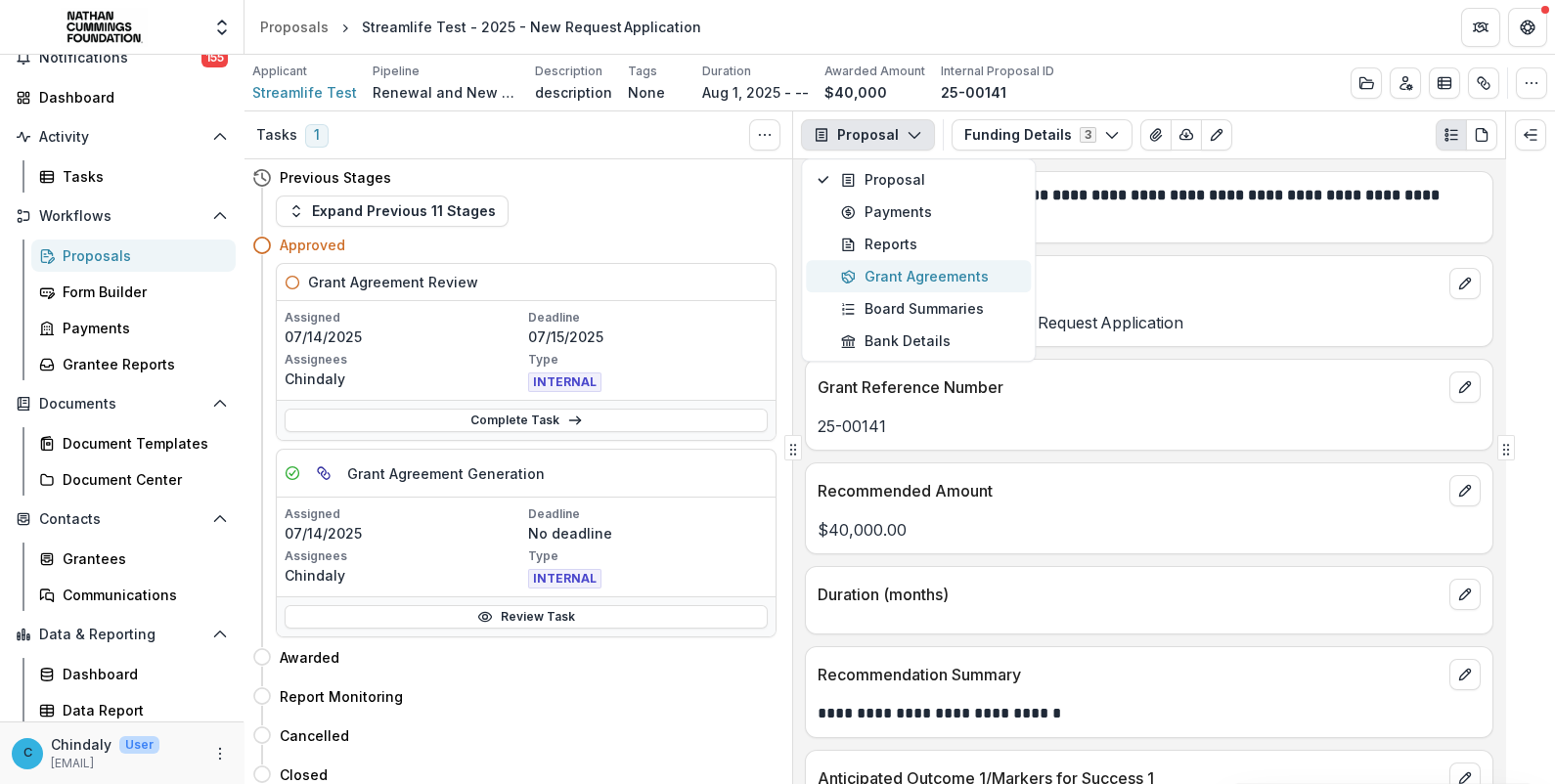 click on "Grant Agreements" at bounding box center [930, 276] 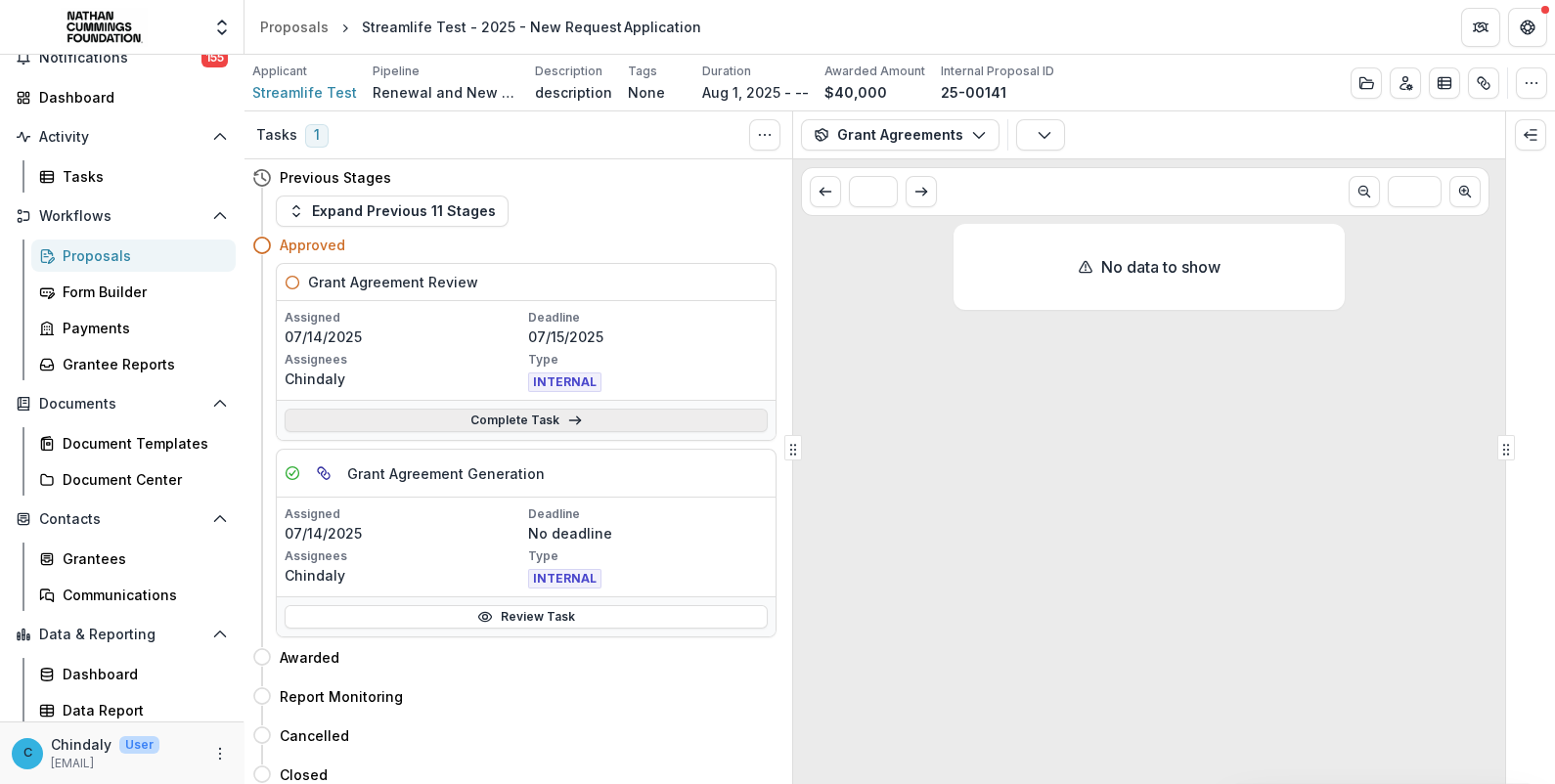 click on "Complete Task" at bounding box center [526, 420] 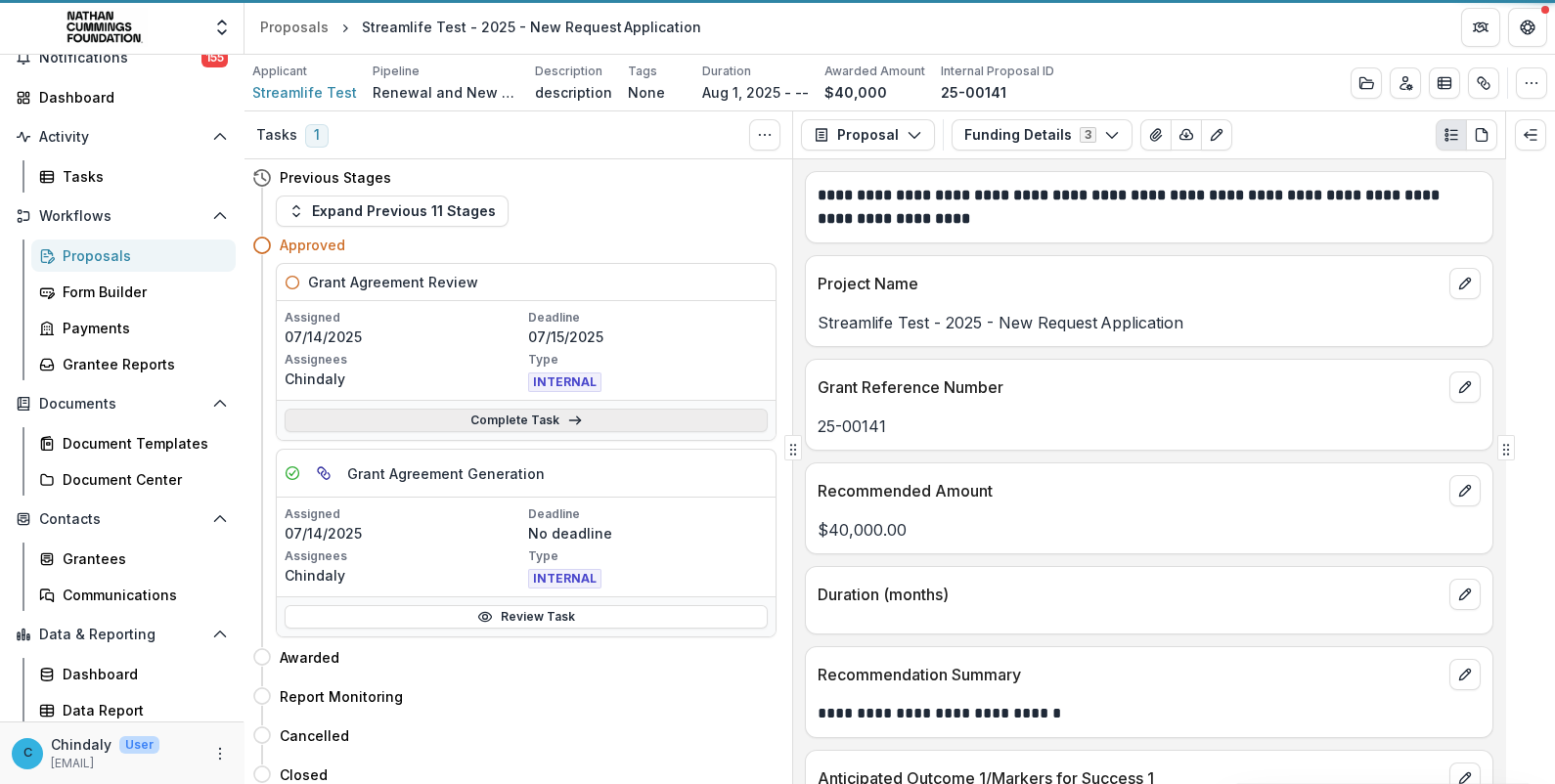 select on "**********" 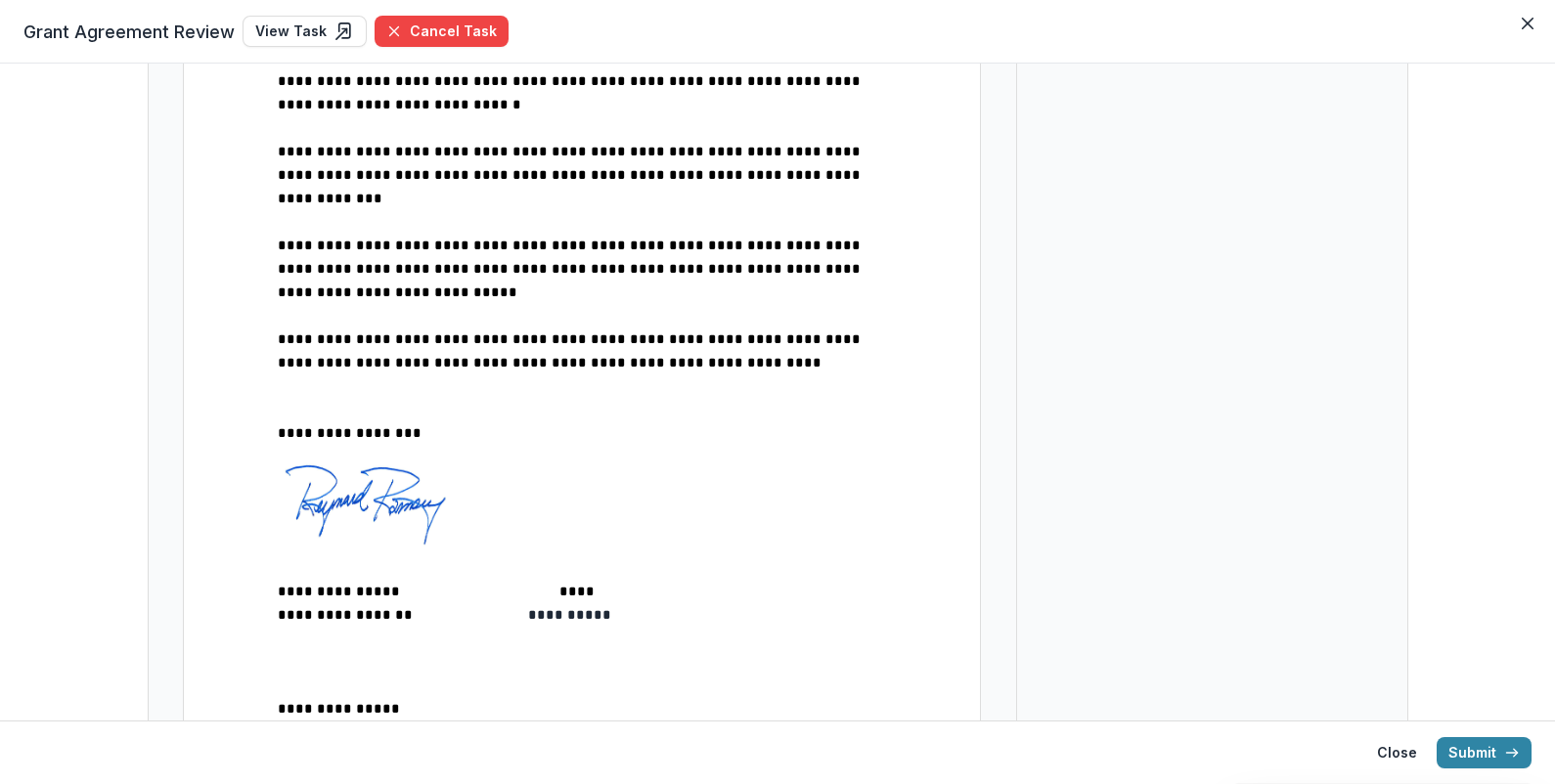 scroll, scrollTop: 2931, scrollLeft: 0, axis: vertical 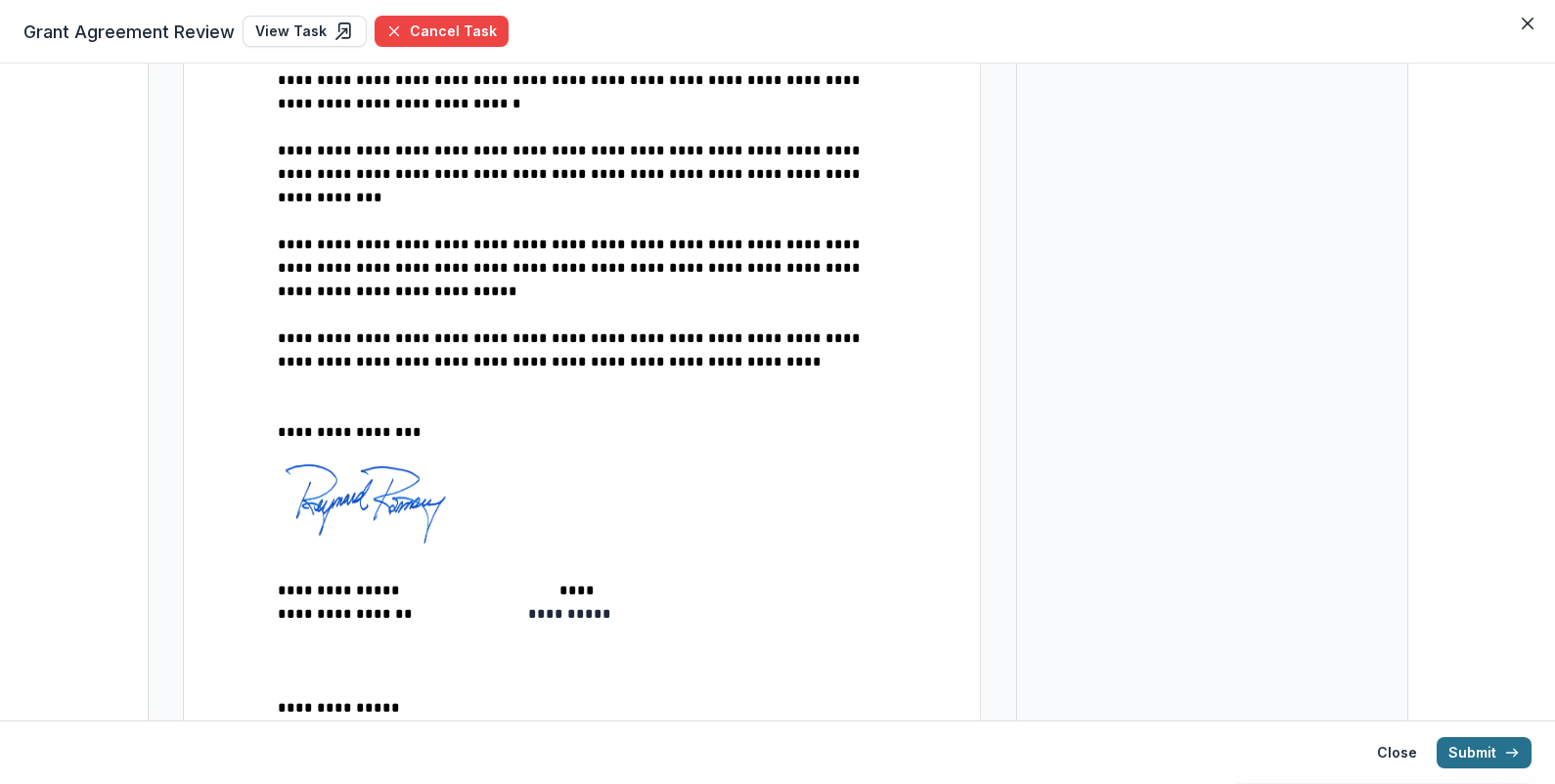 click on "Submit" at bounding box center [1484, 753] 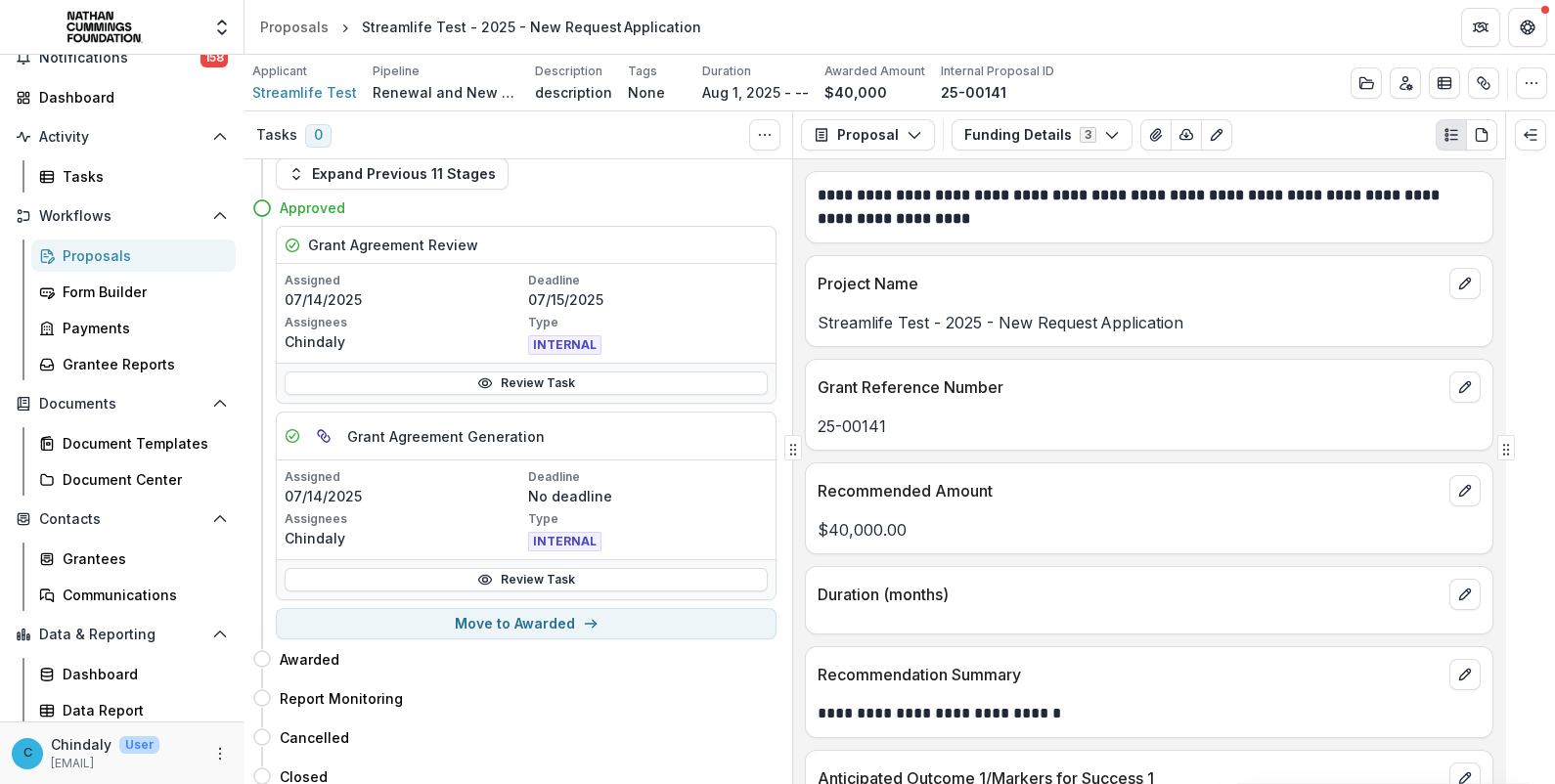 scroll, scrollTop: 47, scrollLeft: 0, axis: vertical 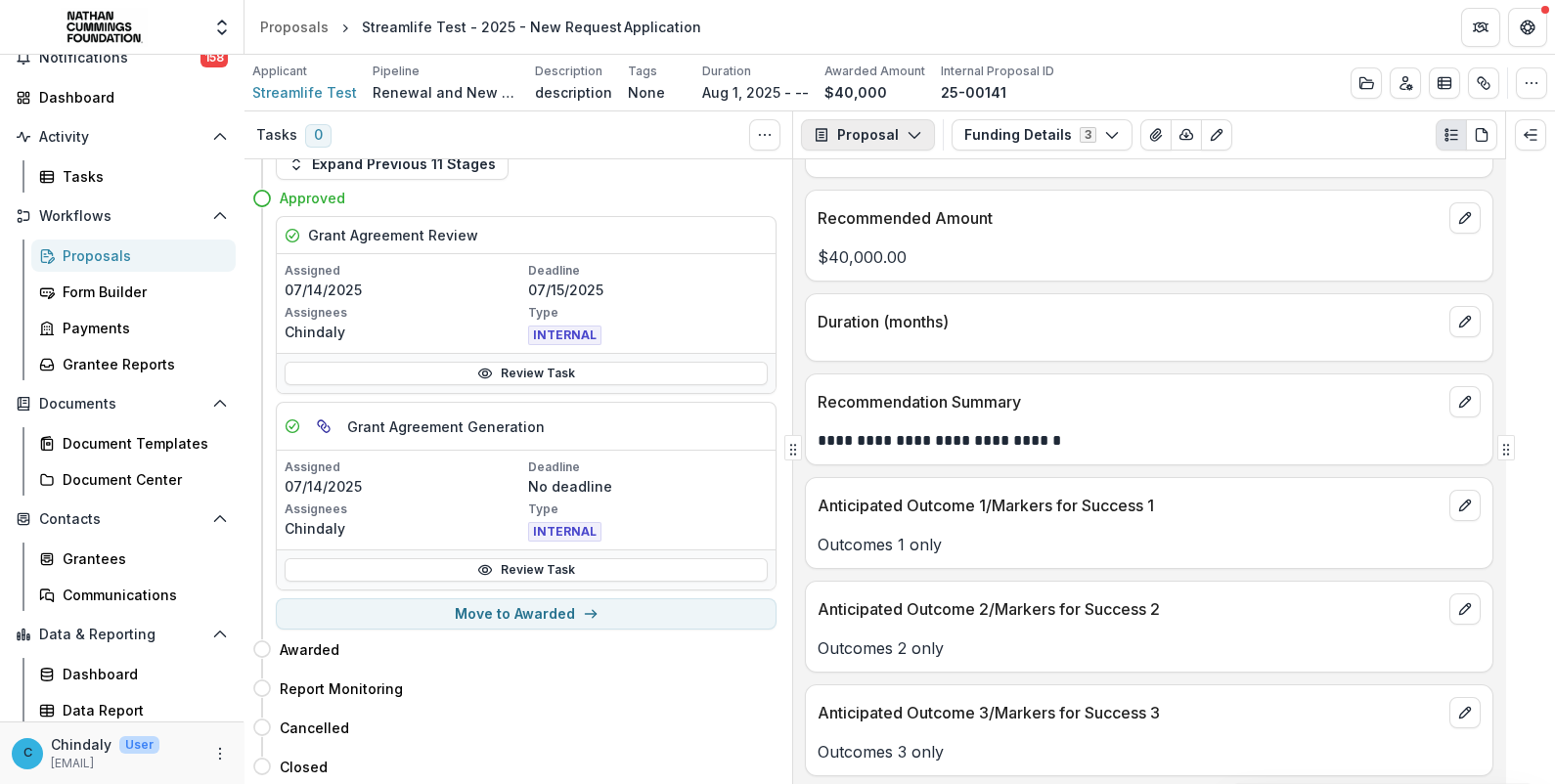 click on "Proposal" at bounding box center [867, 135] 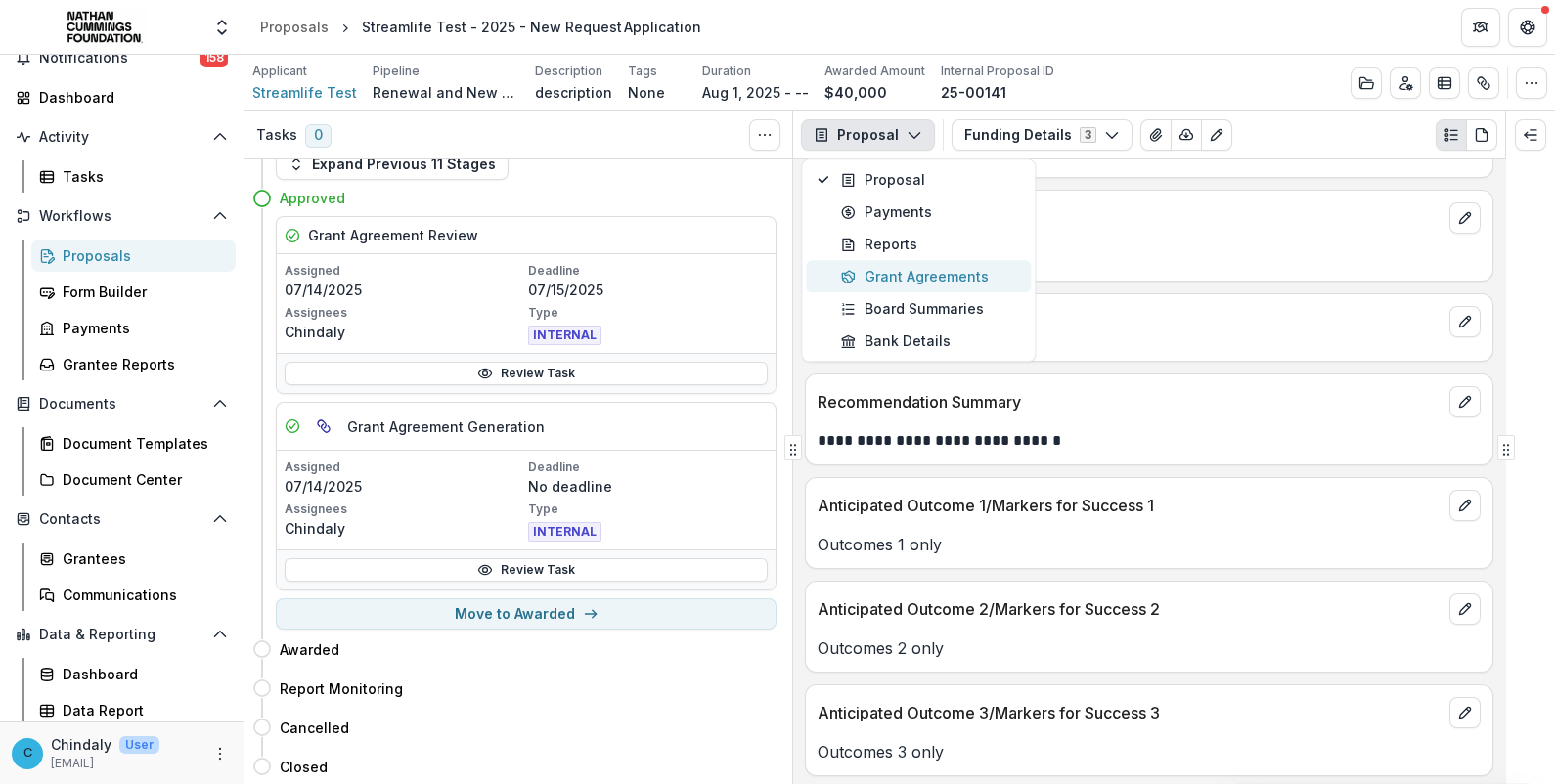 click on "Grant Agreements" at bounding box center [930, 276] 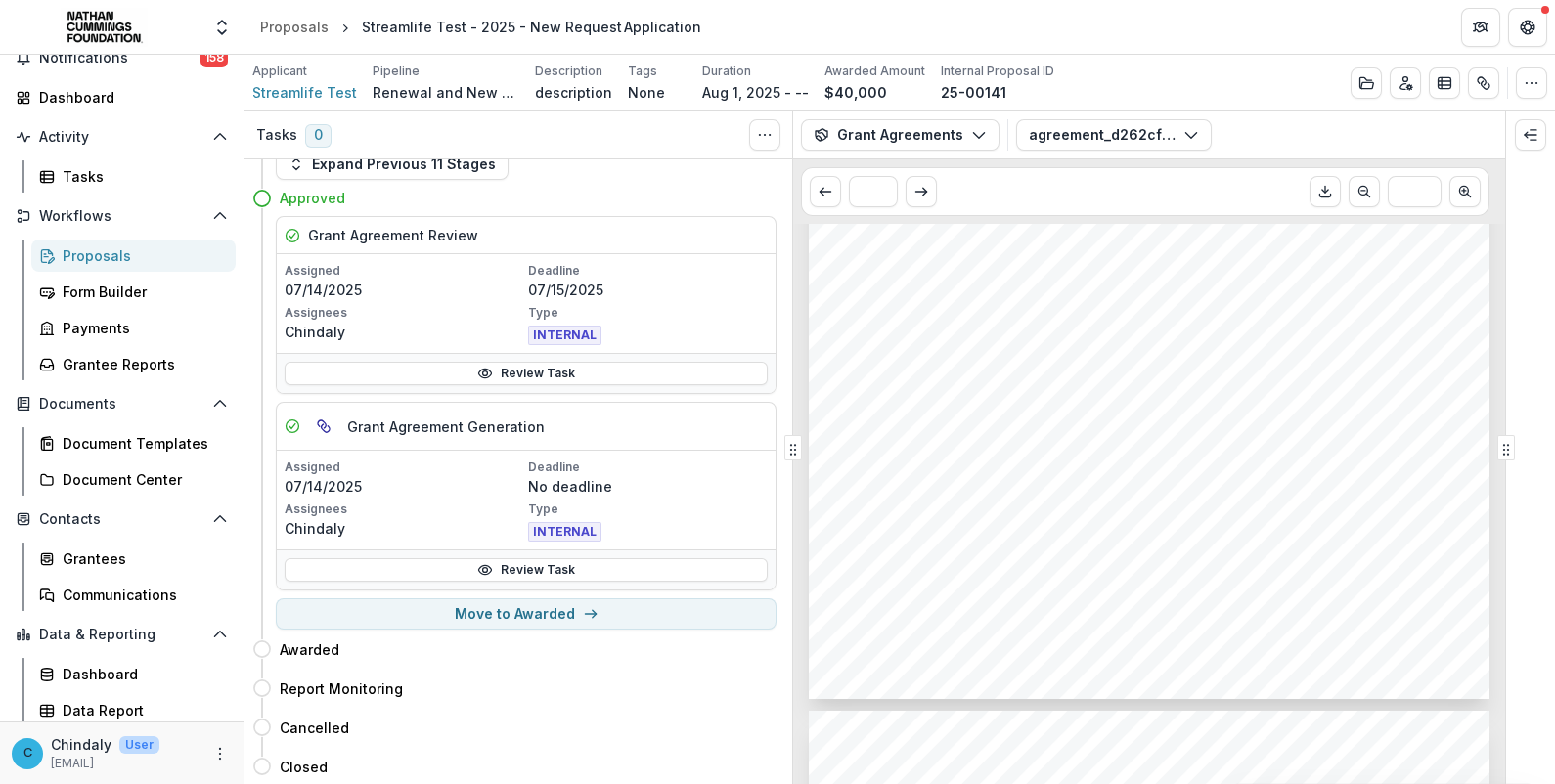 scroll, scrollTop: 488, scrollLeft: 0, axis: vertical 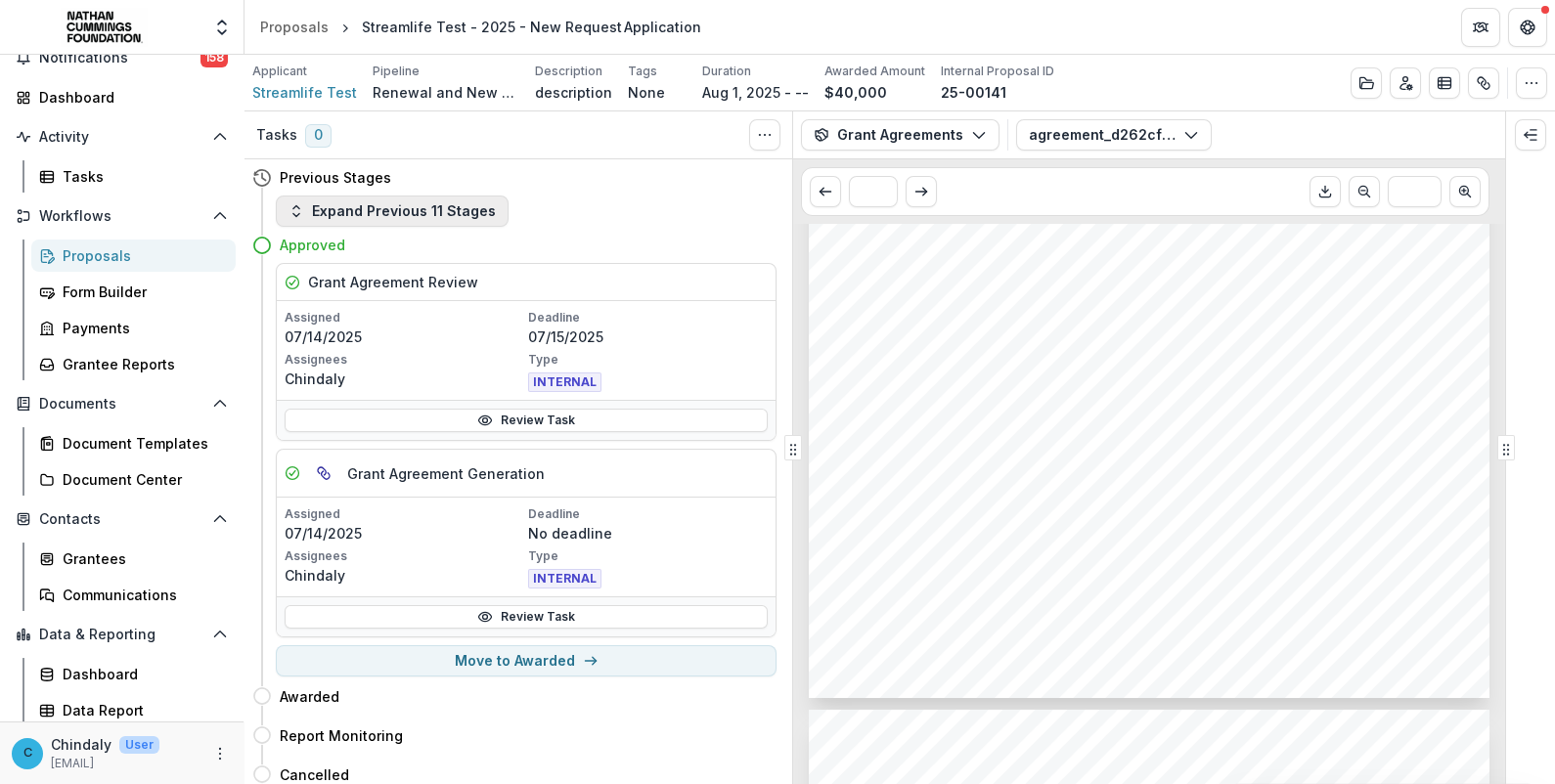 click on "Expand Previous 11 Stages" at bounding box center [392, 211] 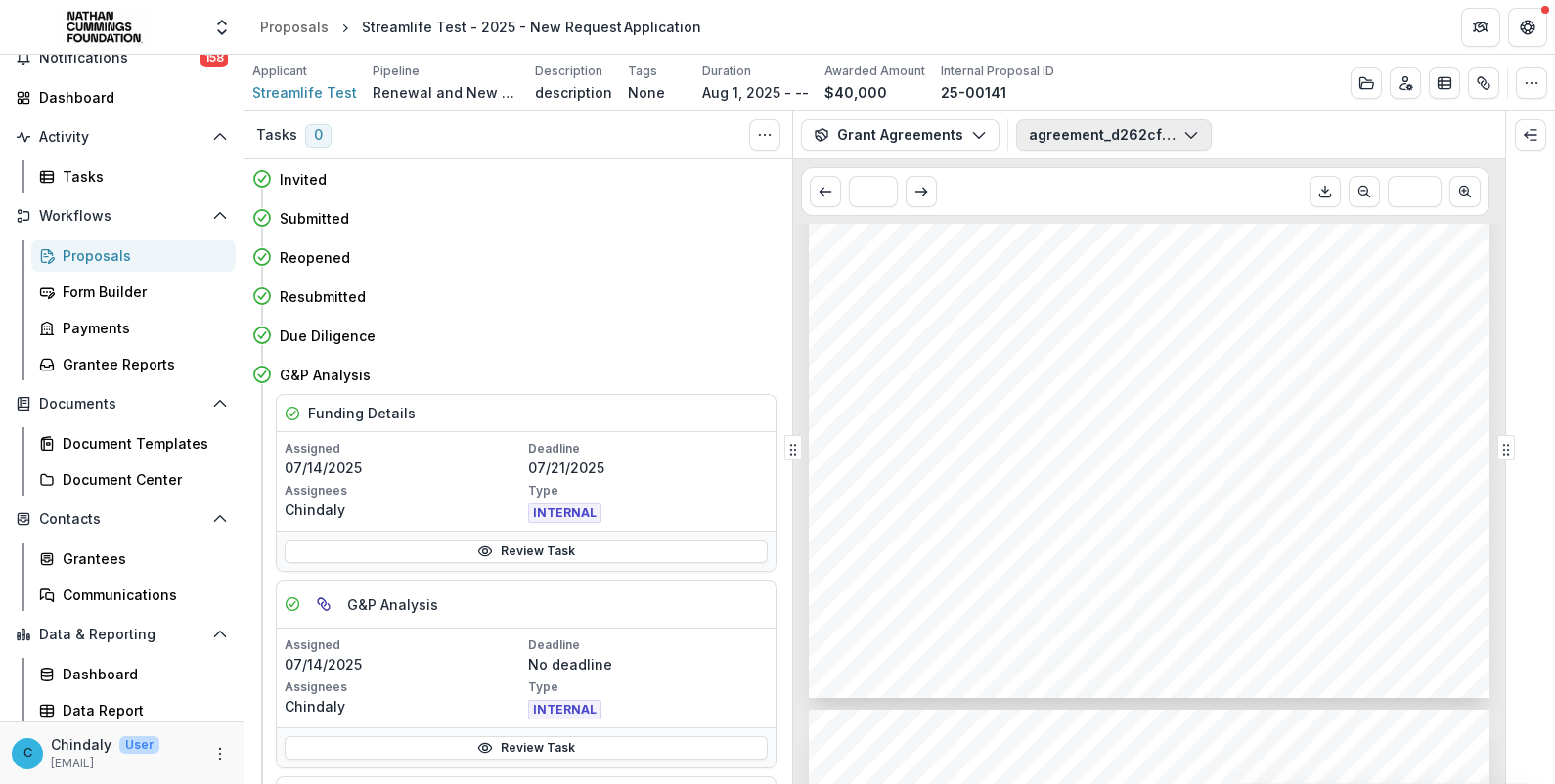 click on "agreement_d262cfdb-8f51-4abc-95bb-cc8761fffef7.pdf" at bounding box center [1114, 135] 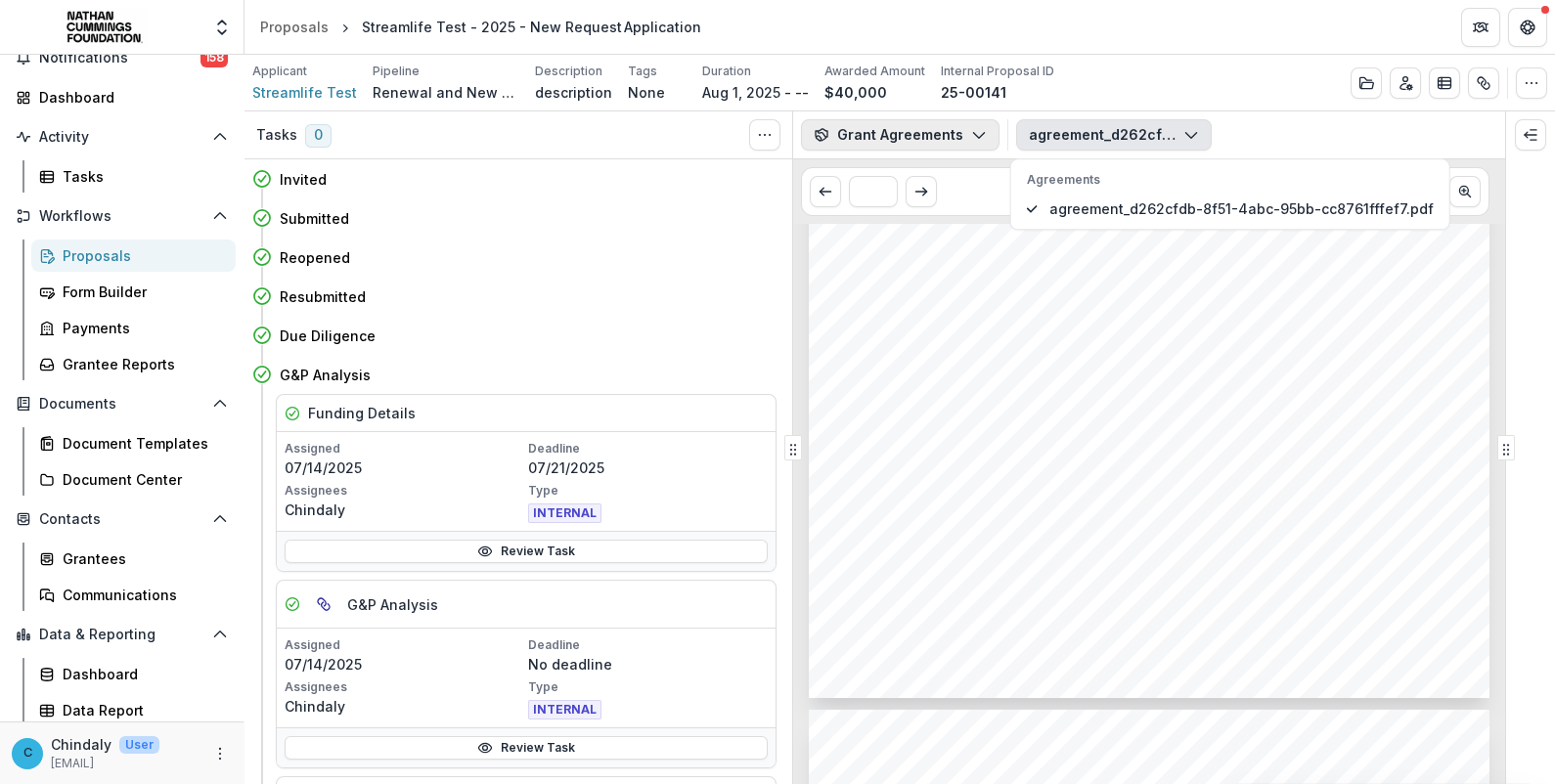 click on "Grant Agreements" at bounding box center [900, 135] 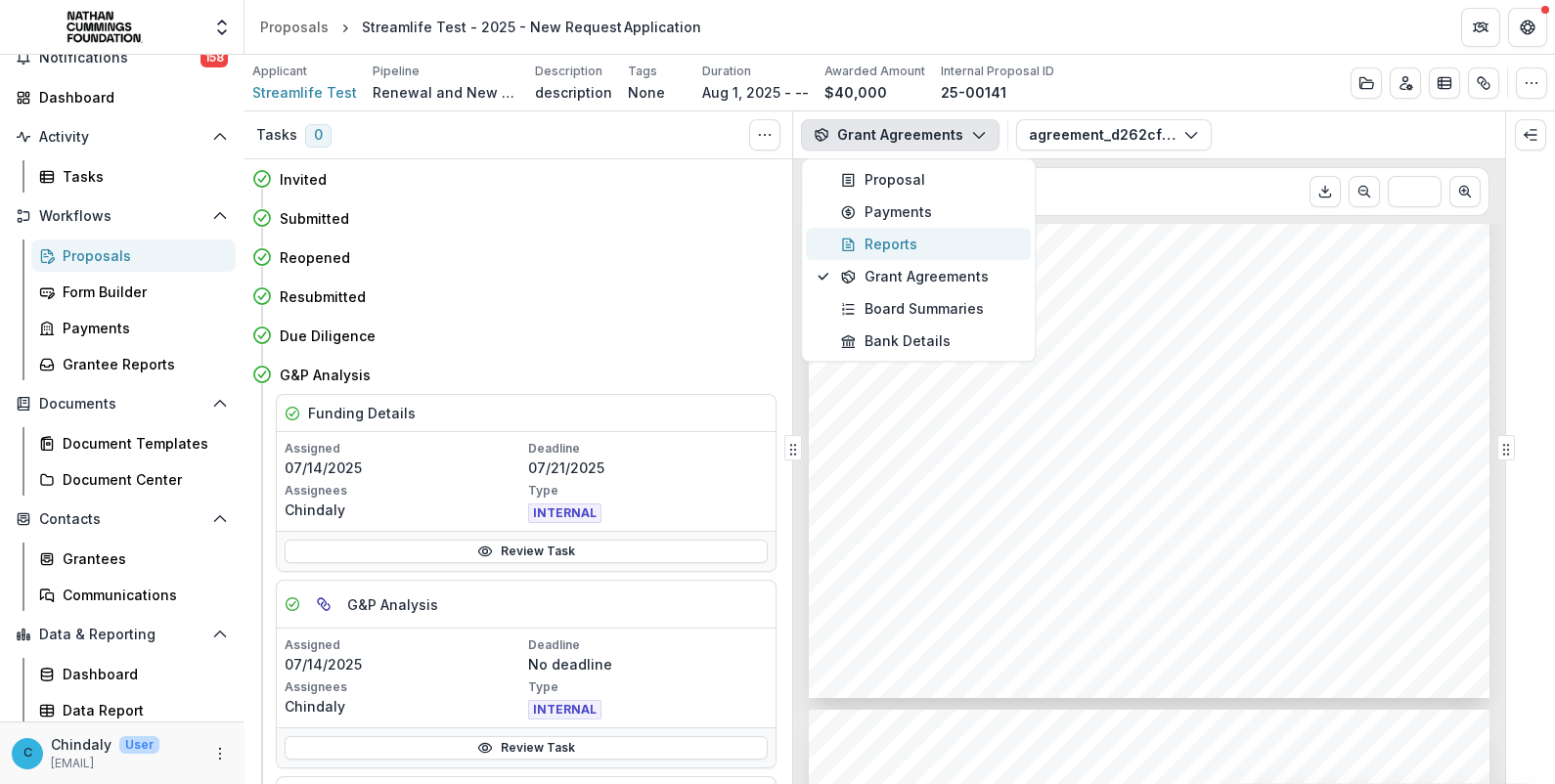 click on "Reports" at bounding box center [930, 243] 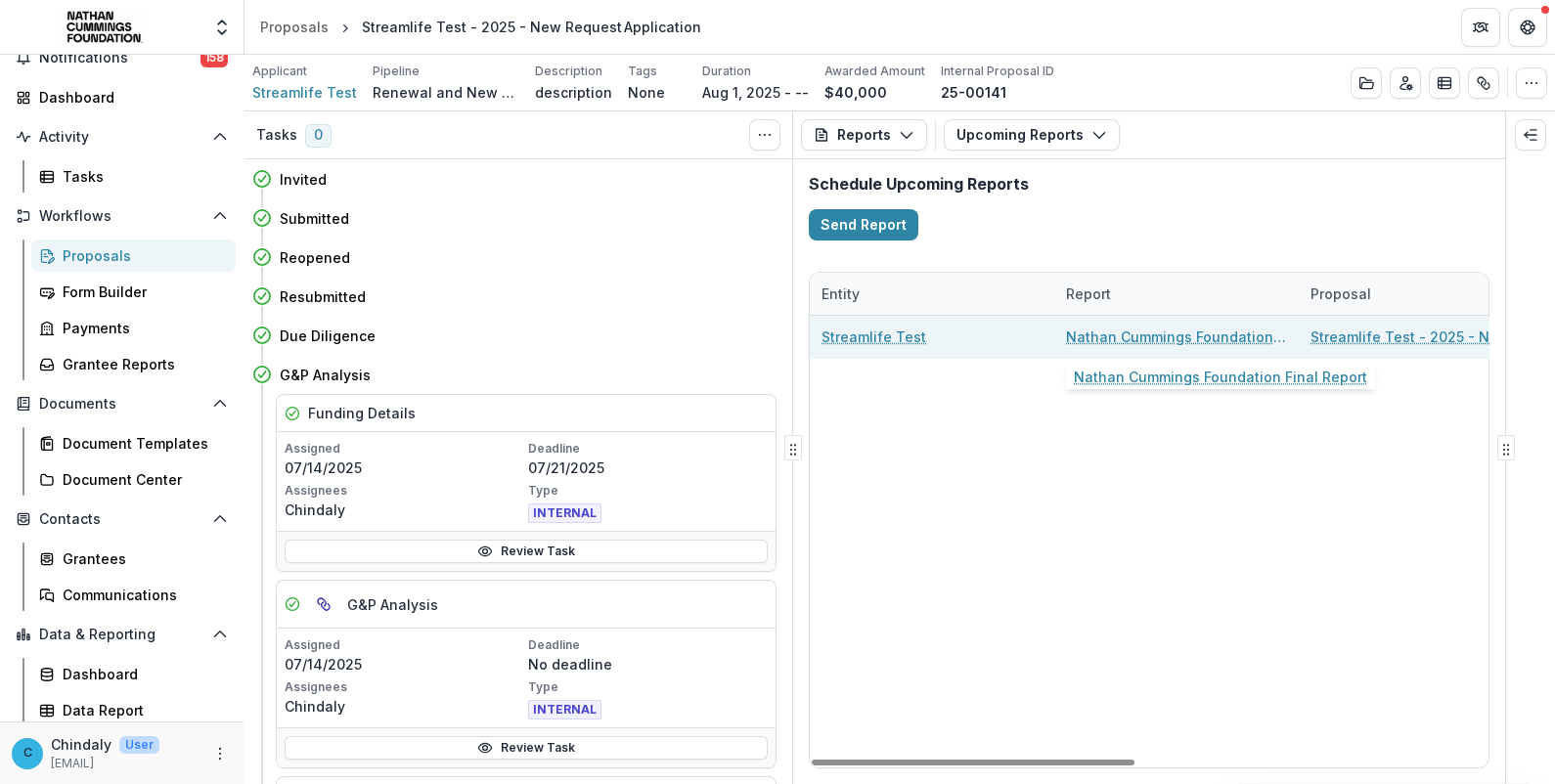 click on "Nathan Cummings Foundation Final Report" at bounding box center (1177, 336) 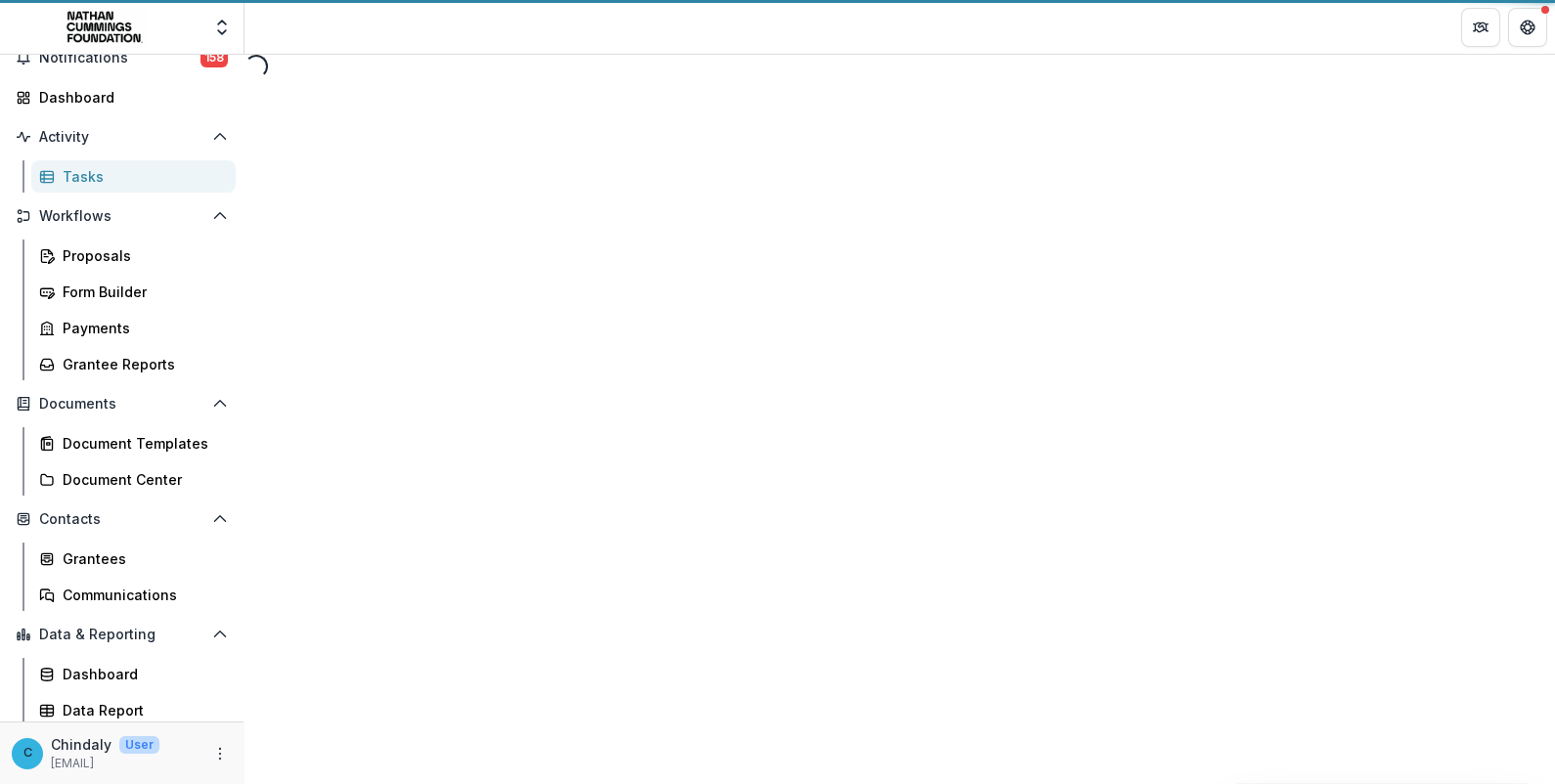 select on "********" 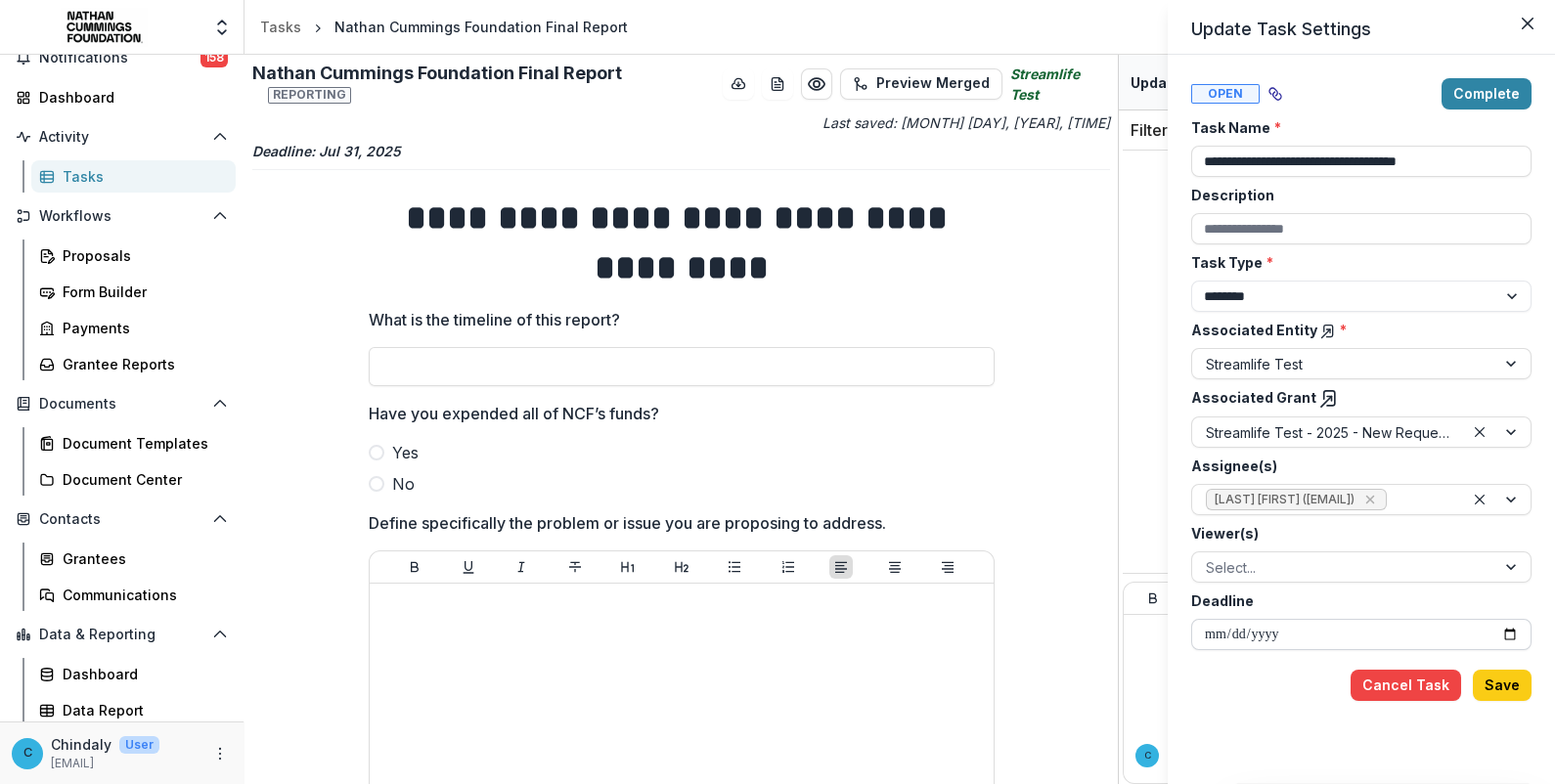 click on "**********" at bounding box center (1361, 634) 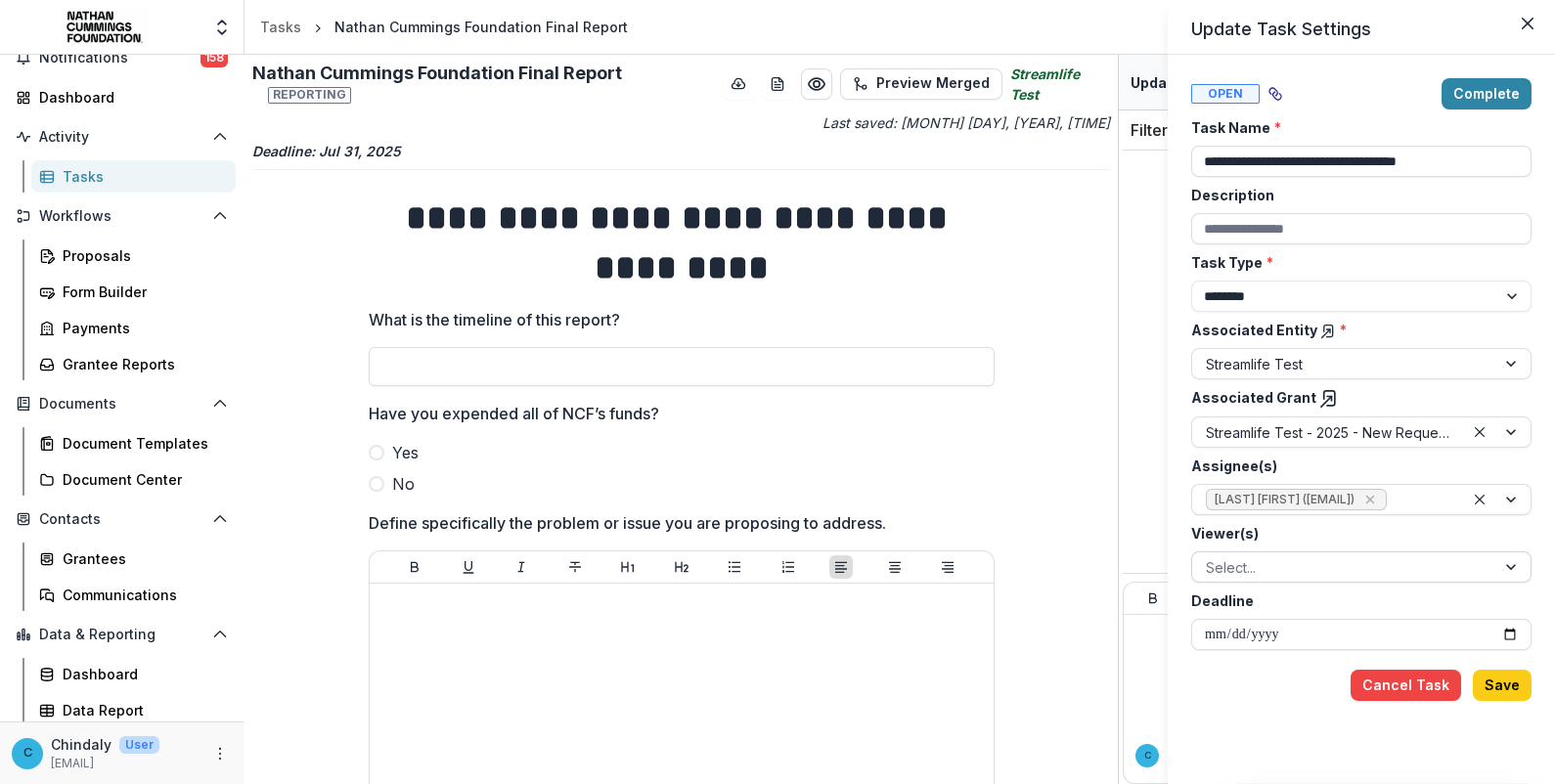 type on "**********" 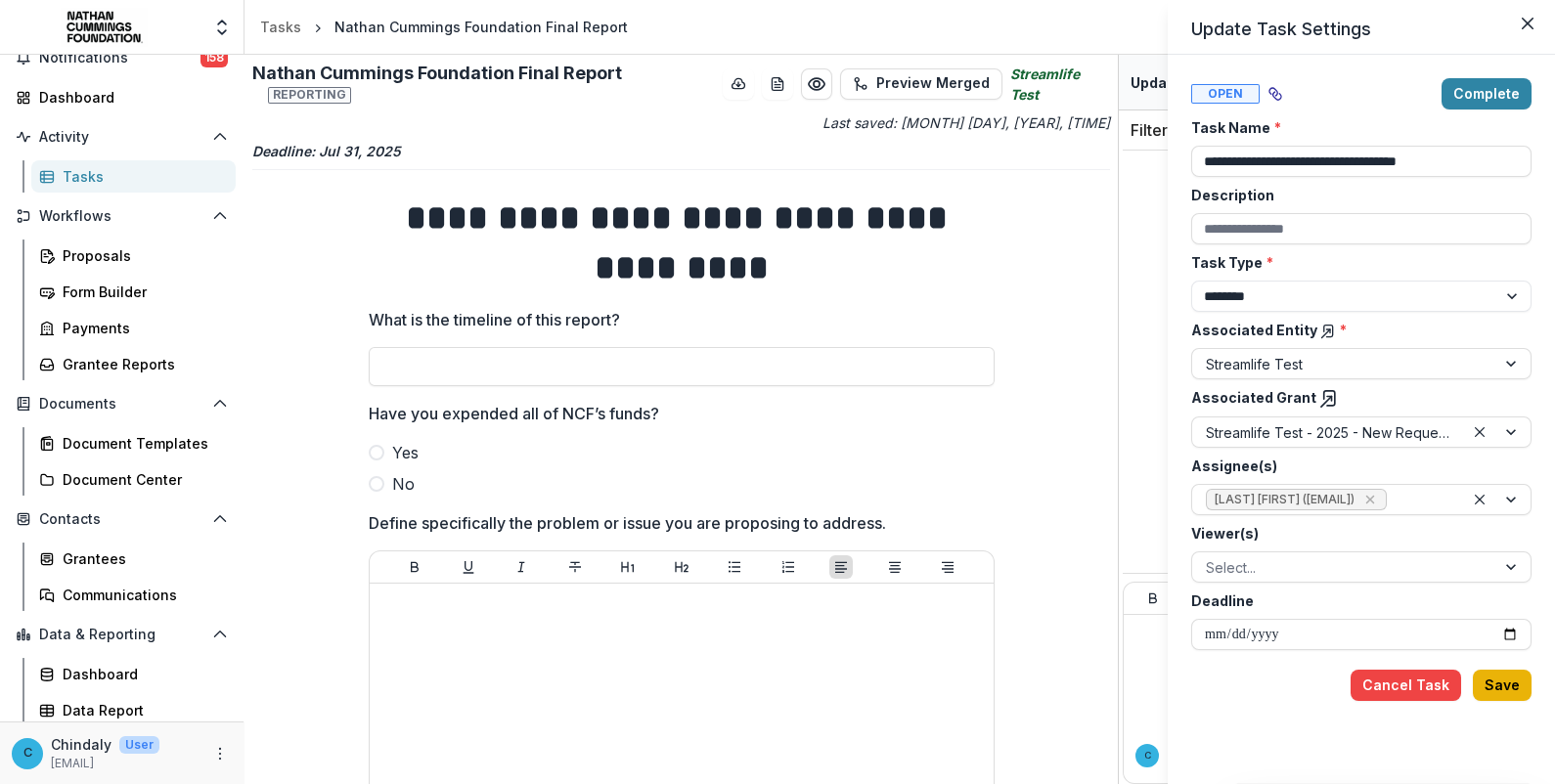 click on "Save" at bounding box center [1502, 685] 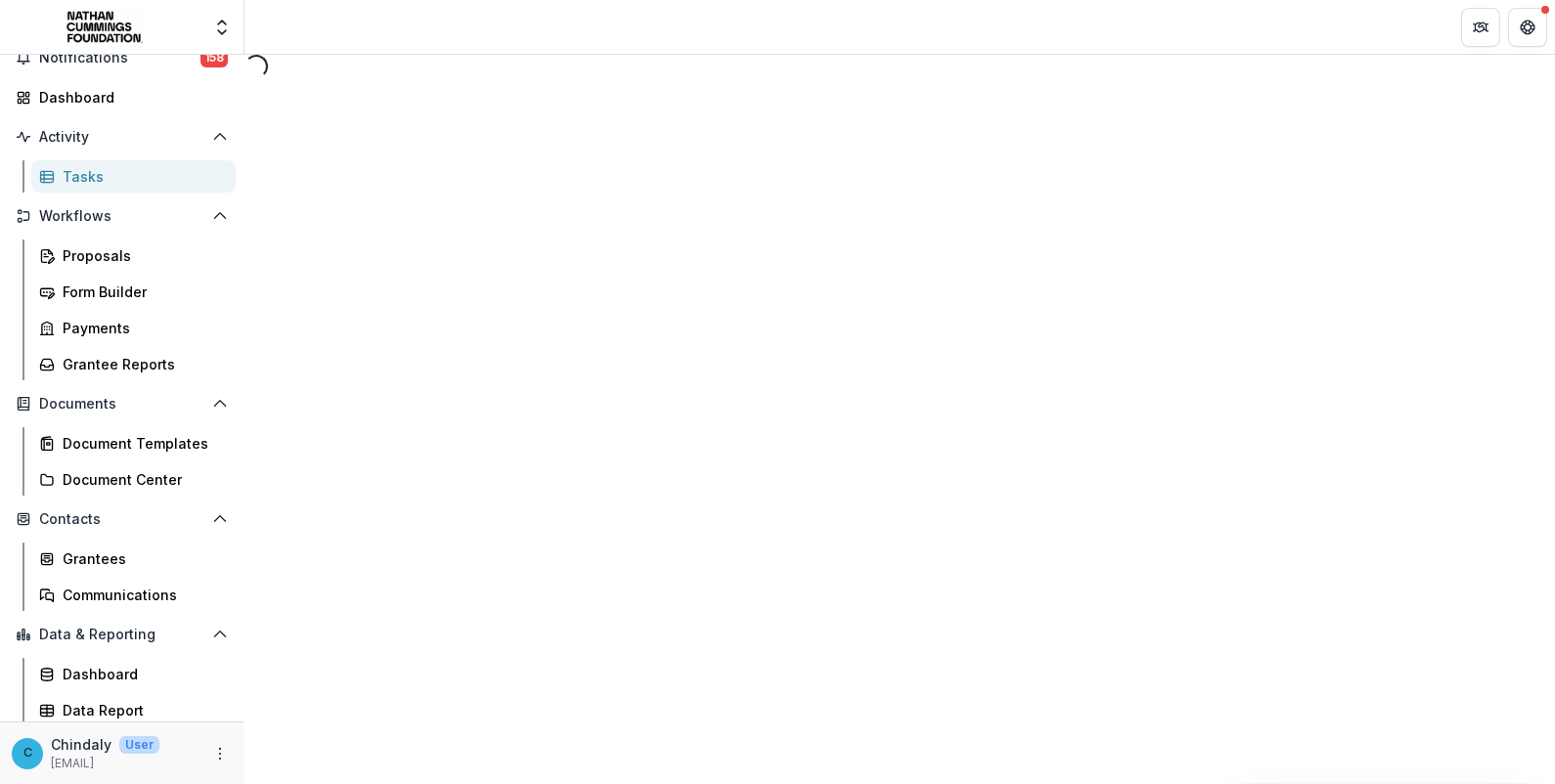 select on "********" 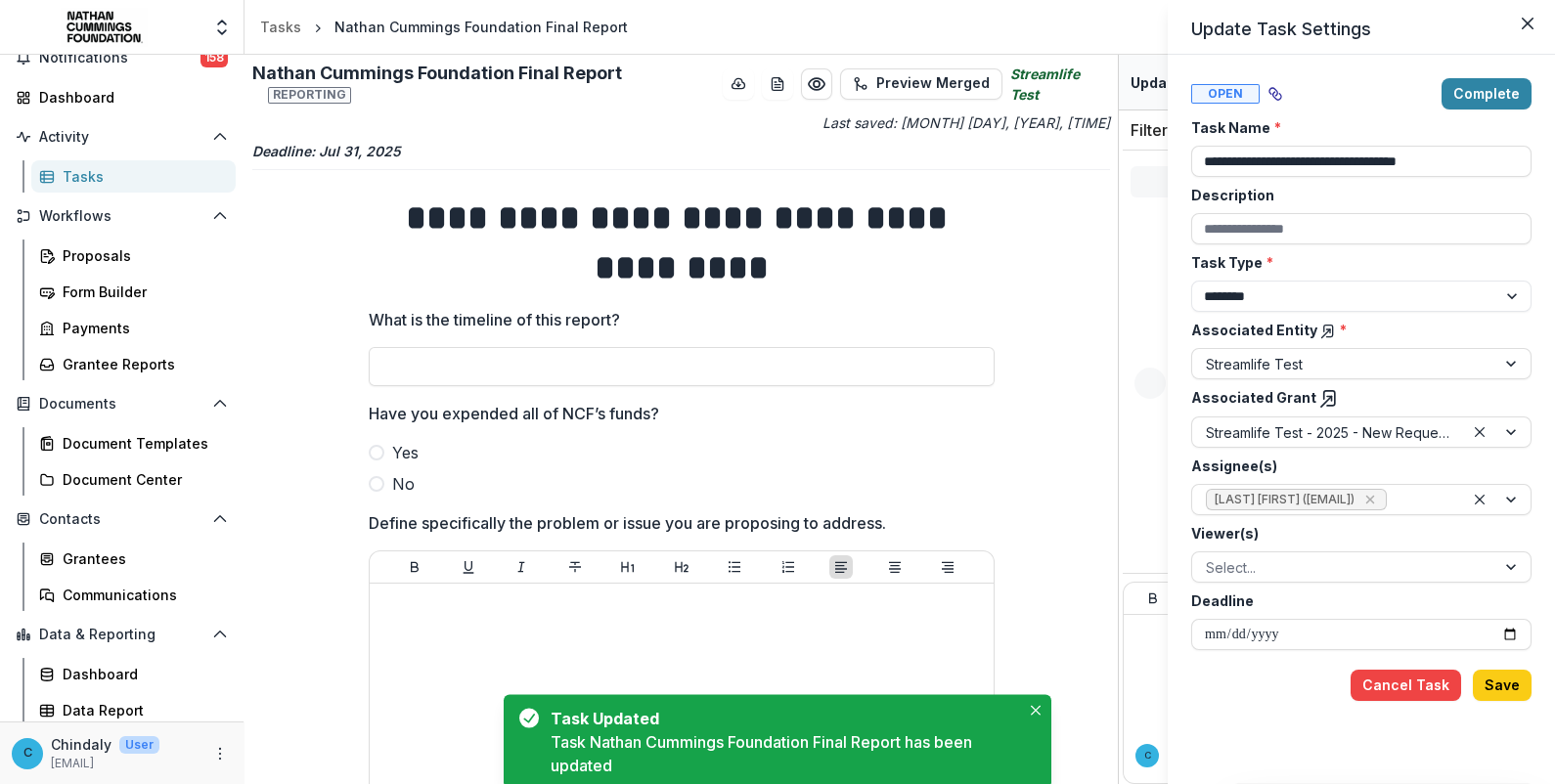 type on "**********" 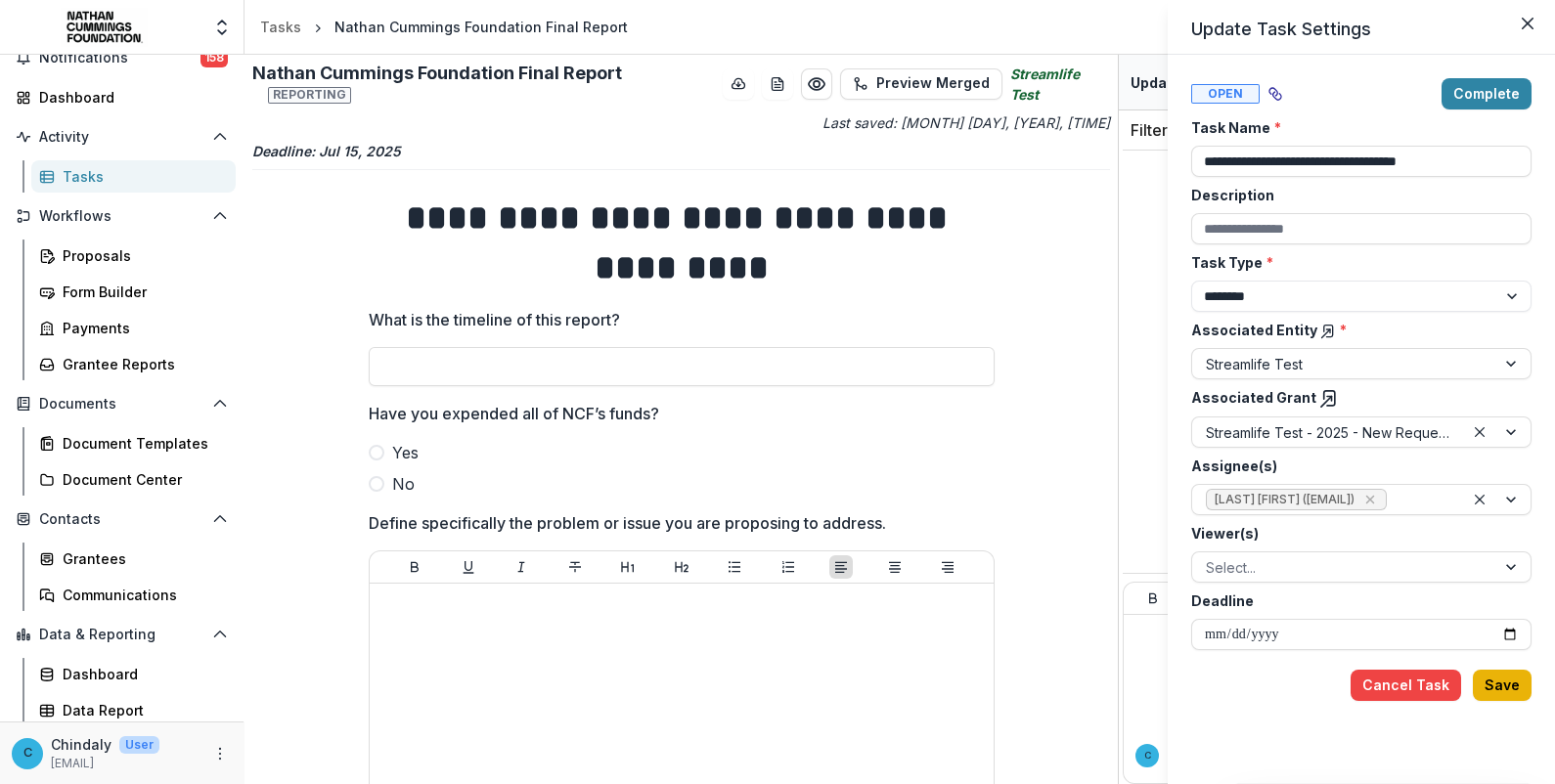 click on "Save" at bounding box center [1502, 685] 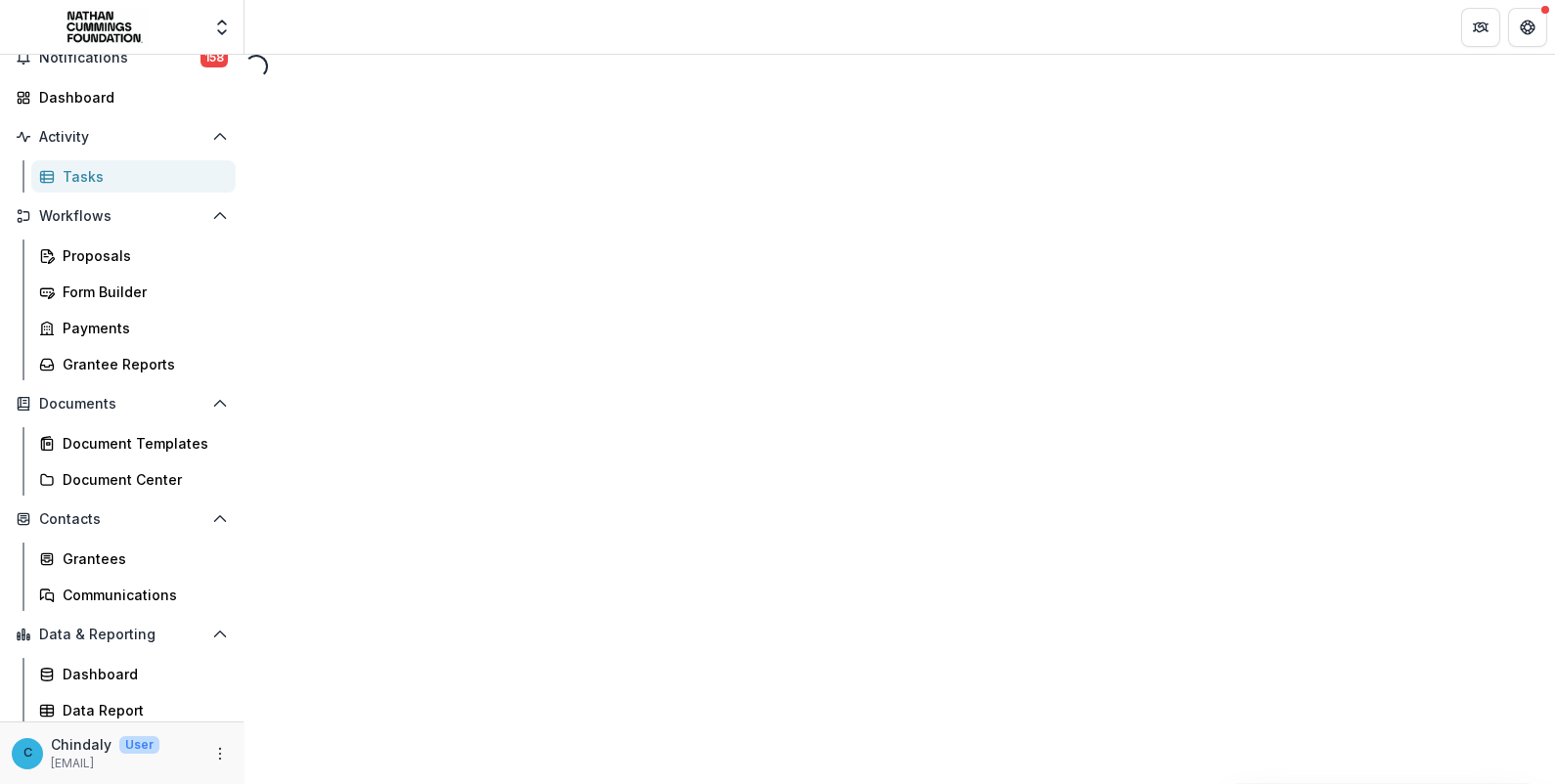 select on "********" 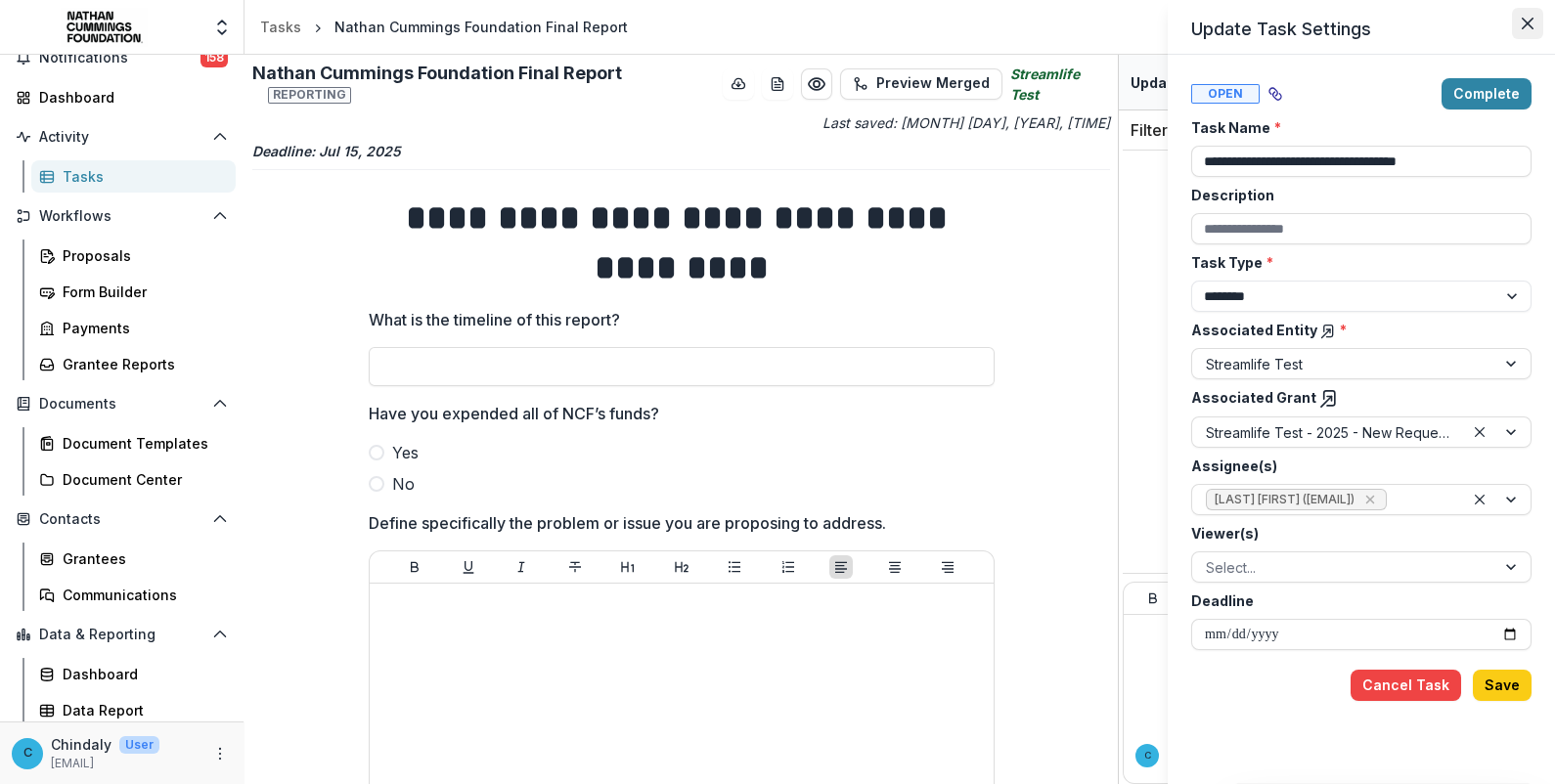 click 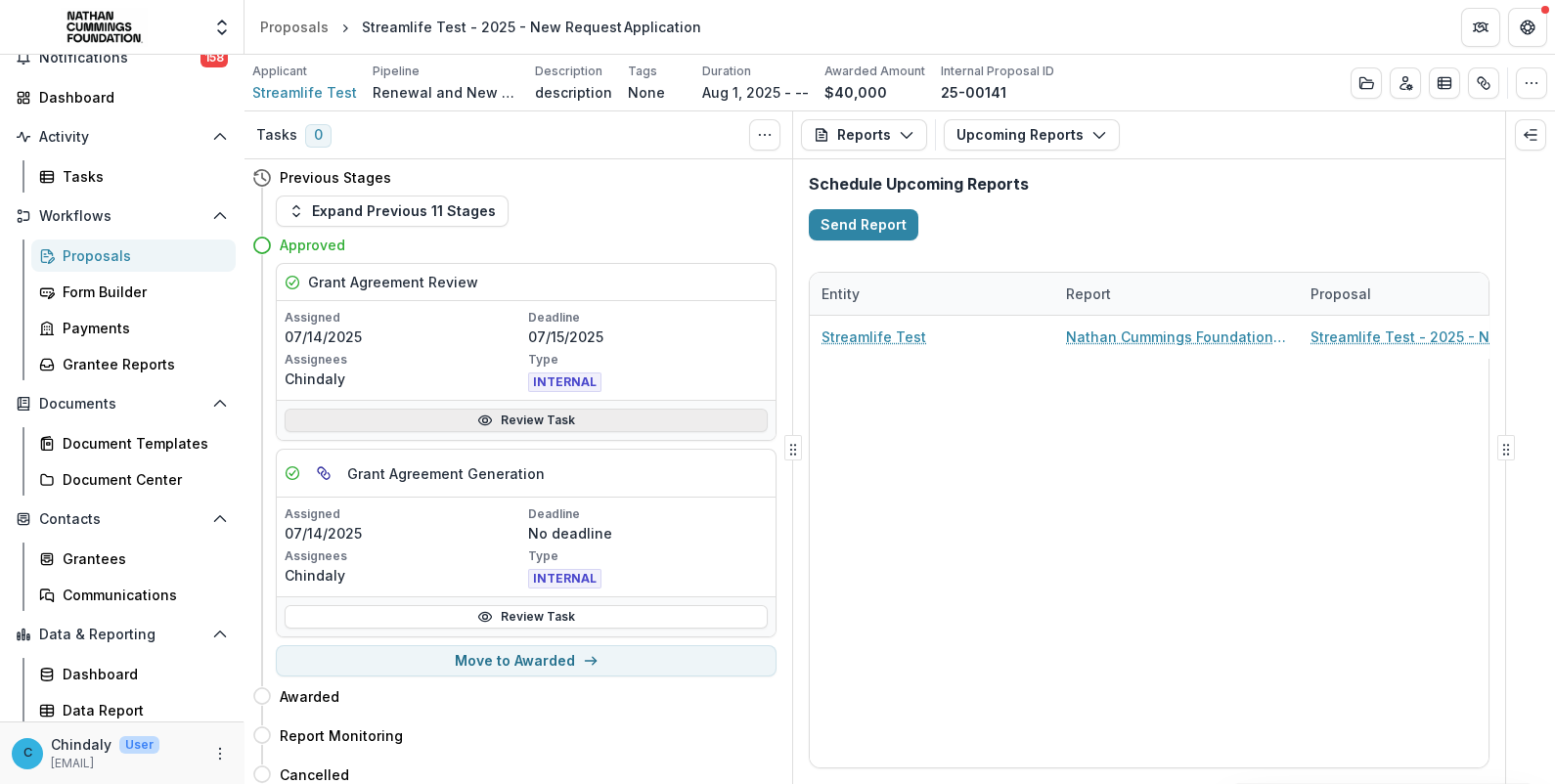 click on "Review Task" at bounding box center (526, 420) 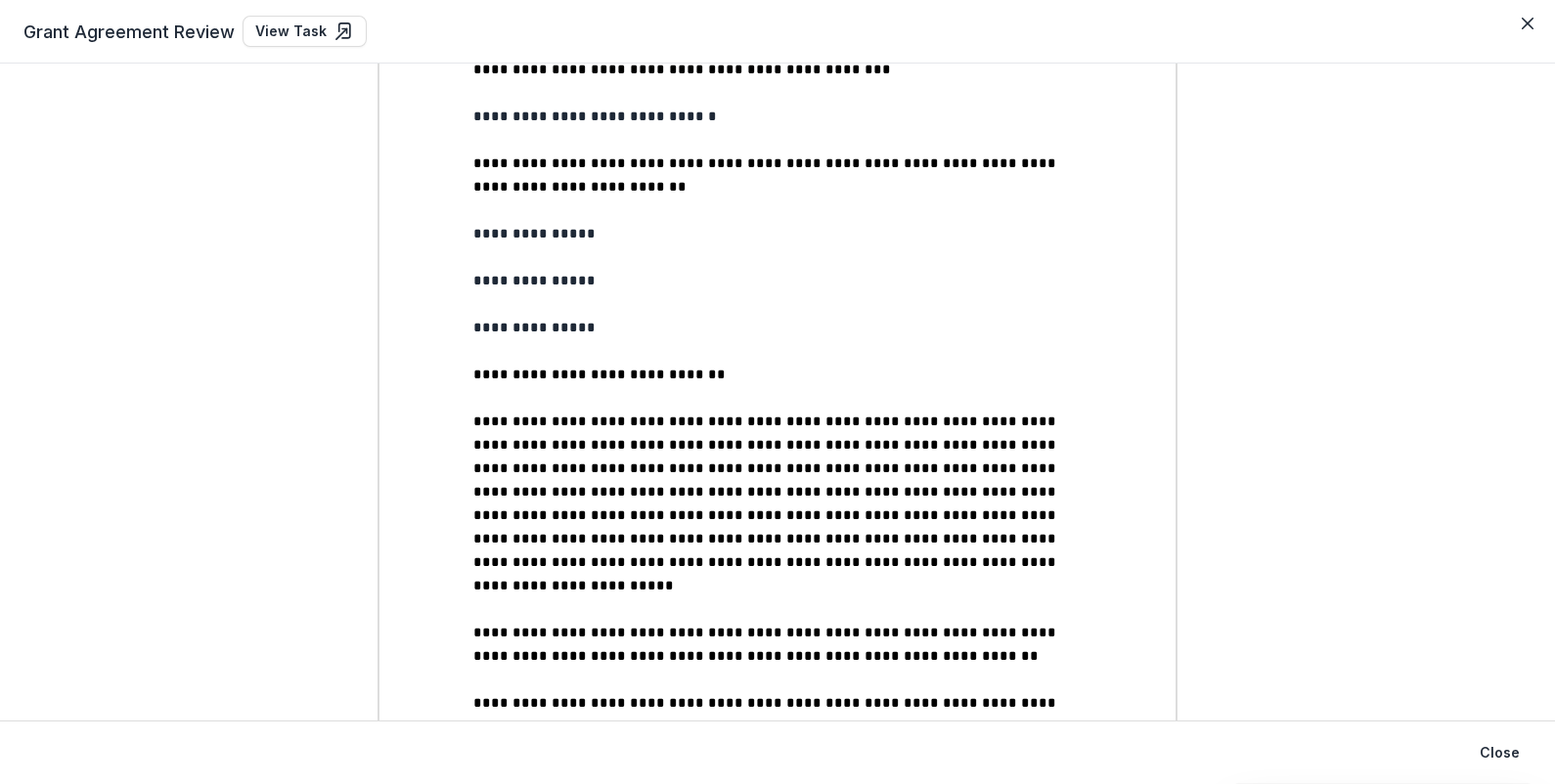 scroll, scrollTop: 854, scrollLeft: 0, axis: vertical 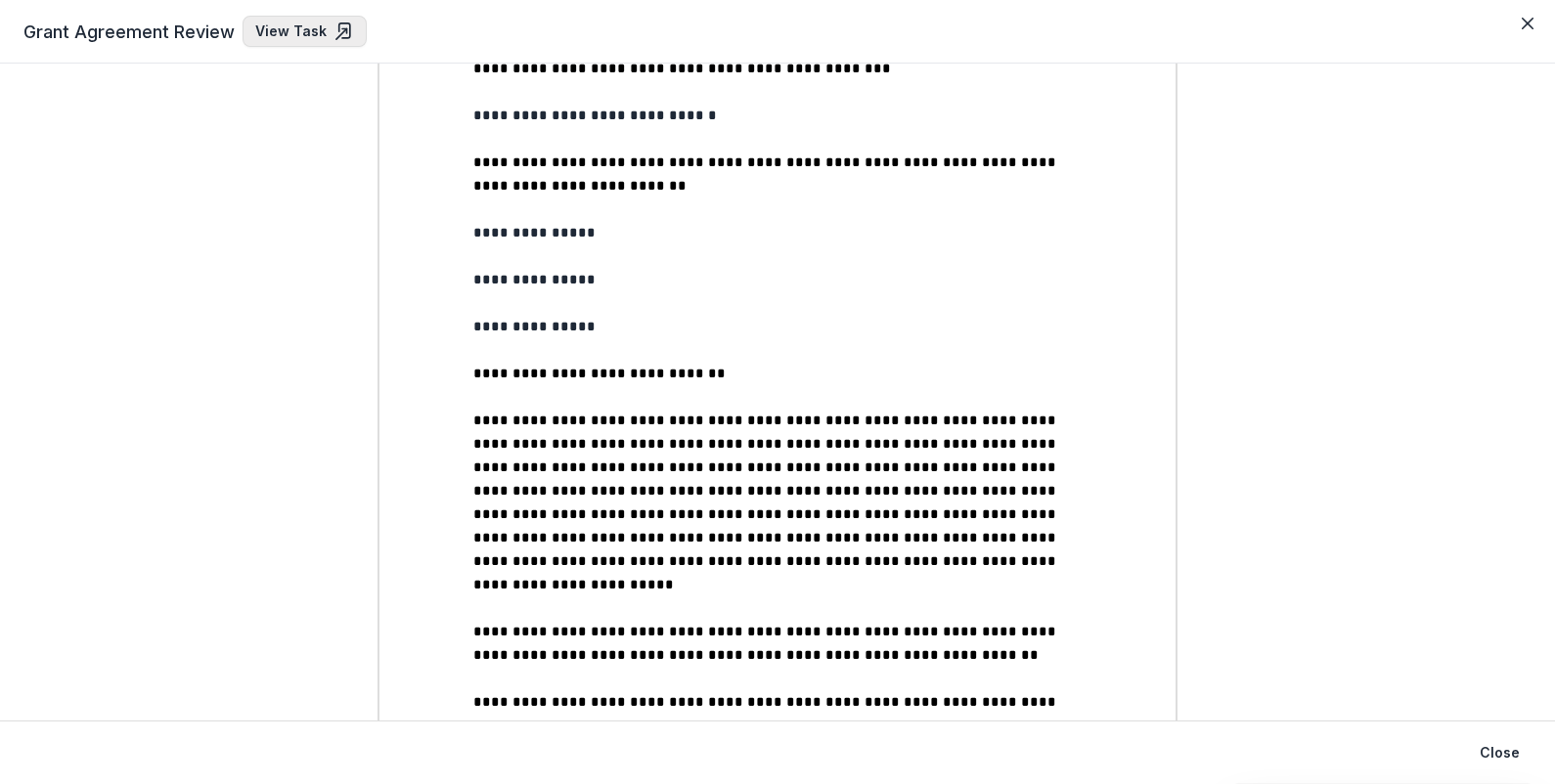 click on "View Task" at bounding box center (304, 31) 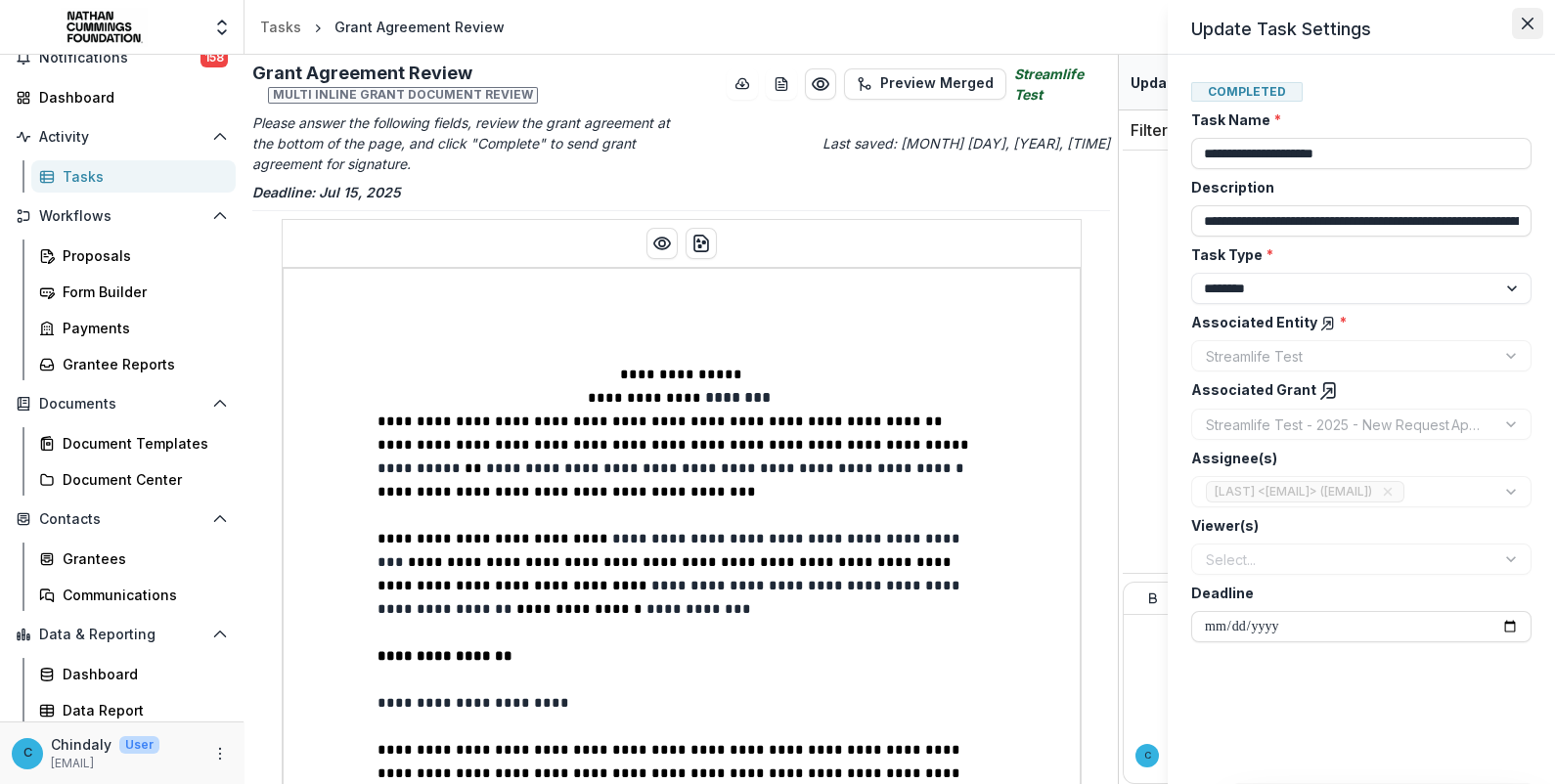 click 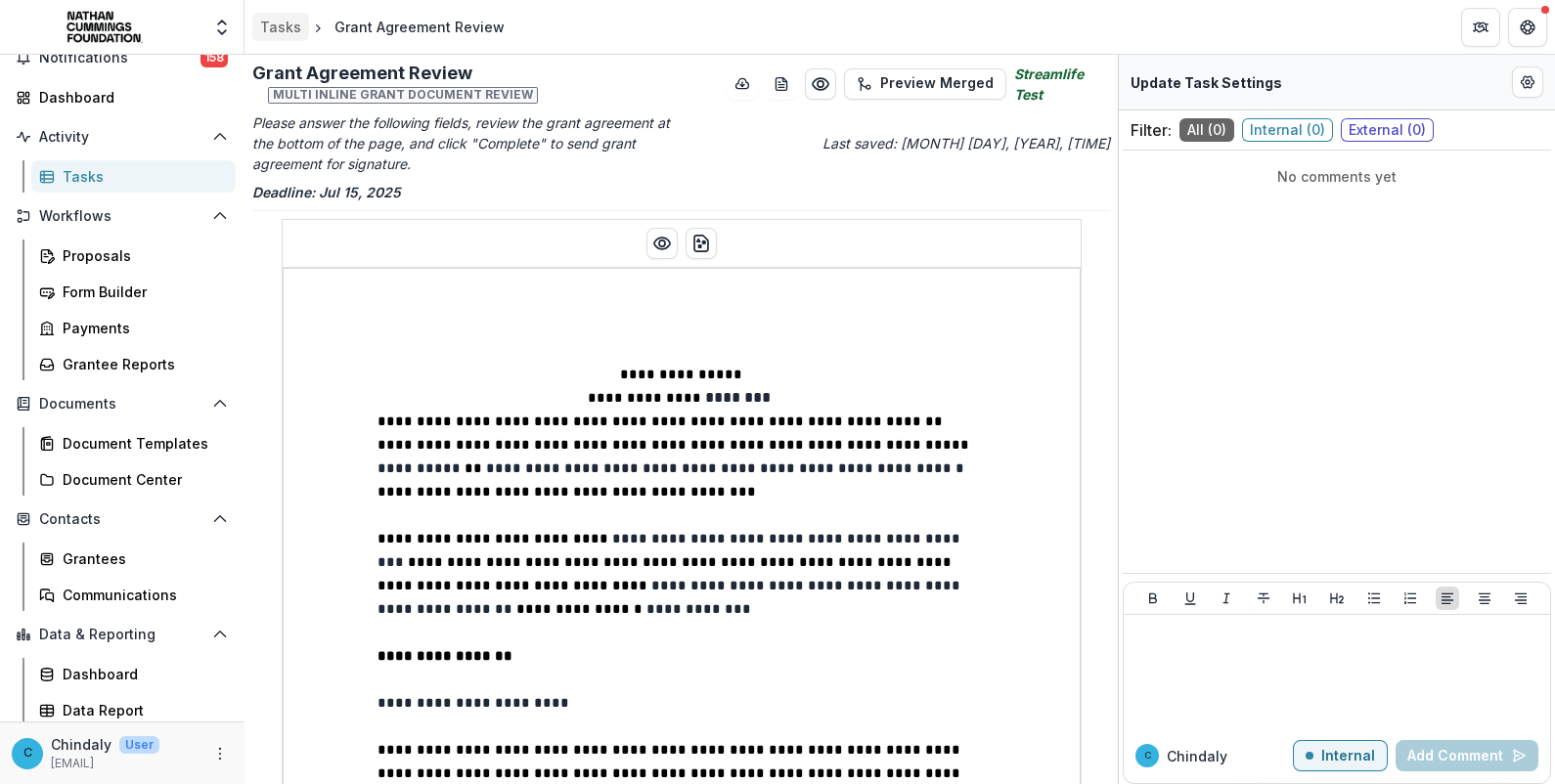 click on "Tasks" at bounding box center [281, 26] 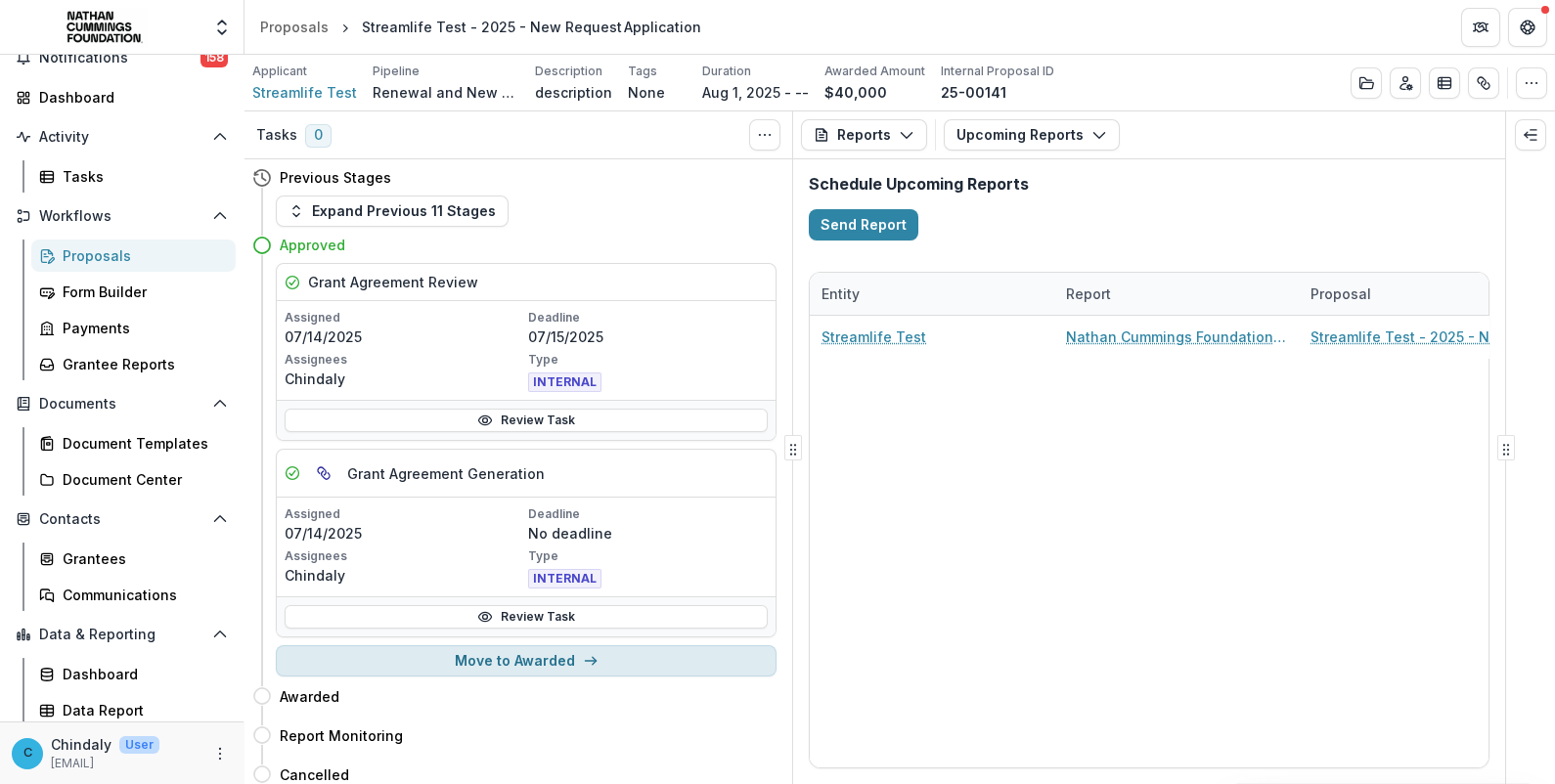 click on "Move to Awarded" at bounding box center [526, 661] 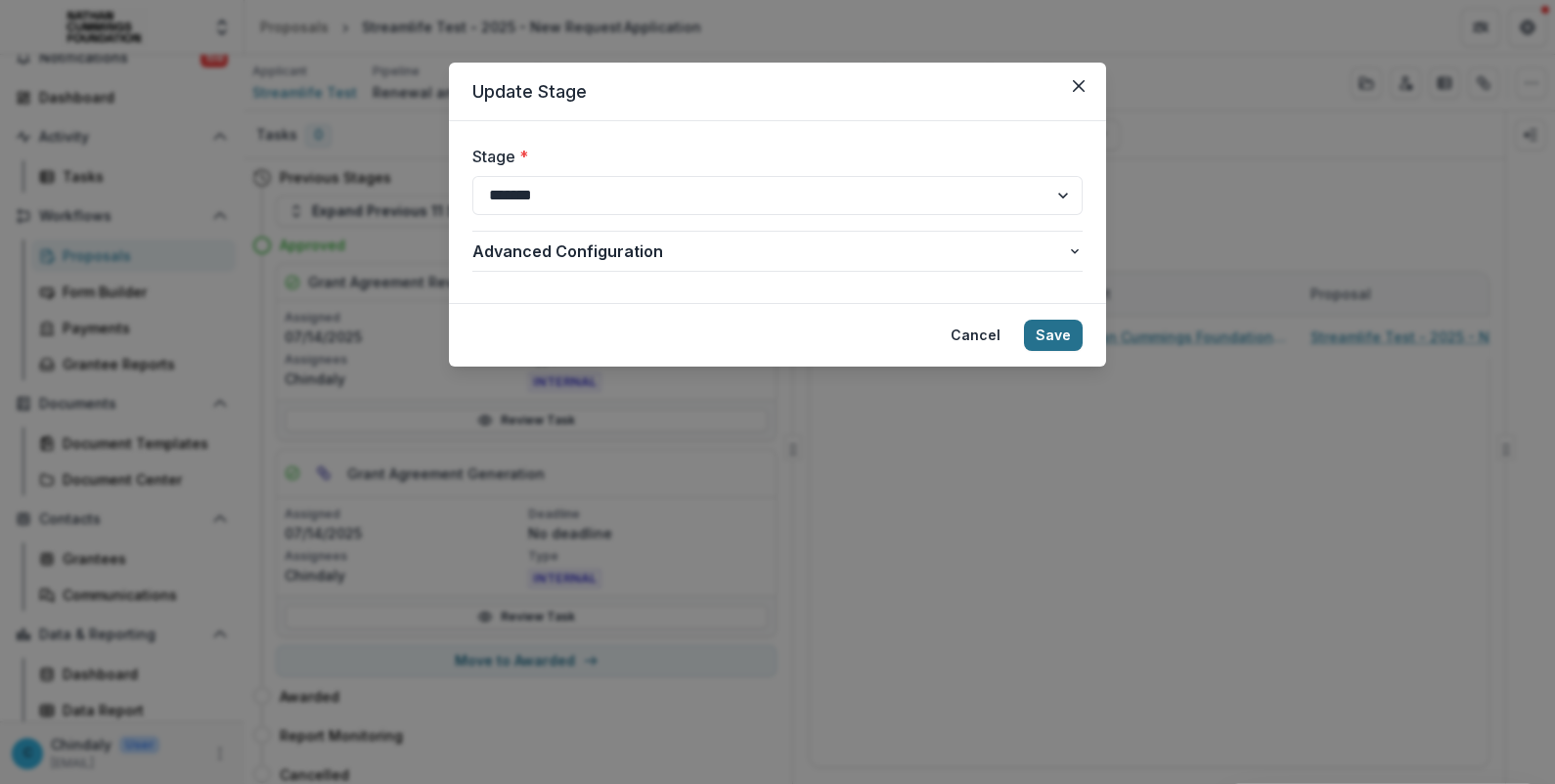 click on "Save" at bounding box center [1053, 335] 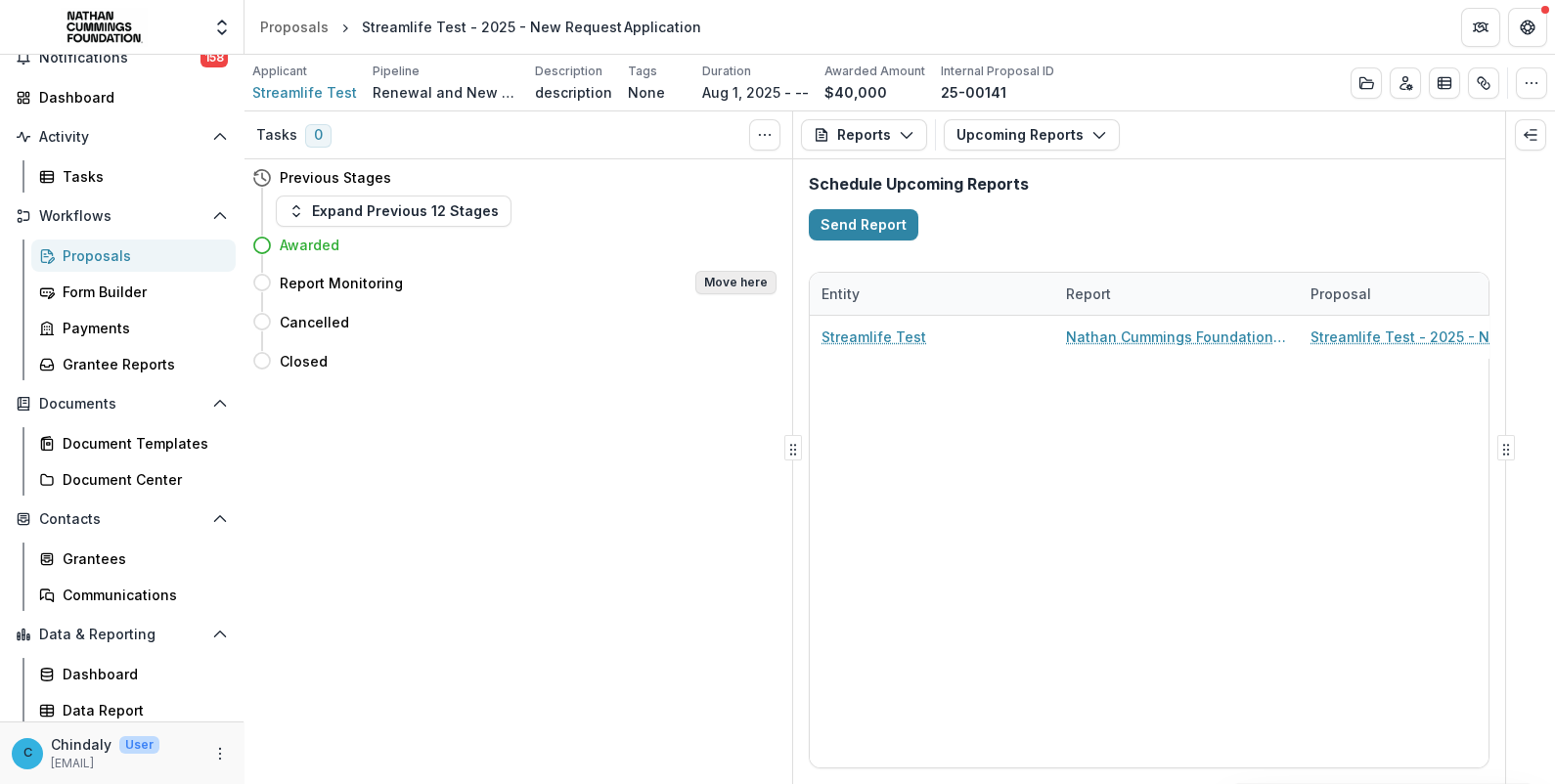 click on "Move here" at bounding box center [735, 283] 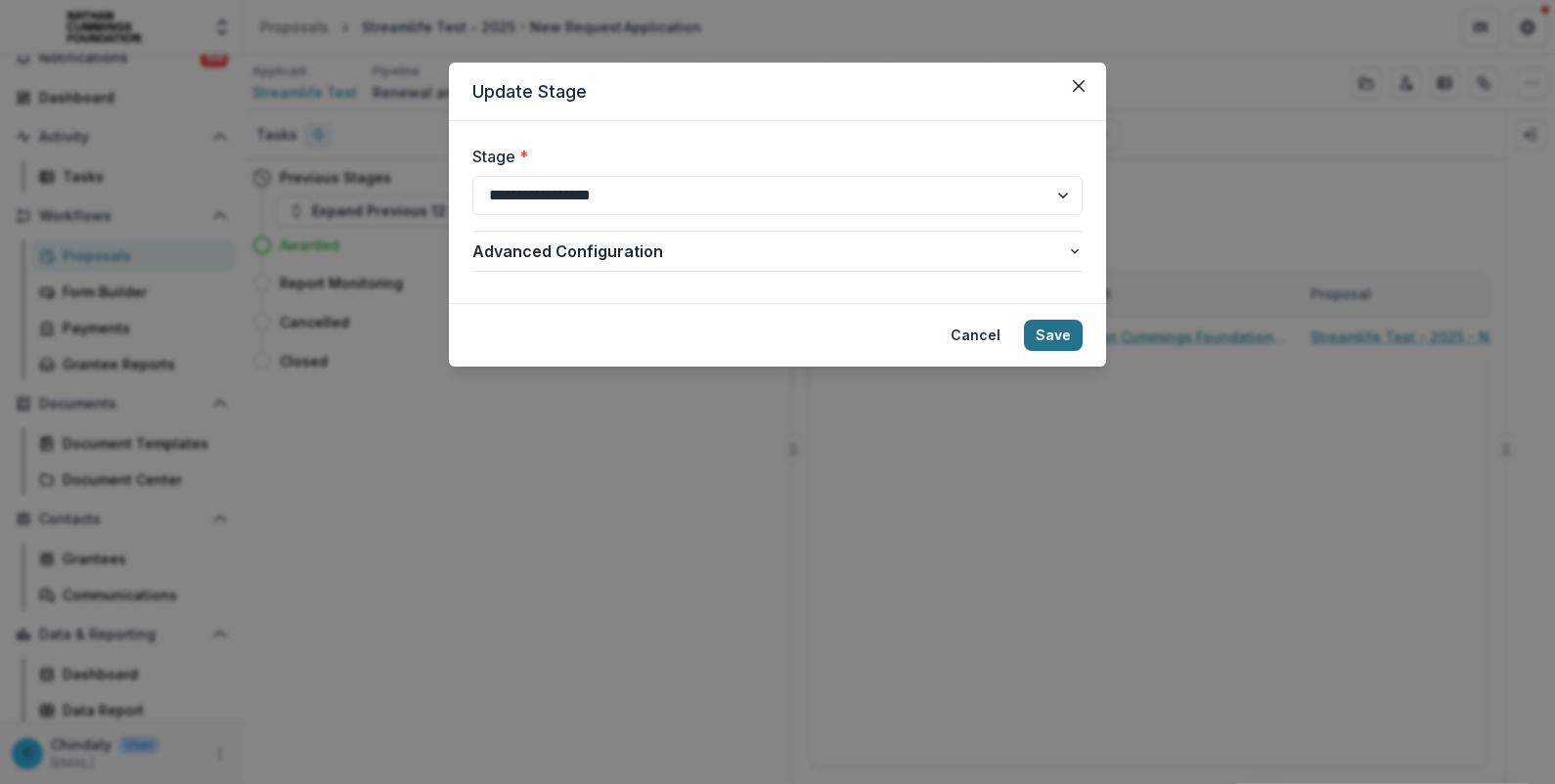 click on "Save" at bounding box center (1053, 335) 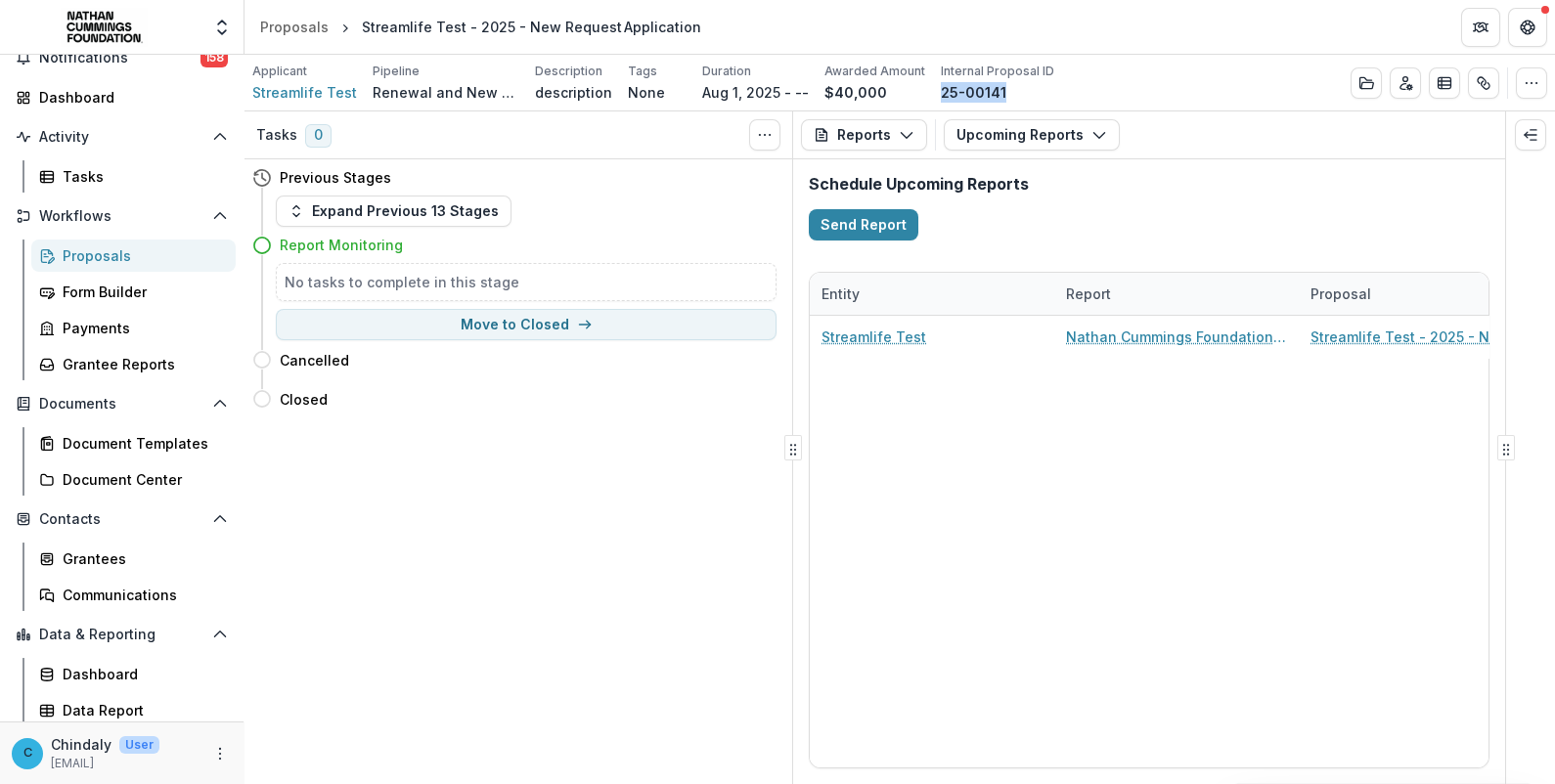 drag, startPoint x: 993, startPoint y: 91, endPoint x: 921, endPoint y: 91, distance: 72 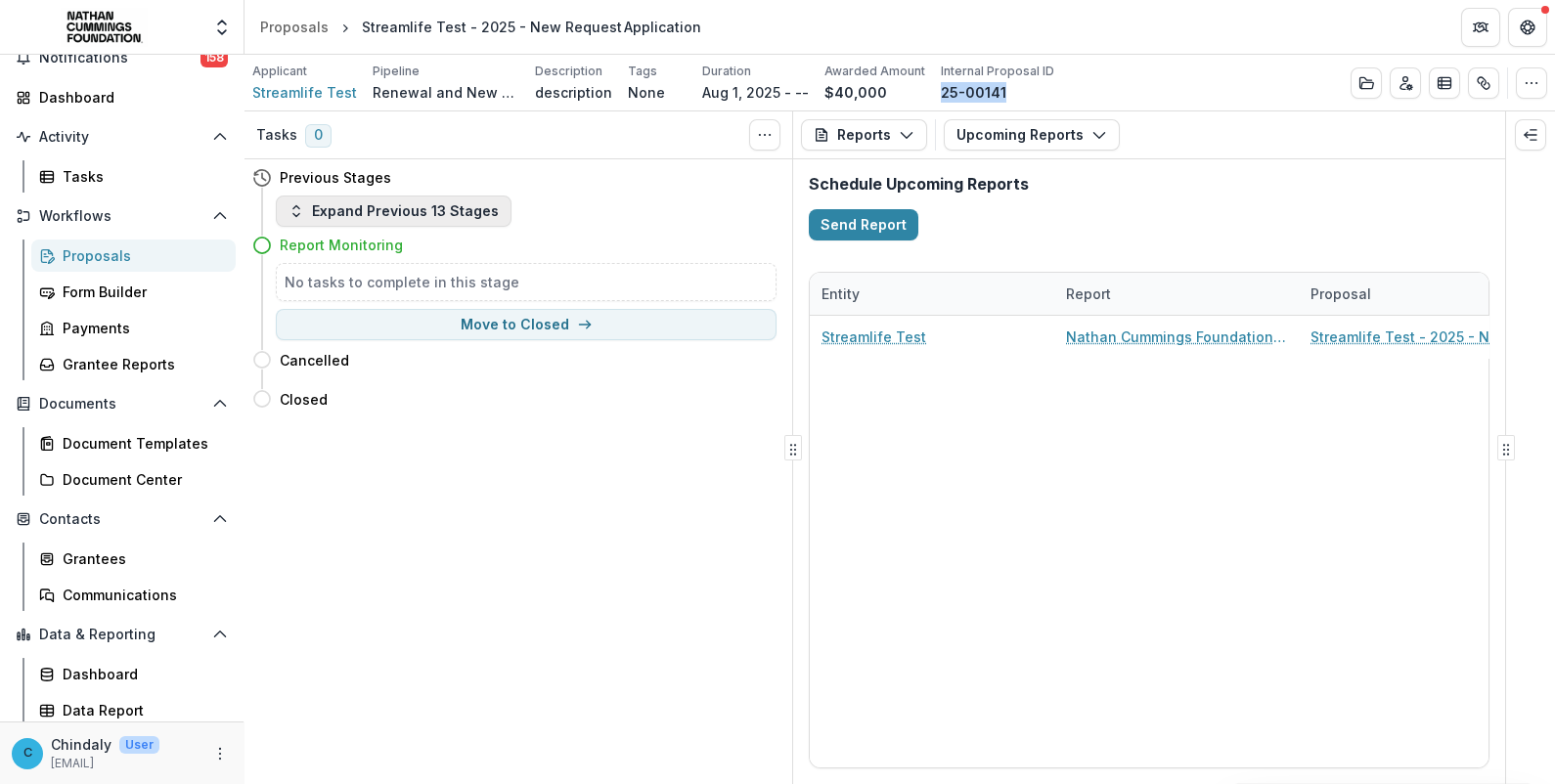 click on "Expand Previous 13 Stages" at bounding box center (393, 211) 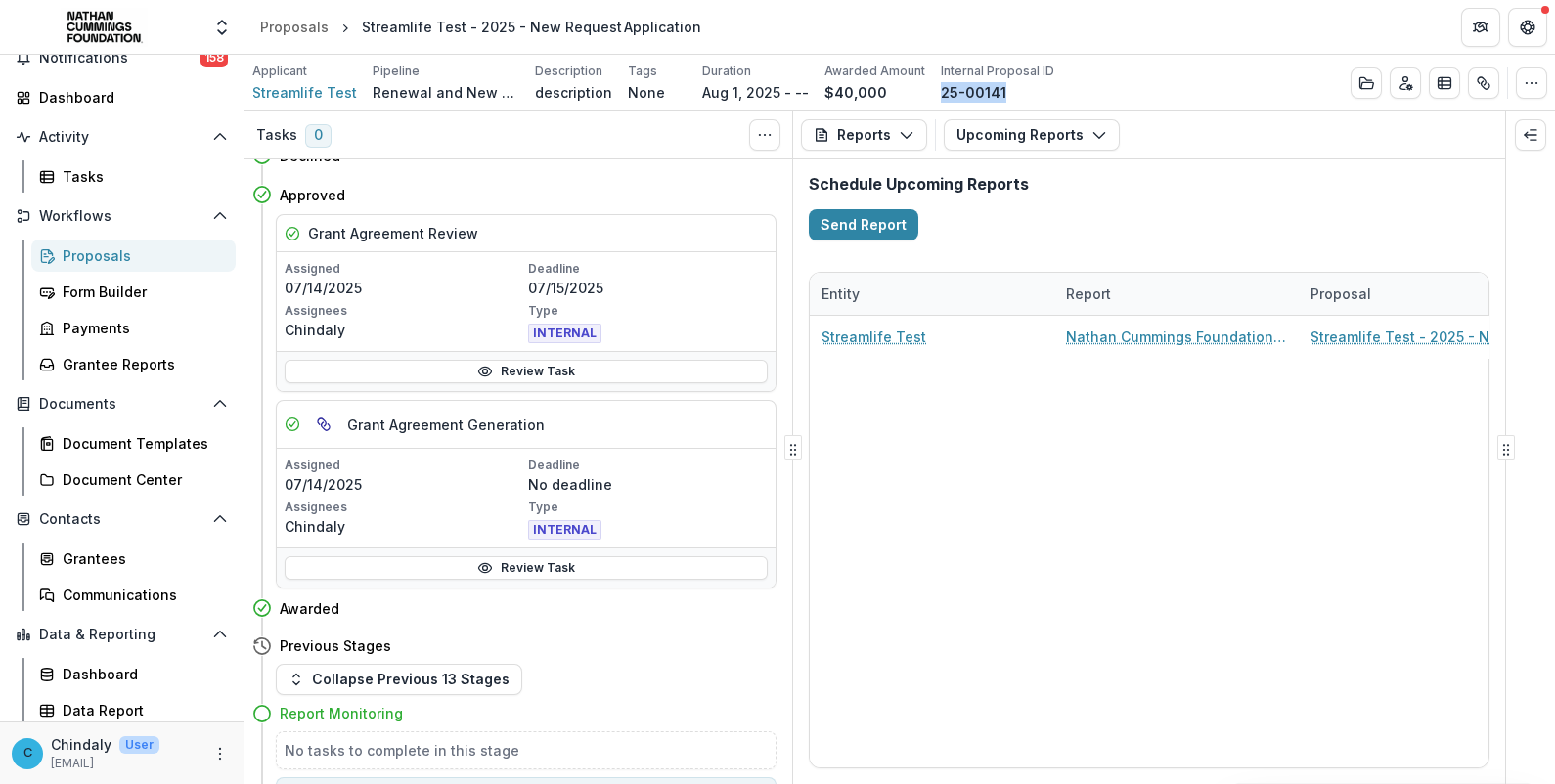 scroll, scrollTop: 1829, scrollLeft: 0, axis: vertical 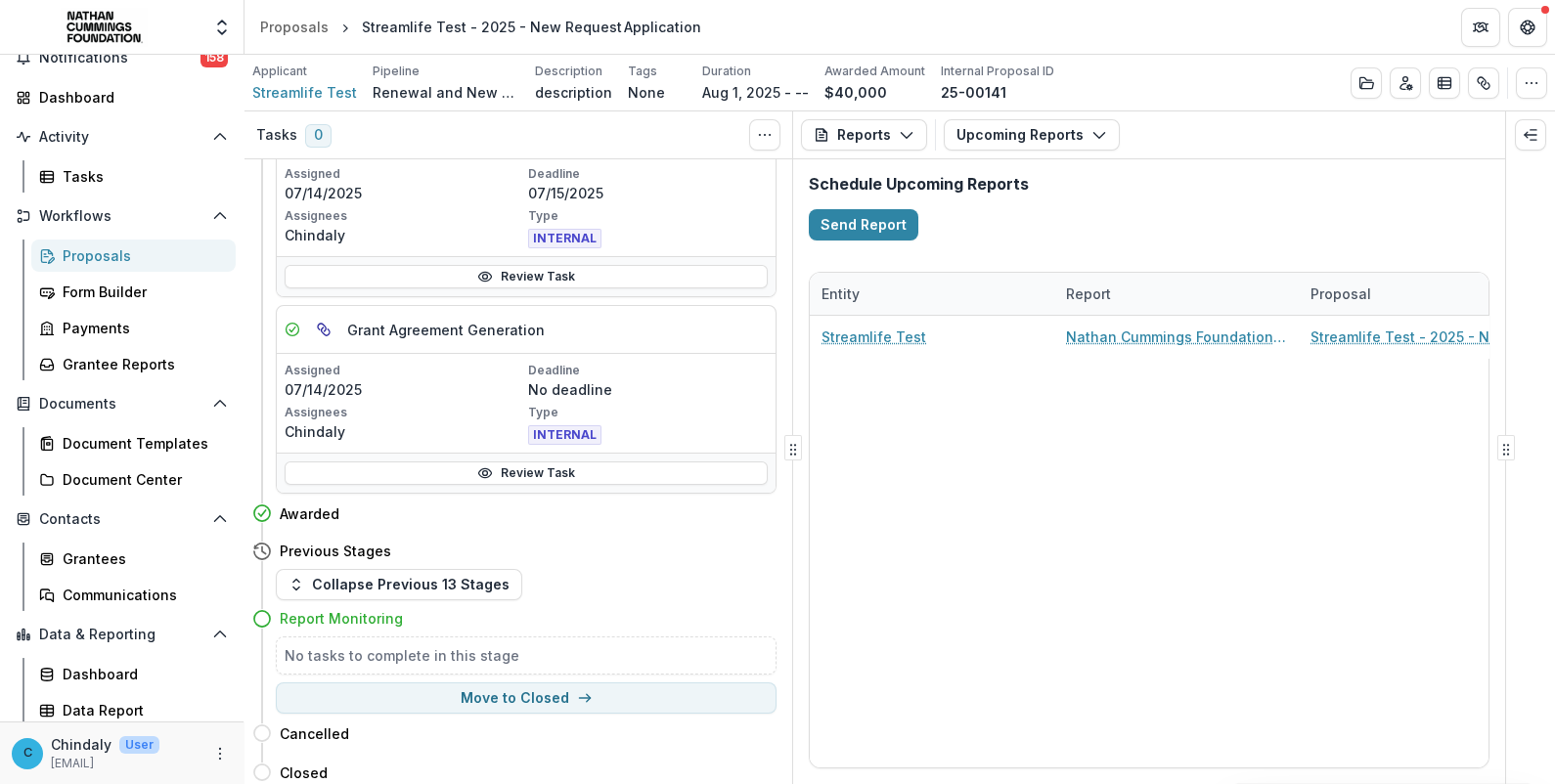 click on "No tasks to complete in this stage" at bounding box center (526, 655) 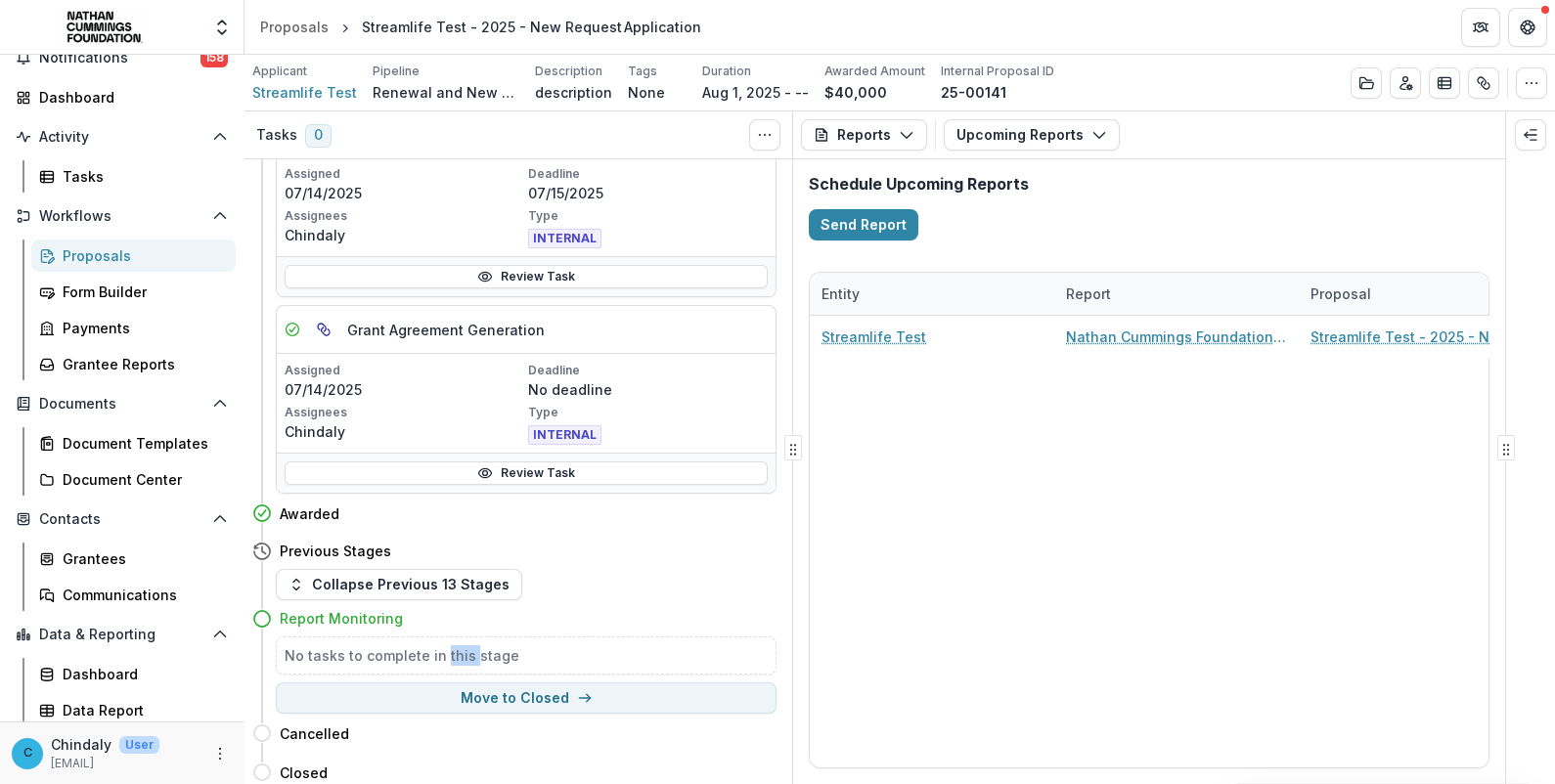 click on "No tasks to complete in this stage" at bounding box center (526, 655) 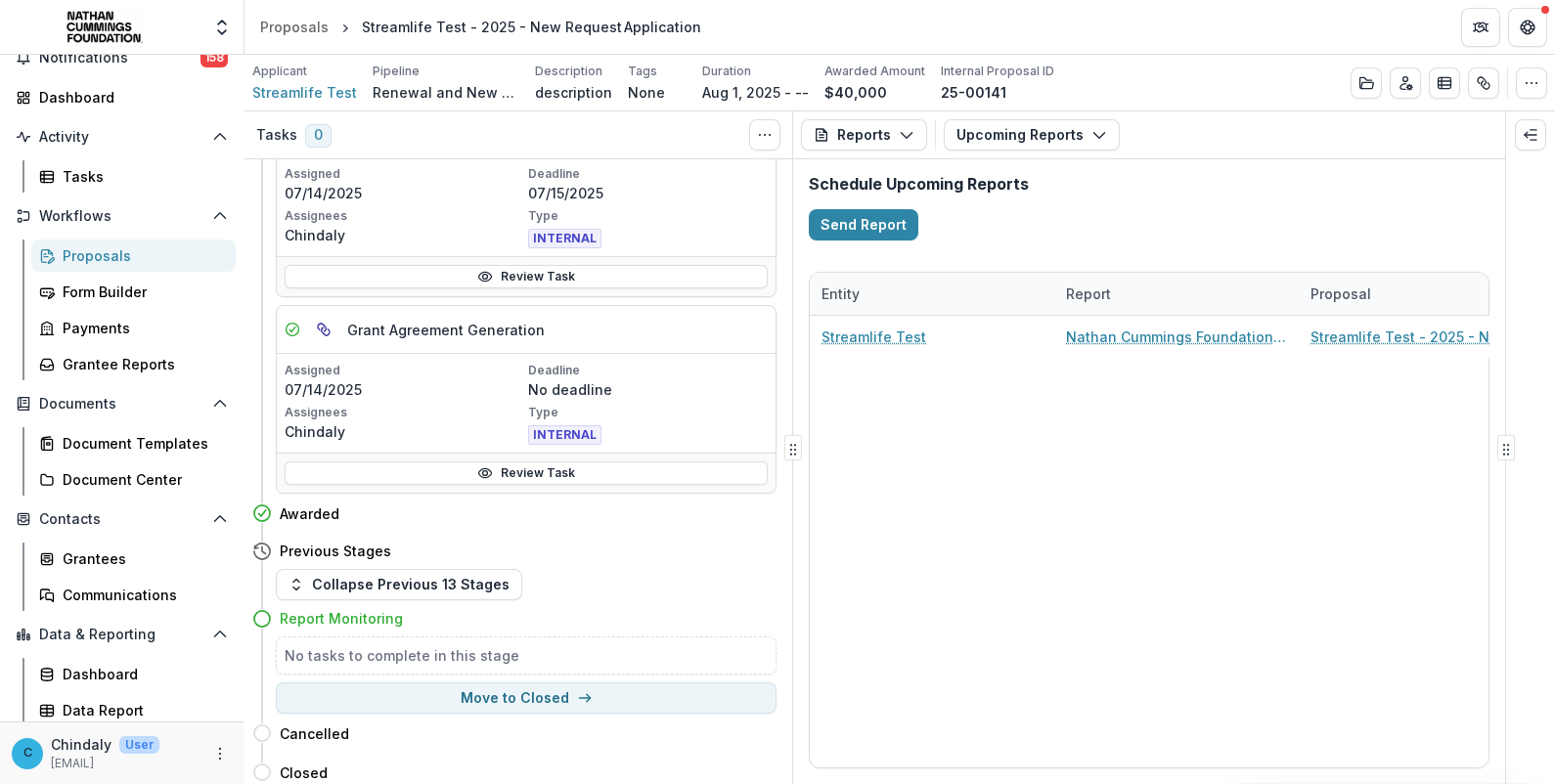 drag, startPoint x: 453, startPoint y: 643, endPoint x: 361, endPoint y: 606, distance: 99.161484 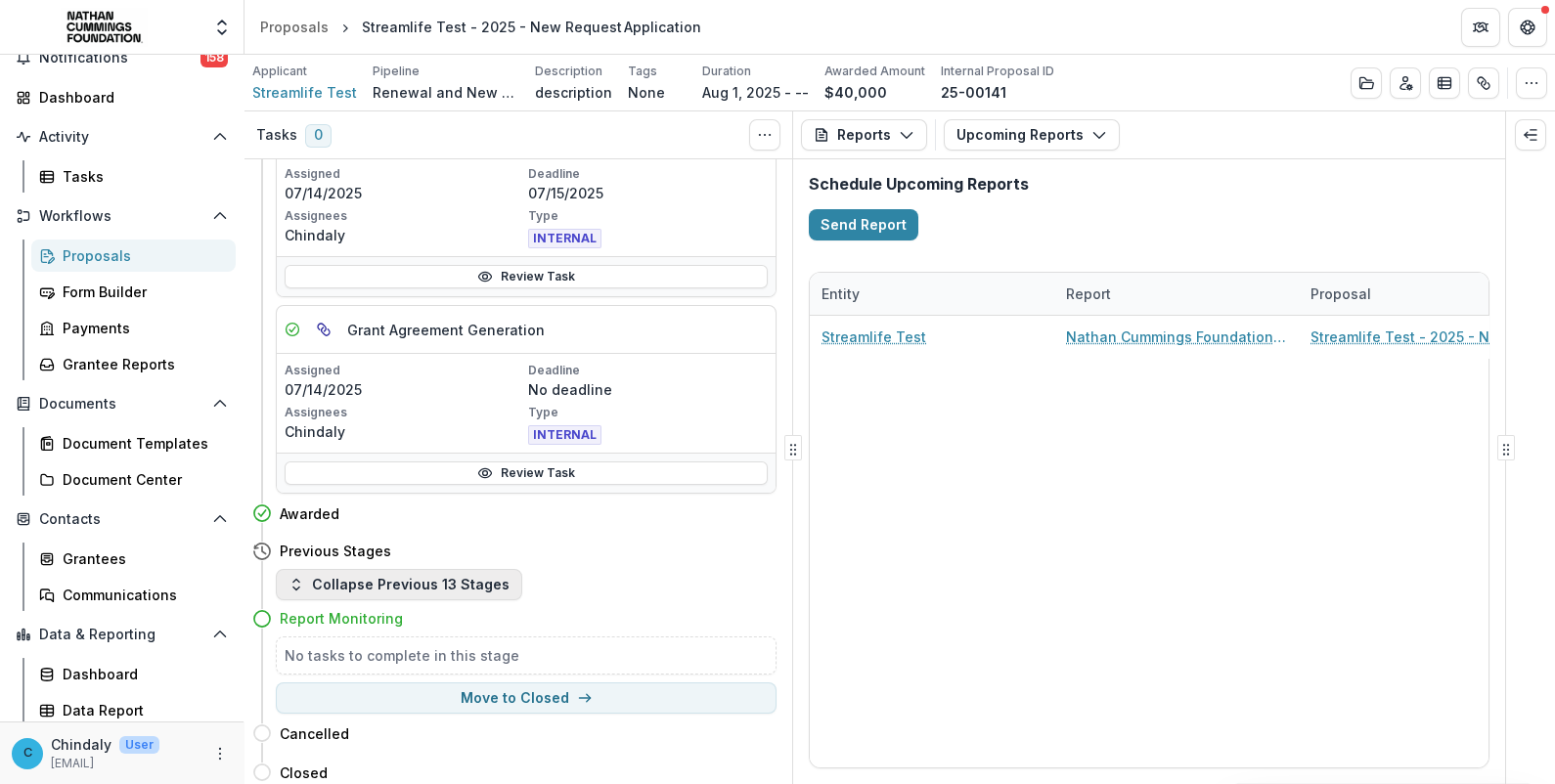 click on "Collapse Previous 13 Stages" at bounding box center [399, 585] 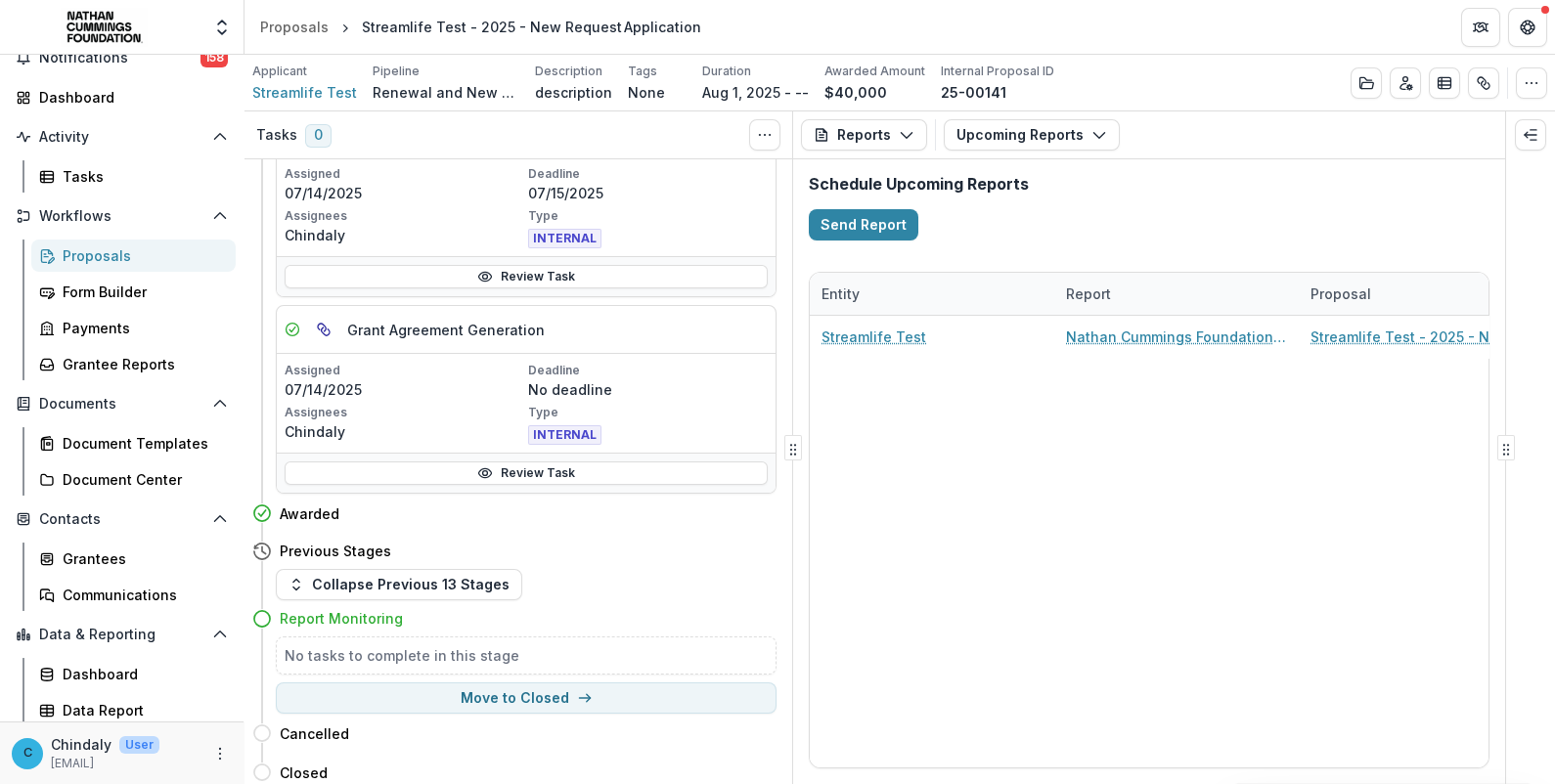 scroll, scrollTop: 0, scrollLeft: 0, axis: both 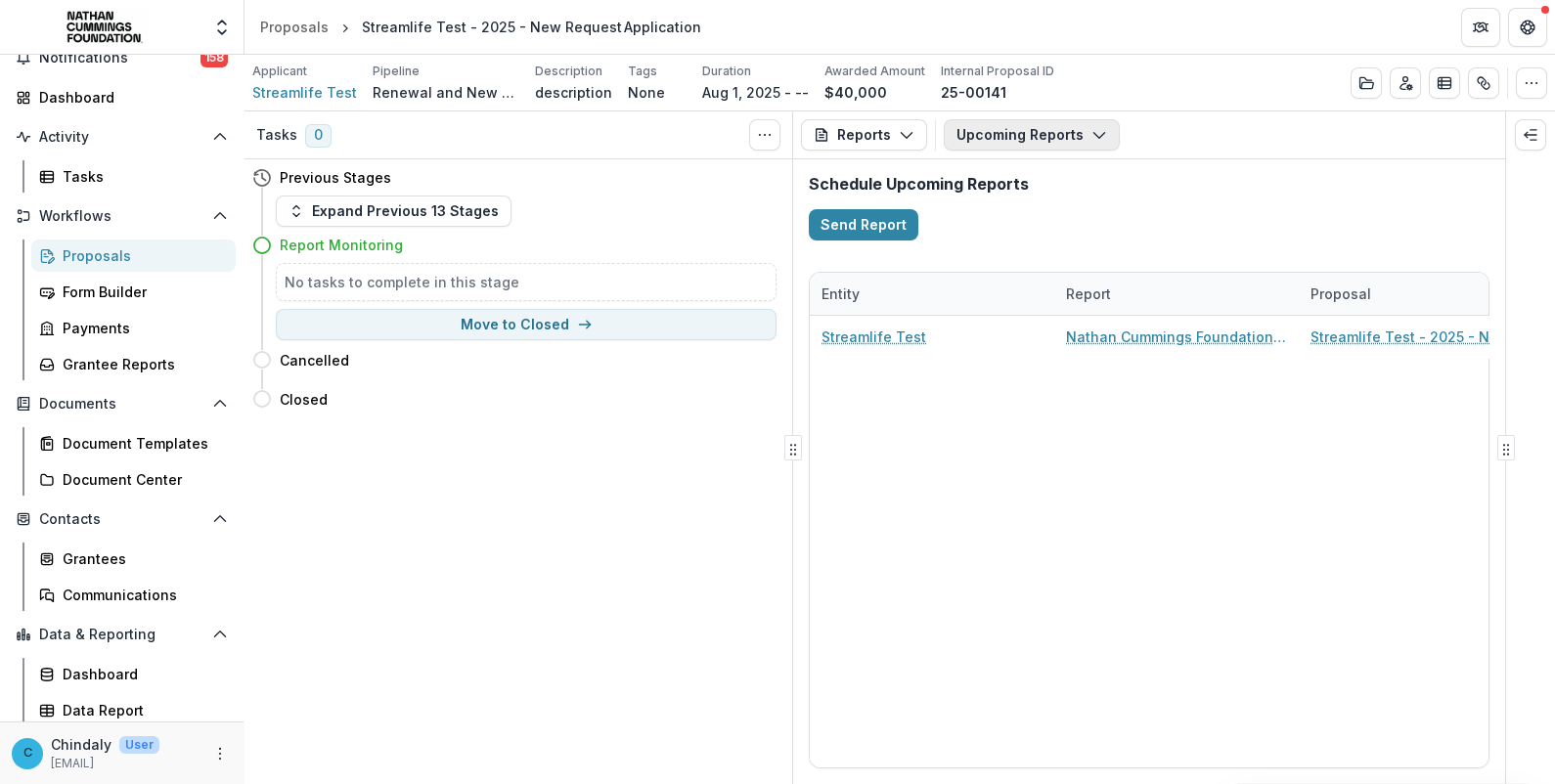 click on "Upcoming Reports" at bounding box center (1032, 135) 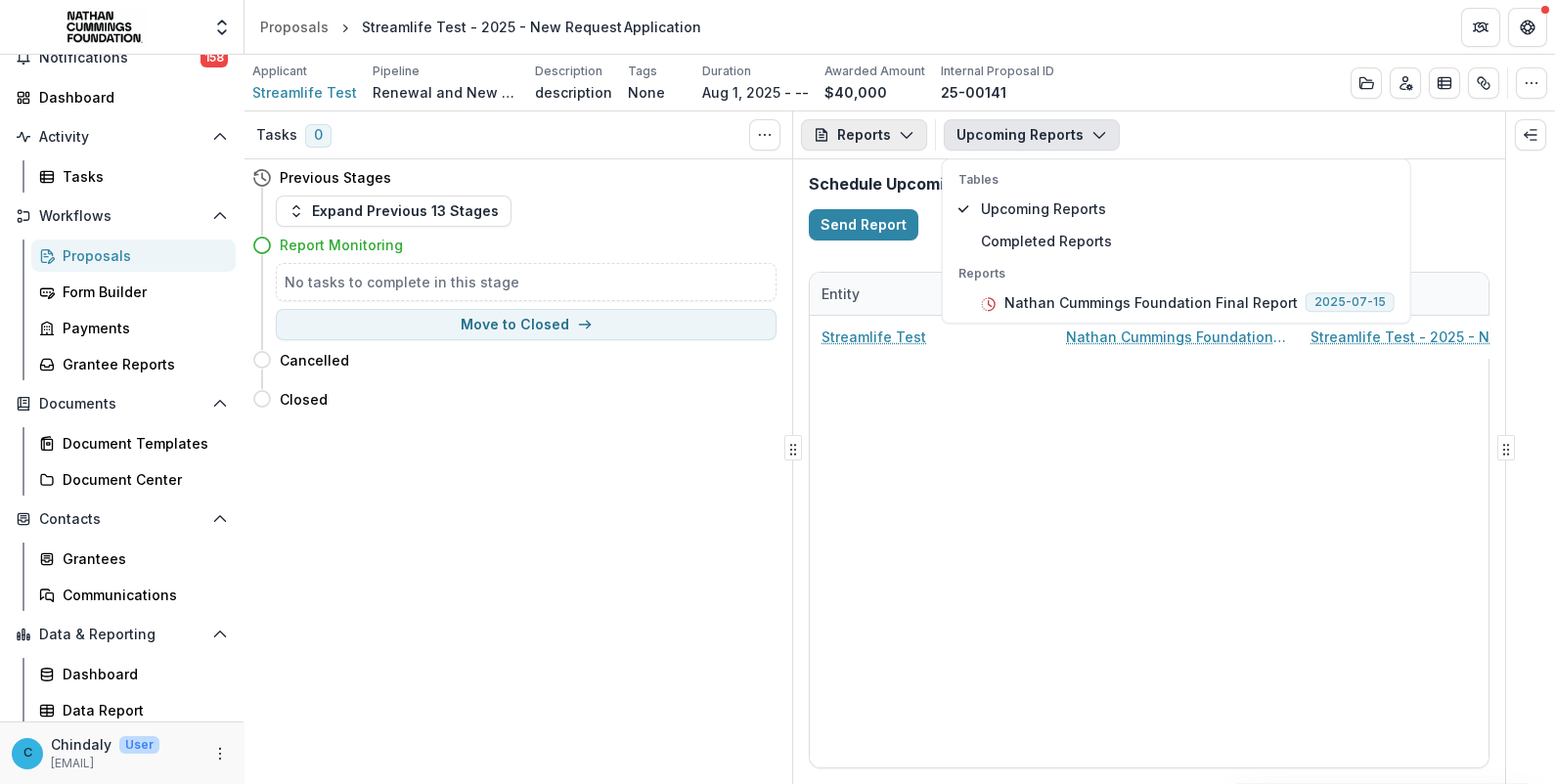 click on "Reports" at bounding box center [864, 135] 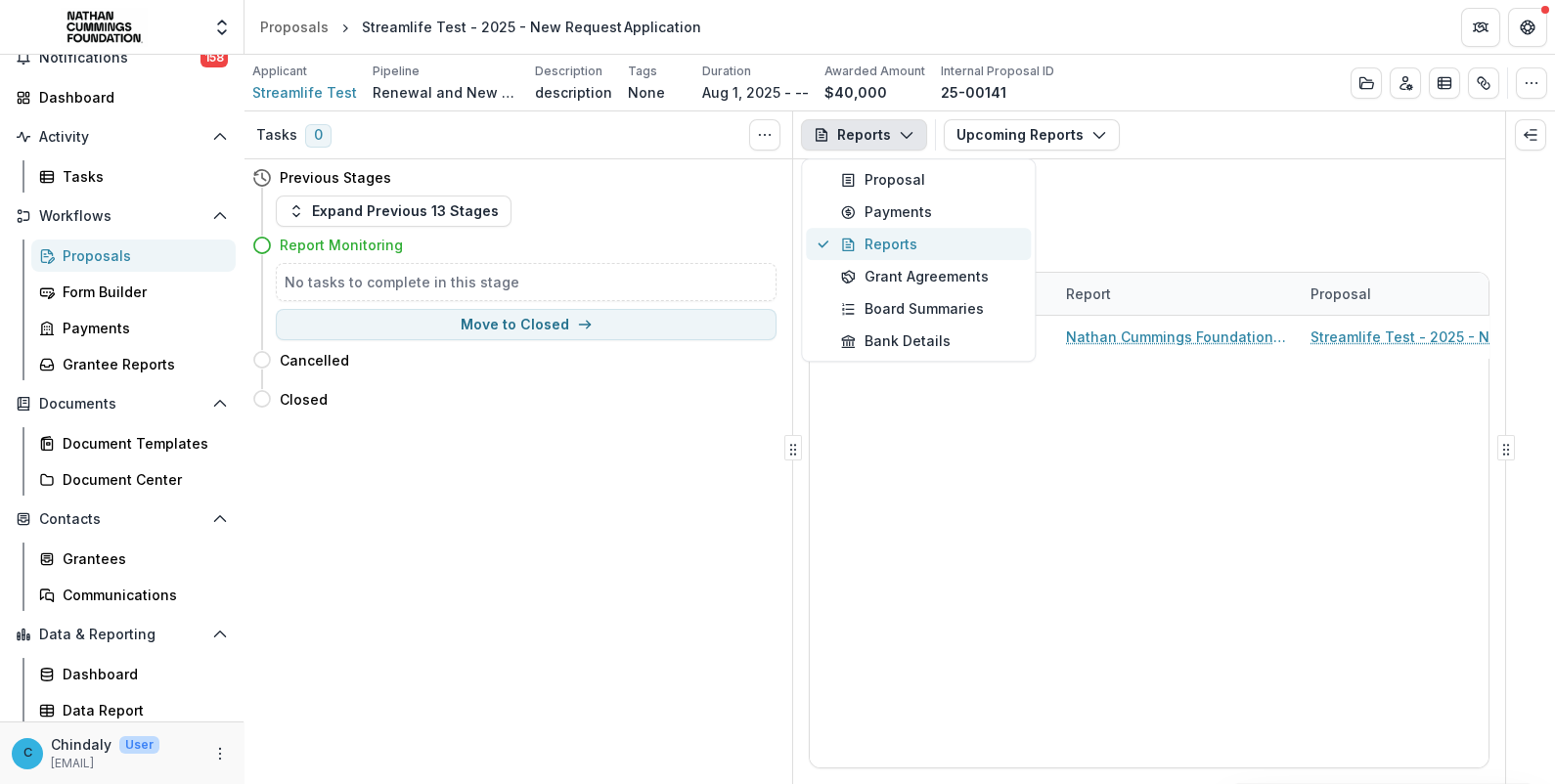 click on "Reports" at bounding box center (930, 243) 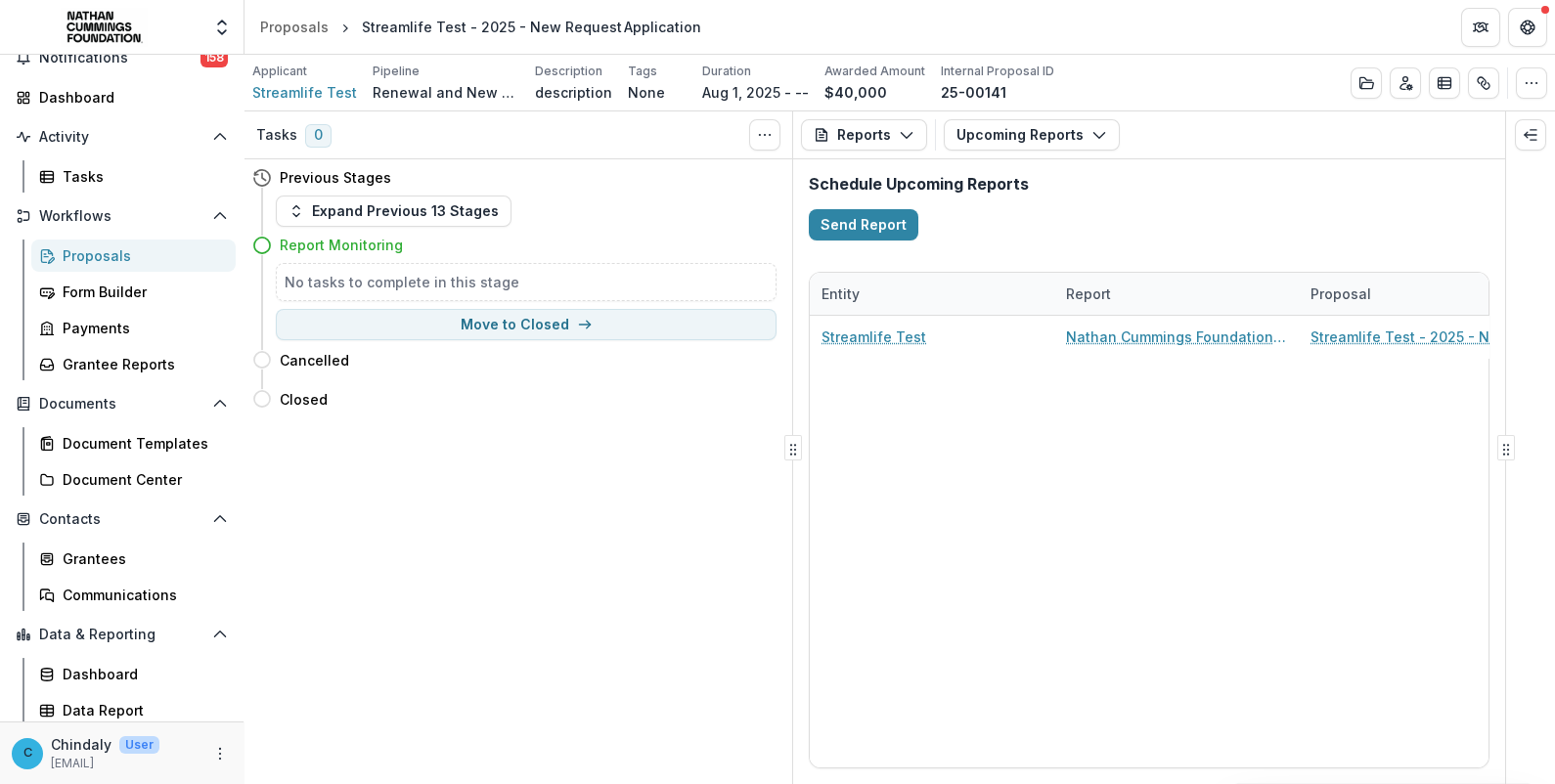 click on "Reports Proposal Payments Reports Grant Agreements Board Summaries Bank Details Upcoming Reports Tables Upcoming Reports Completed Reports Reports Nathan Cummings Foundation Final Report [YEAR]-[MONTH]-[DAY]" at bounding box center (1149, 135) 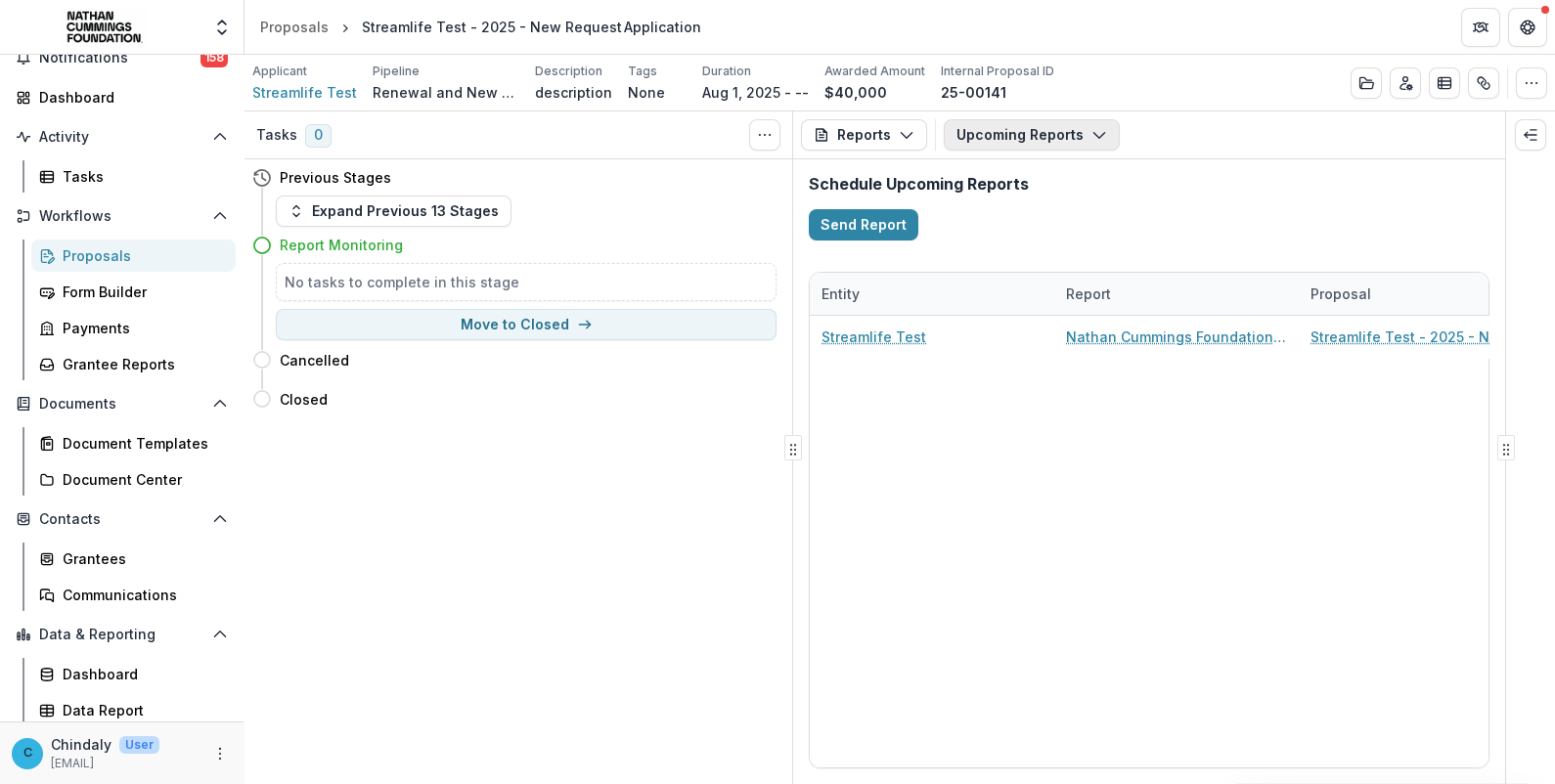 click on "Upcoming Reports" at bounding box center (1032, 135) 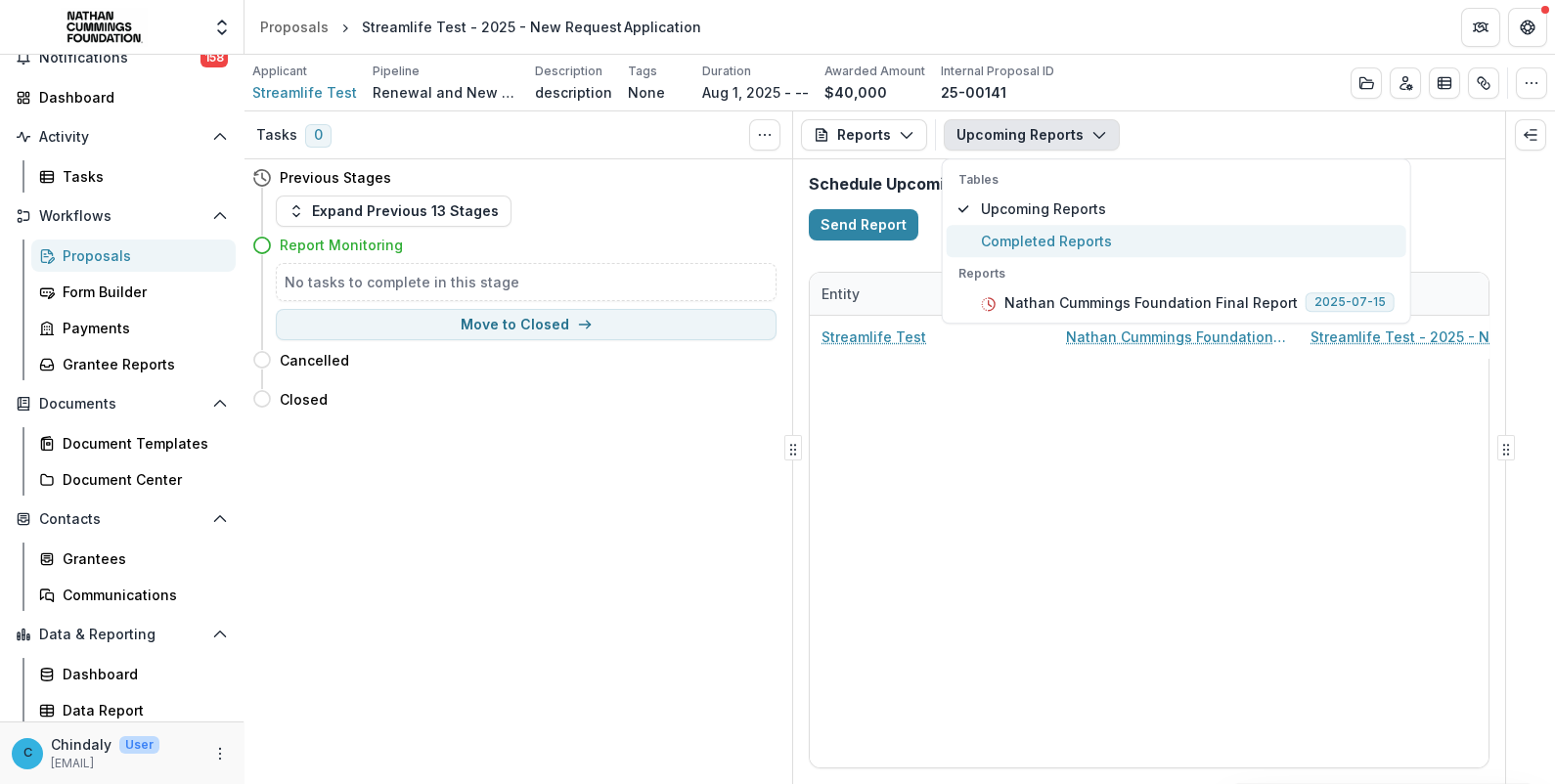 click on "Completed Reports" at bounding box center (1187, 240) 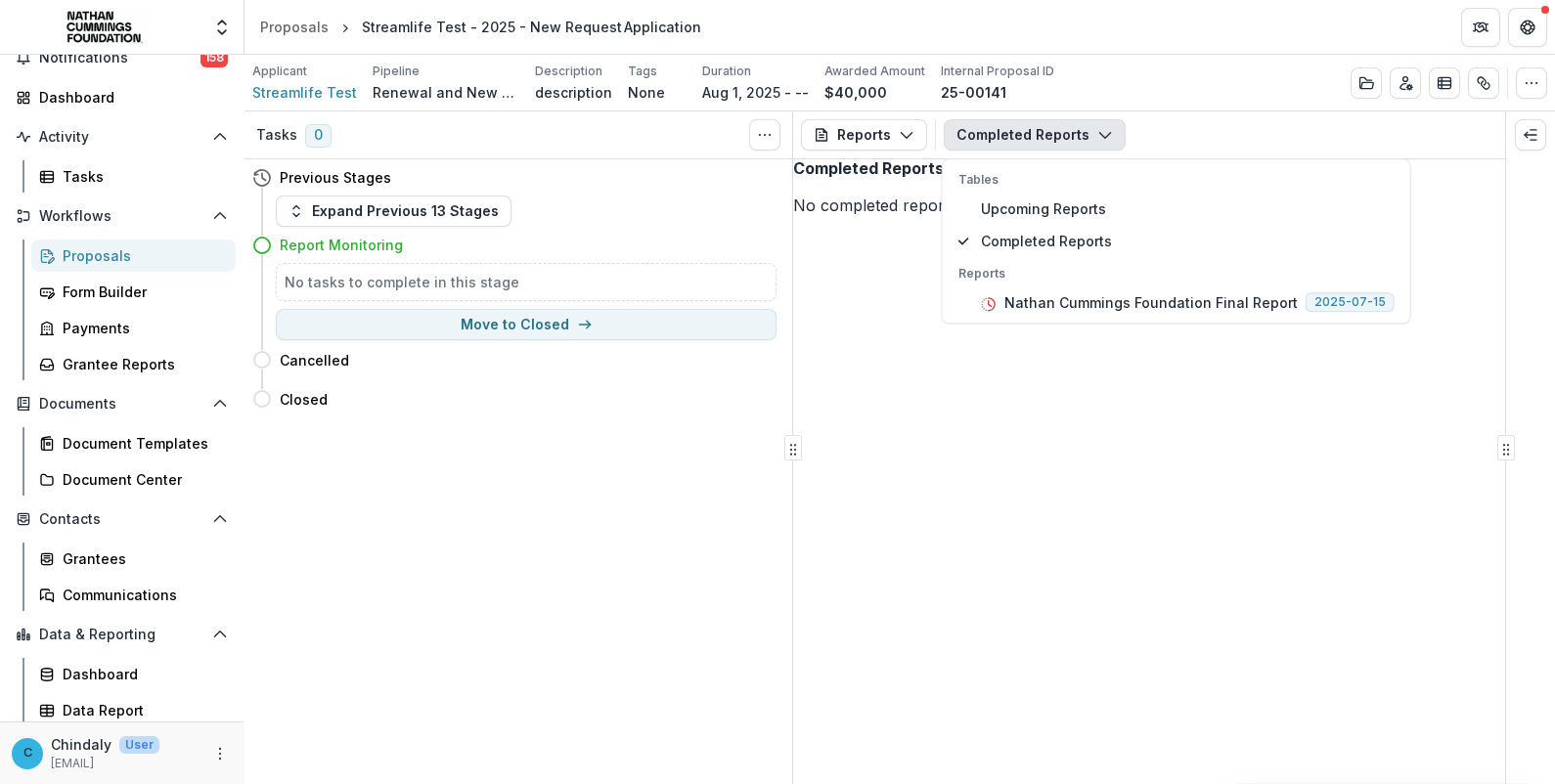 click on "Reports Proposal Payments Reports Grant Agreements Board Summaries Bank Details Completed Reports Tables Upcoming Reports Completed Reports Reports Nathan Cummings Foundation Final Report [YEAR]-[MONTH]-[DAY] Completed Reports No completed reports available" at bounding box center [1149, 448] 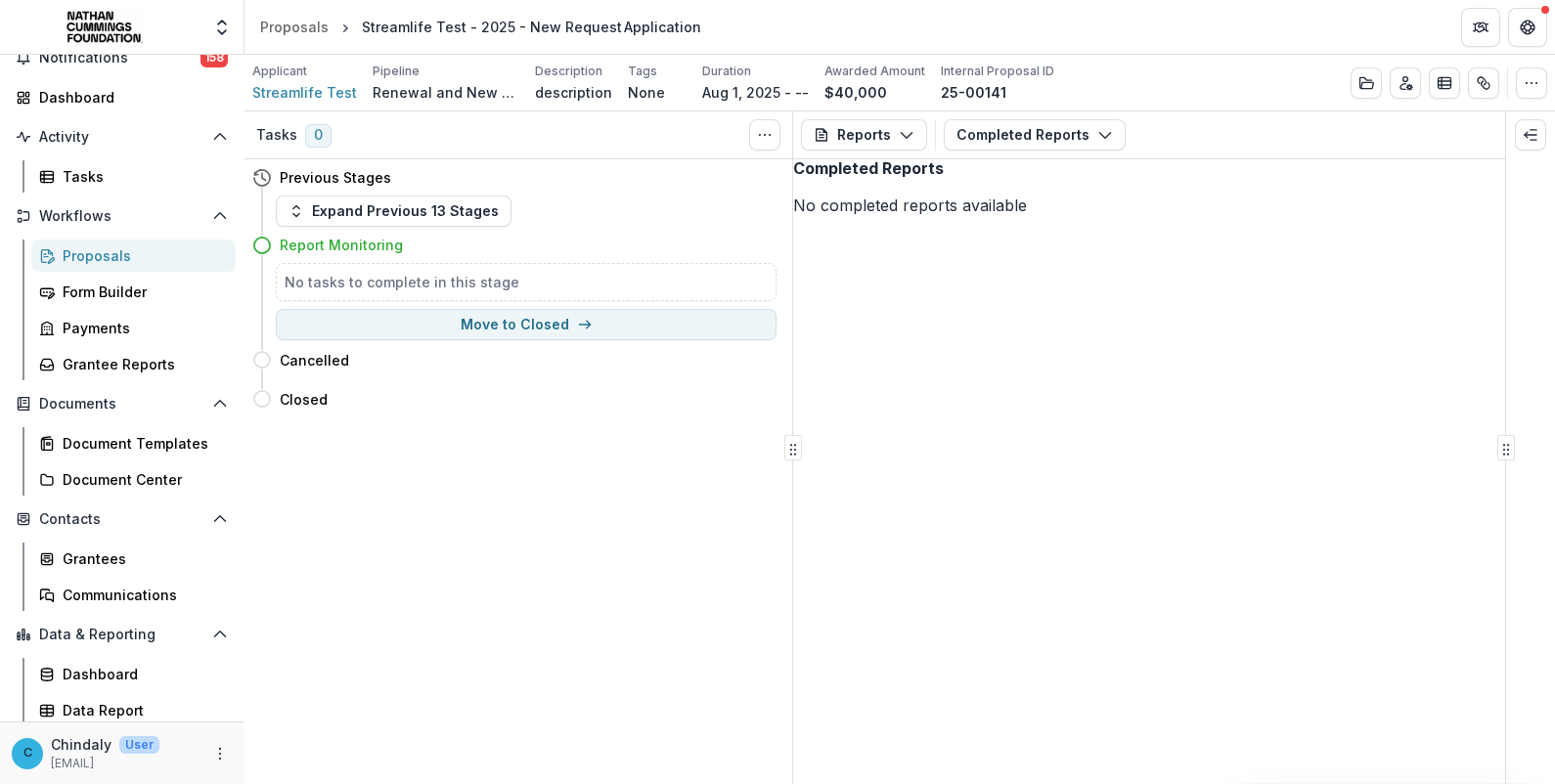 click on "No completed reports available" at bounding box center [1149, 205] 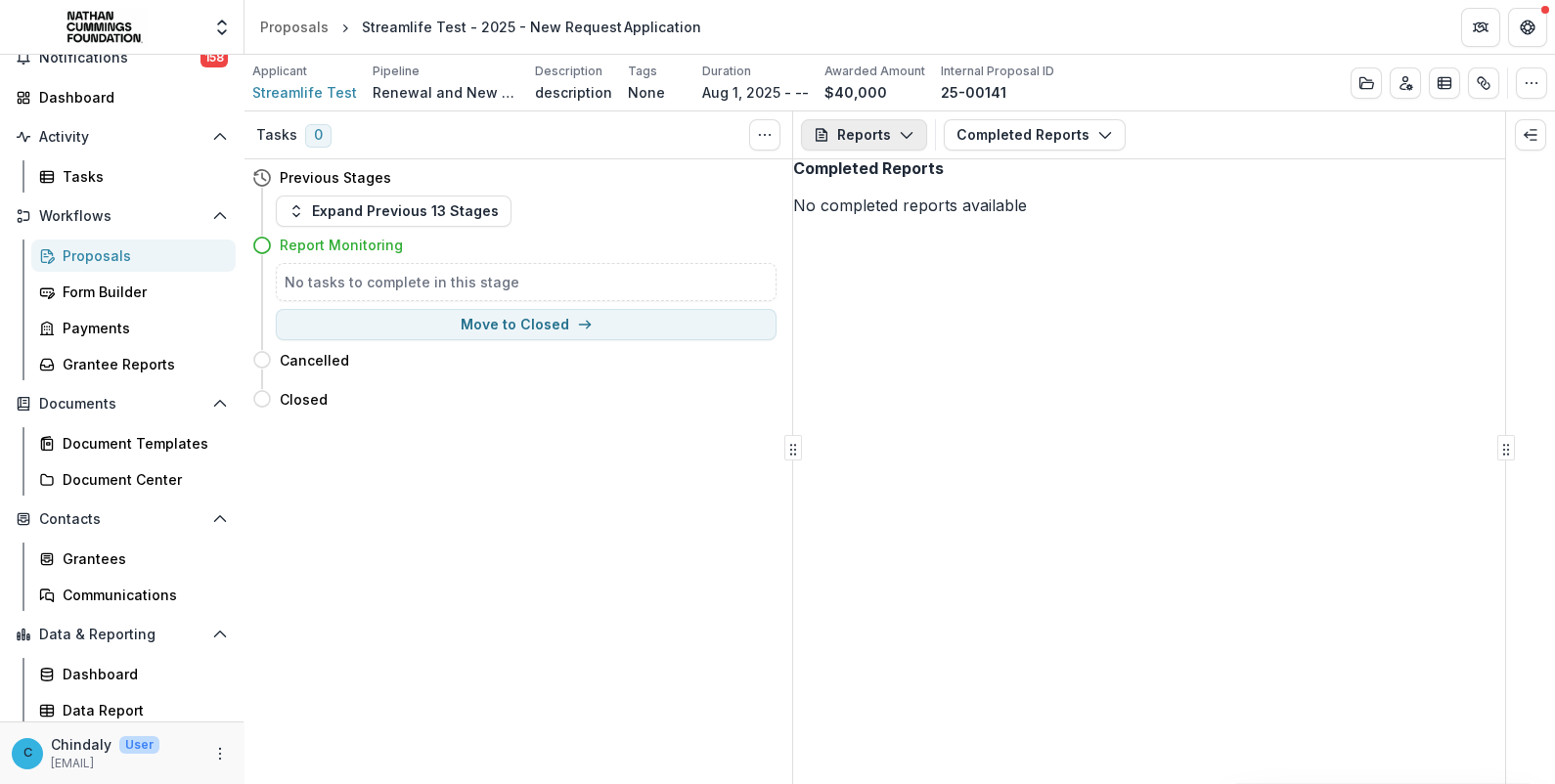 click 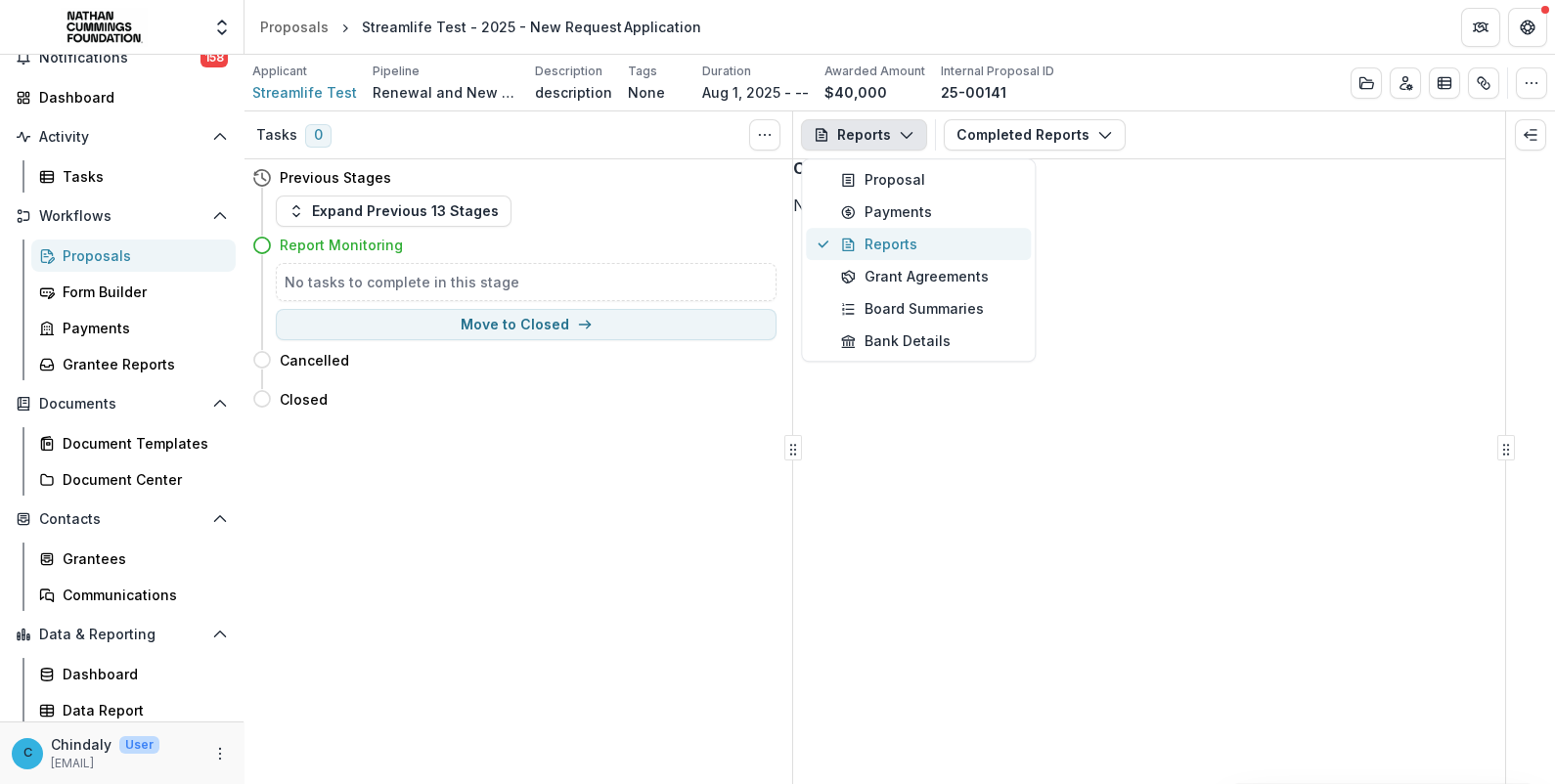 click on "Reports" at bounding box center [930, 243] 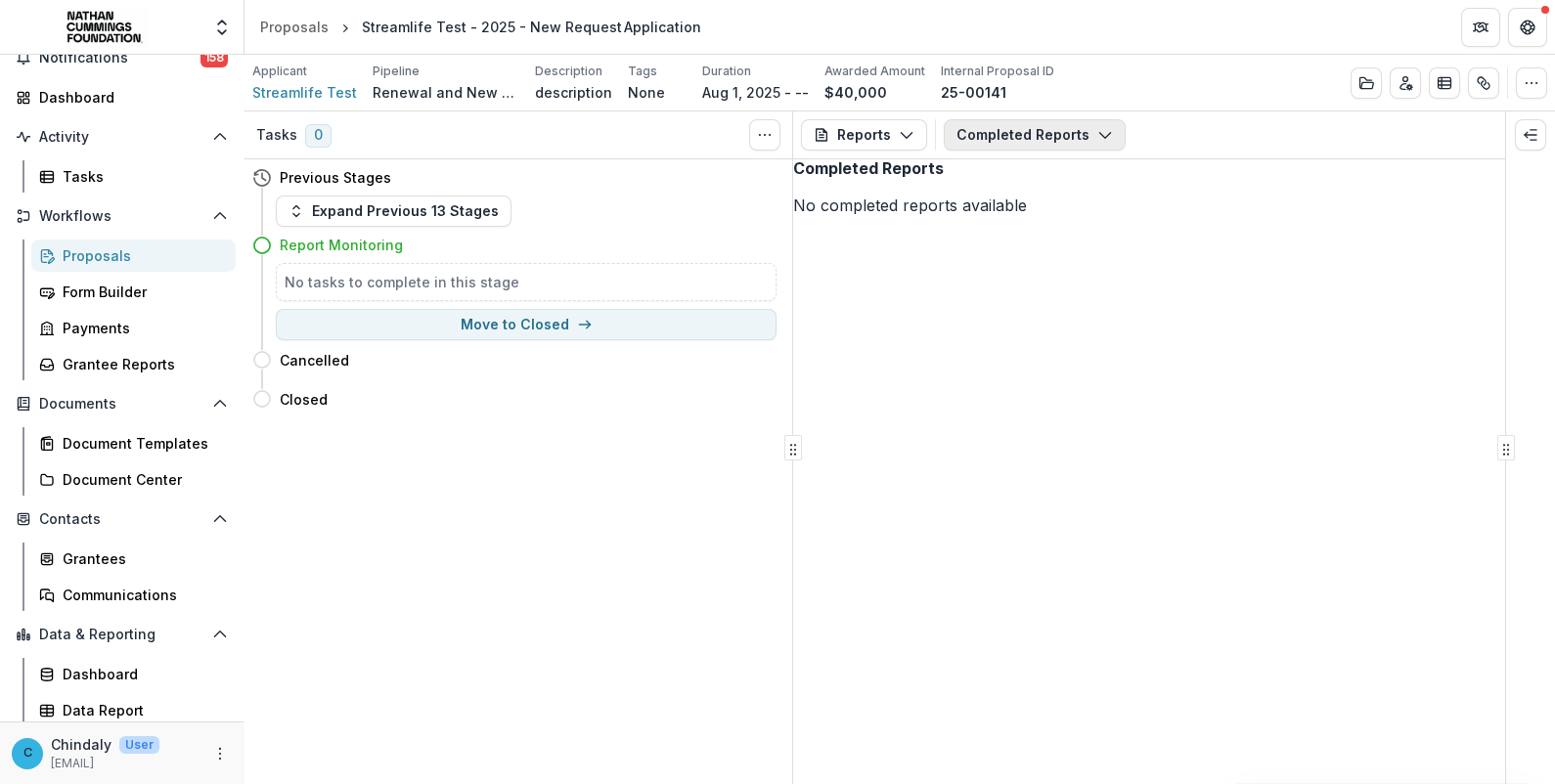 click on "Completed Reports" at bounding box center [1035, 135] 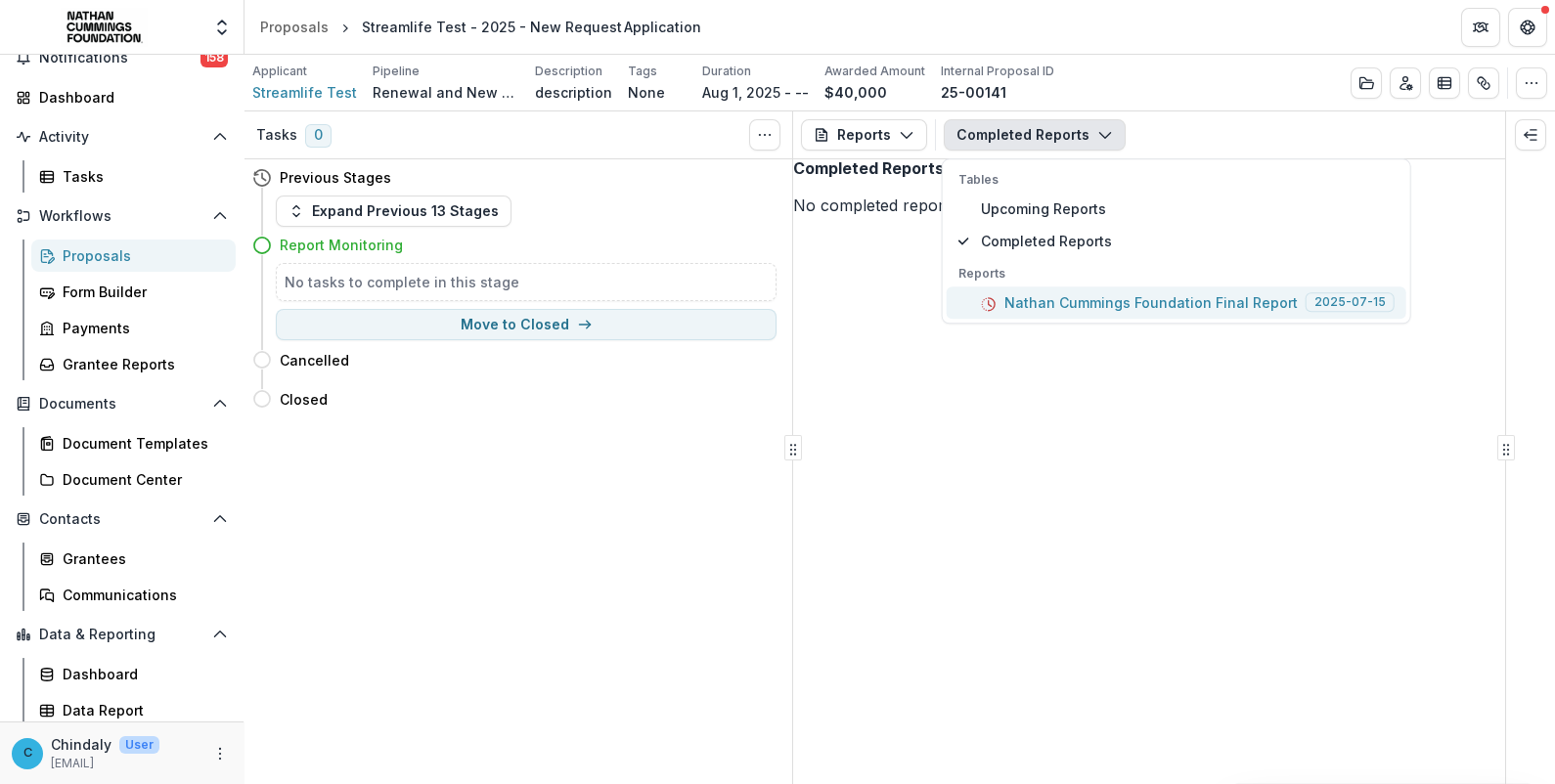 click on "Nathan Cummings Foundation Final Report 2025-07-15" at bounding box center [1177, 302] 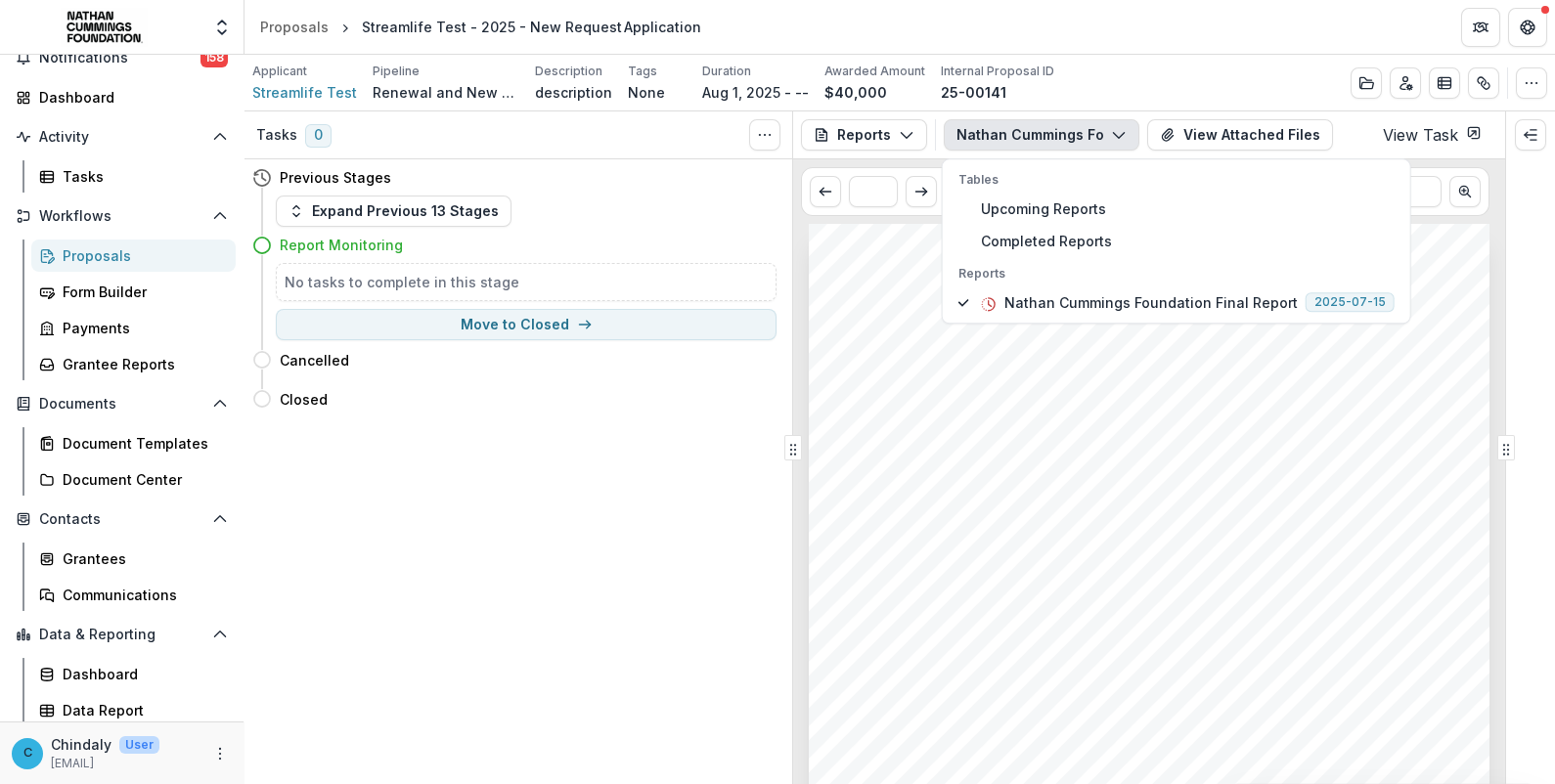click on "Please explain how much of NCF funds are still remaining and when you expect to fully expend" at bounding box center [1138, 499] 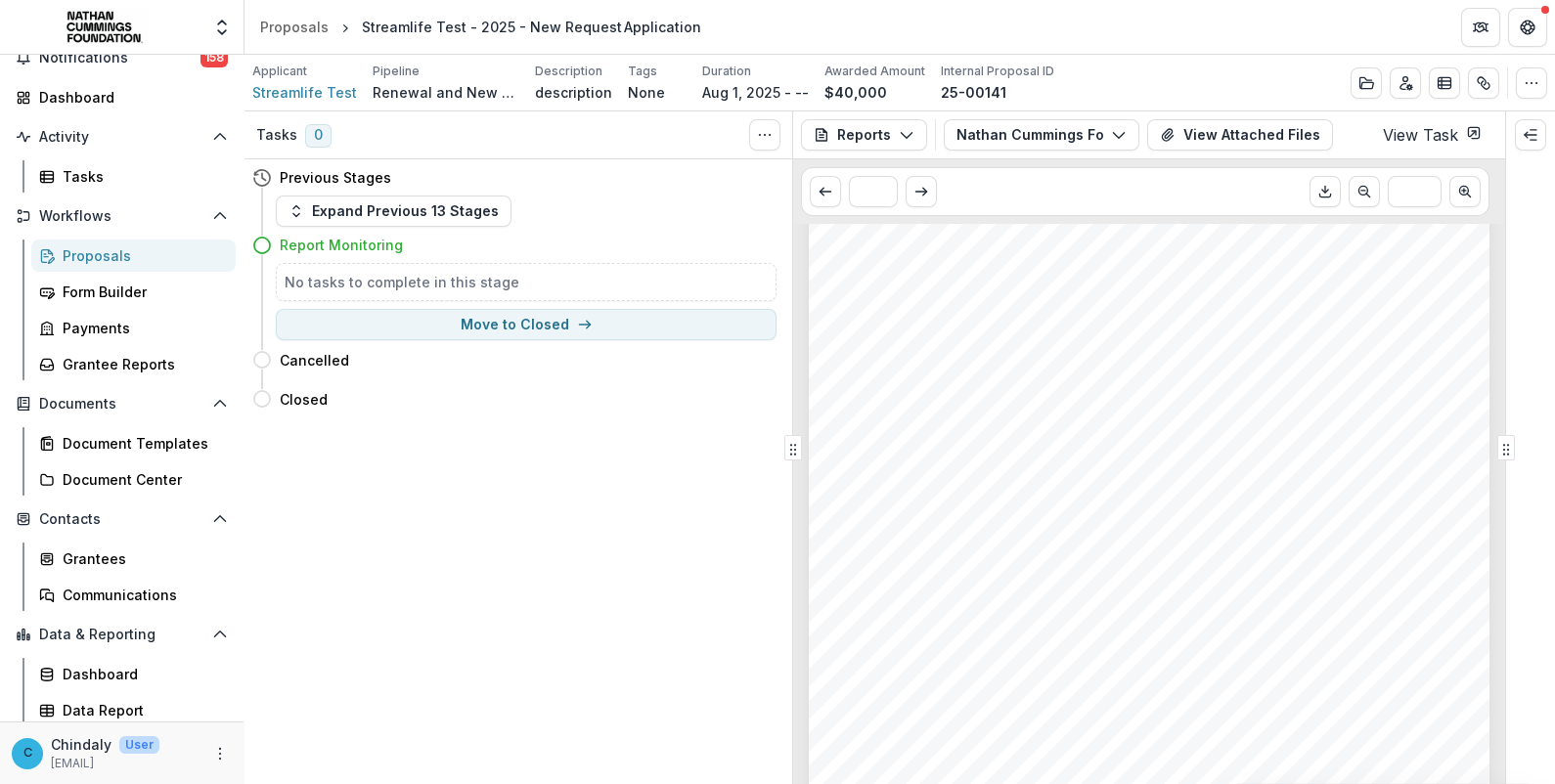 scroll, scrollTop: 0, scrollLeft: 0, axis: both 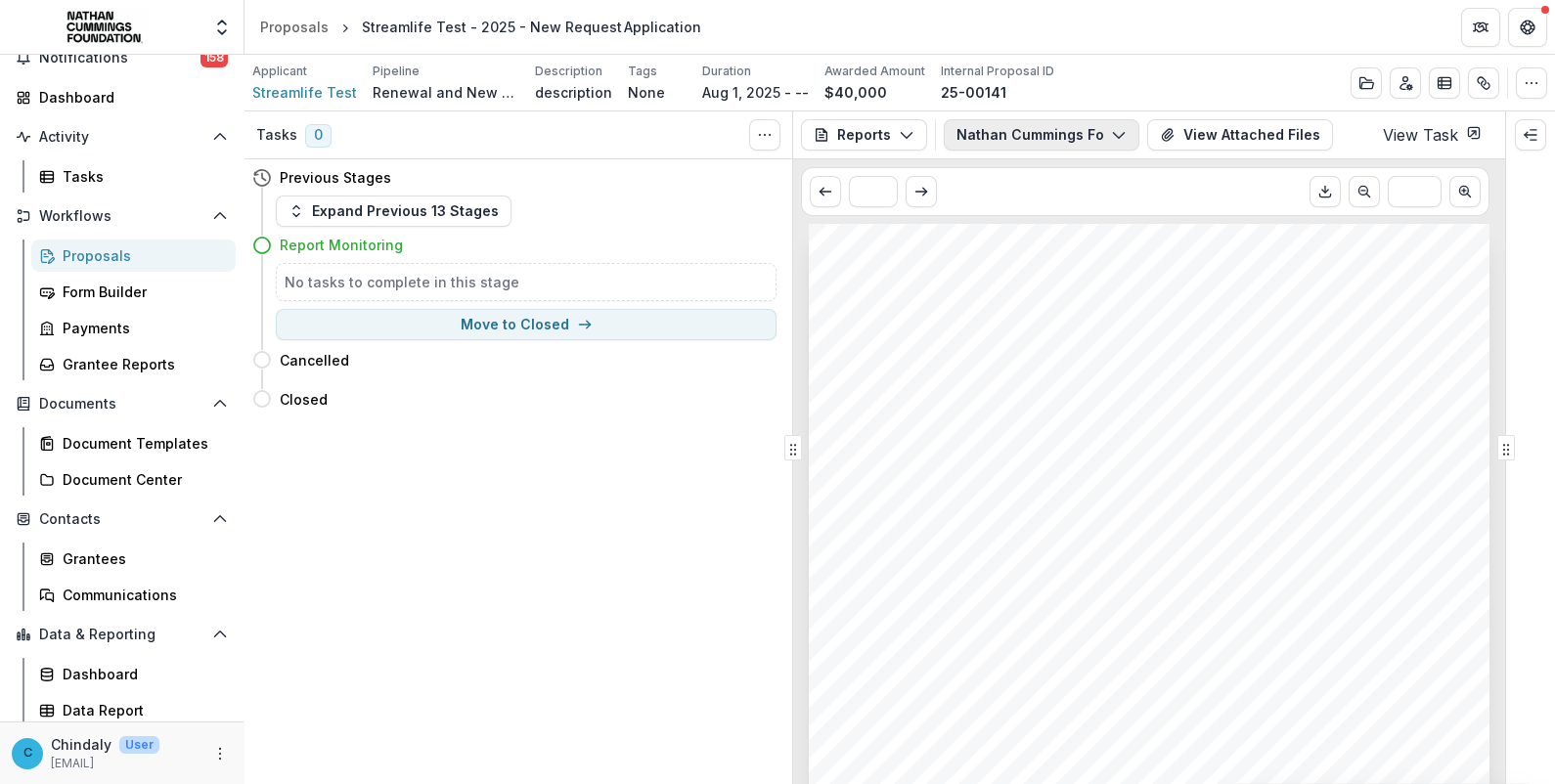 click 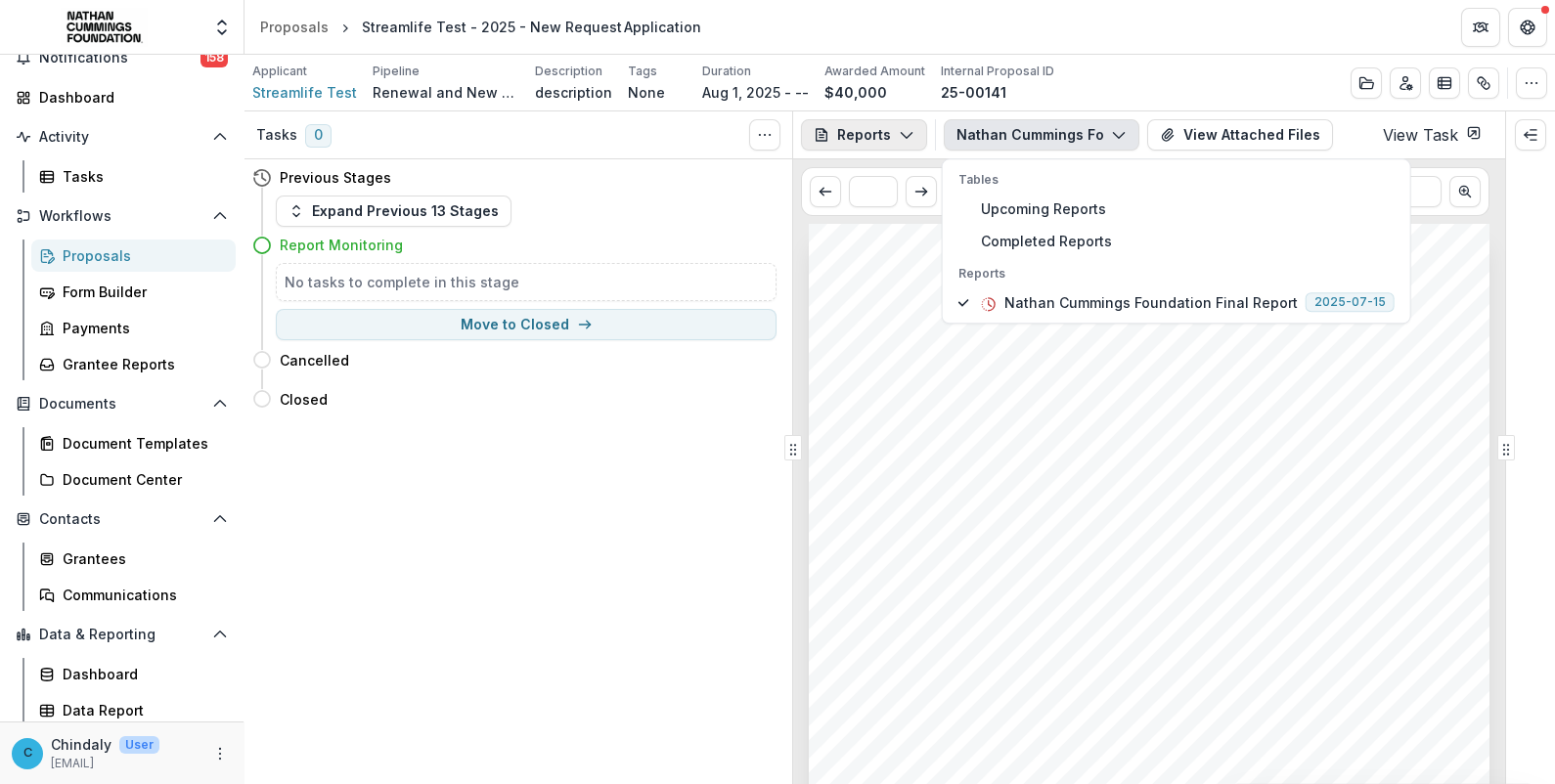 click 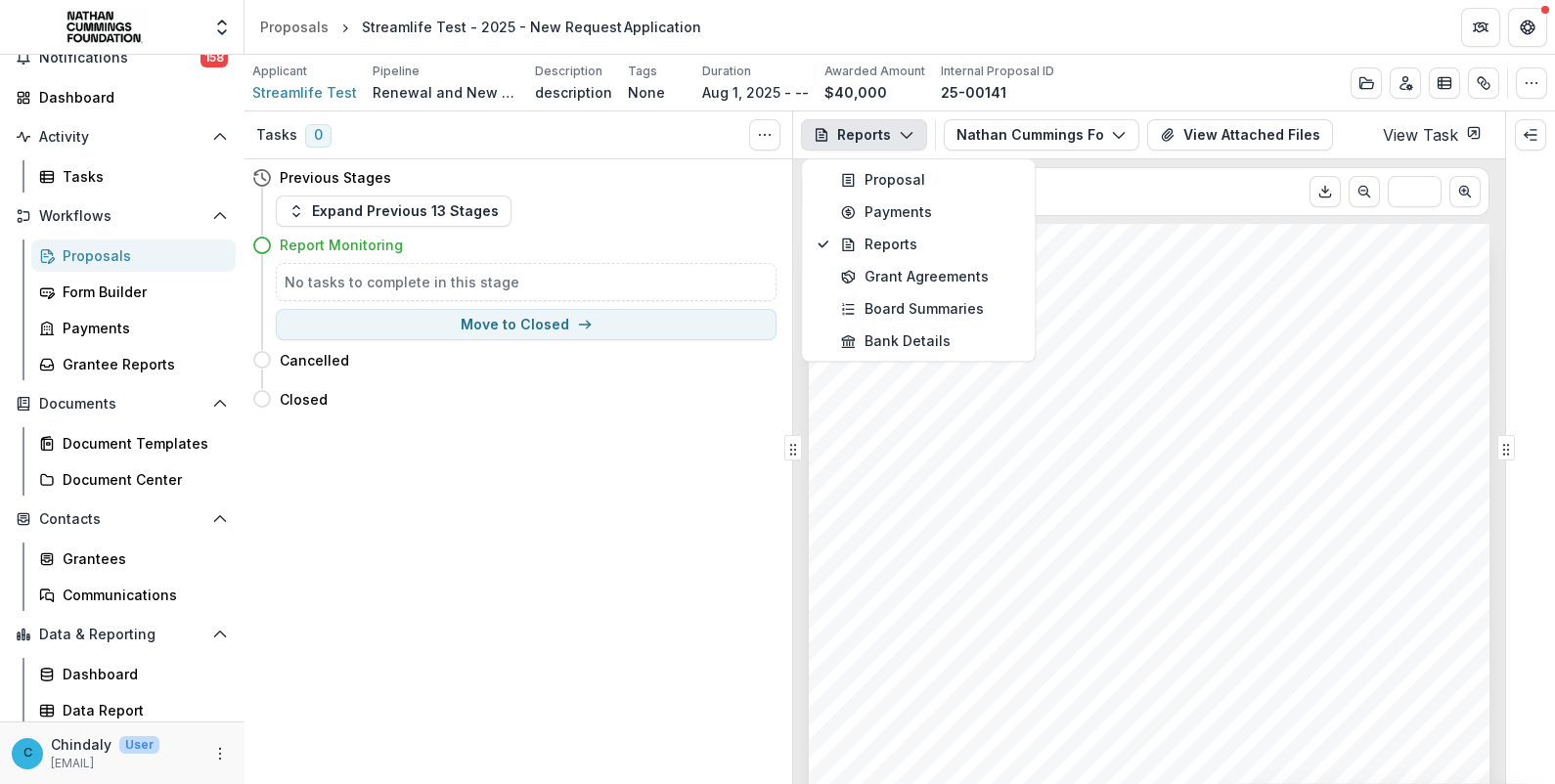 click on "View Task" at bounding box center (1432, 135) 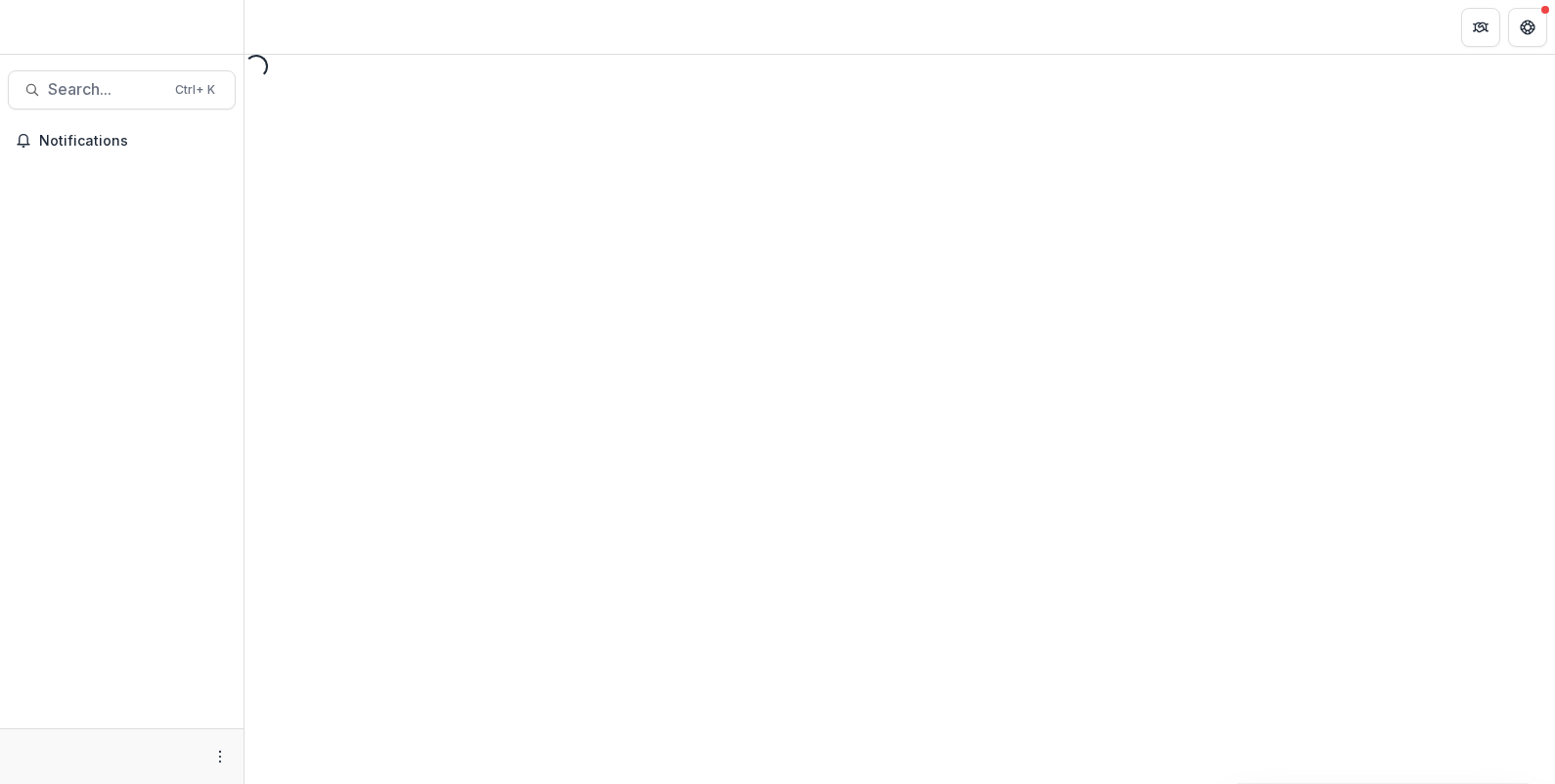 scroll, scrollTop: 0, scrollLeft: 0, axis: both 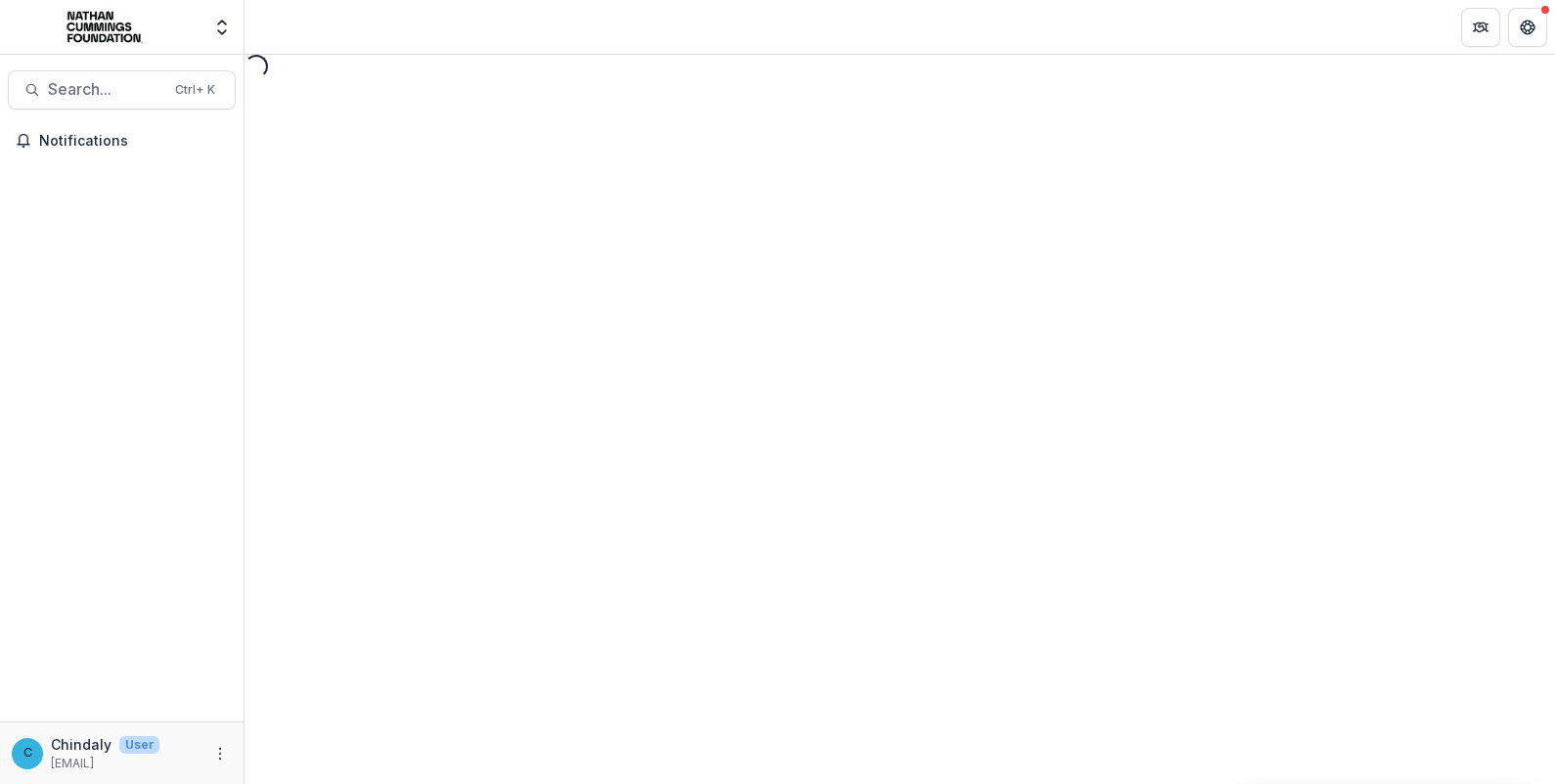 select on "********" 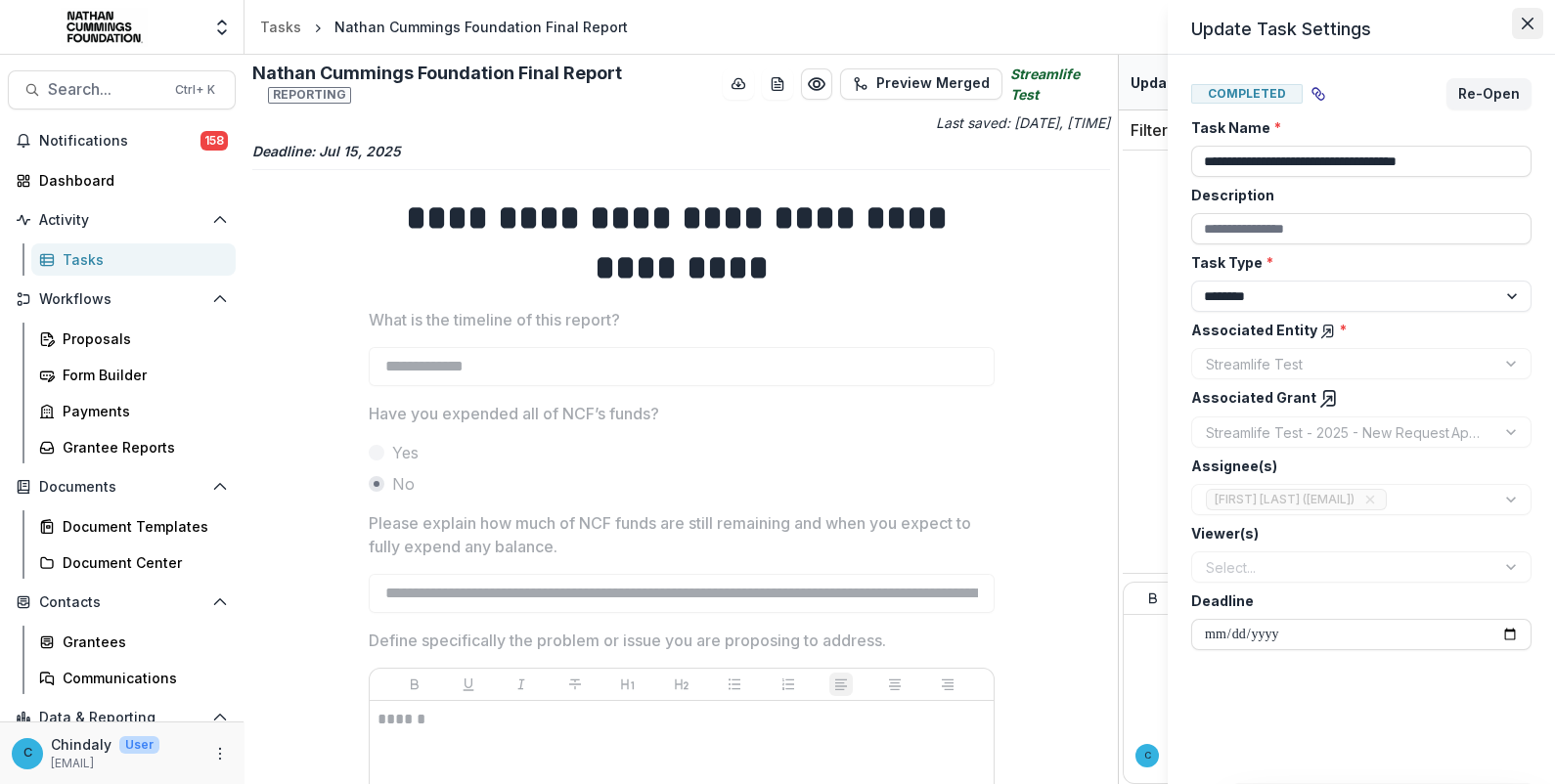 click 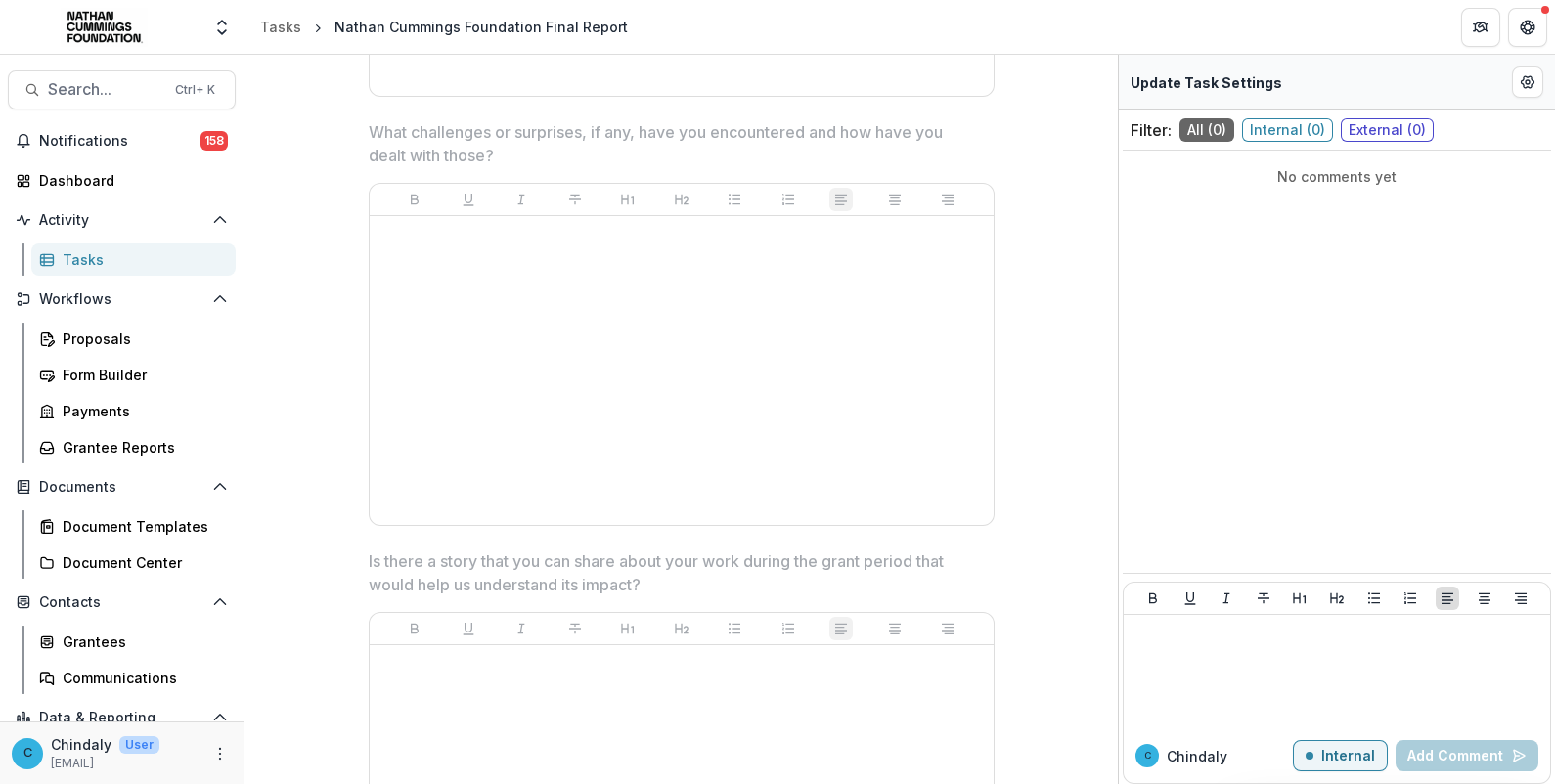 scroll, scrollTop: 4399, scrollLeft: 0, axis: vertical 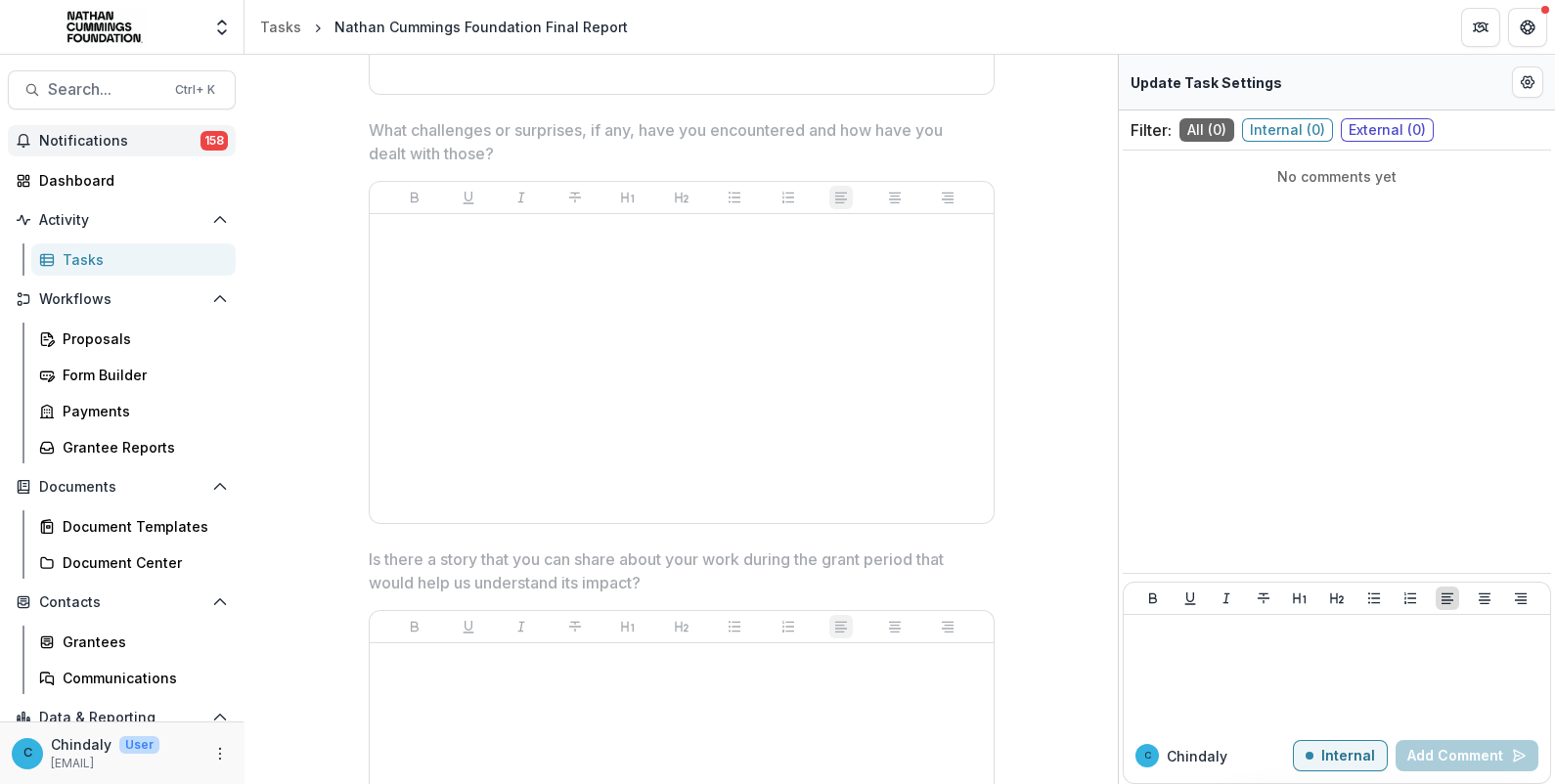 click on "158" at bounding box center [214, 141] 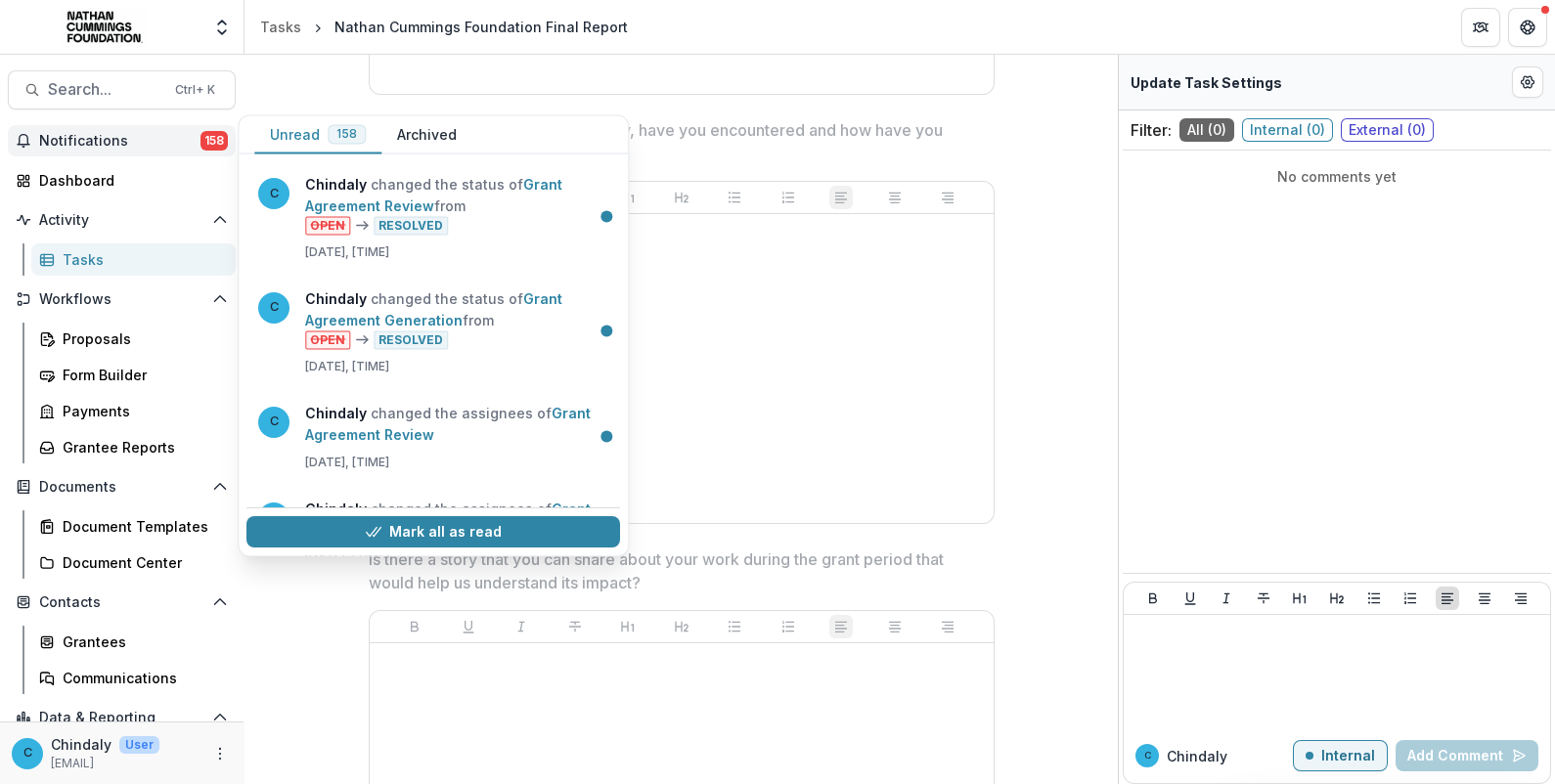 click on "Unread   158" at bounding box center (318, 135) 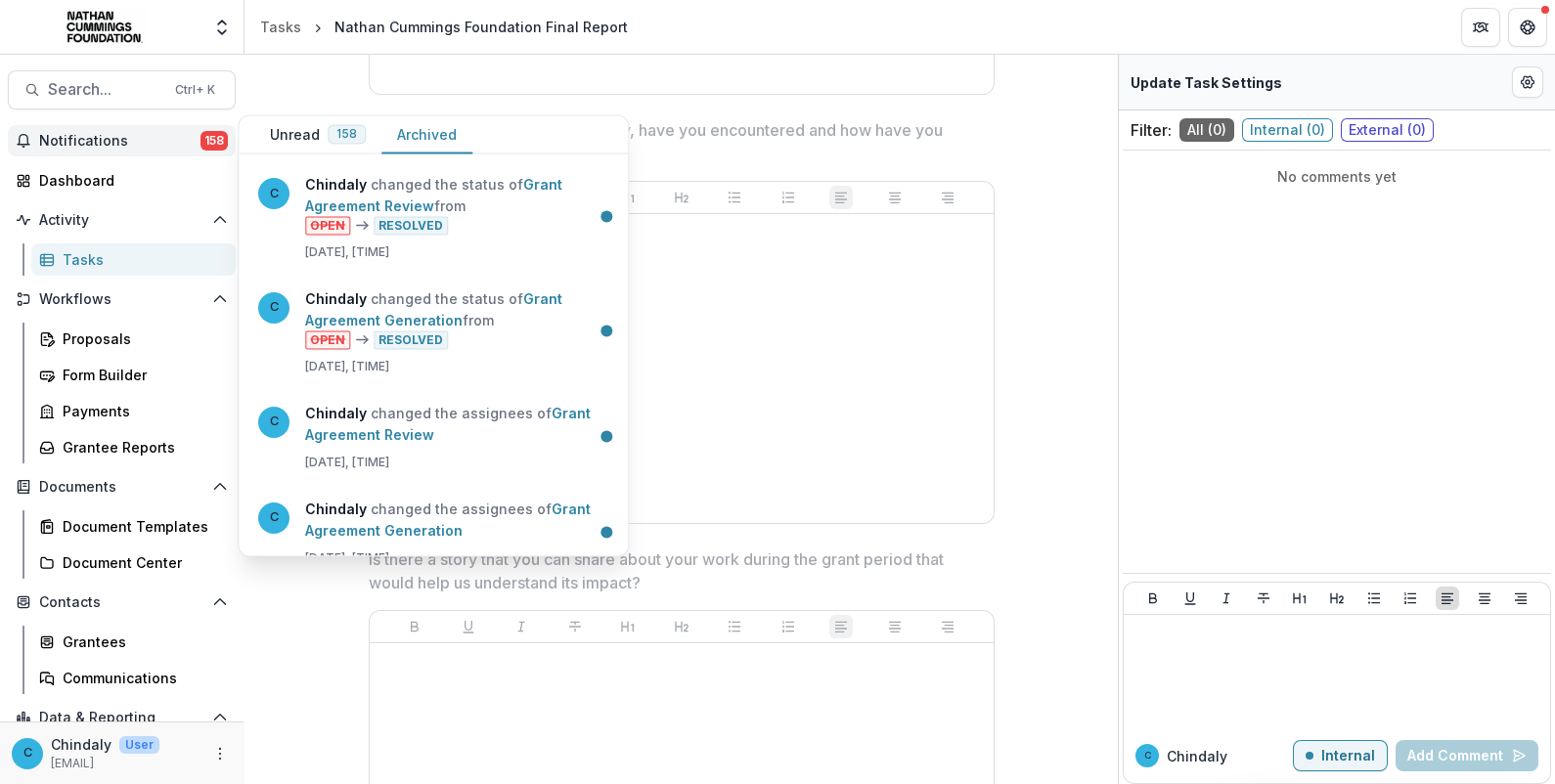 click on "Archived" at bounding box center [426, 135] 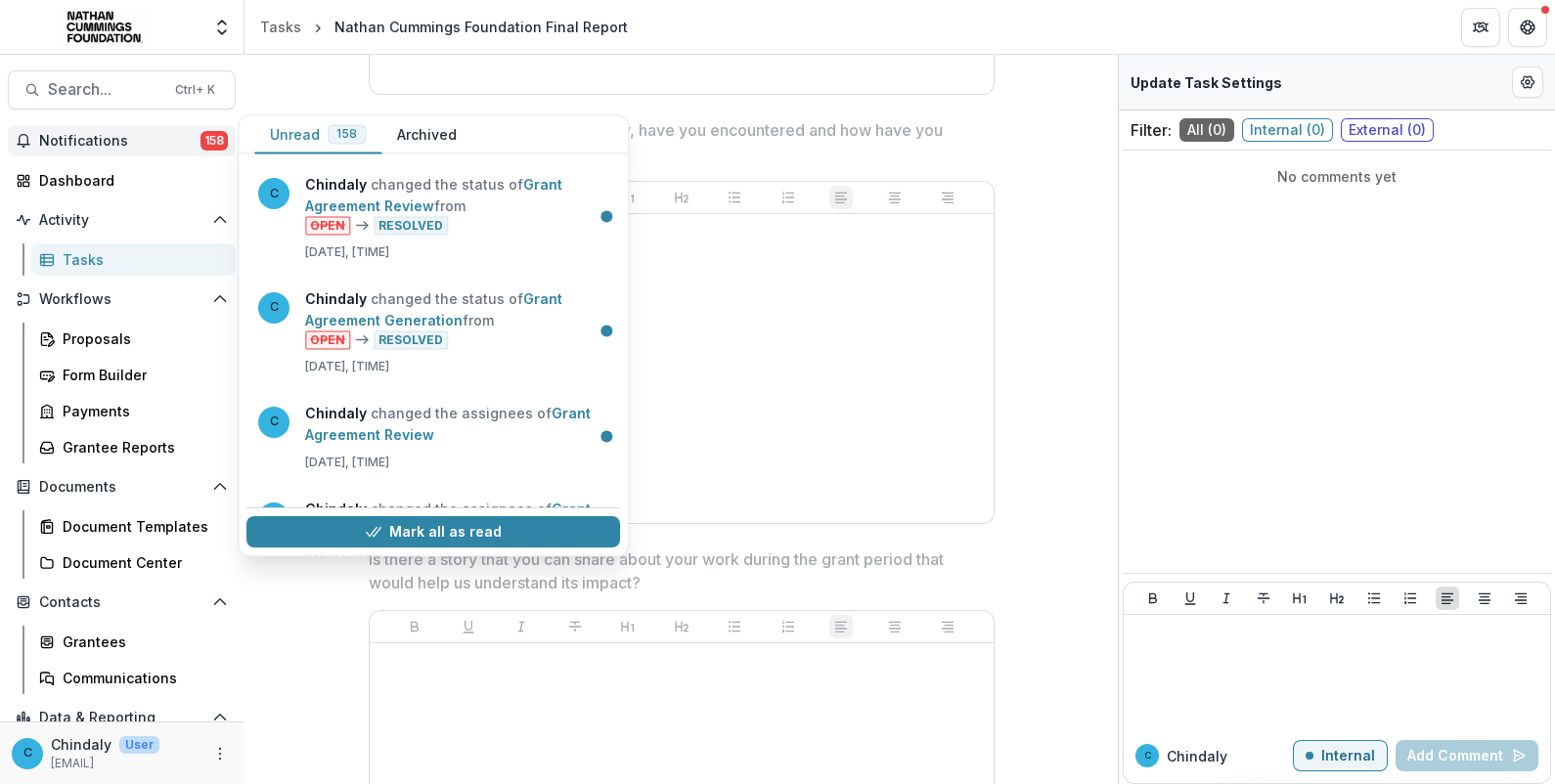 click on "Unread   158" at bounding box center [318, 135] 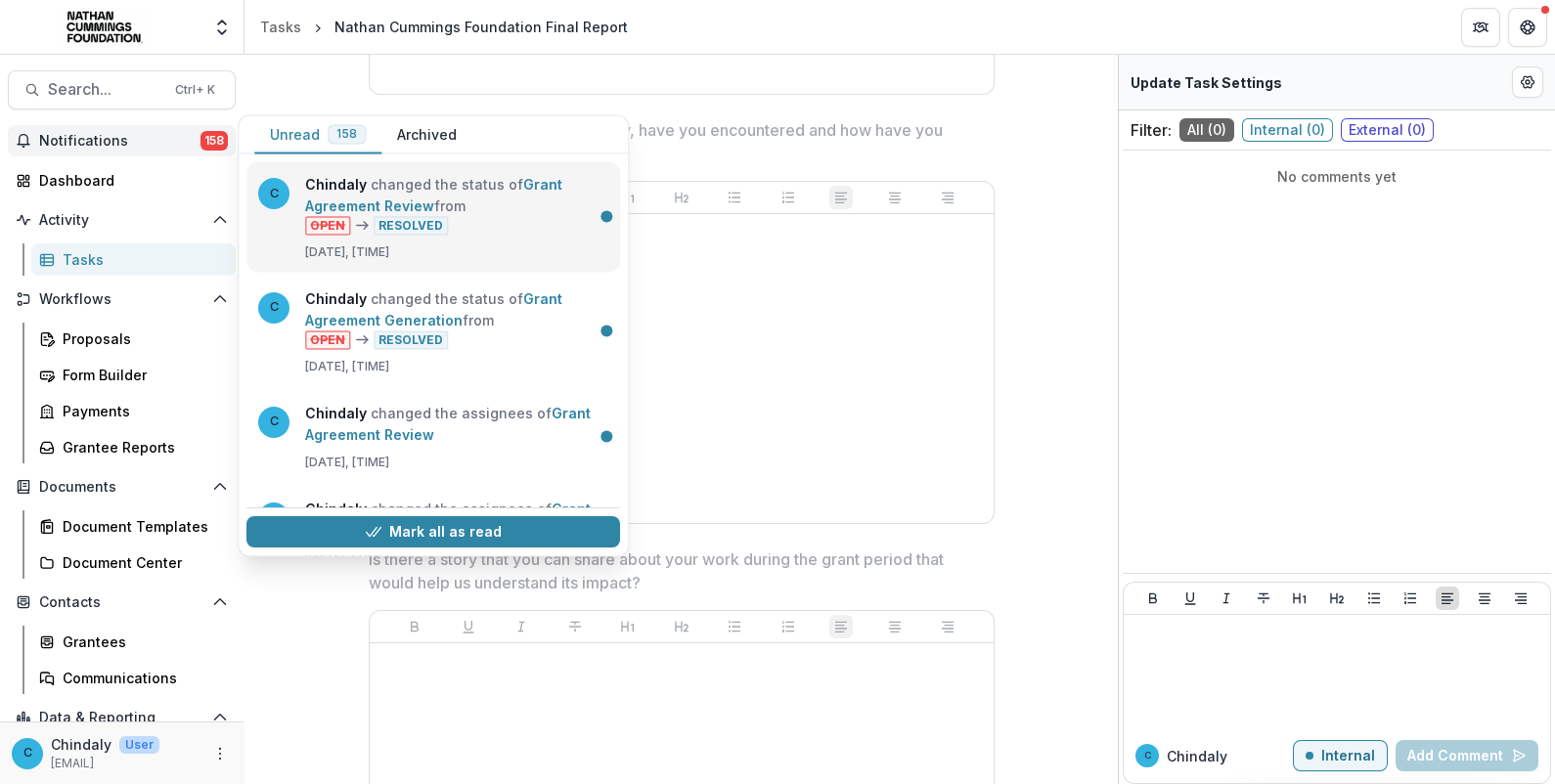 click on "Grant Agreement Review" at bounding box center [433, 195] 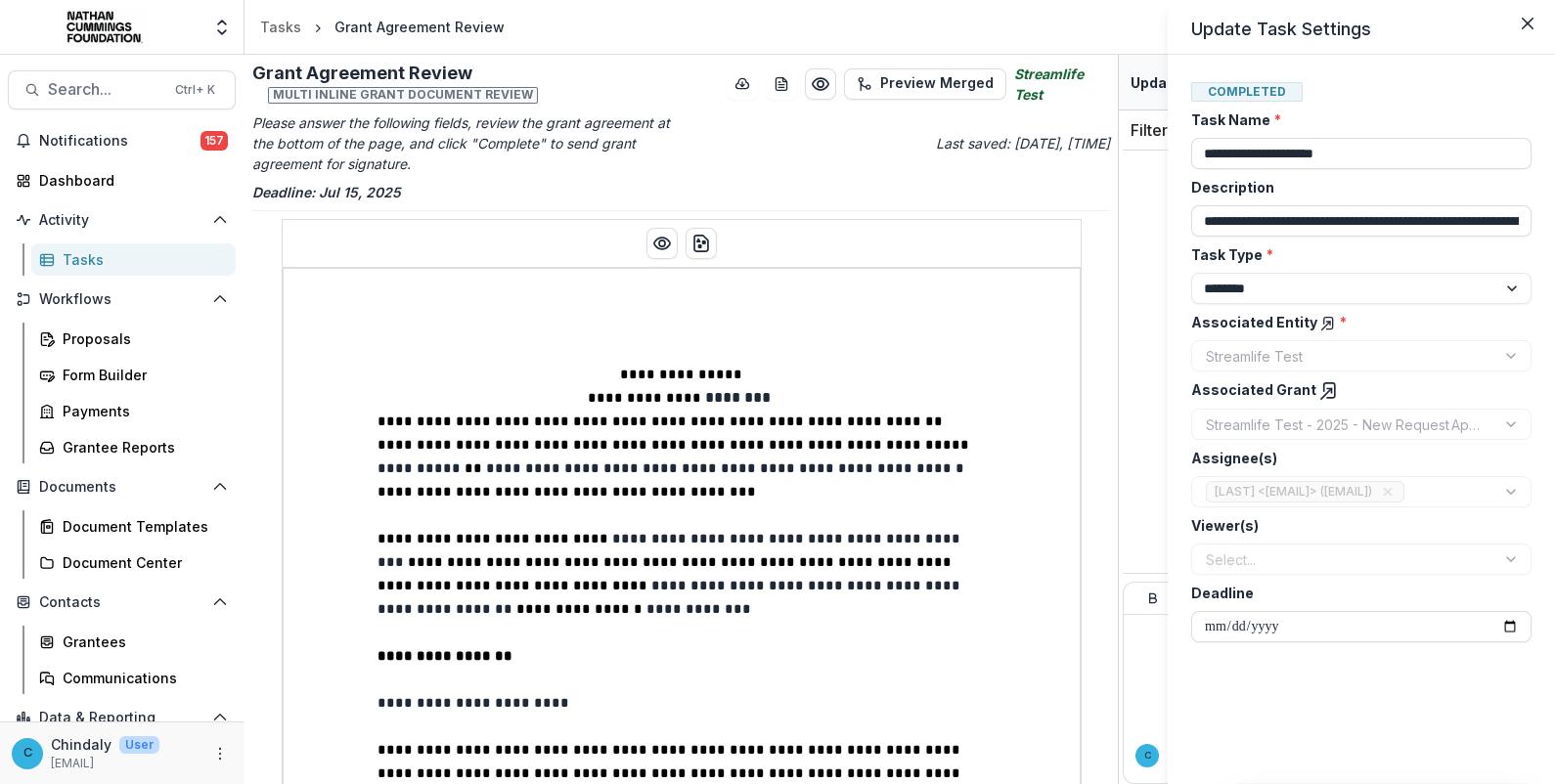 drag, startPoint x: 1536, startPoint y: 26, endPoint x: 1483, endPoint y: 10, distance: 55.362442 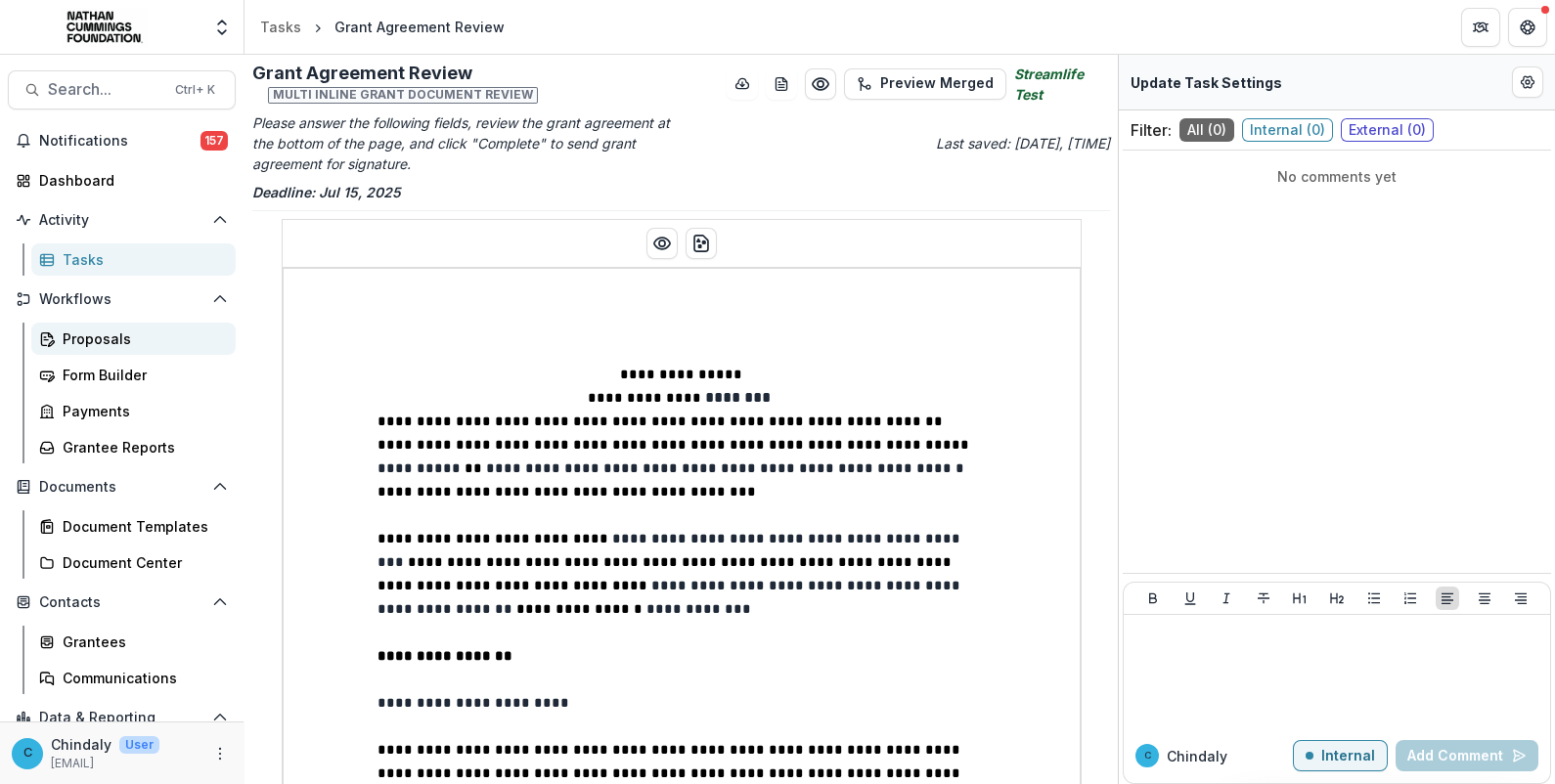 click on "Proposals" at bounding box center [141, 338] 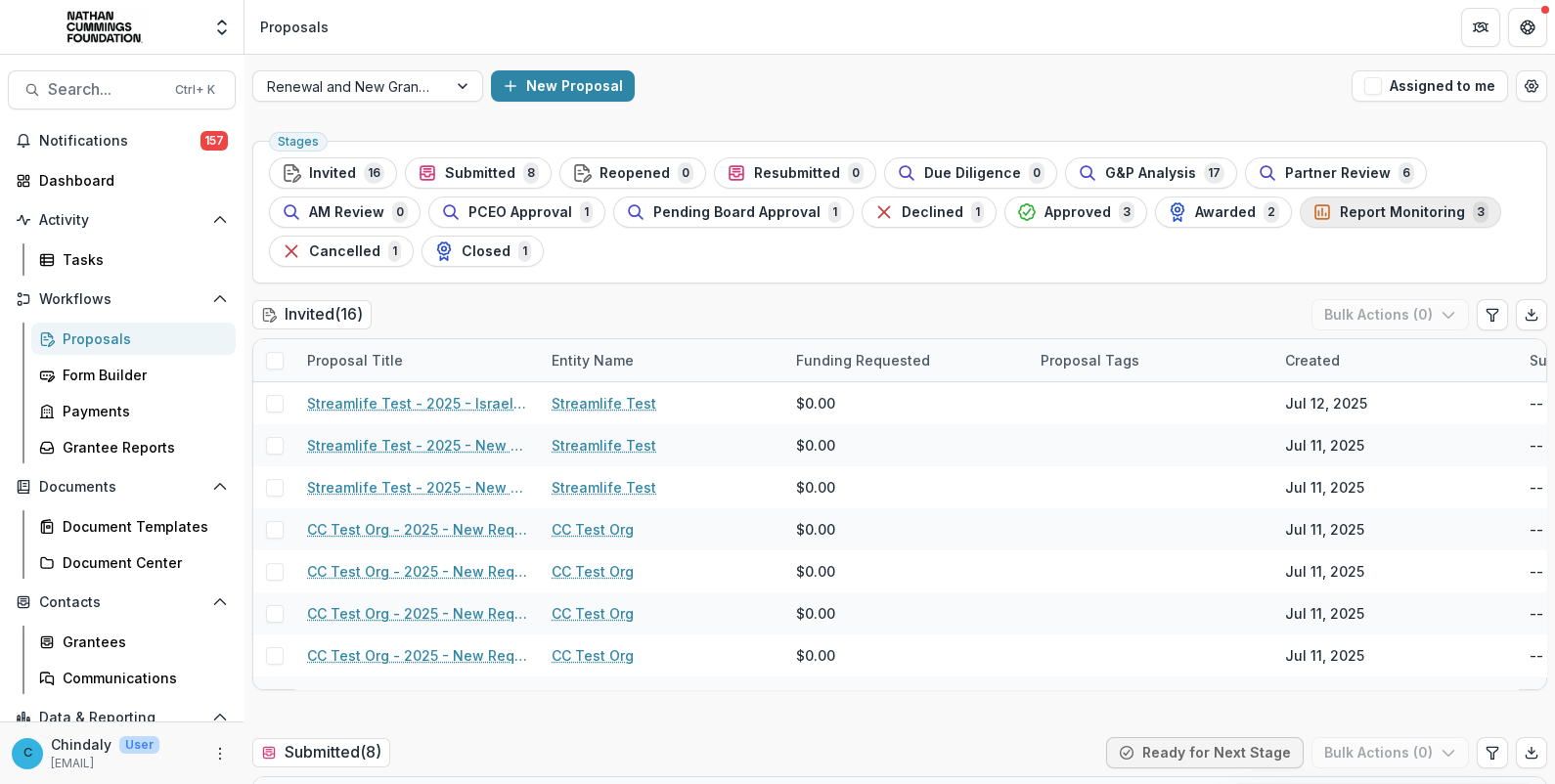 click on "Report Monitoring" at bounding box center (1402, 212) 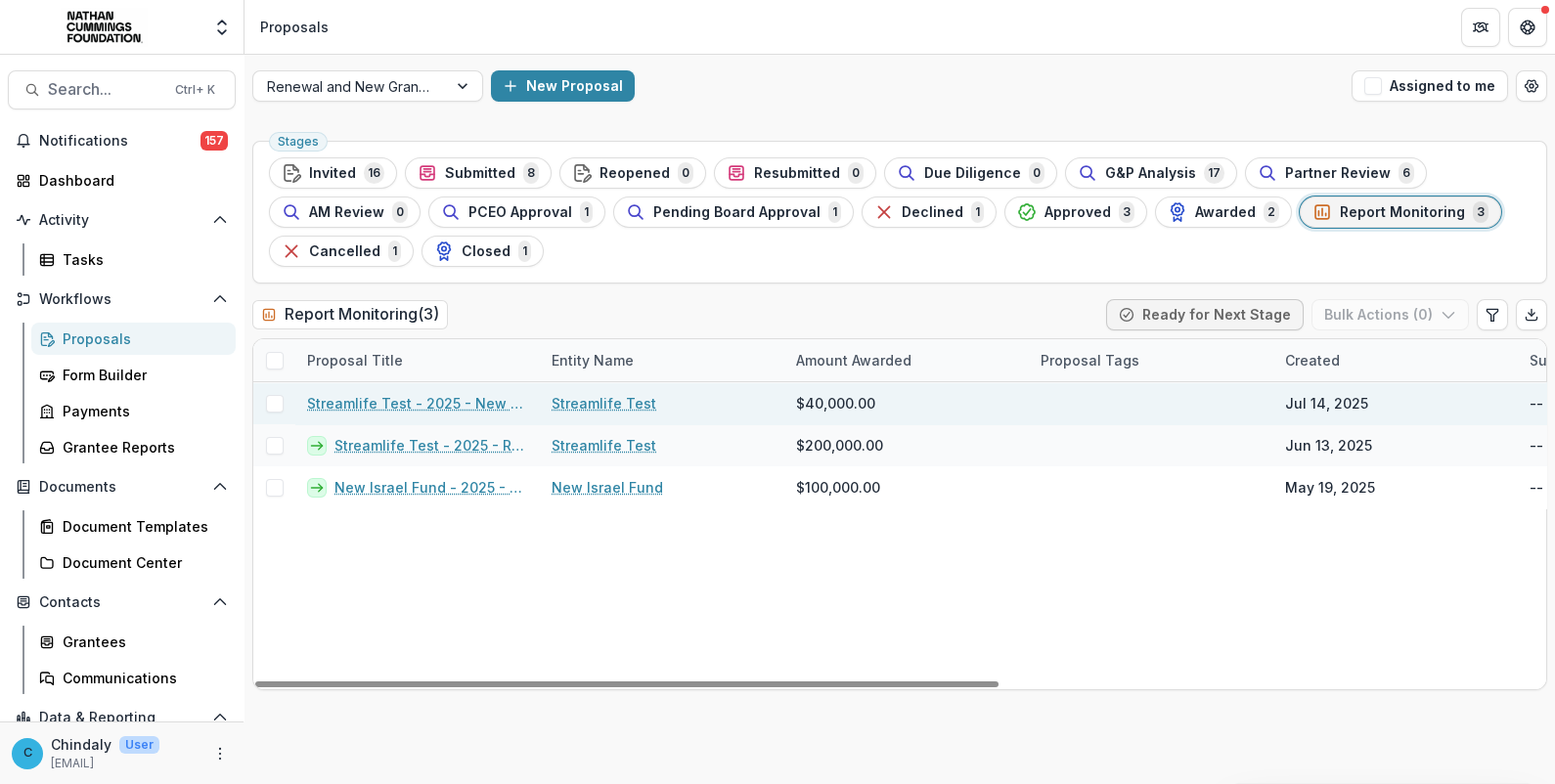 click on "Streamlife Test - 2025 - New Request Application" at bounding box center [418, 403] 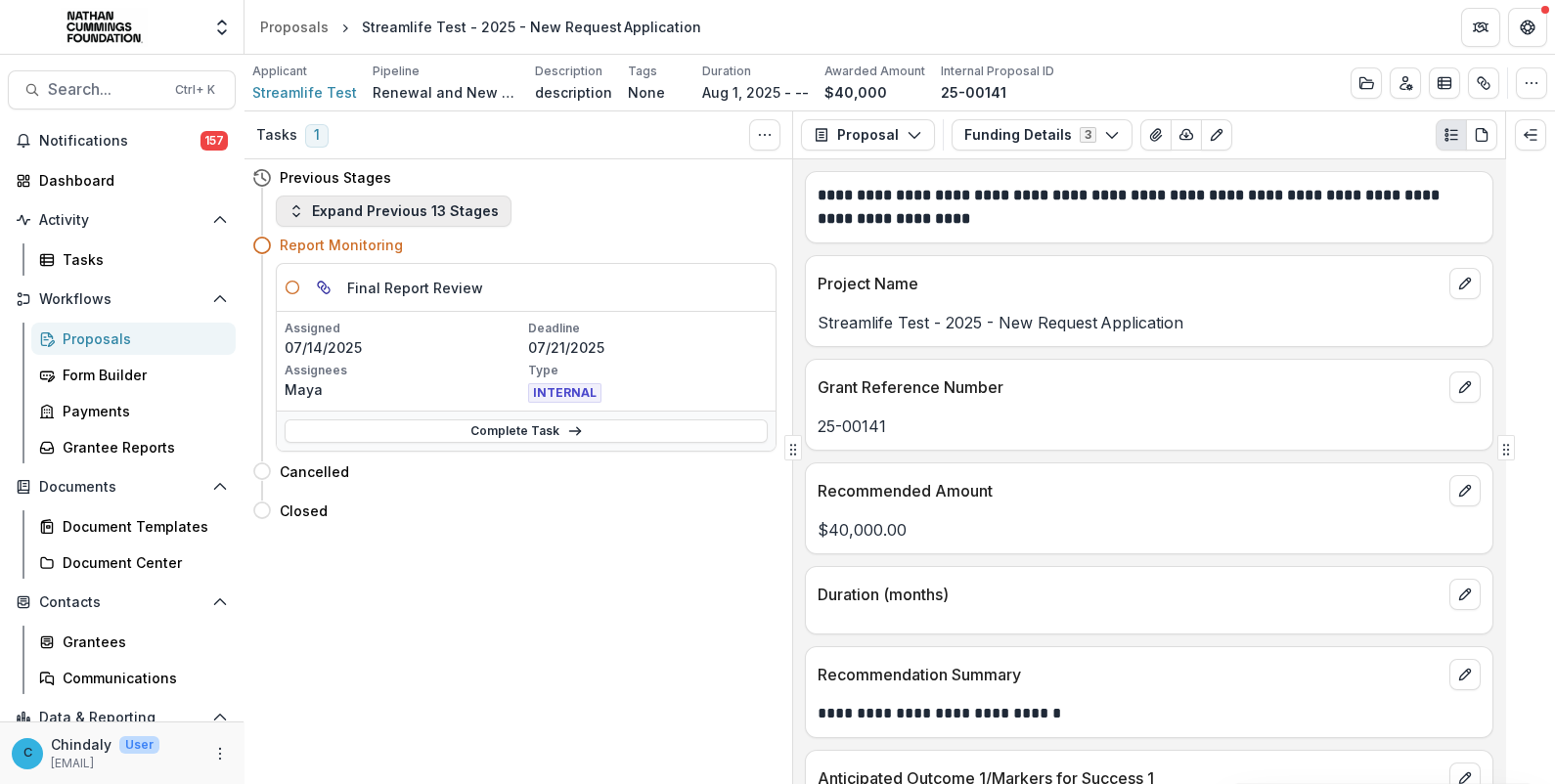 click on "Expand Previous 13 Stages" at bounding box center (393, 211) 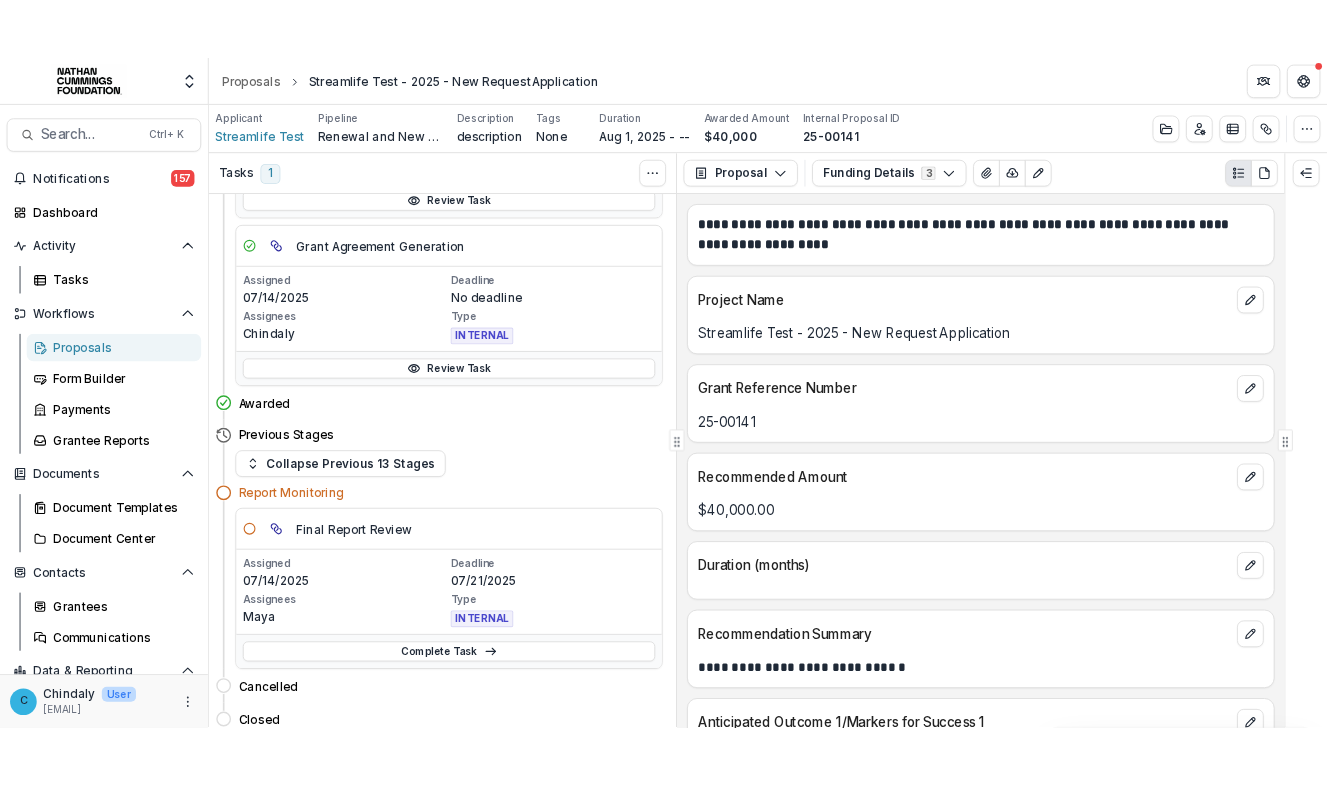 scroll, scrollTop: 1985, scrollLeft: 0, axis: vertical 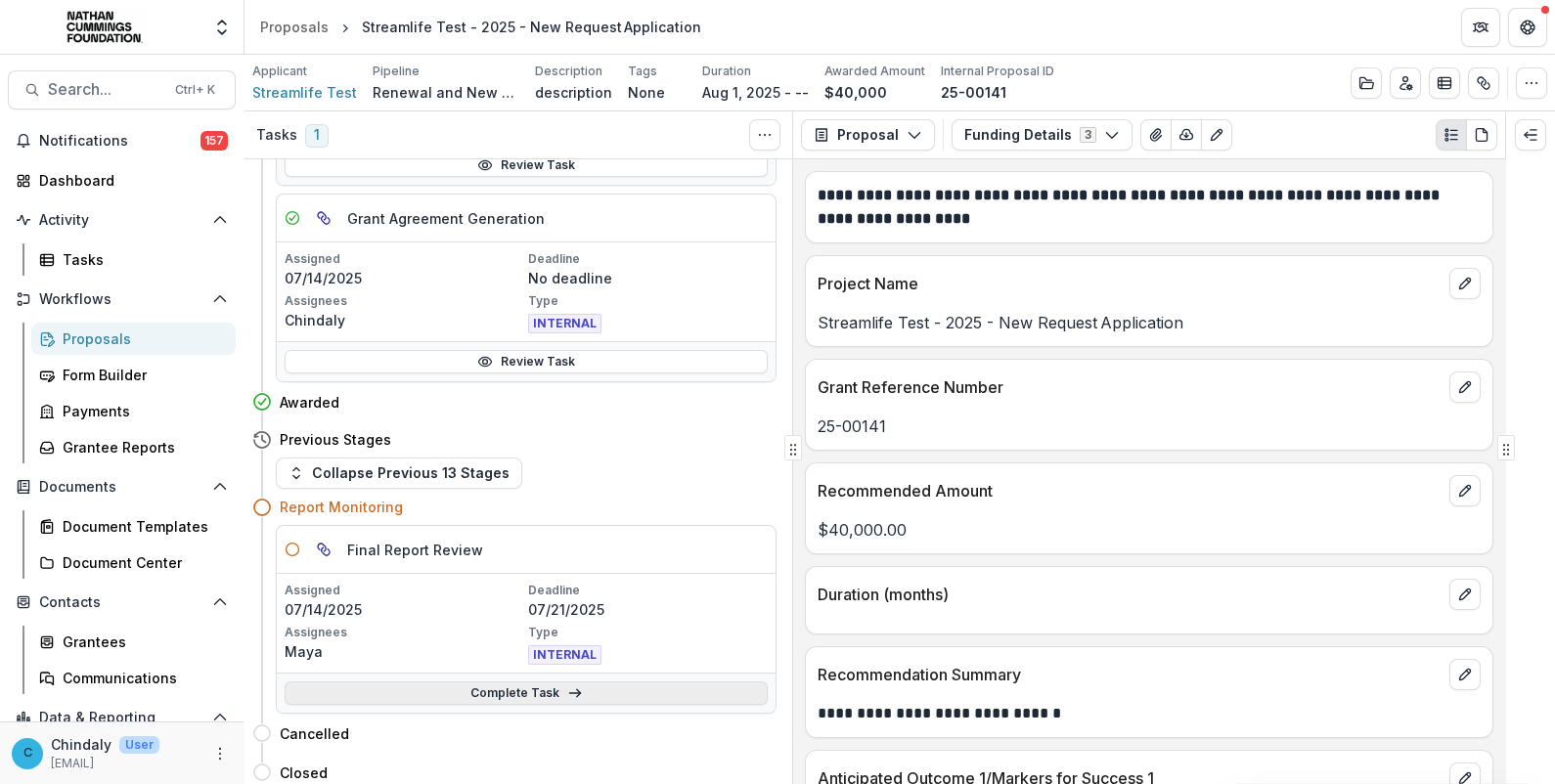 click on "Complete Task" at bounding box center (526, 693) 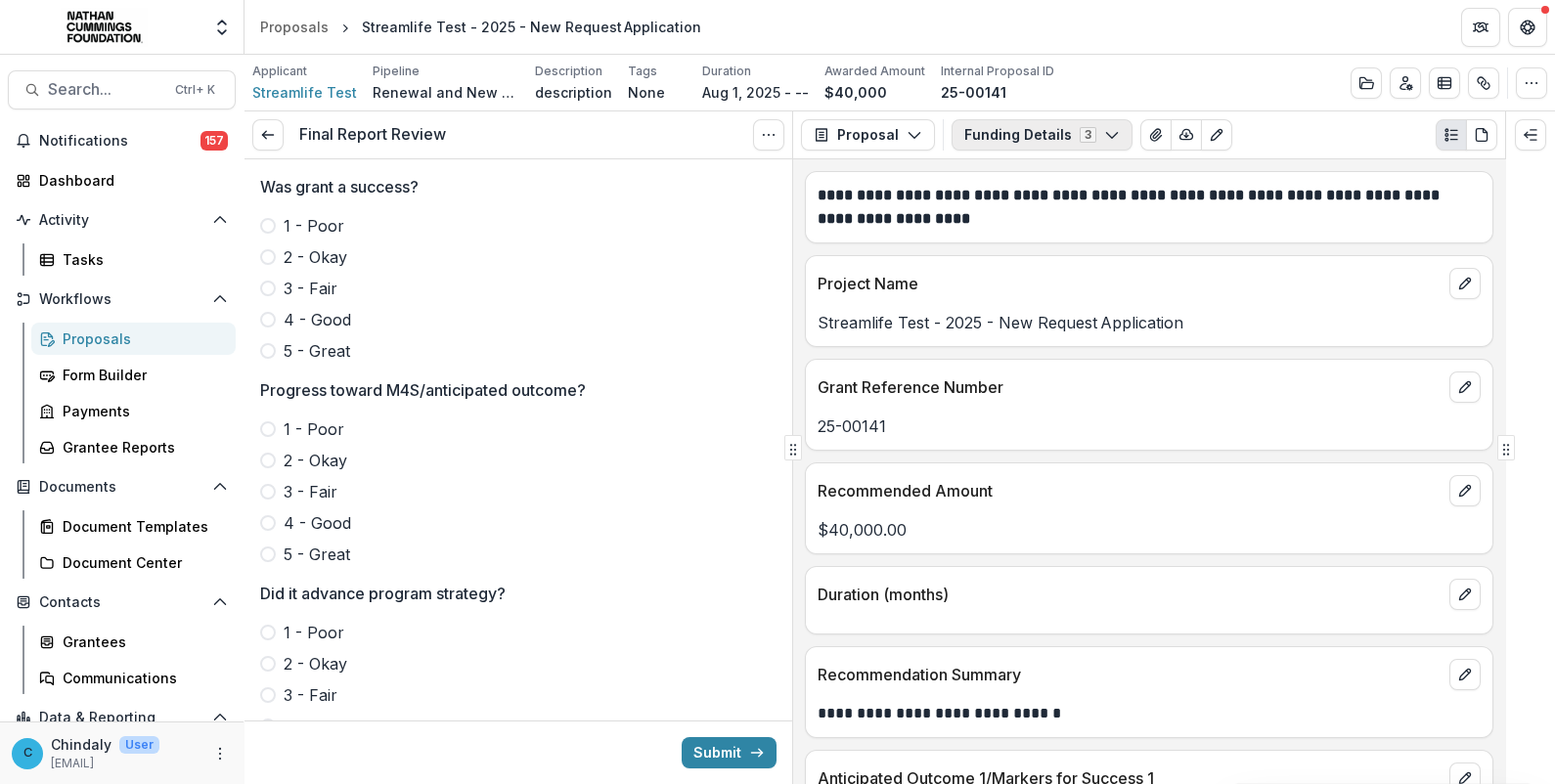 click on "Funding Details 3" at bounding box center [1042, 135] 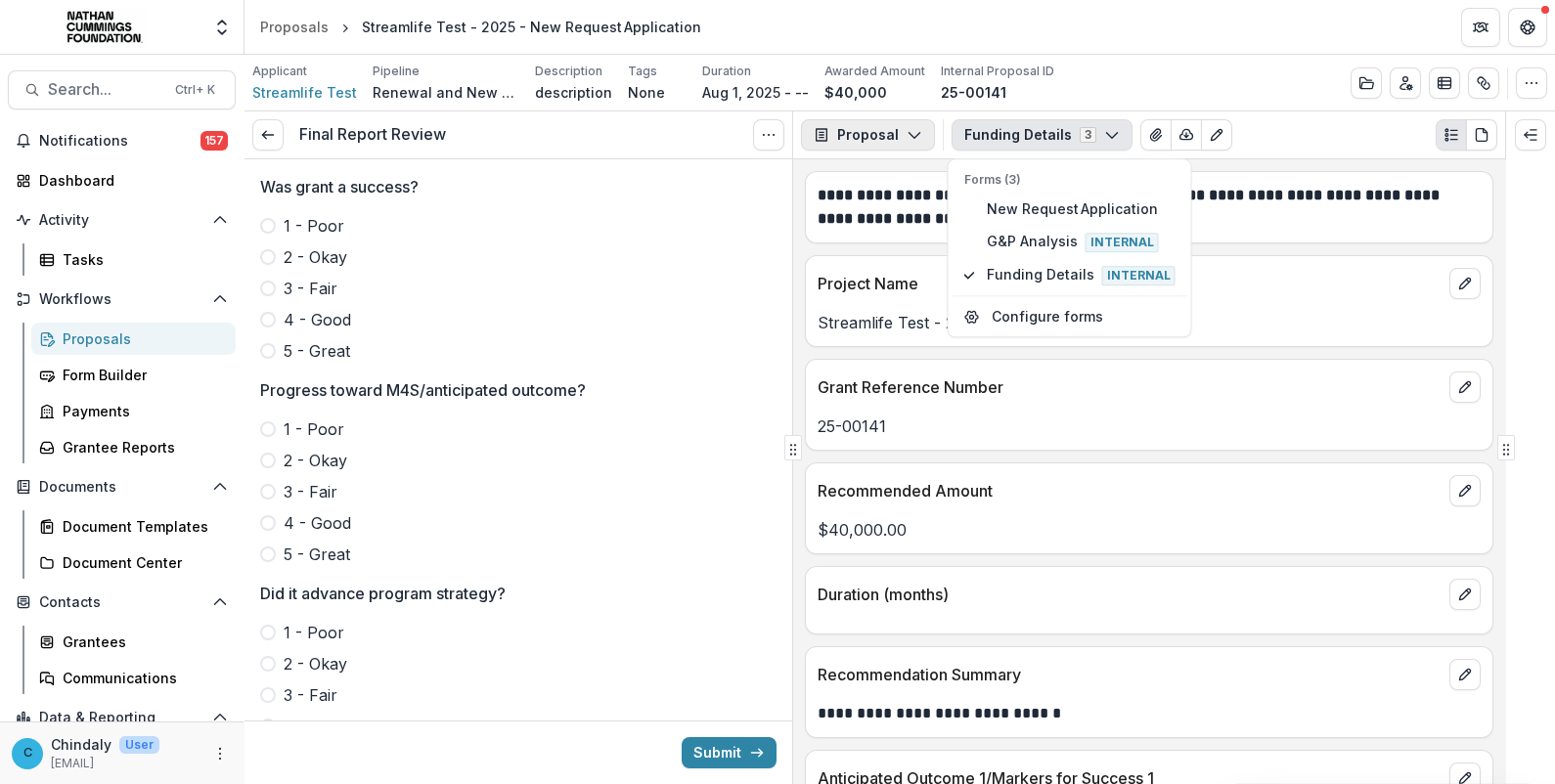 click on "Proposal" at bounding box center [867, 135] 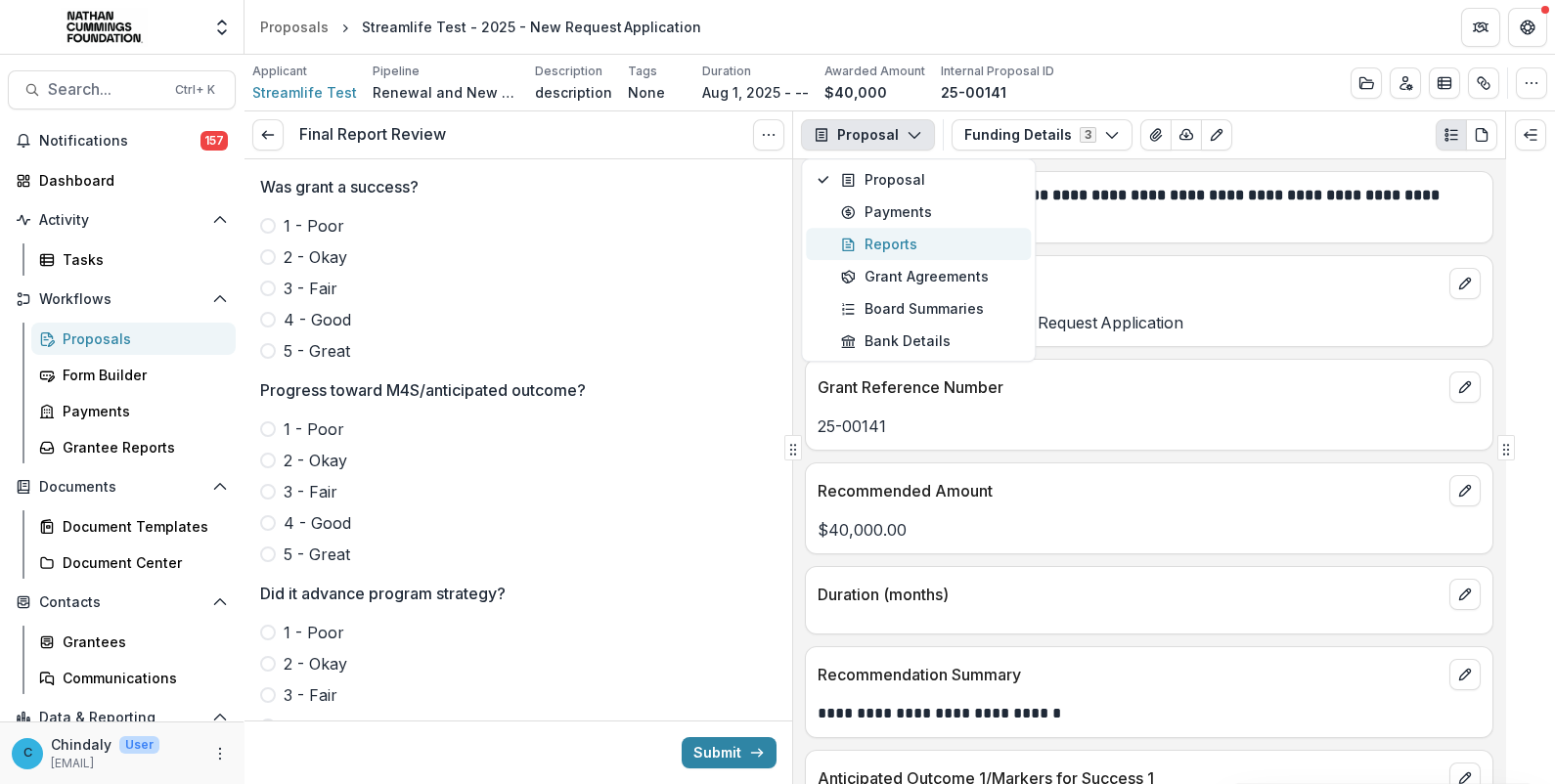 click on "Reports" at bounding box center [930, 243] 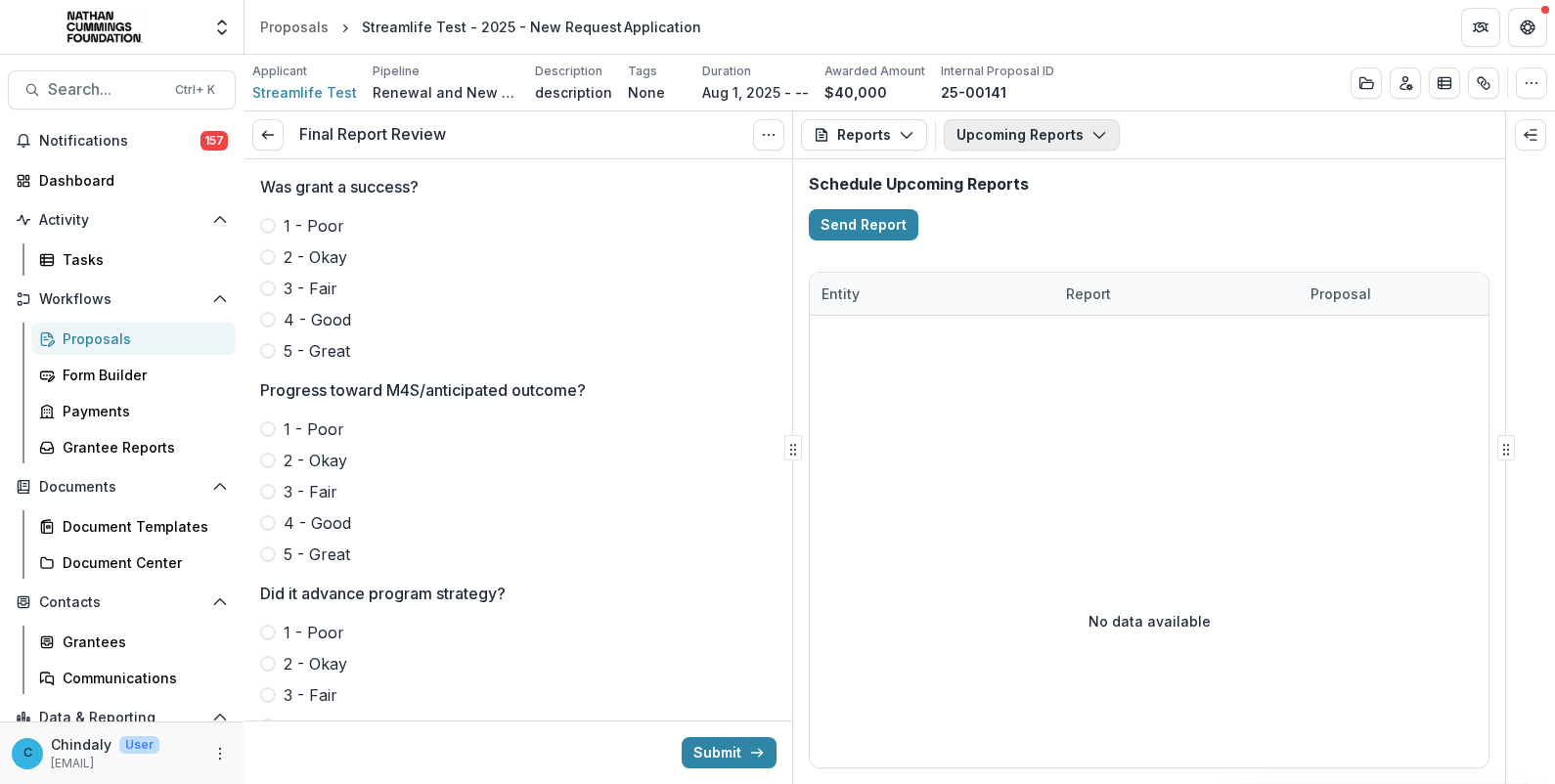 click on "Upcoming Reports" at bounding box center [1032, 135] 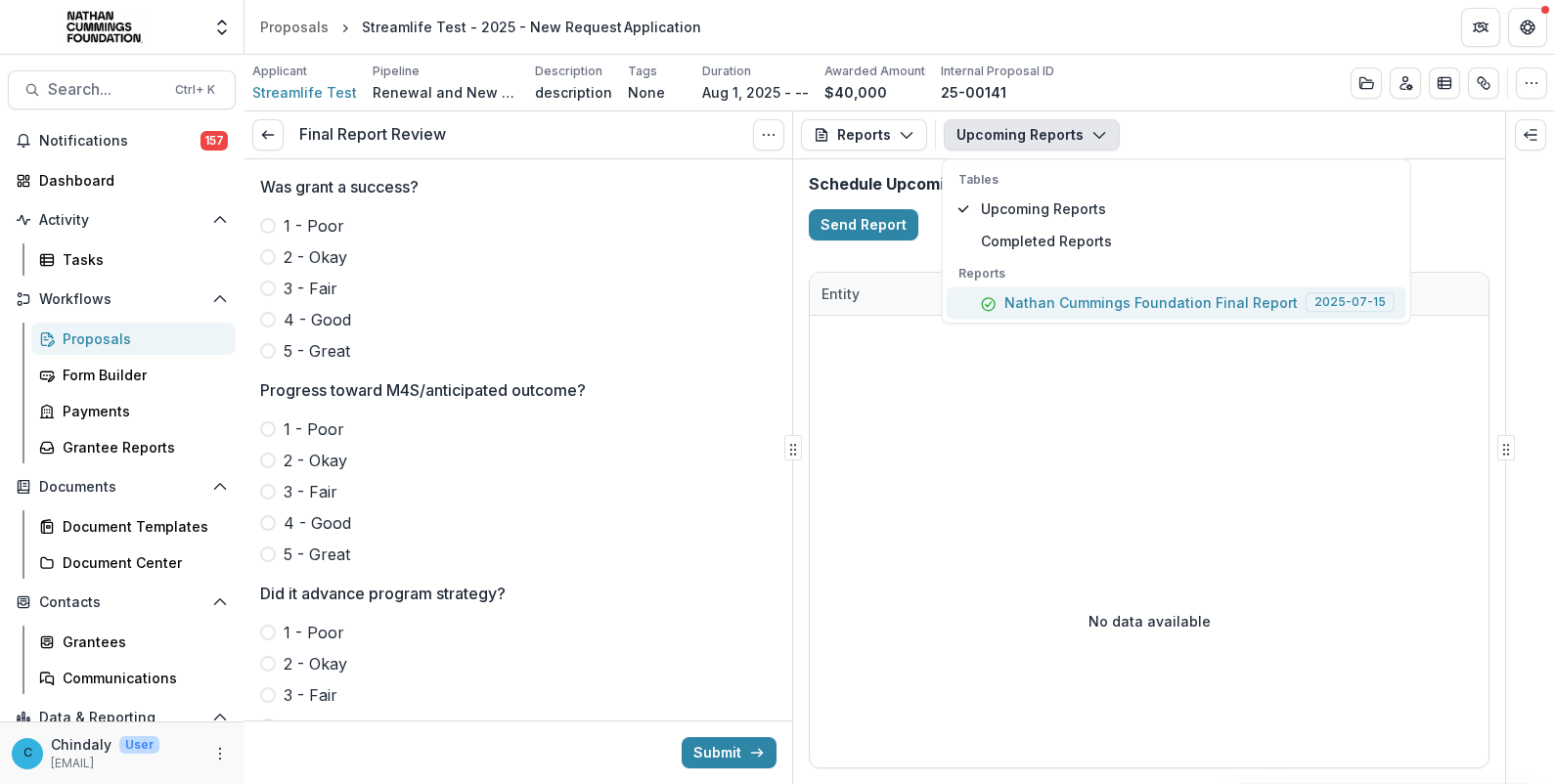 click on "Nathan Cummings Foundation Final Report" at bounding box center (1151, 302) 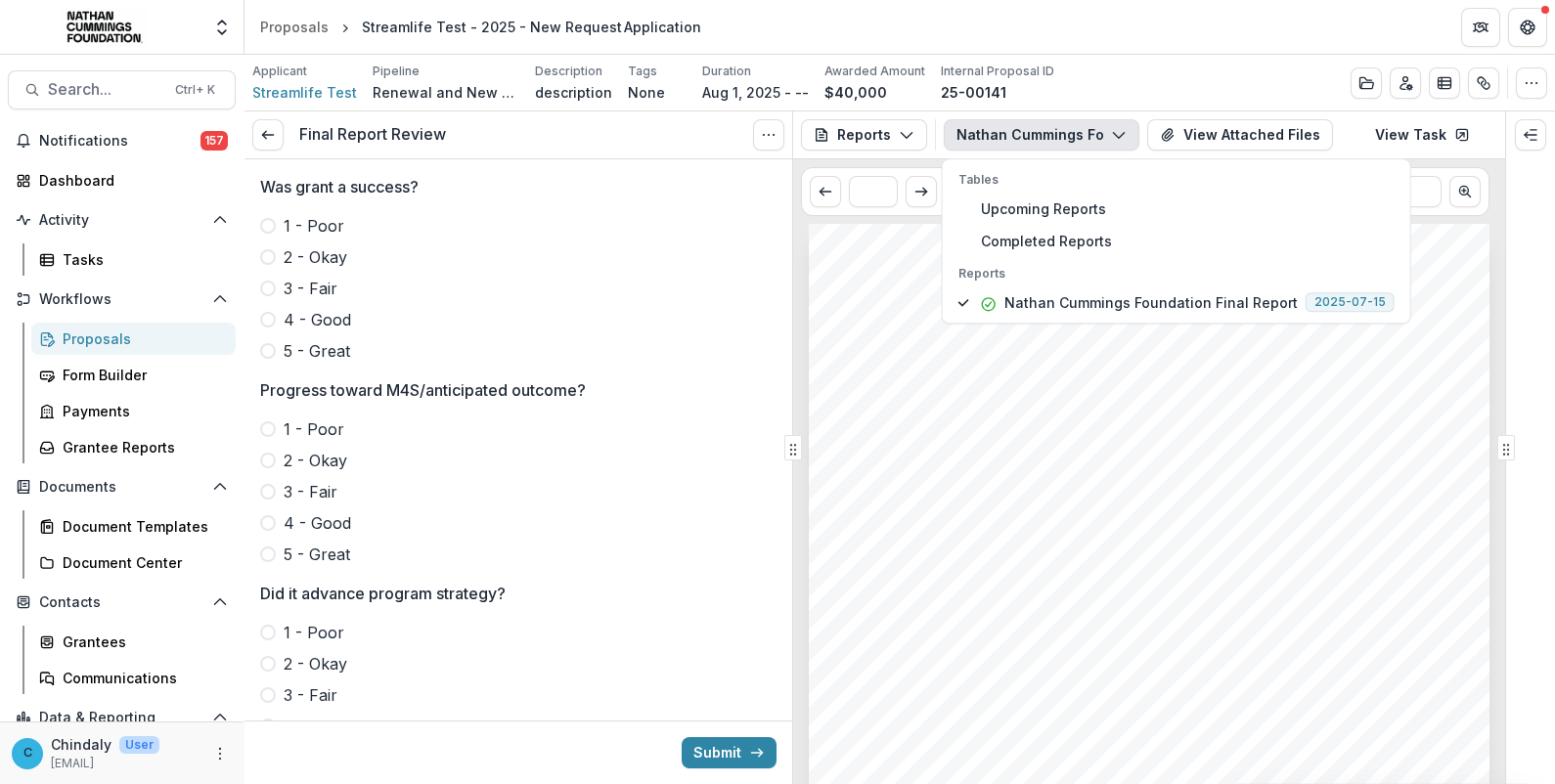click on "Submission Responses Nathan Cummings Foundation Final Report What is the timeline of this report? 2025 jan-july Have you expended all of   NCF’s   funds? No Please explain how much of NCF funds are still remaining and when you expect to fully expend any balance. Please explain how much of NCF funds are still remaining and when you expect to fully expend any balance. Define specifically the problem or issue you are proposing to address. delete How will you use the   foundation’s   funding to implement the proposed activities? delete The following is the first marker for success agreed by your organization during the grant approval process. How have you progressed in the work supported by the Nathan Cummings Foundation, for the above marker for success? results of outcomes 1 The following is the second marker for success agreed by your organization during the grant approval process. How have you progressed in the work supported by the Nathan Cummings Foundation, for the above marker for success?" at bounding box center [1149, 705] 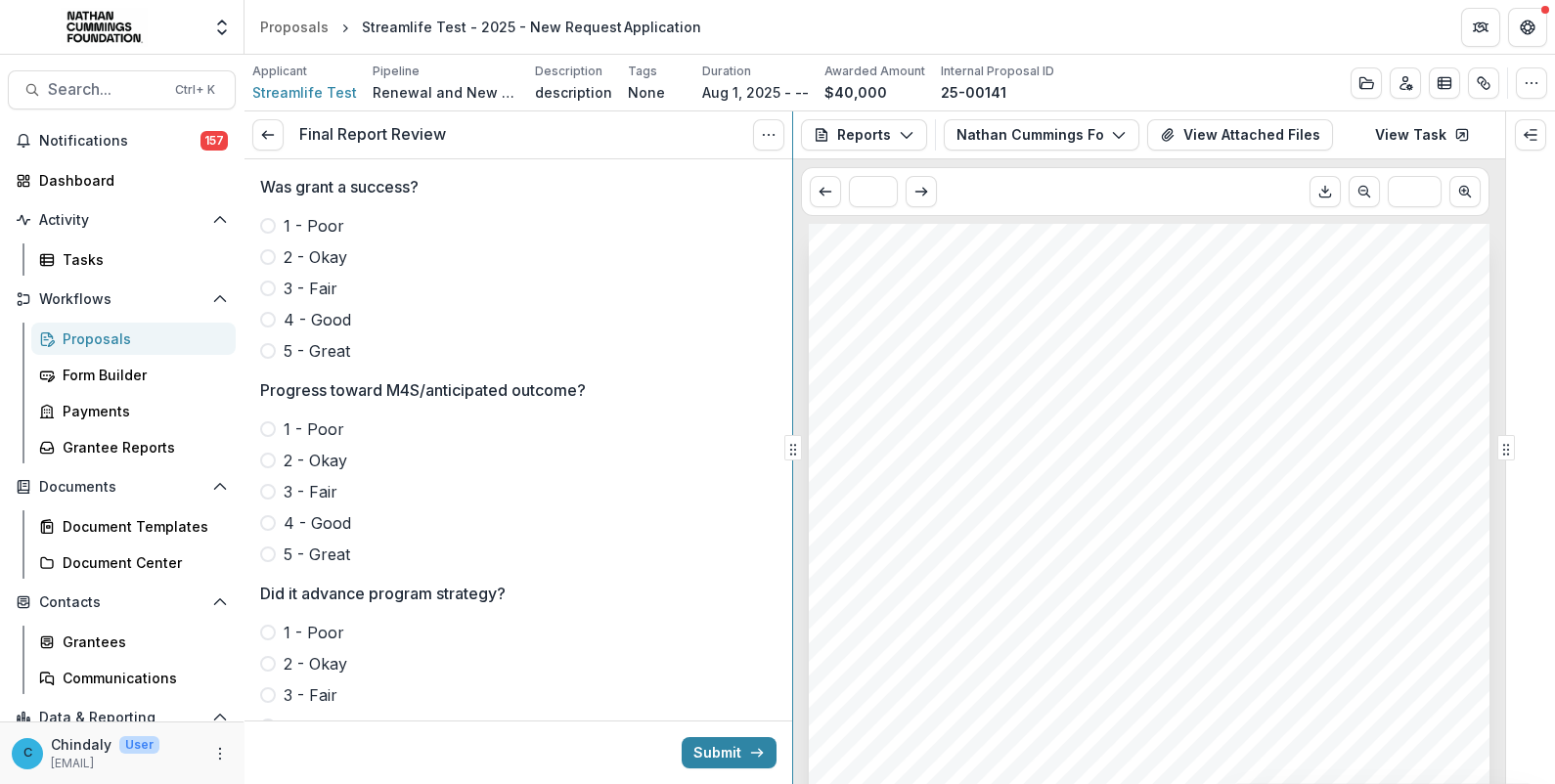 click 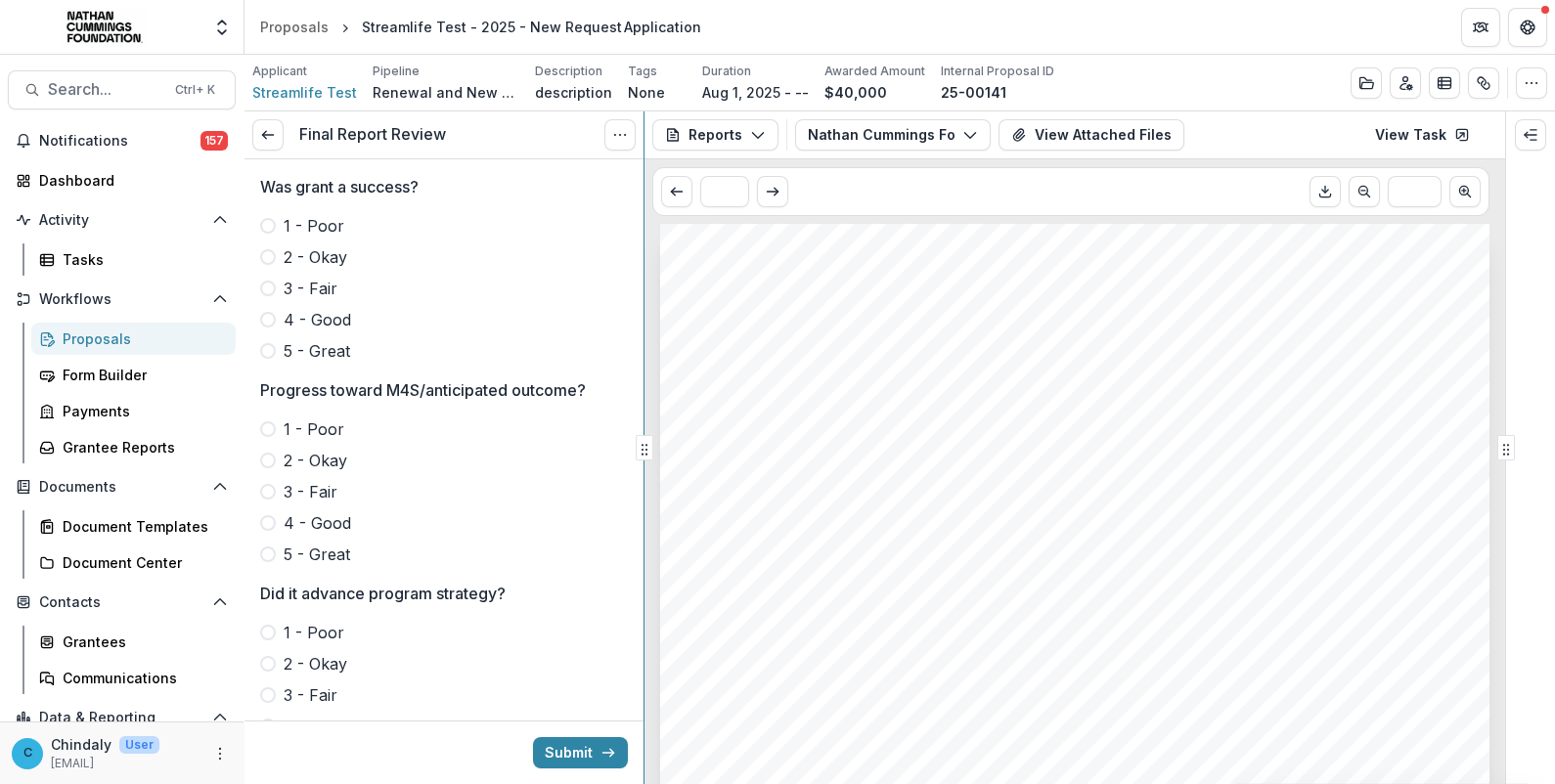 click 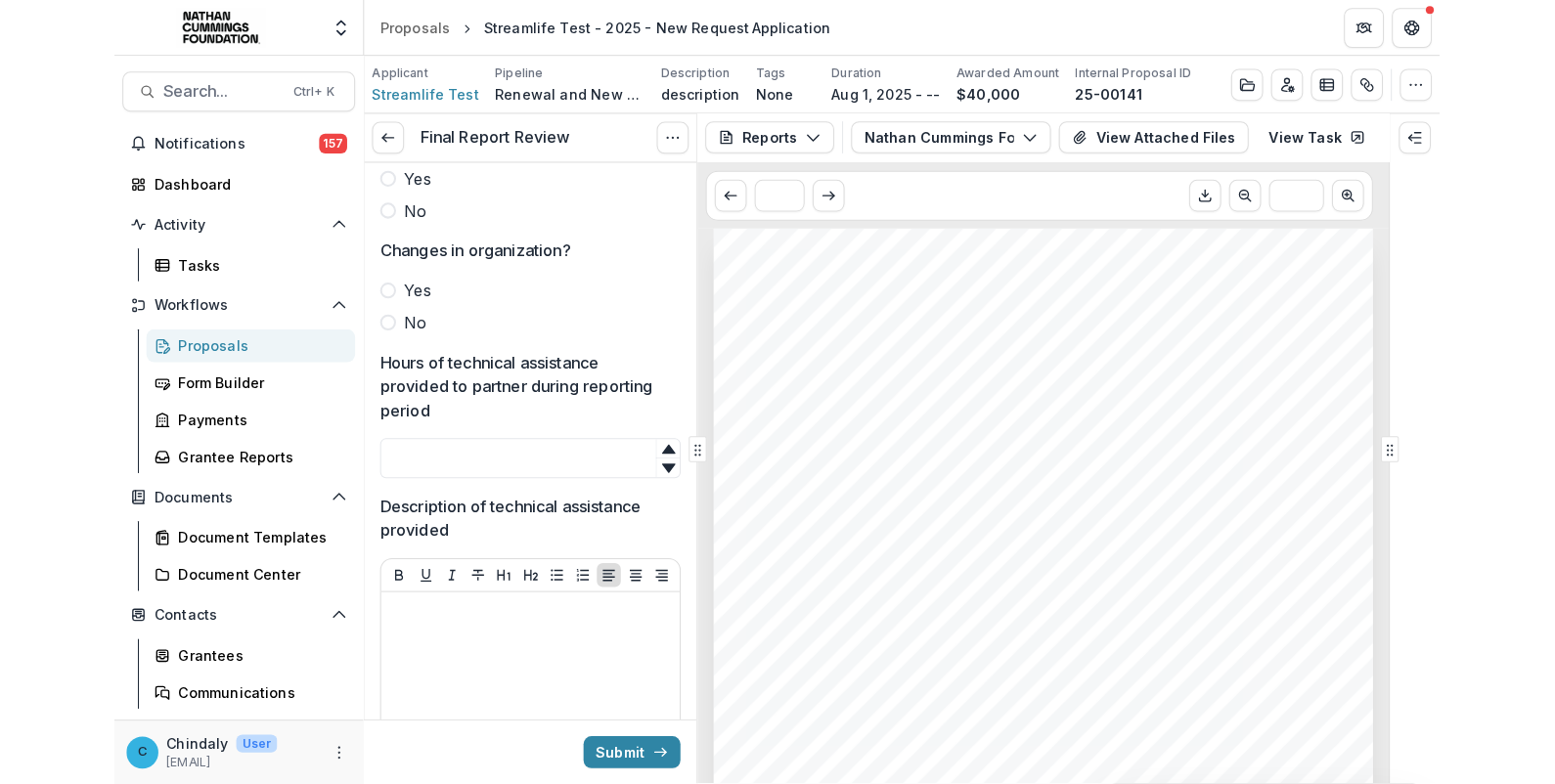 scroll, scrollTop: 684, scrollLeft: 0, axis: vertical 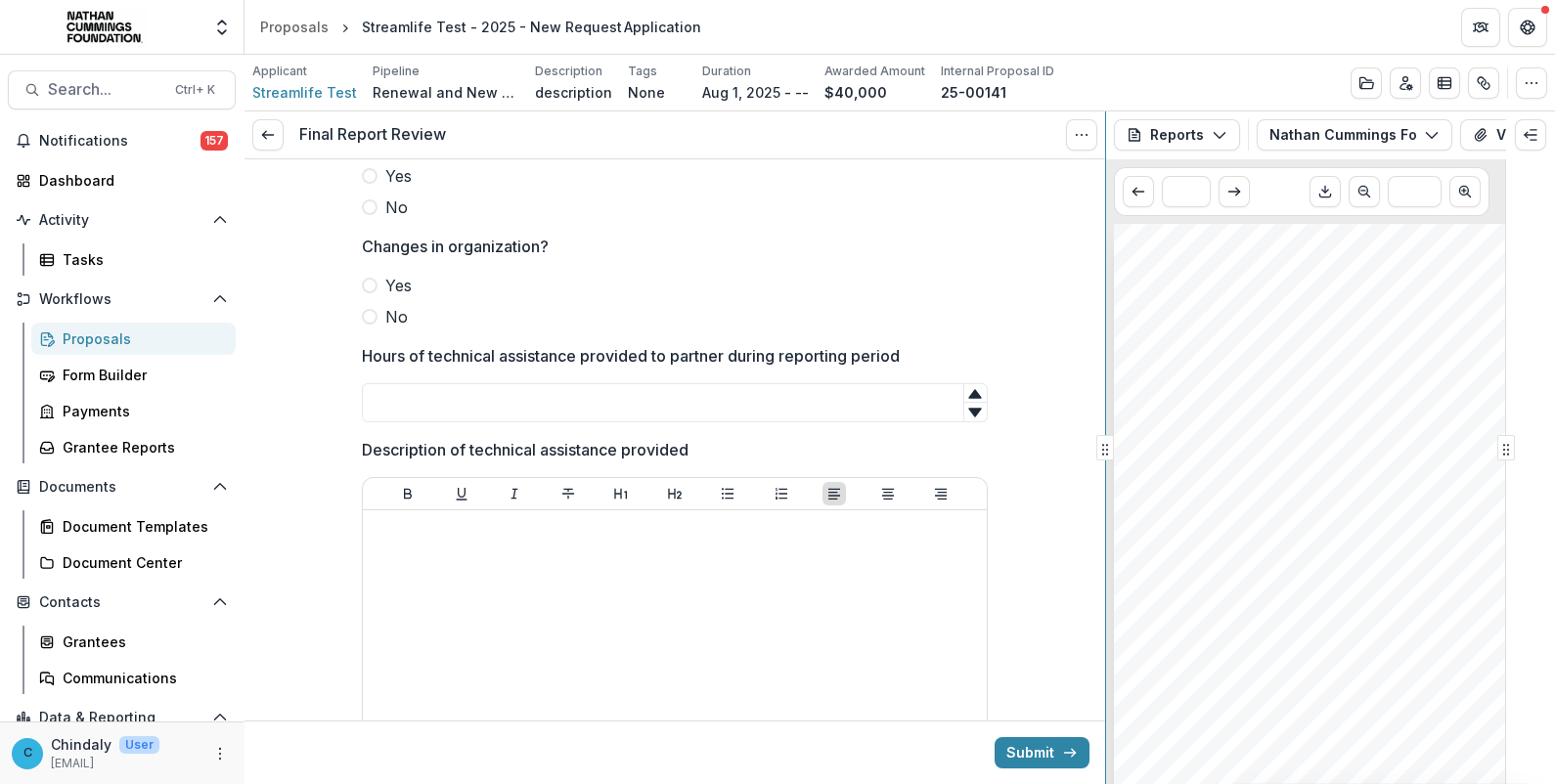 click on "Final Report Review View task Cancel Task Was grant a success?  1 - Poor 2 - Okay 3 - Fair 4 - Good  5 - Great Progress toward M4S/anticipated outcome? 1 - Poor 2 - Okay 3 - Fair 4 - Good  5 - Great Did it advance program strategy? 1 - Poor 2 - Okay 3 - Fair 4 - Good  5 - Great Budget compliant? Yes No Changes in organization? Yes No Hours of technical assistance provided to partner during reporting period Description of technical assistance provided Submit Reports Proposal Payments Reports Grant Agreements Board Summaries Bank Details Nathan Cummings Foundation Final Report Tables Upcoming Reports Completed Reports Reports Nathan Cummings Foundation Final Report 2025-07-15 View Attached Files View Task * *** Submission Responses Nathan Cummings Foundation Final Report What is the timeline of this report? 2025 jan-july Have you expended all of   NCF’s   funds? No Please explain how much of NCF funds are still remaining and when you expect to fully expend any balance. any balance. delete How will you use the" at bounding box center (900, 448) 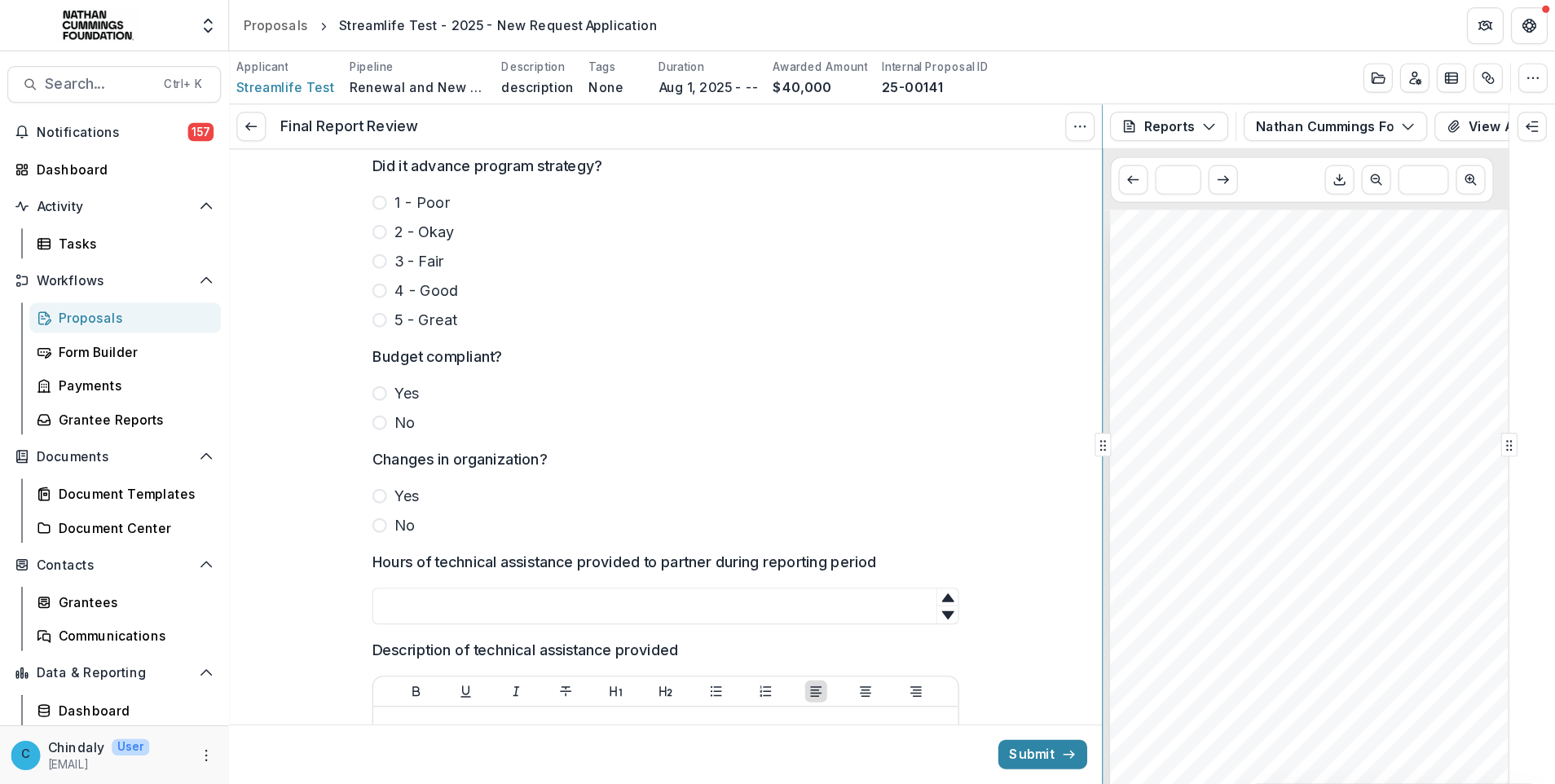 scroll, scrollTop: 348, scrollLeft: 0, axis: vertical 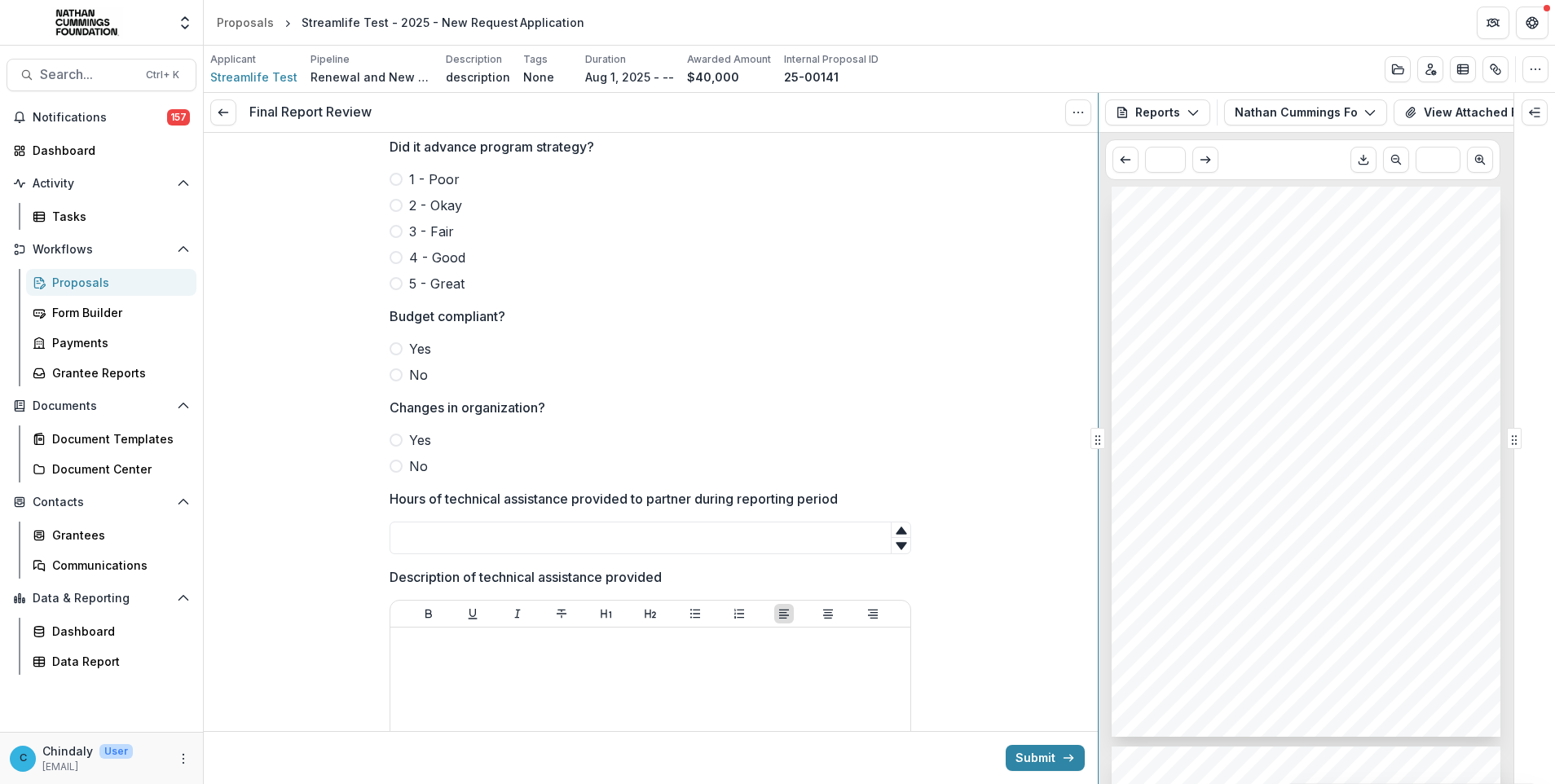 drag, startPoint x: 1255, startPoint y: 0, endPoint x: 812, endPoint y: 256, distance: 511.6493 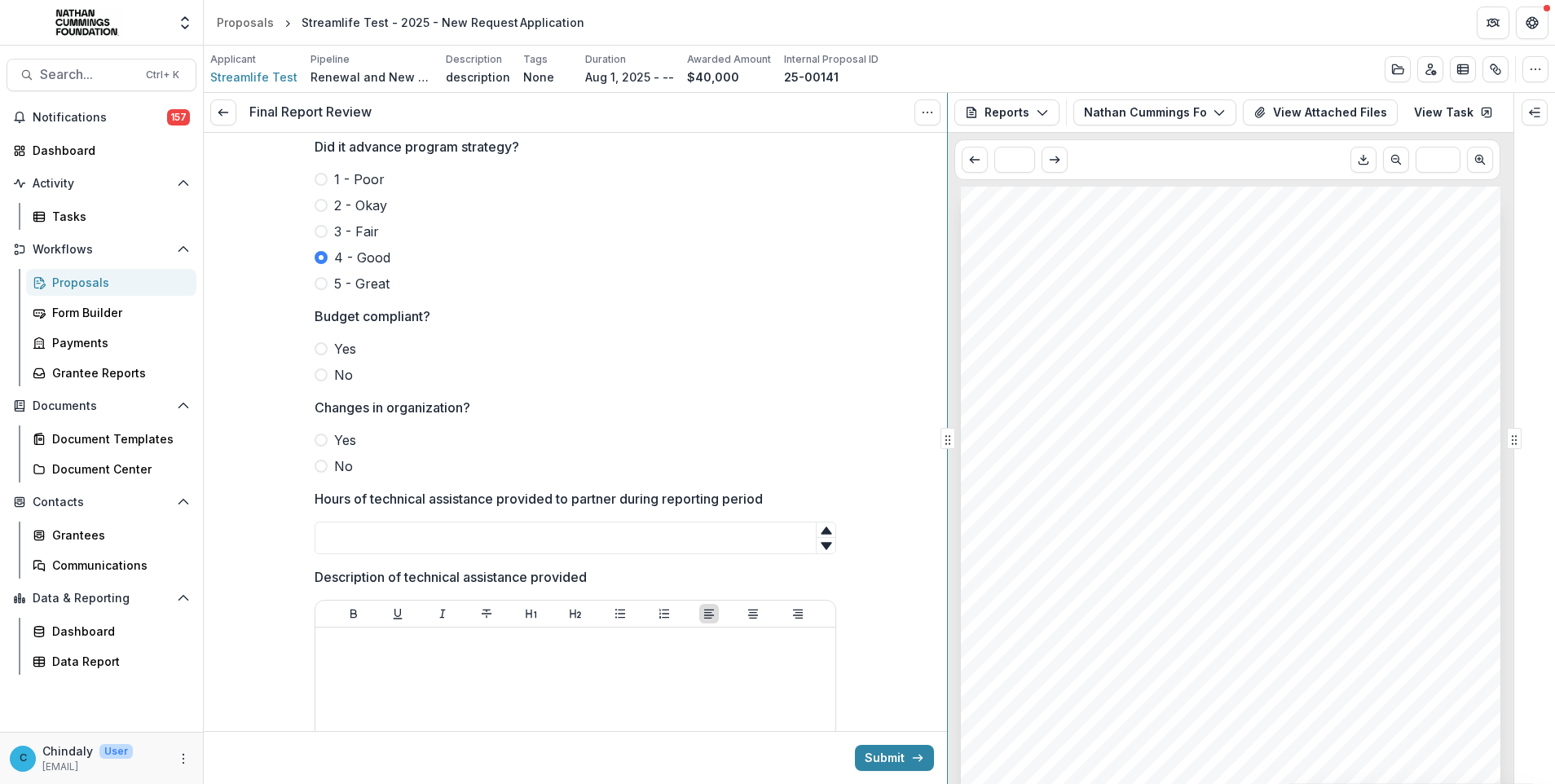 click on "Final Report Review View task Cancel Task Was grant a success?  1 - Poor 2 - Okay 3 - Fair 4 - Good  5 - Great Progress toward M4S/anticipated outcome? 1 - Poor 2 - Okay 3 - Fair 4 - Good  5 - Great Did it advance program strategy? 1 - Poor 2 - Okay 3 - Fair 4 - Good  5 - Great Budget compliant? Yes No Changes in organization? Yes No Hours of technical assistance provided to partner during reporting period Description of technical assistance provided Submit Reports Proposal Payments Reports Grant Agreements Board Summaries Bank Details Nathan Cummings Foundation Final Report Tables Upcoming Reports Completed Reports Reports Nathan Cummings Foundation Final Report 2025-07-15 View Attached Files View Task * *** Submission Responses Nathan Cummings Foundation Final Report What is the timeline of this report? 2025 jan-july Have you expended all of   NCF’s   funds? No Please explain how much of NCF funds are still remaining and when you expect to fully expend any balance. any balance. delete How will you use the" at bounding box center [879, 438] 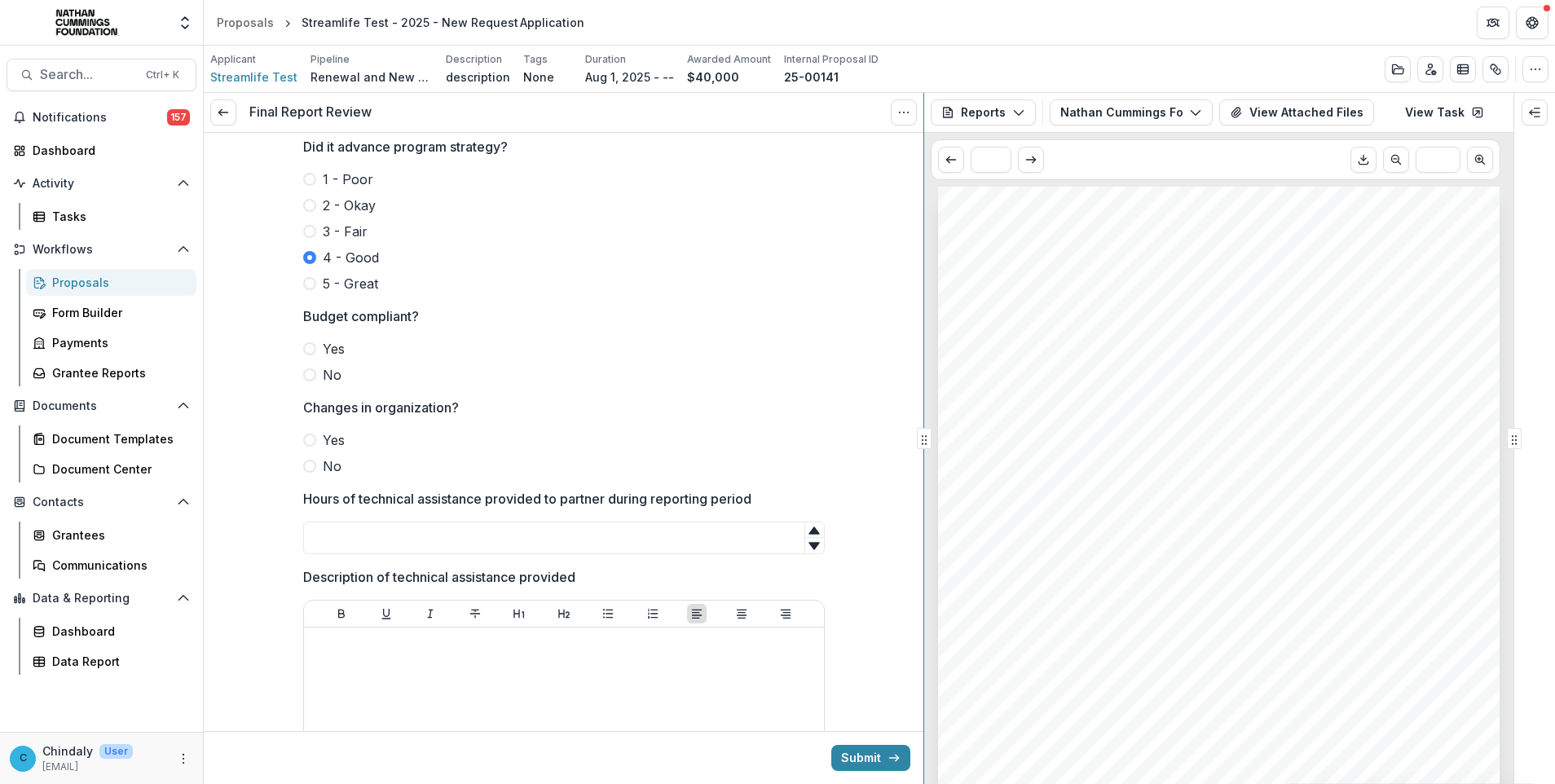 click on "Final Report Review View task Cancel Task Was grant a success?  1 - Poor 2 - Okay 3 - Fair 4 - Good  5 - Great Progress toward M4S/anticipated outcome? 1 - Poor 2 - Okay 3 - Fair 4 - Good  5 - Great Did it advance program strategy? 1 - Poor 2 - Okay 3 - Fair 4 - Good  5 - Great Budget compliant? Yes No Changes in organization? Yes No Hours of technical assistance provided to partner during reporting period Description of technical assistance provided Submit Reports Proposal Payments Reports Grant Agreements Board Summaries Bank Details Nathan Cummings Foundation Final Report Tables Upcoming Reports Completed Reports Reports Nathan Cummings Foundation Final Report 2025-07-15 View Attached Files View Task * *** Submission Responses Nathan Cummings Foundation Final Report What is the timeline of this report? 2025 jan-july Have you expended all of   NCF’s   funds? No Please explain how much of NCF funds are still remaining and when you expect to fully expend any balance. any balance. delete How will you use the" at bounding box center [879, 438] 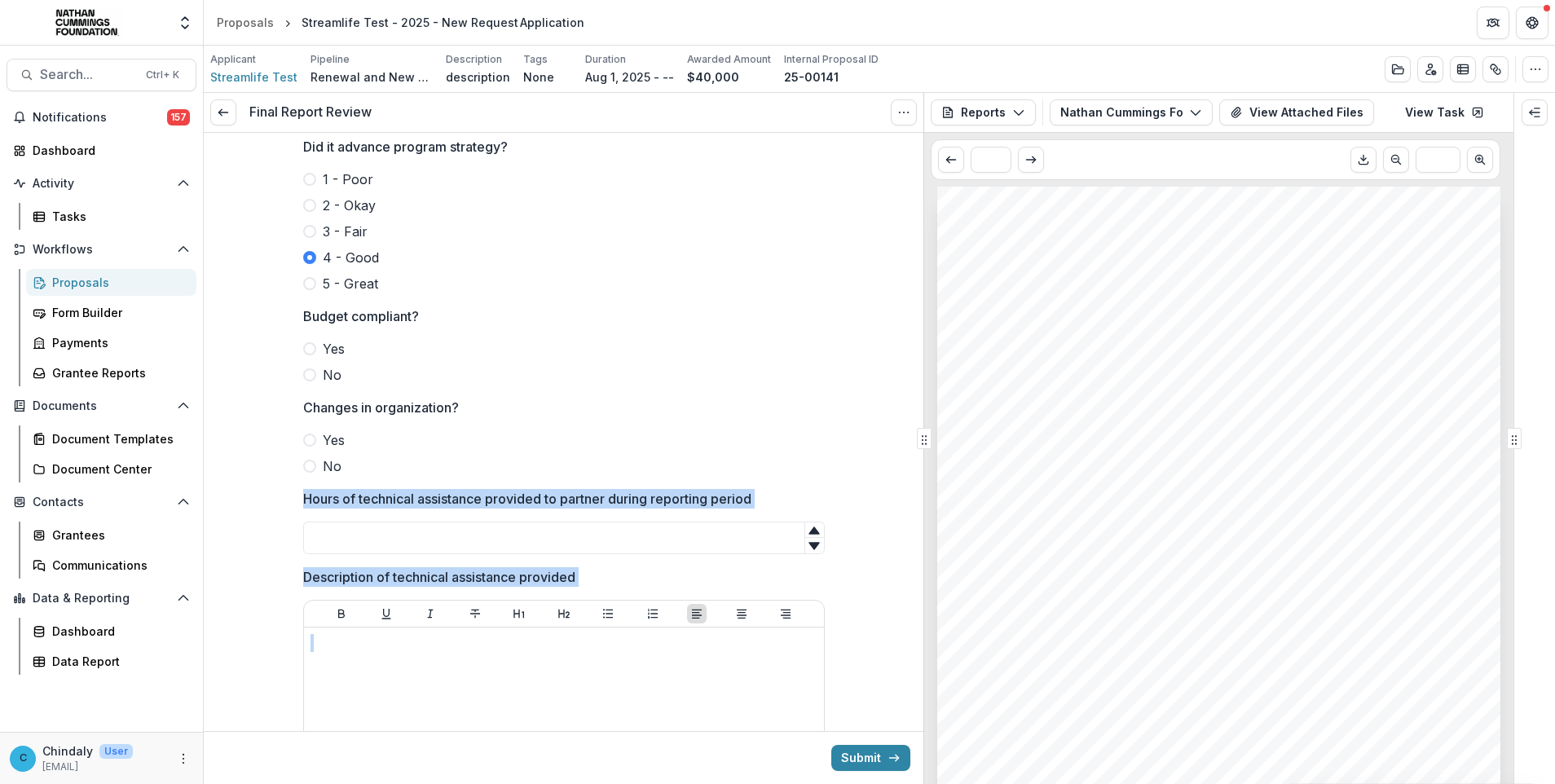 drag, startPoint x: 918, startPoint y: 469, endPoint x: 923, endPoint y: 438, distance: 31.400637 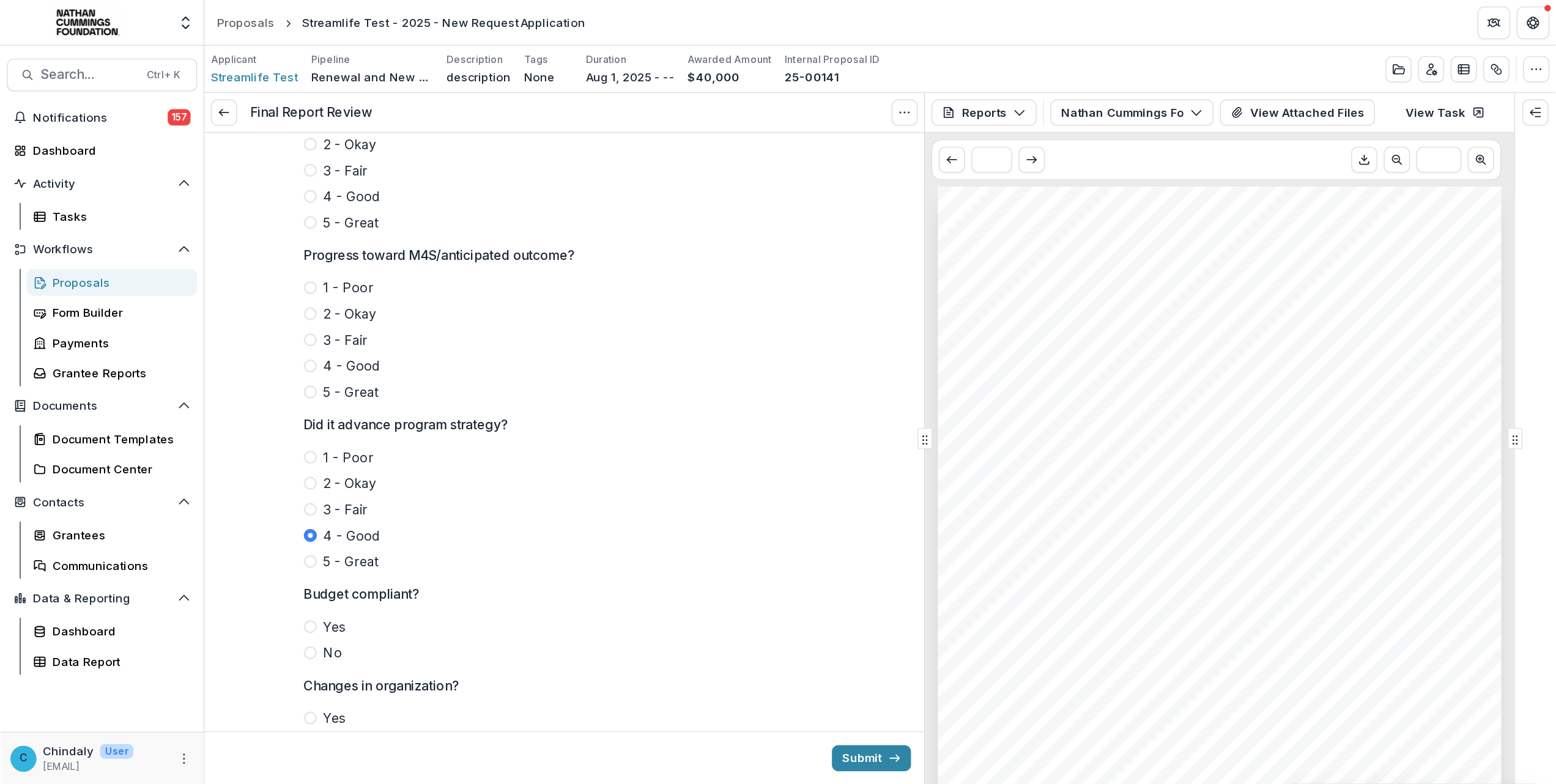 scroll, scrollTop: 0, scrollLeft: 0, axis: both 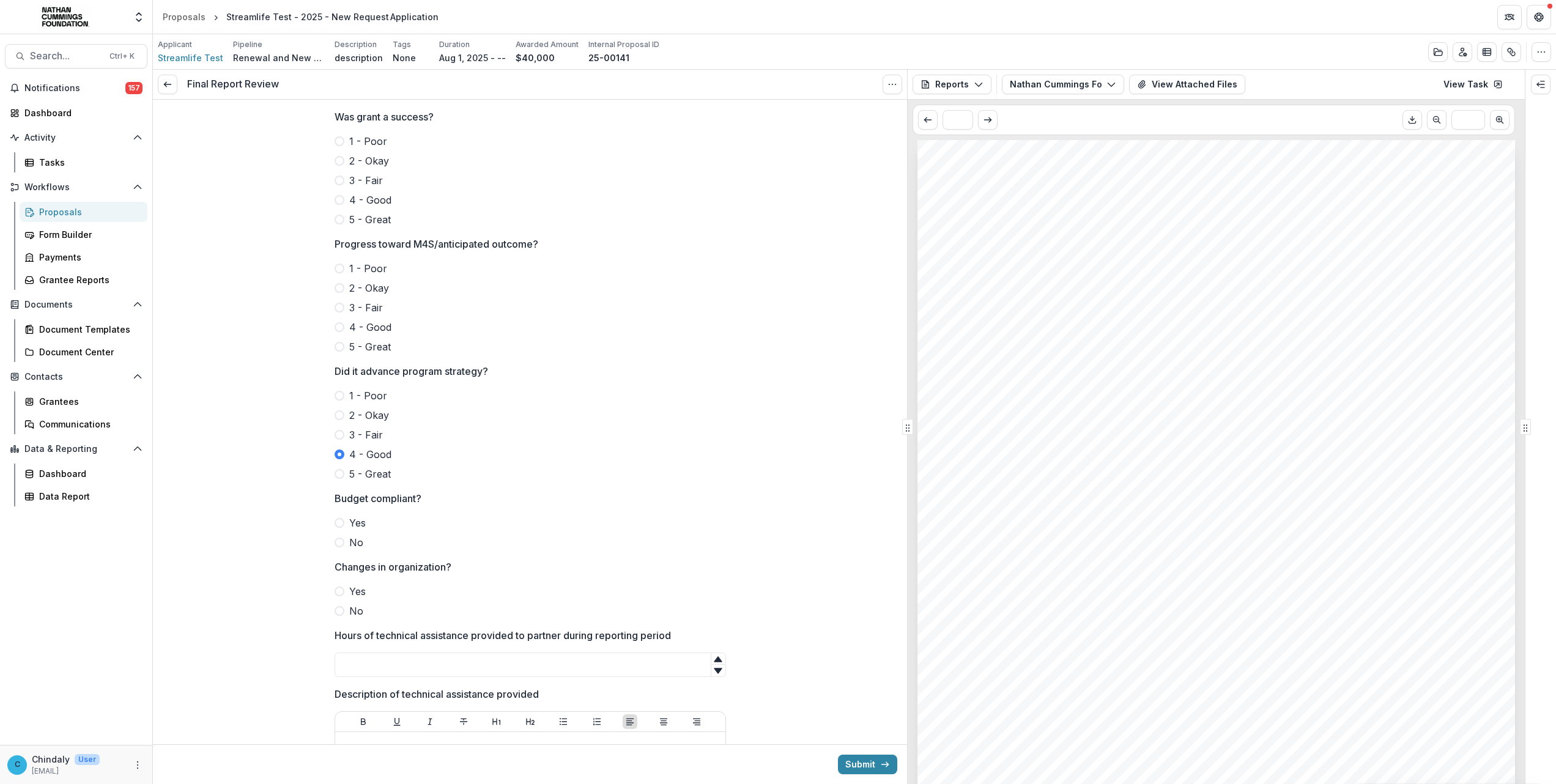 drag, startPoint x: 1089, startPoint y: 1, endPoint x: 747, endPoint y: 382, distance: 511.98144 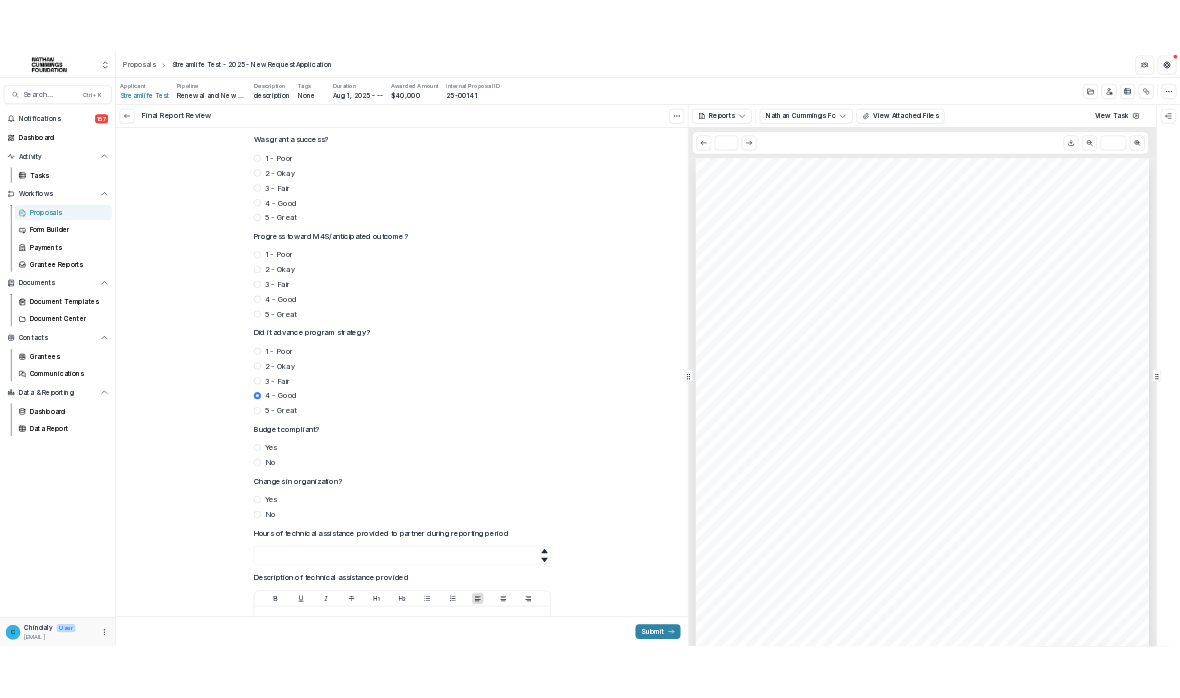 scroll, scrollTop: 0, scrollLeft: 0, axis: both 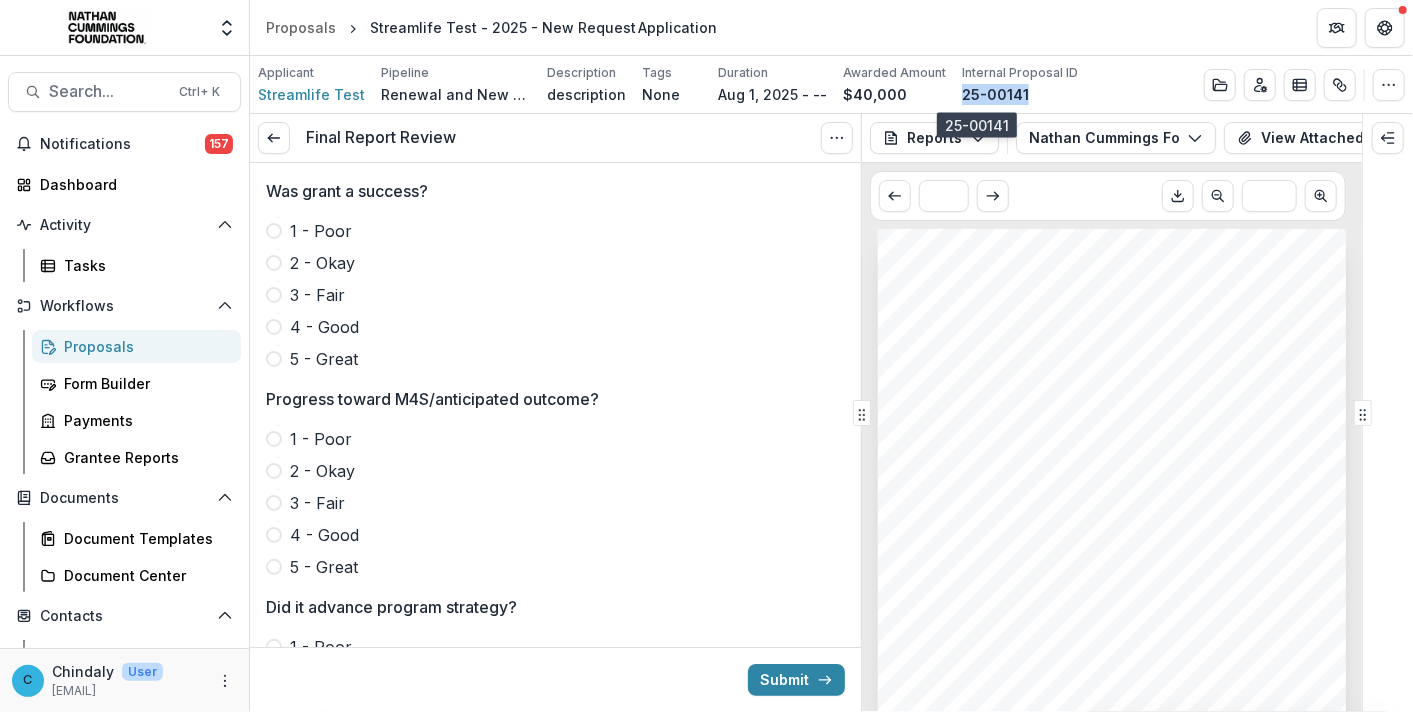 drag, startPoint x: 1015, startPoint y: 100, endPoint x: 948, endPoint y: 94, distance: 67.26812 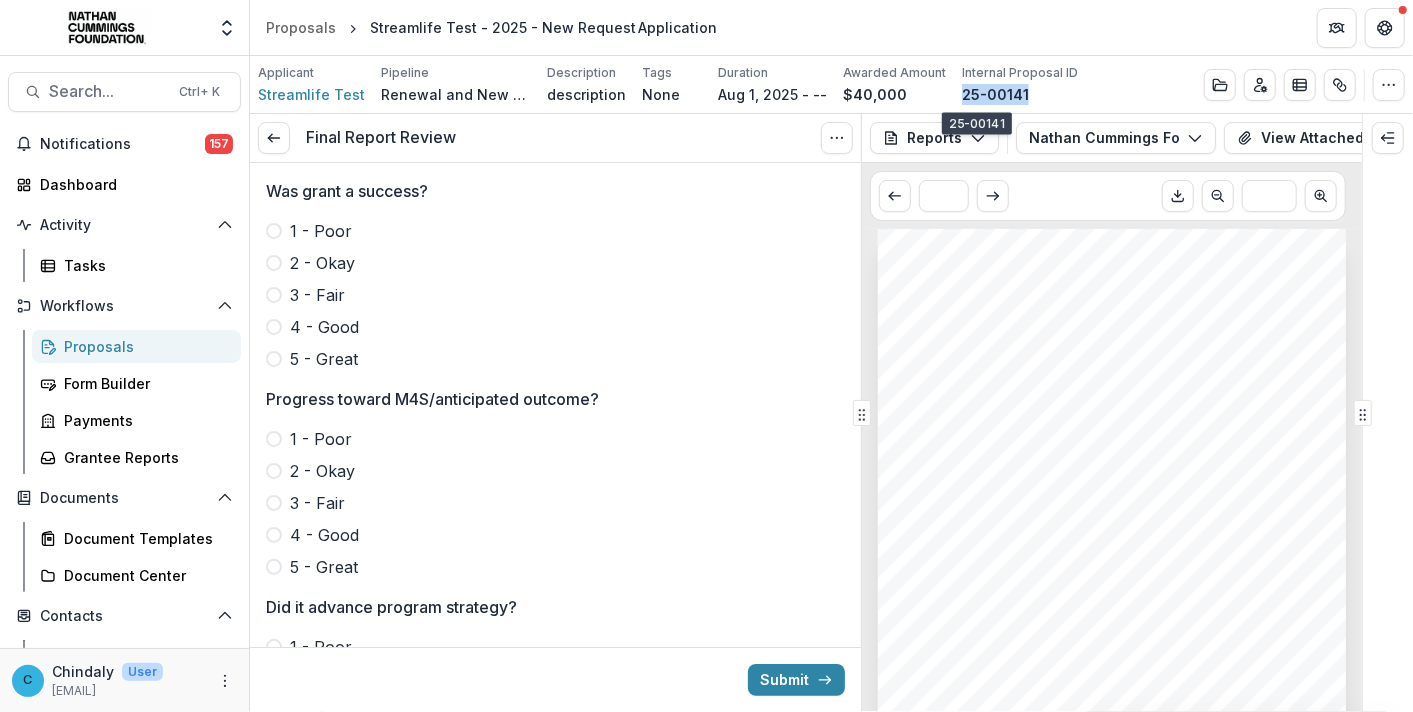 copy on "25-00141" 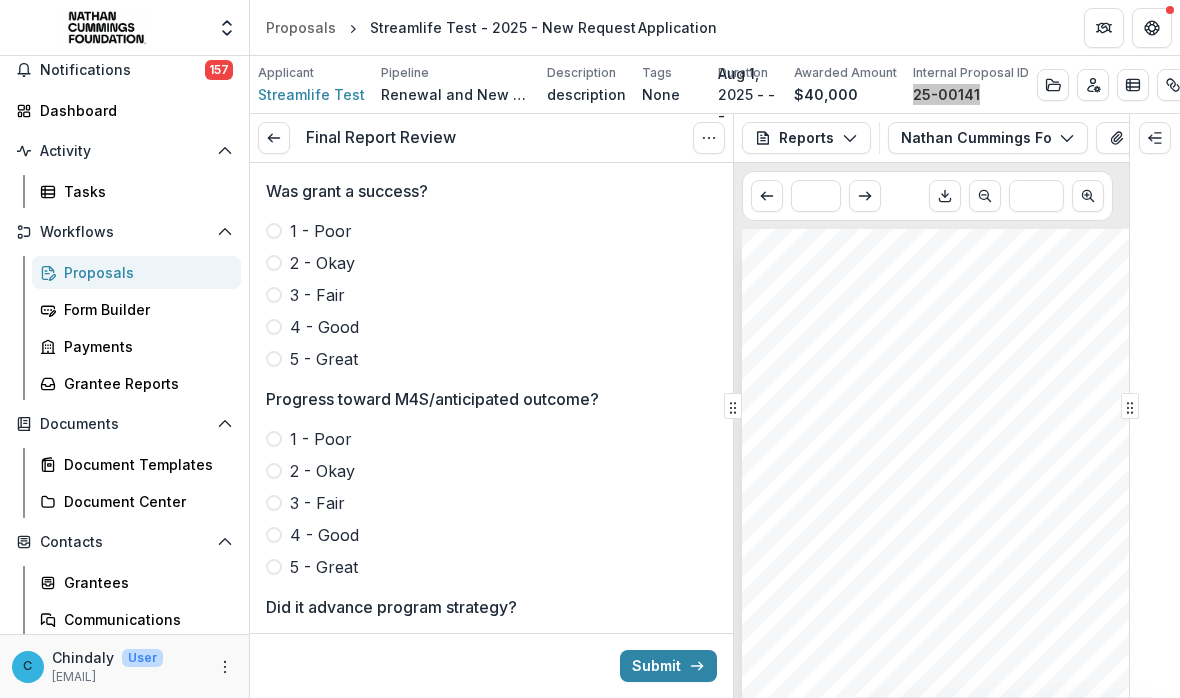 scroll, scrollTop: 193, scrollLeft: 0, axis: vertical 